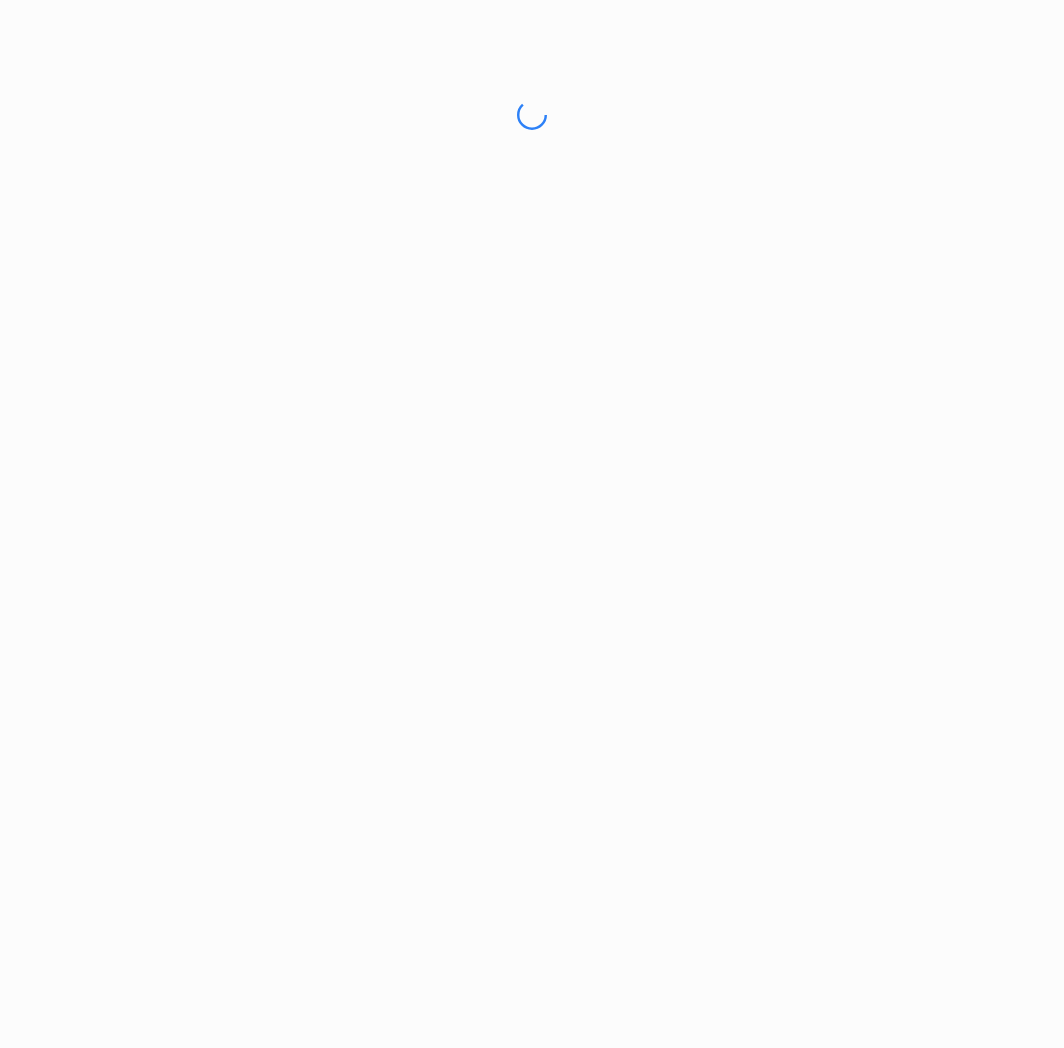 scroll, scrollTop: 0, scrollLeft: 0, axis: both 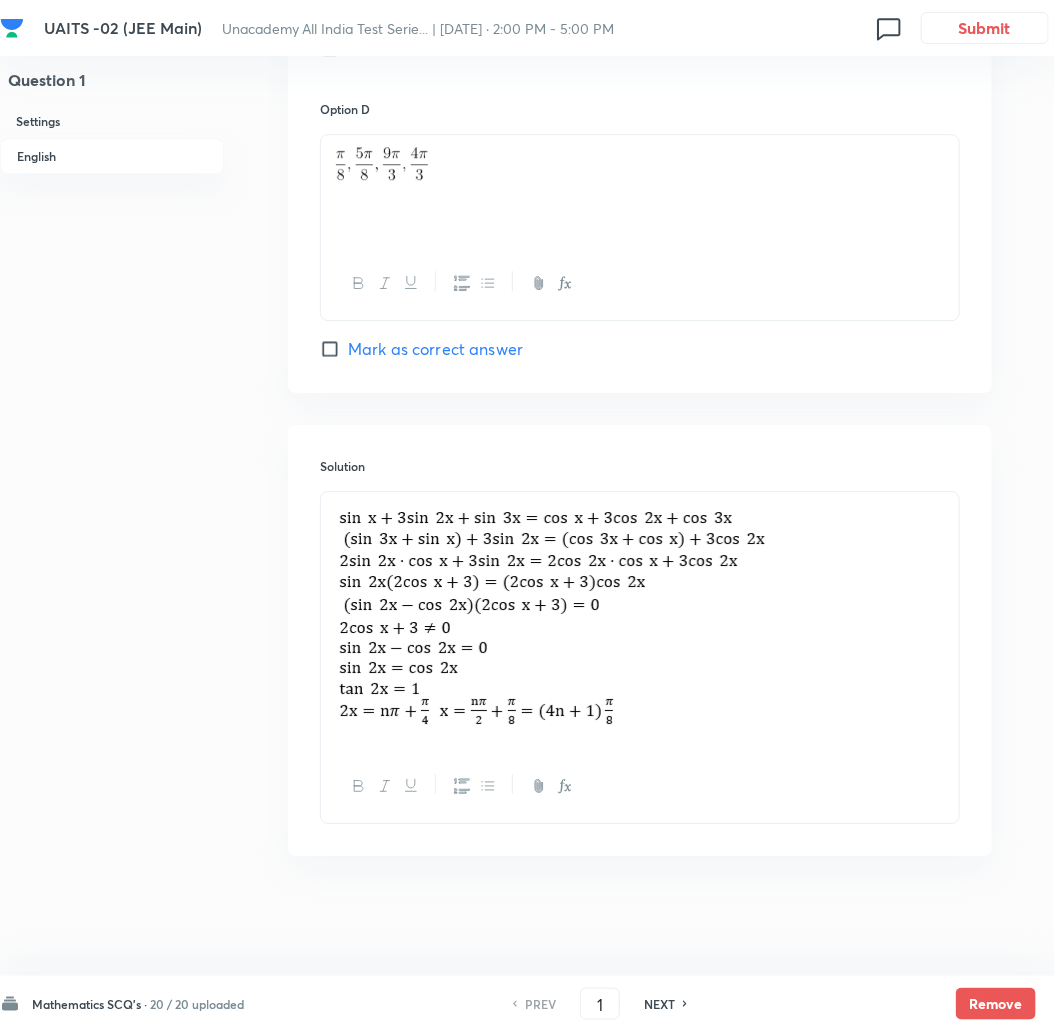 click on "NEXT" at bounding box center [659, 1004] 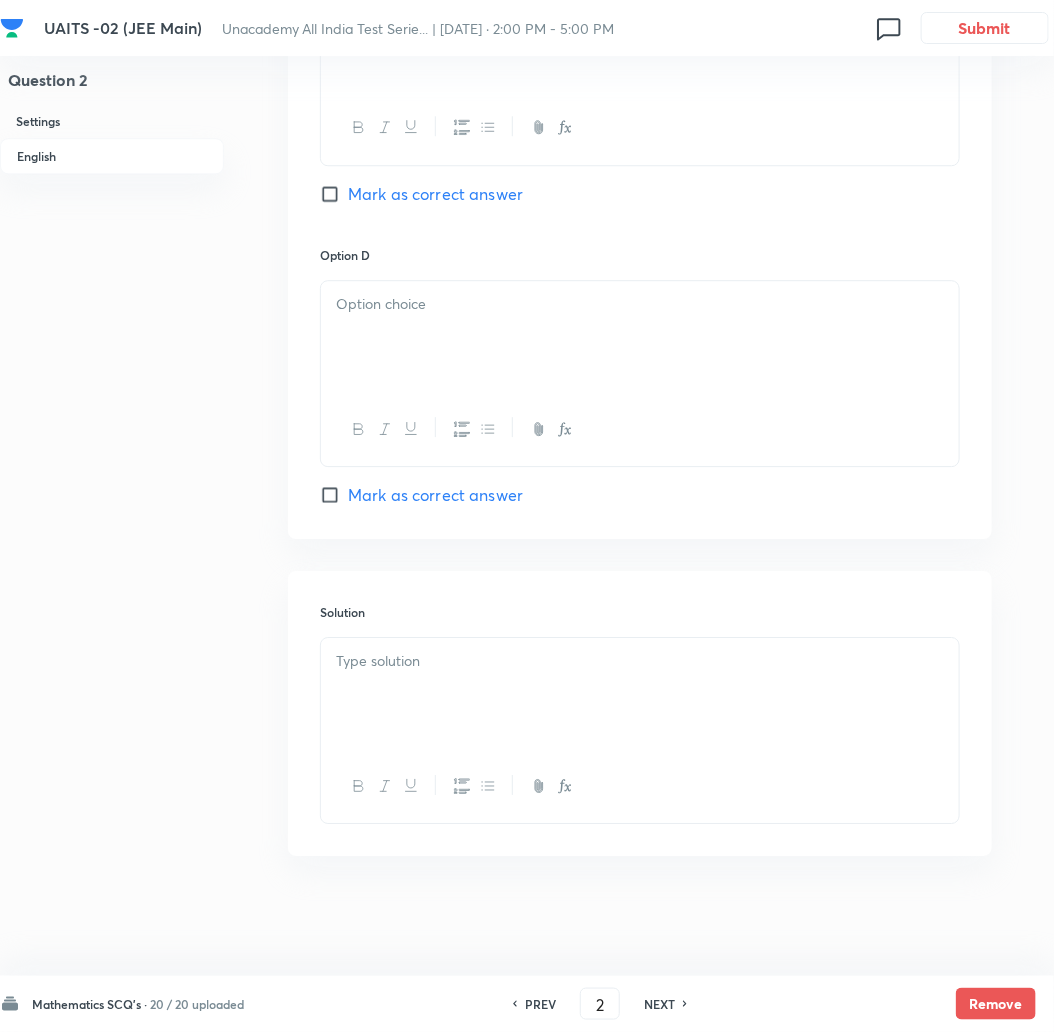 checkbox on "true" 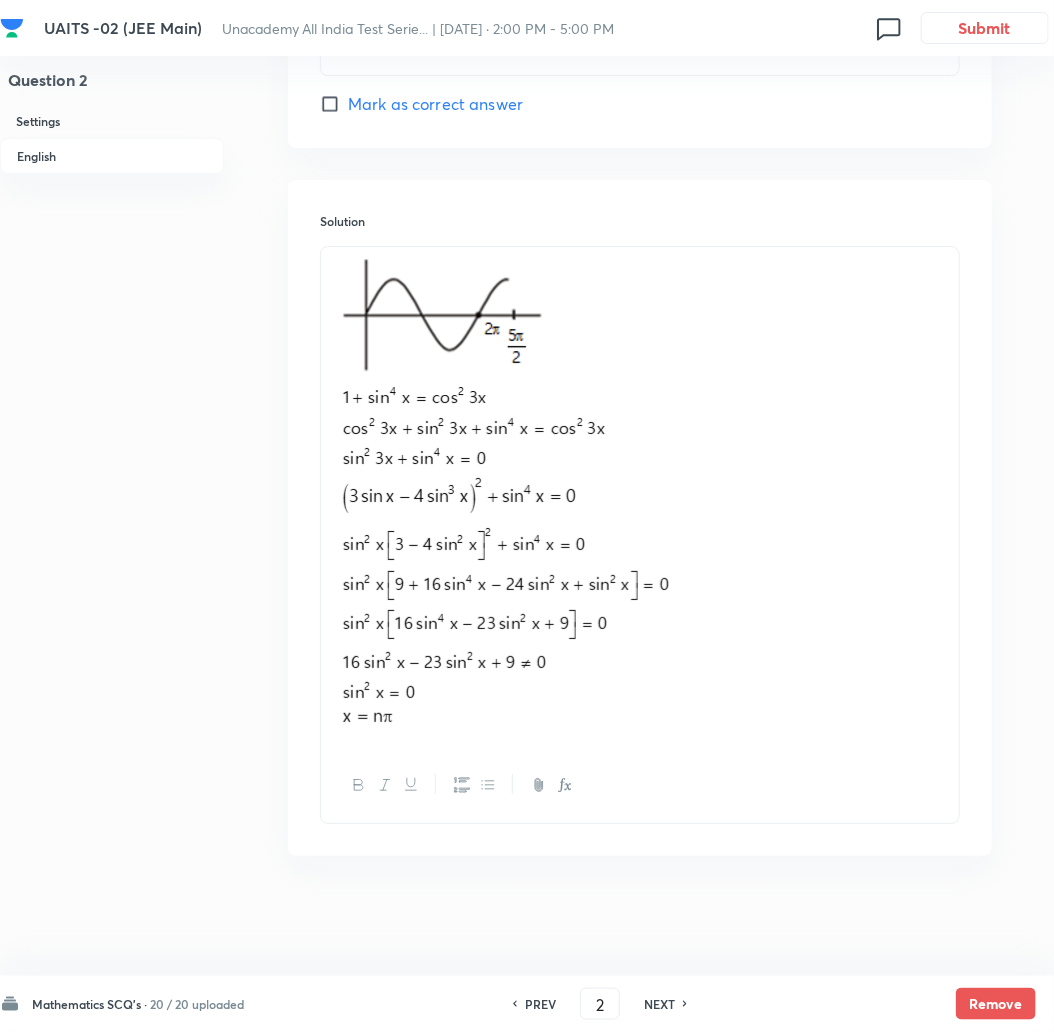 scroll, scrollTop: 2025, scrollLeft: 0, axis: vertical 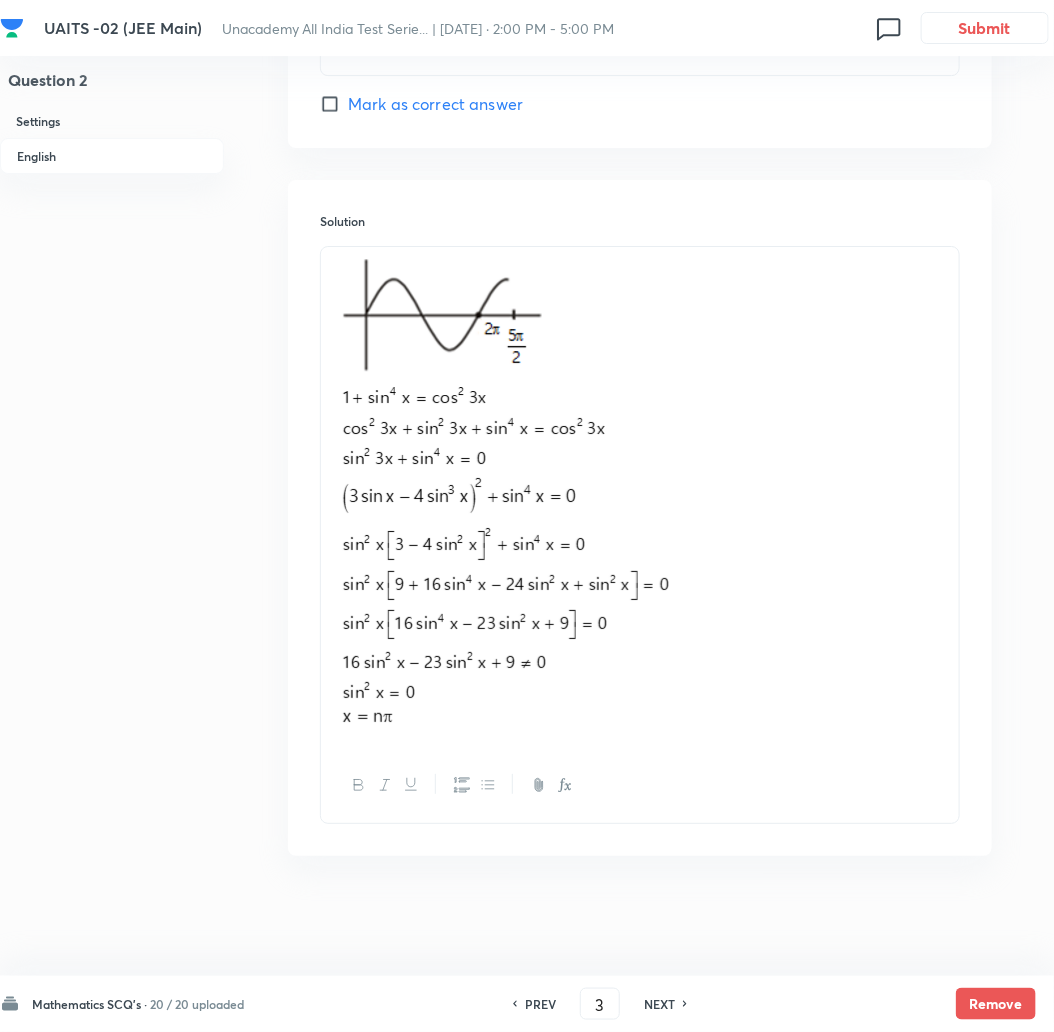 checkbox on "true" 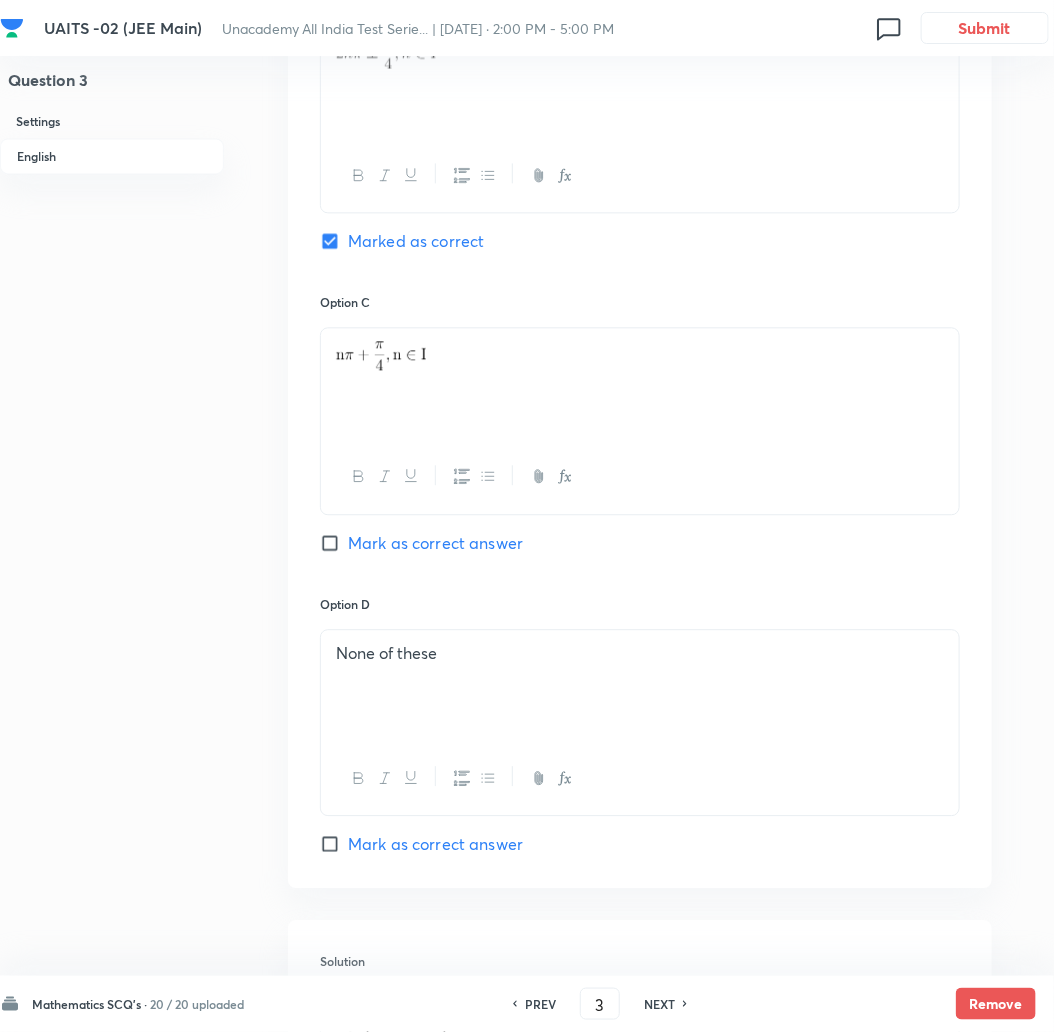 scroll, scrollTop: 1725, scrollLeft: 0, axis: vertical 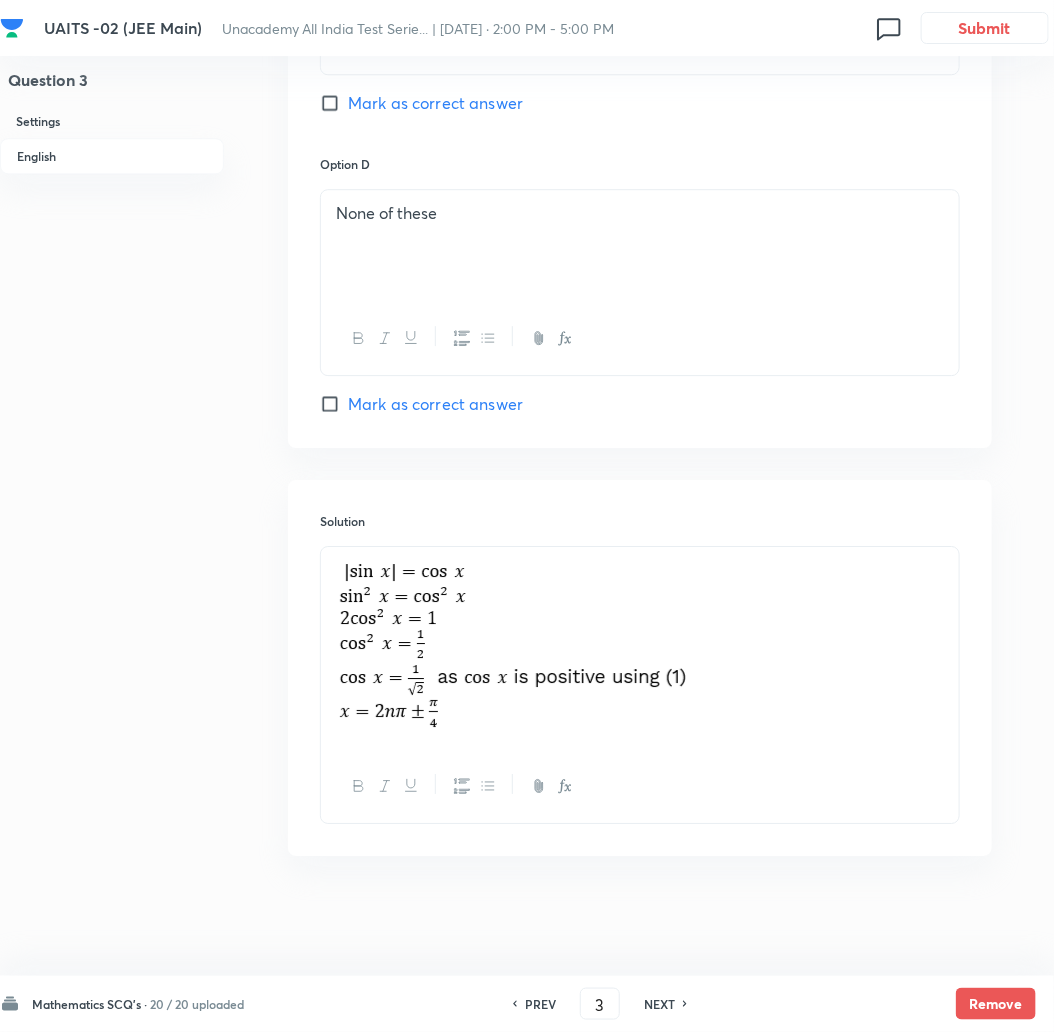 click on "NEXT" at bounding box center [659, 1004] 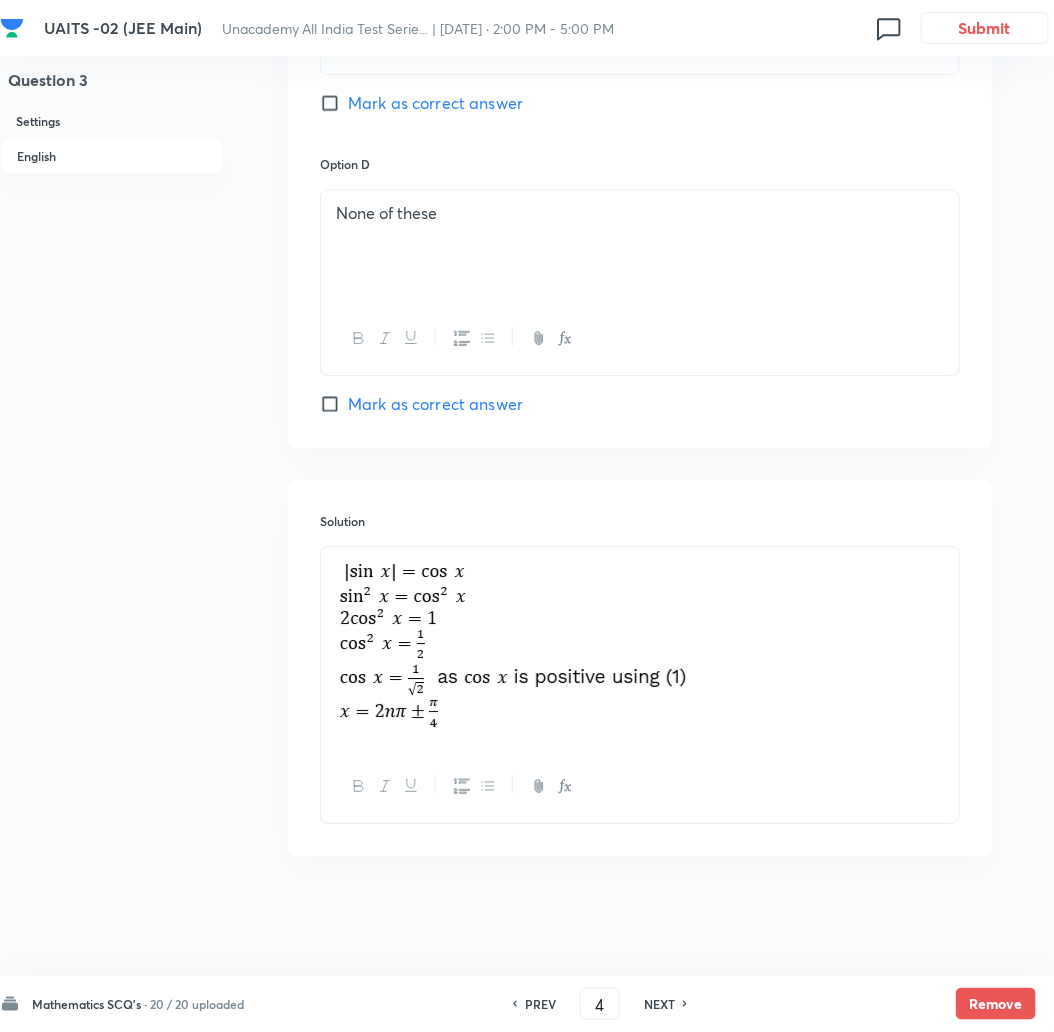 checkbox on "true" 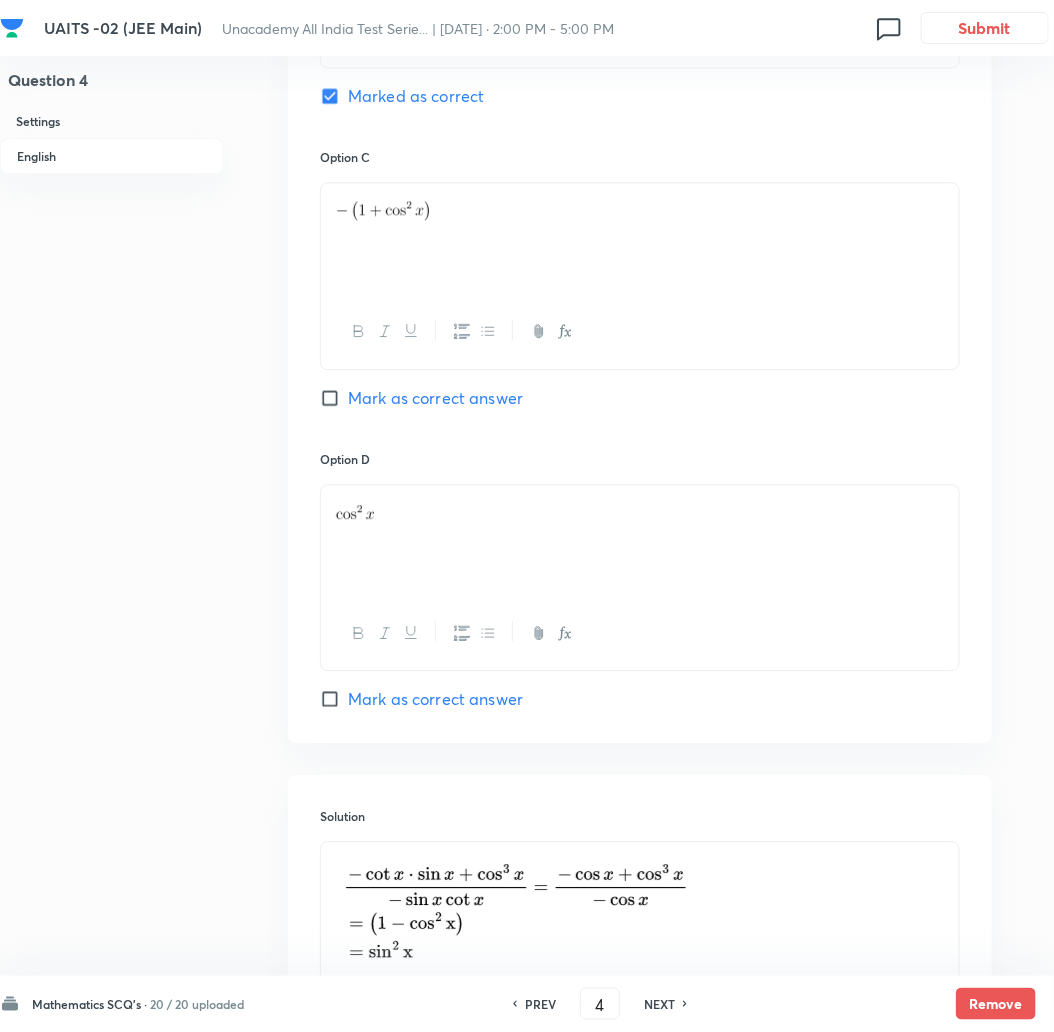scroll, scrollTop: 1551, scrollLeft: 0, axis: vertical 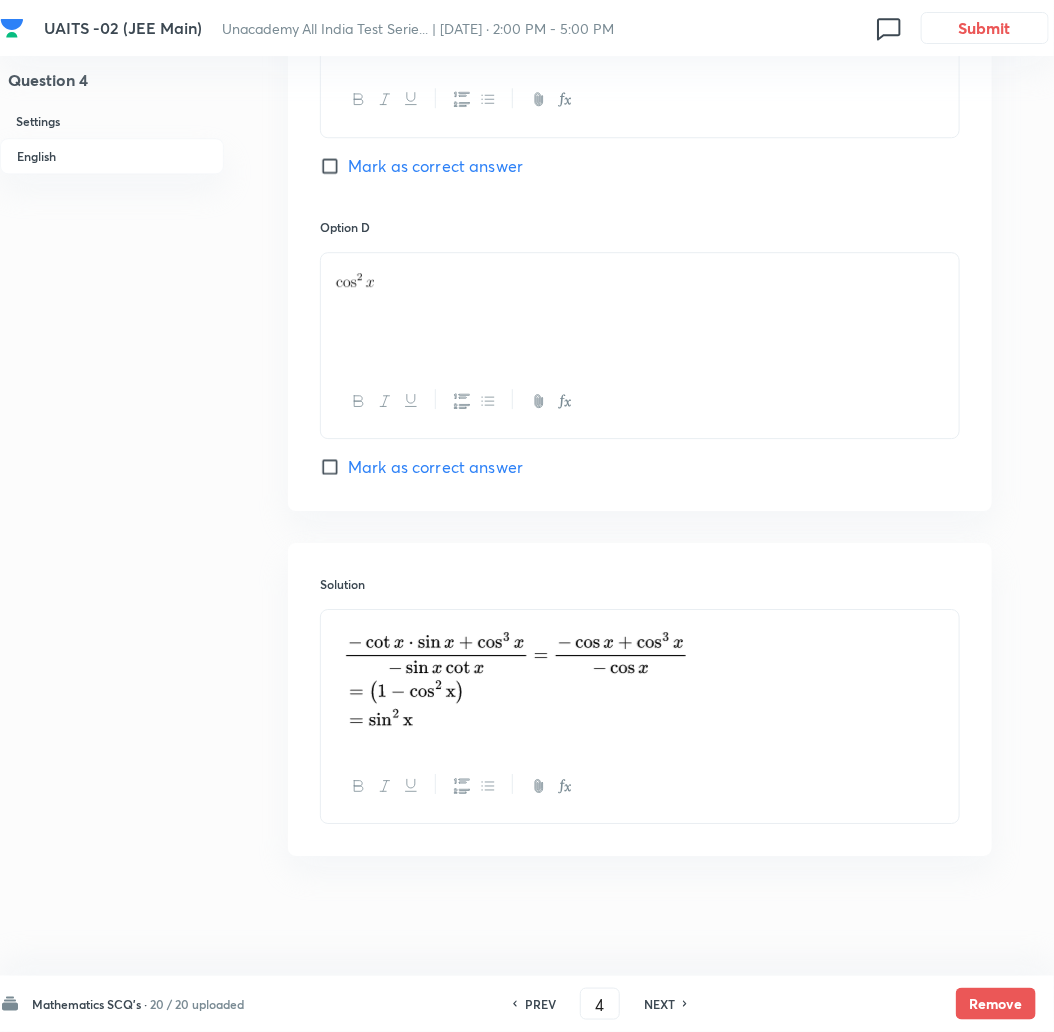 click on "NEXT" at bounding box center (659, 1004) 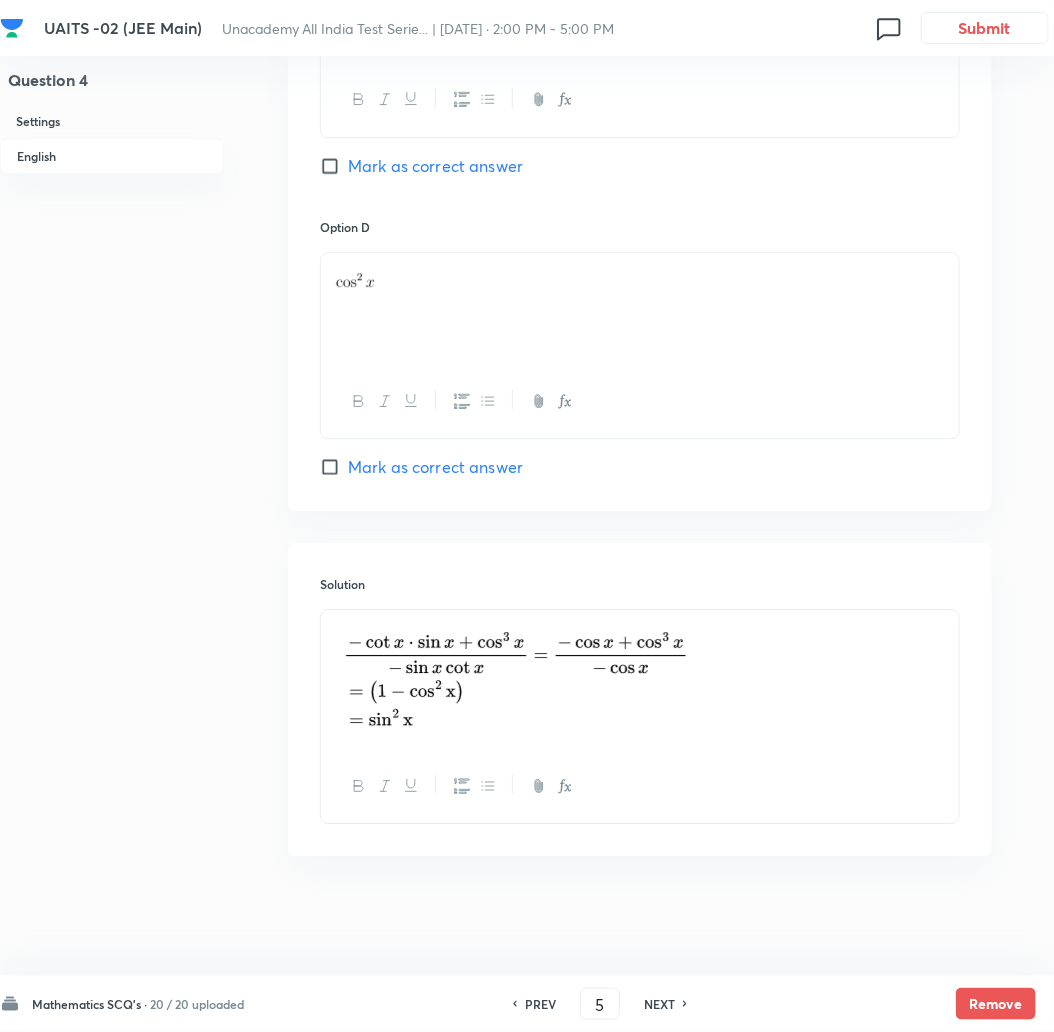 checkbox on "true" 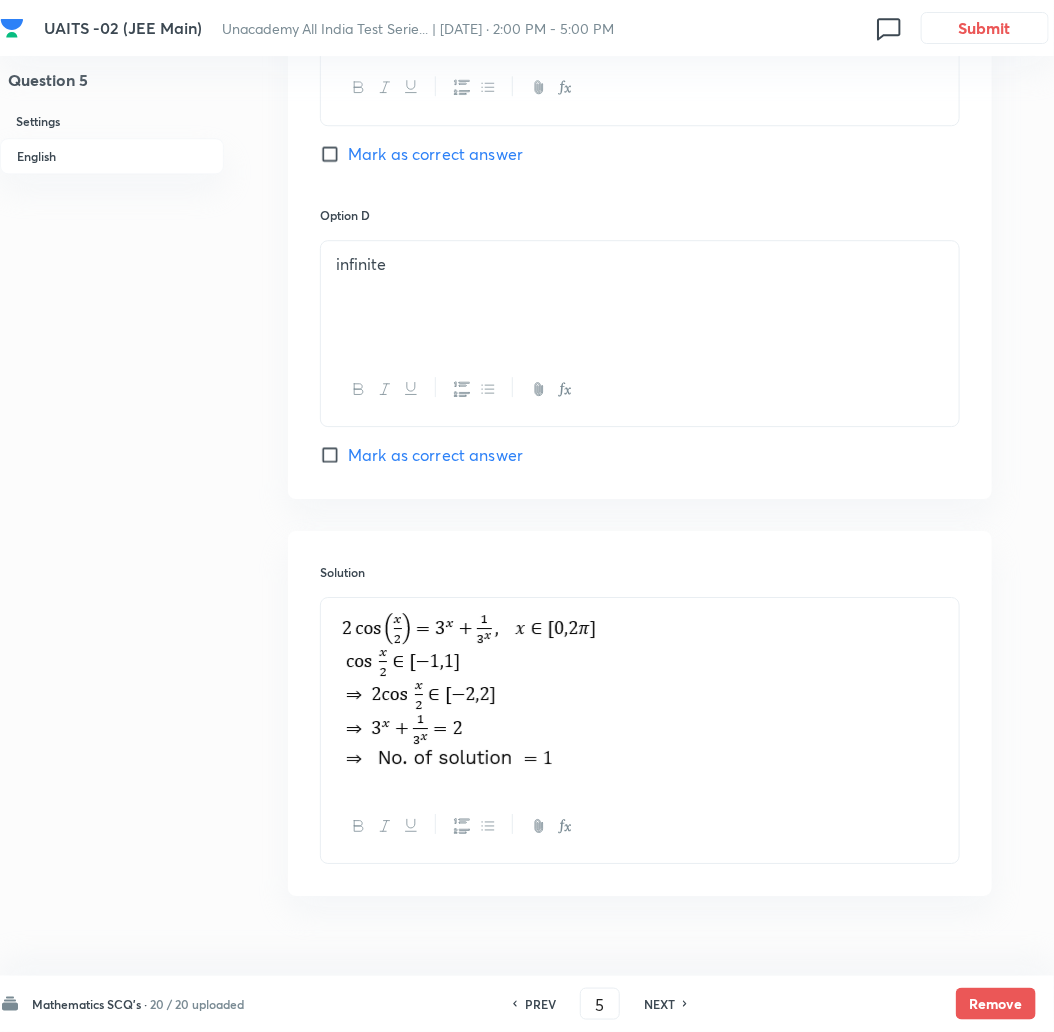 scroll, scrollTop: 1714, scrollLeft: 0, axis: vertical 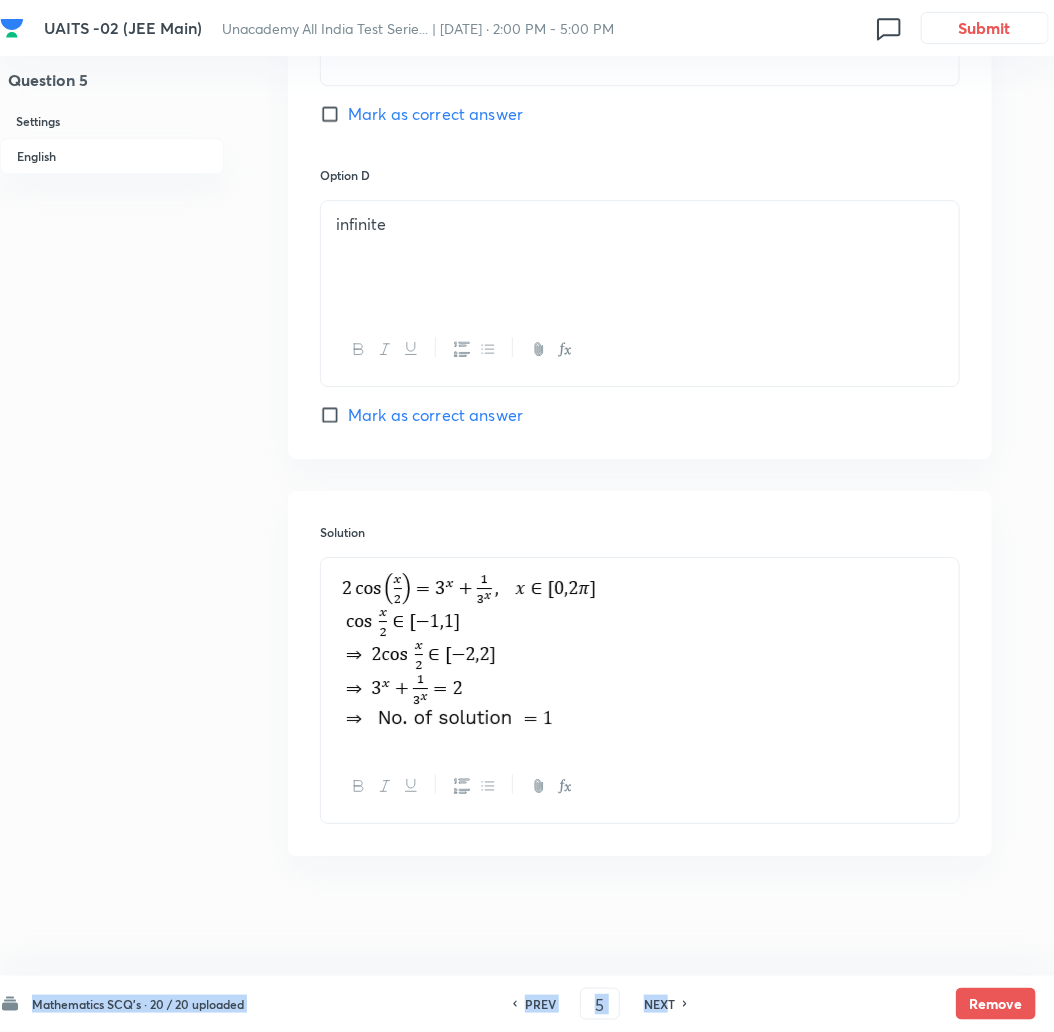 drag, startPoint x: 672, startPoint y: 1006, endPoint x: 660, endPoint y: 797, distance: 209.34421 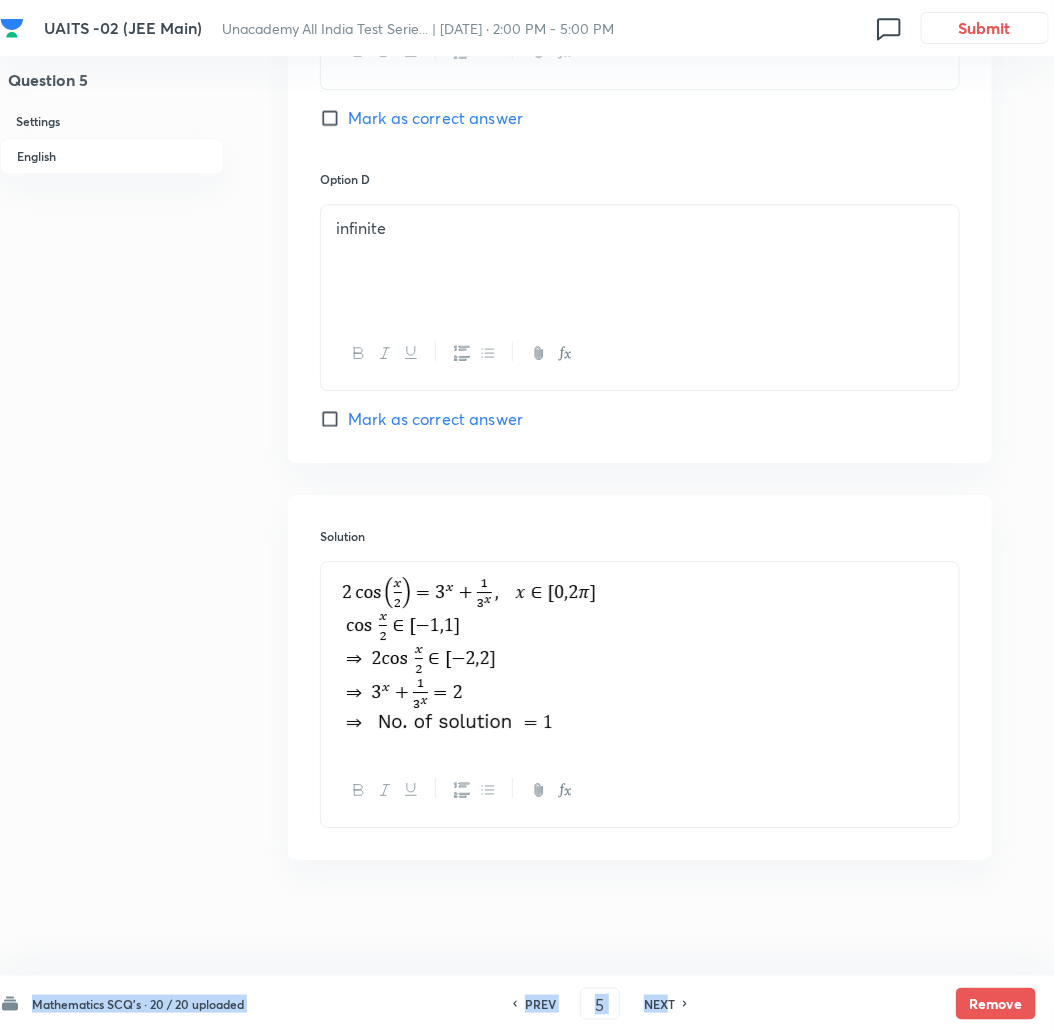scroll, scrollTop: 1047, scrollLeft: 0, axis: vertical 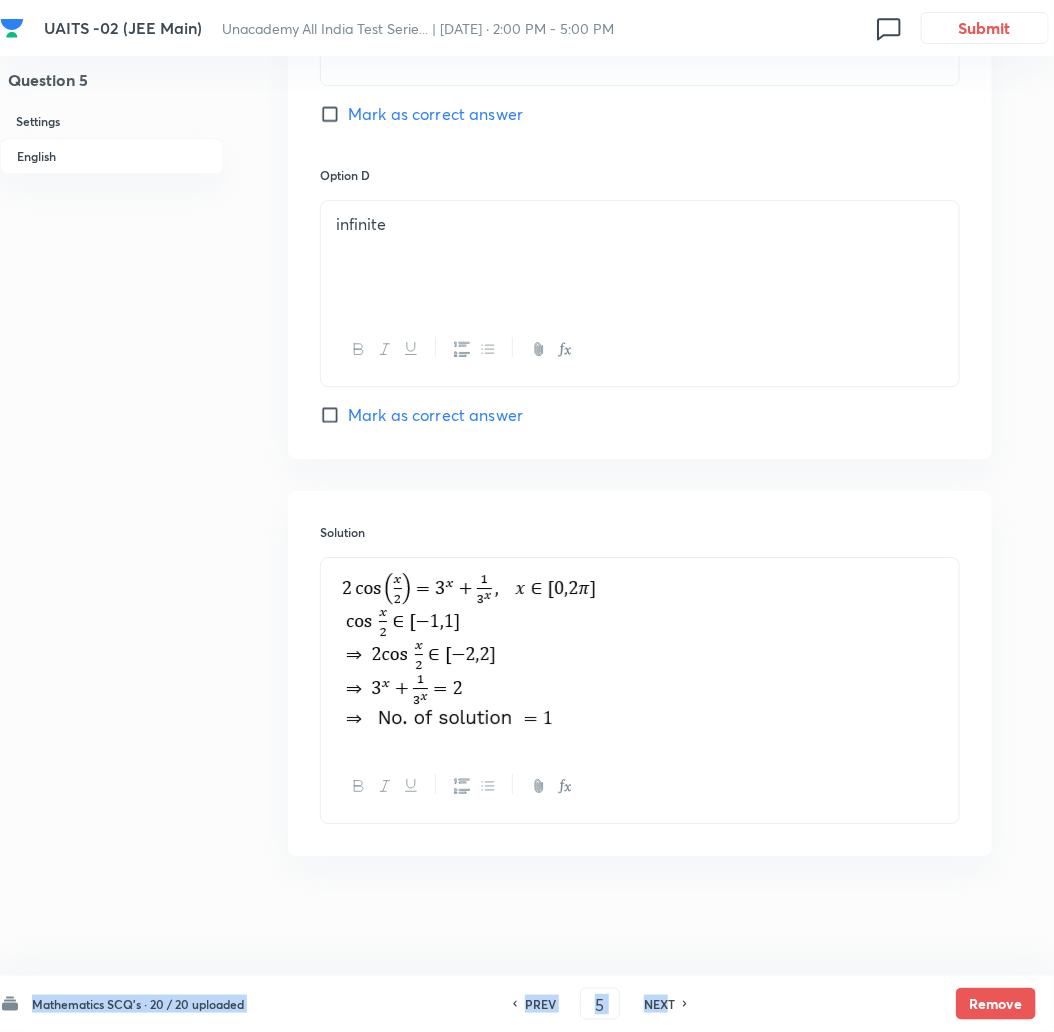 click on "NEXT" at bounding box center [659, 1004] 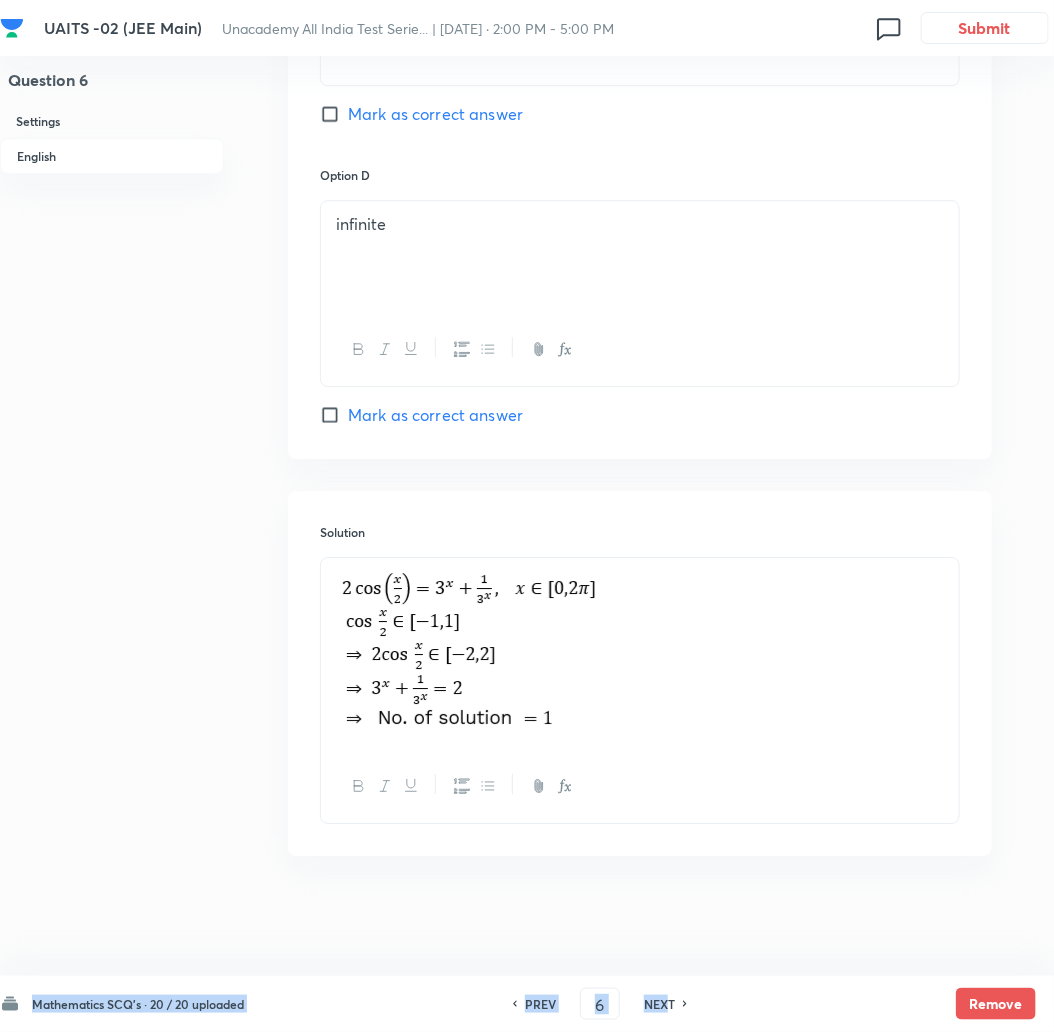 checkbox on "false" 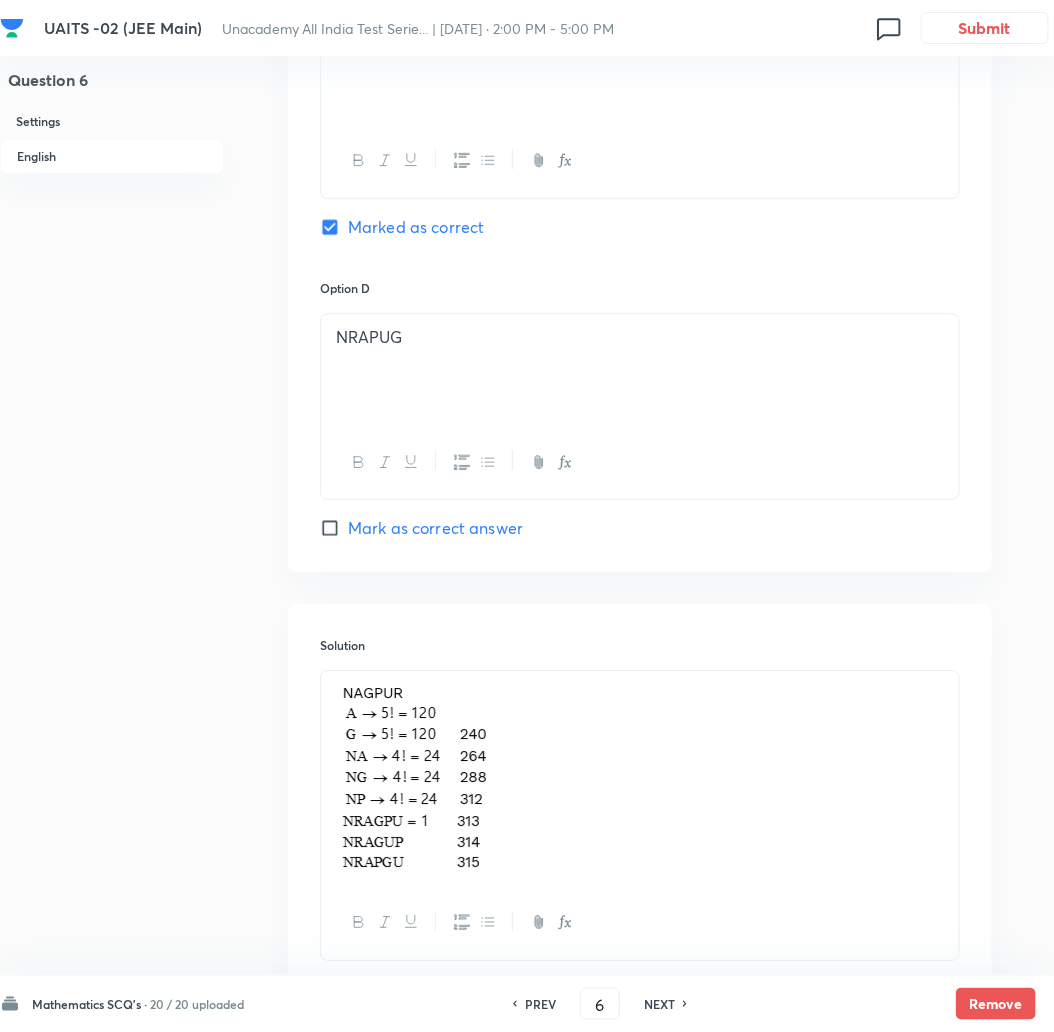 scroll, scrollTop: 1738, scrollLeft: 0, axis: vertical 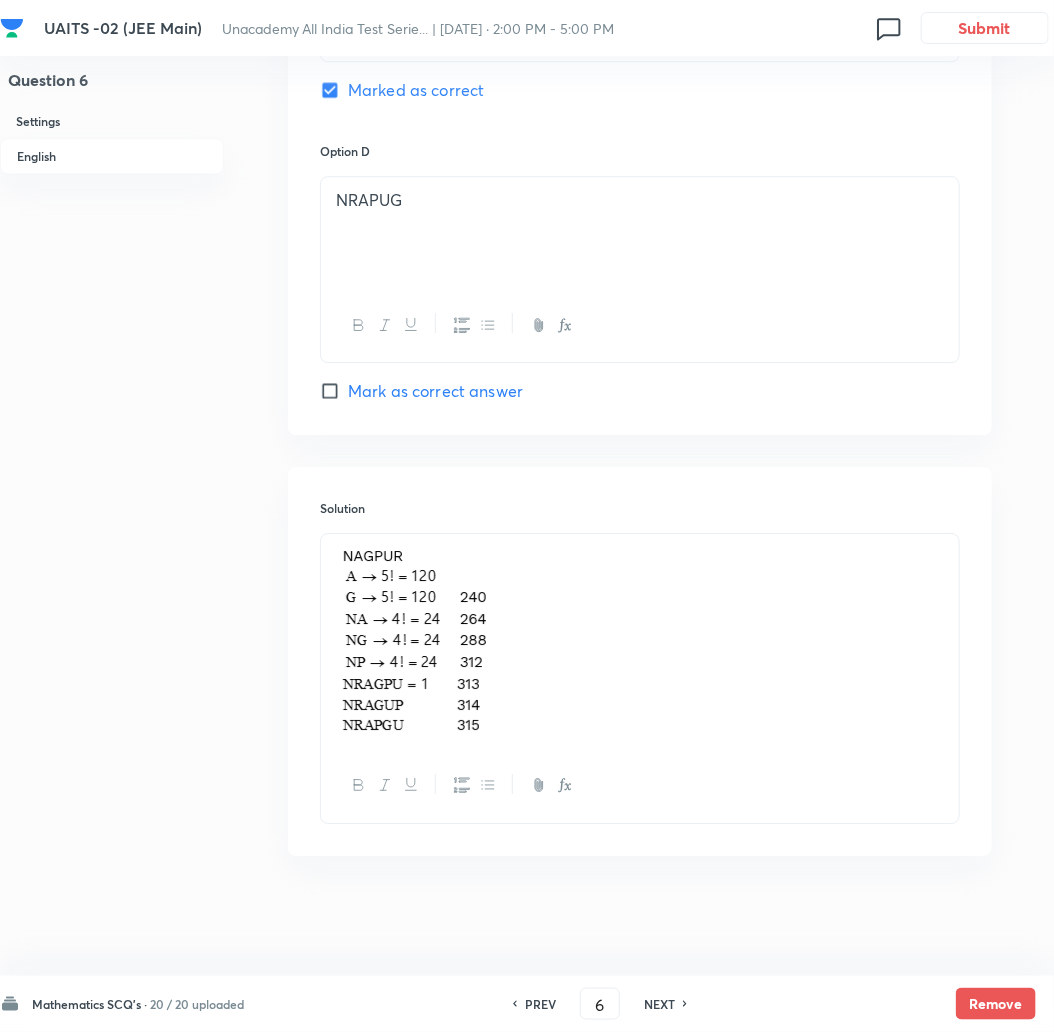click at bounding box center (409, 703) 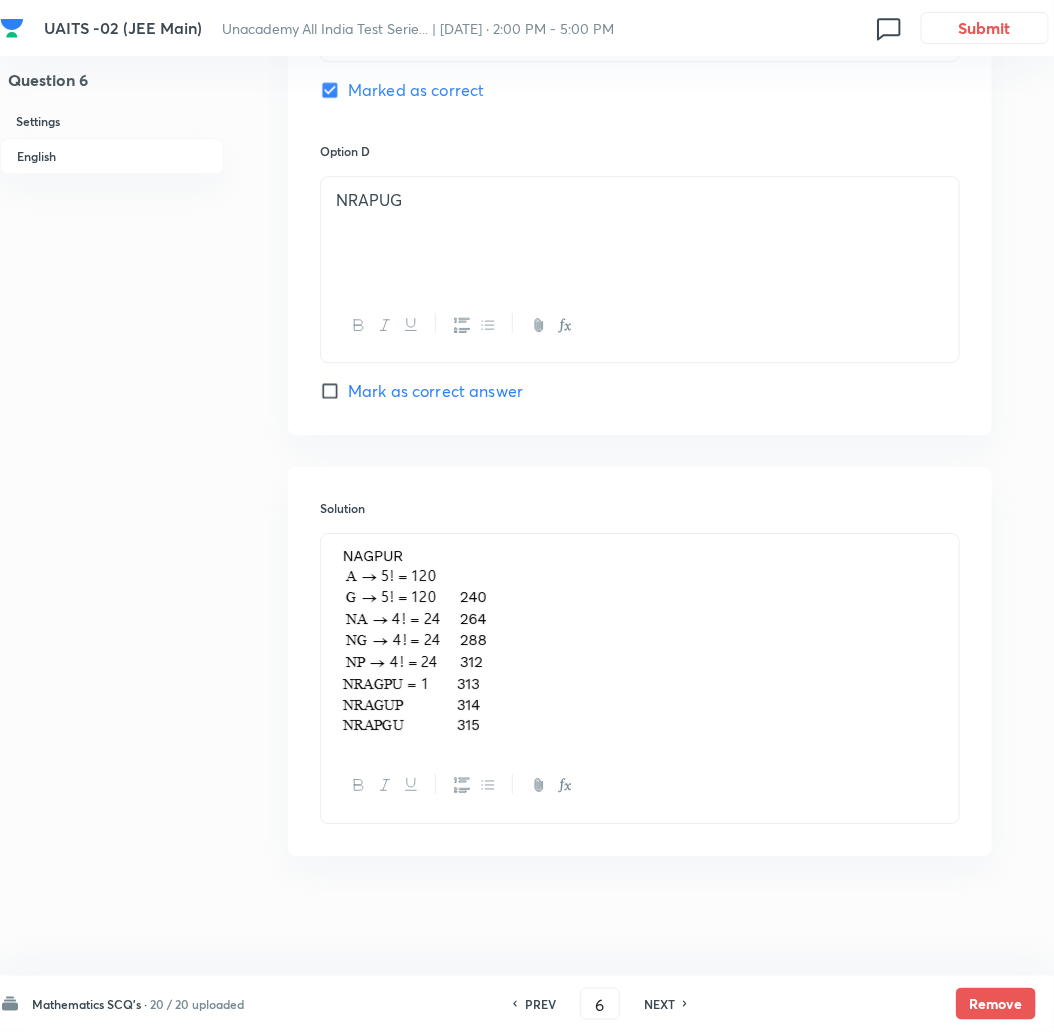 click on "NEXT" at bounding box center (659, 1004) 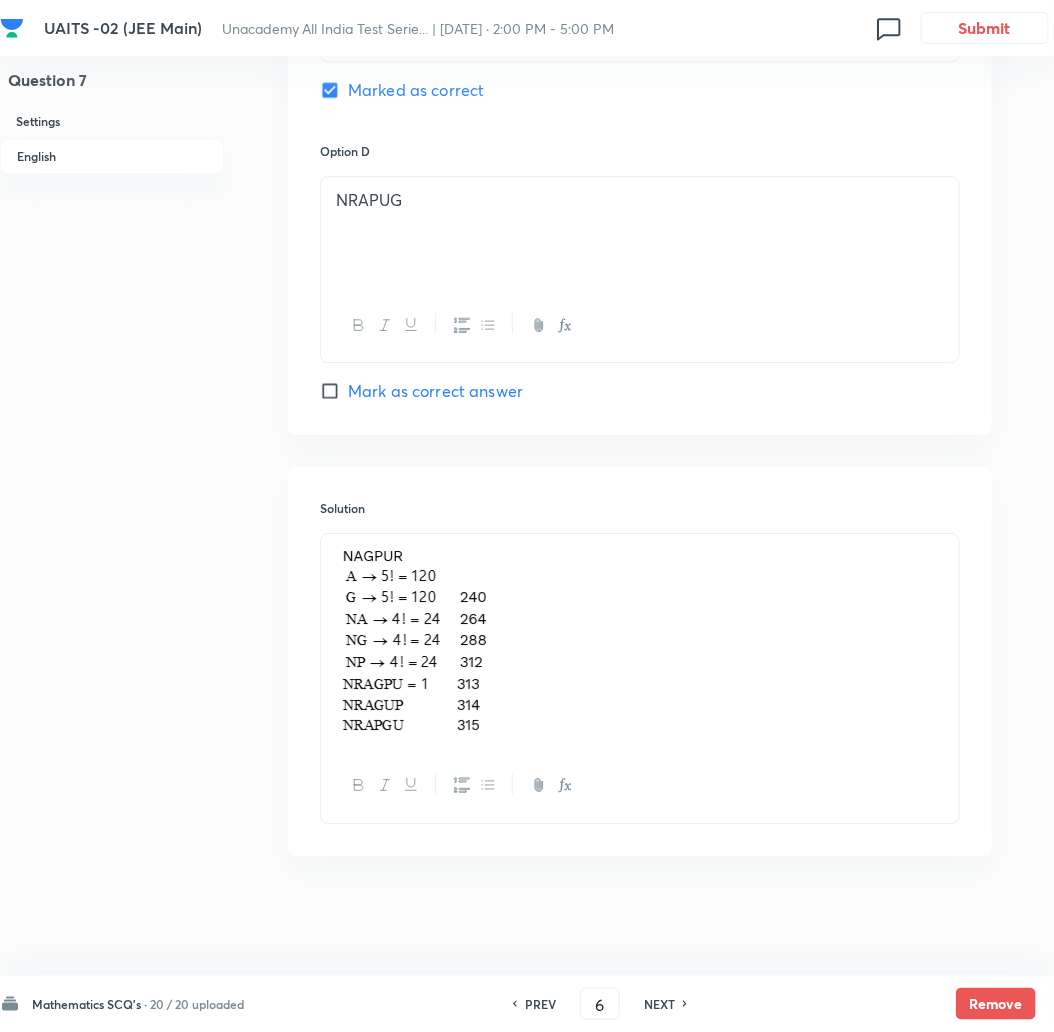 type on "7" 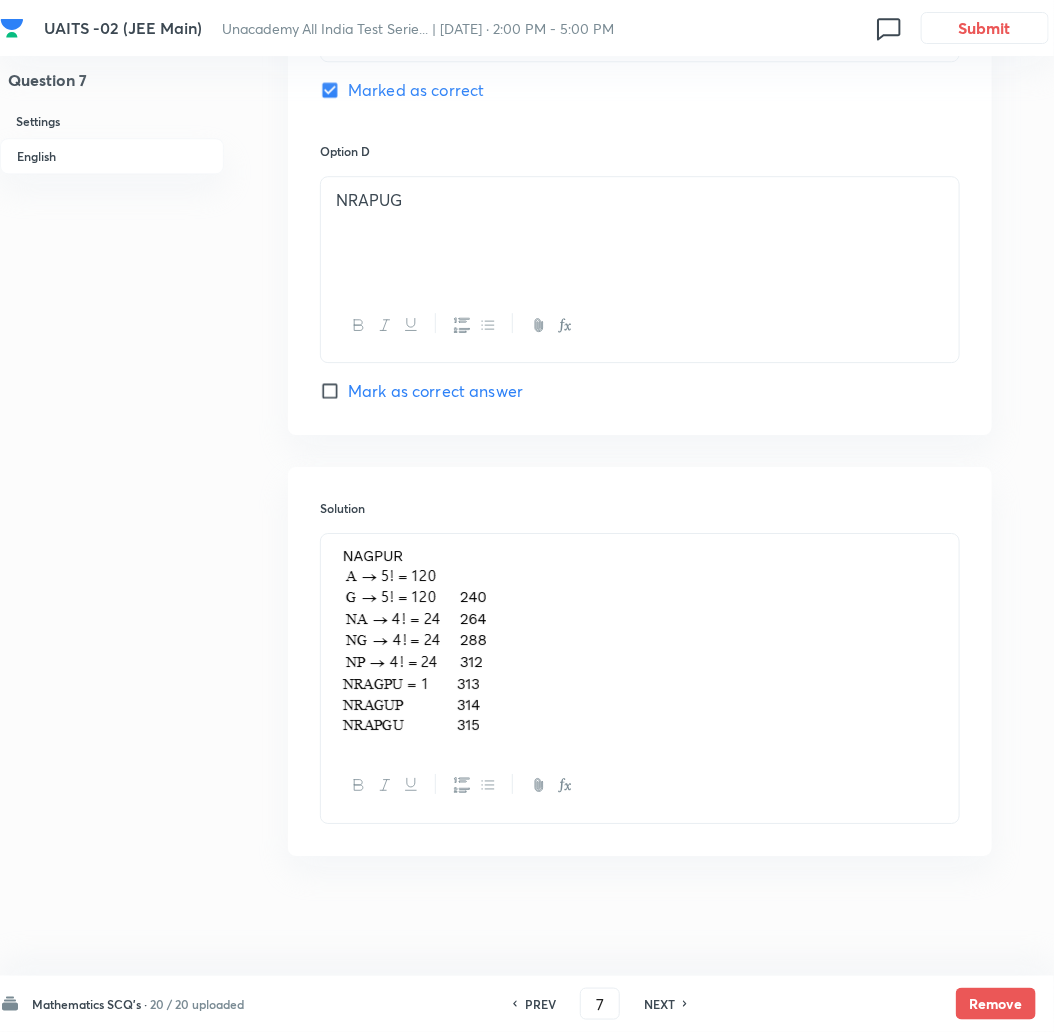 checkbox on "false" 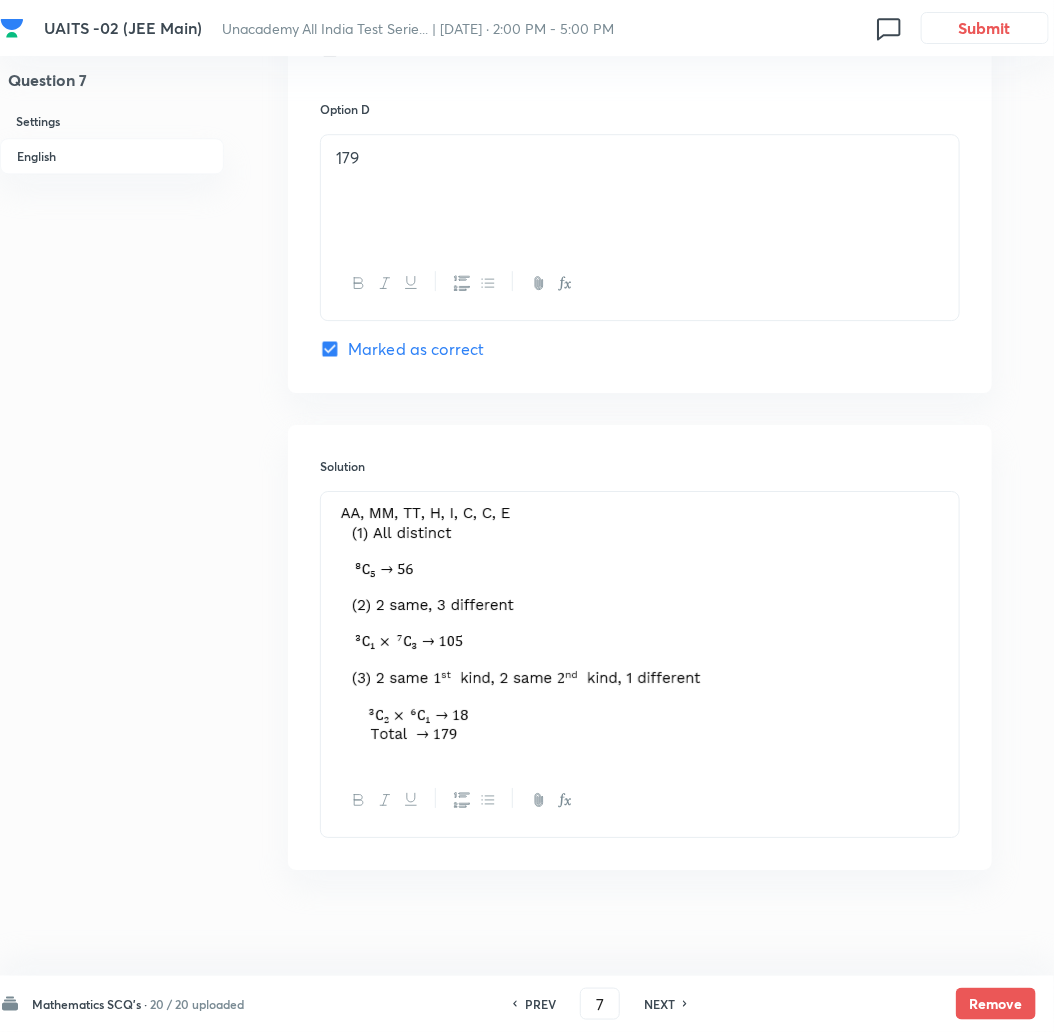 scroll, scrollTop: 1777, scrollLeft: 0, axis: vertical 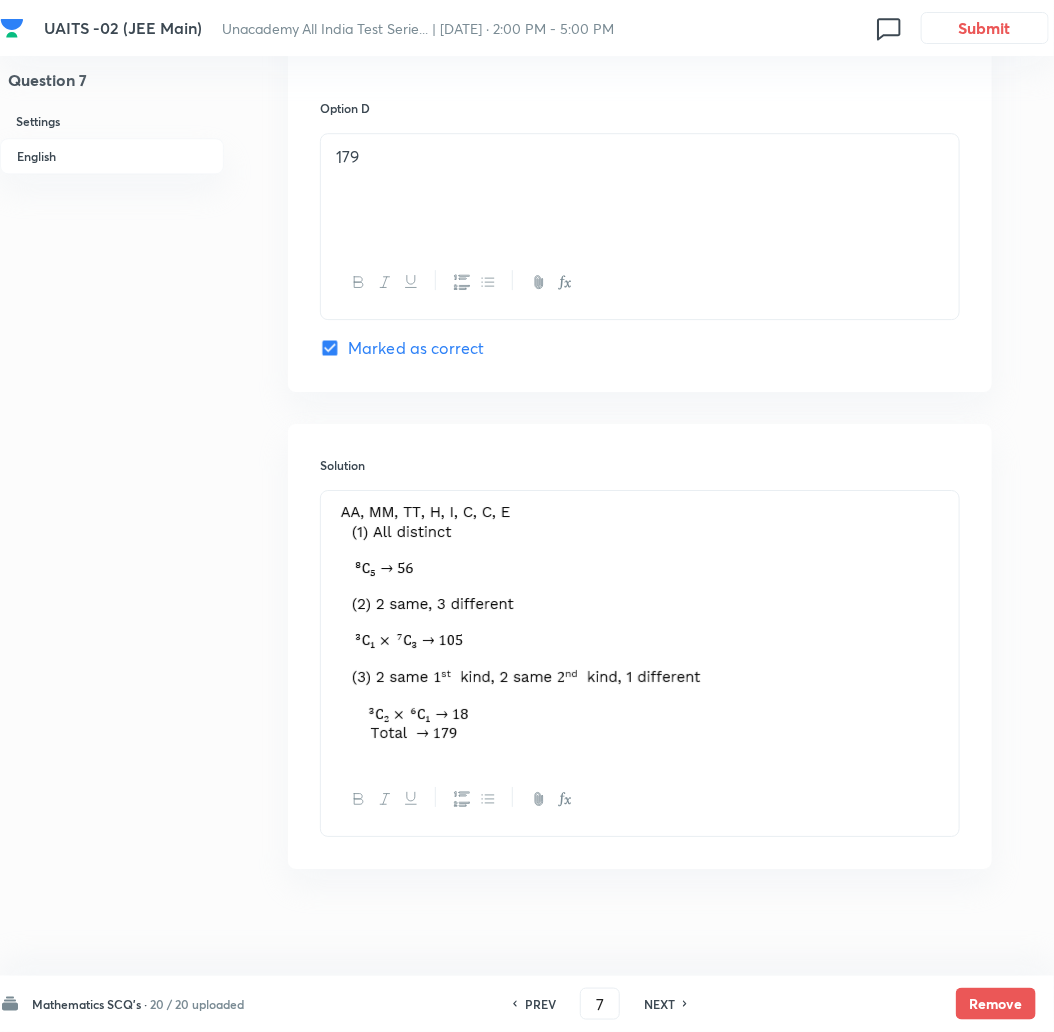 click on "NEXT" at bounding box center [659, 1004] 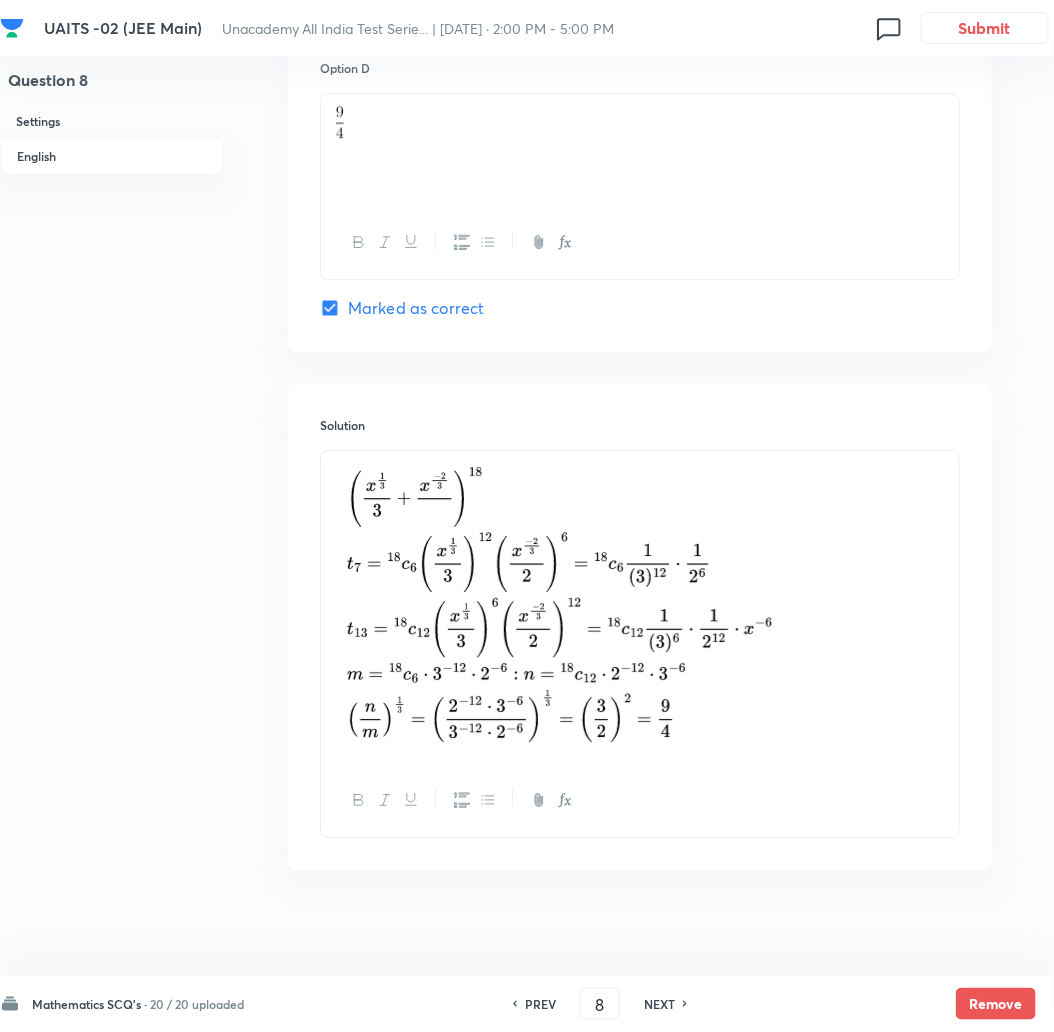 scroll, scrollTop: 1835, scrollLeft: 0, axis: vertical 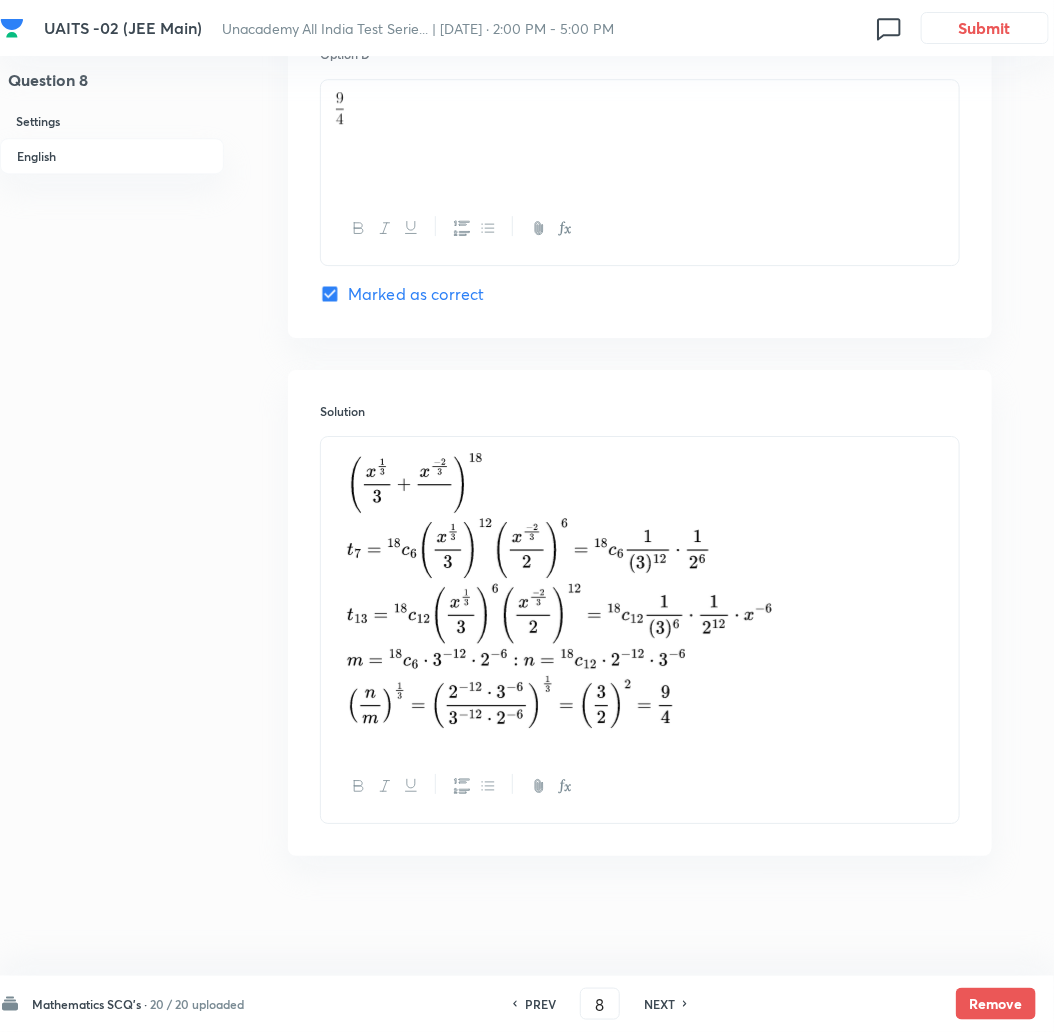 click on "PREV 8 ​ NEXT" at bounding box center (600, 1004) 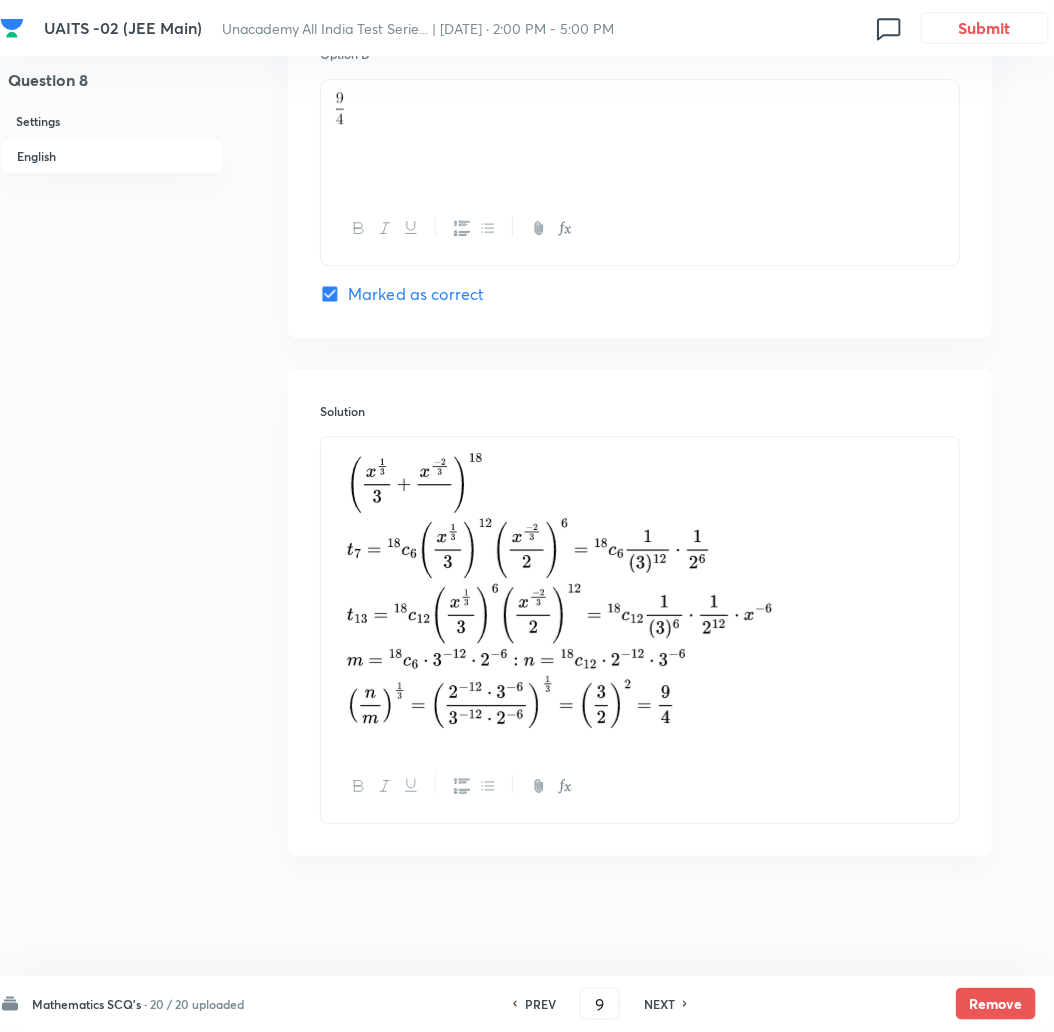 checkbox on "true" 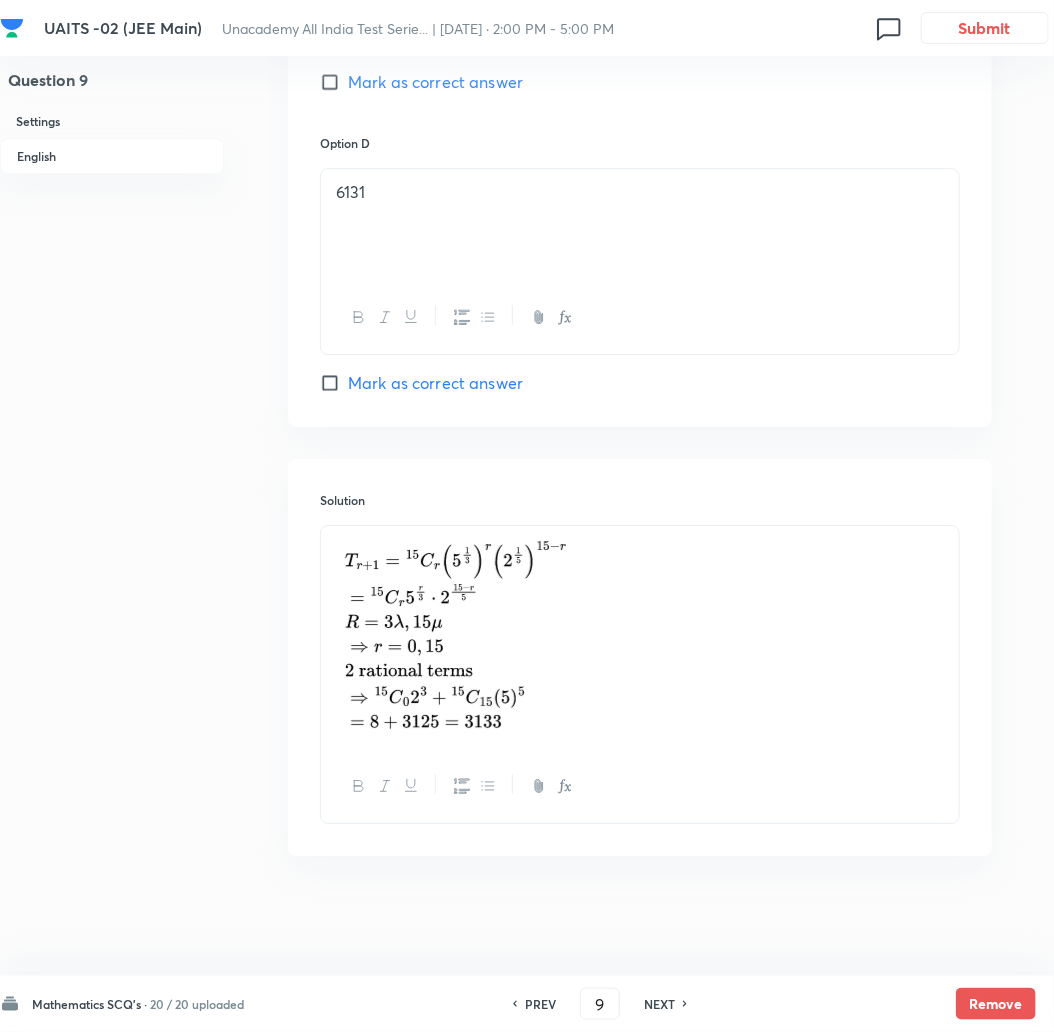 scroll, scrollTop: 1746, scrollLeft: 0, axis: vertical 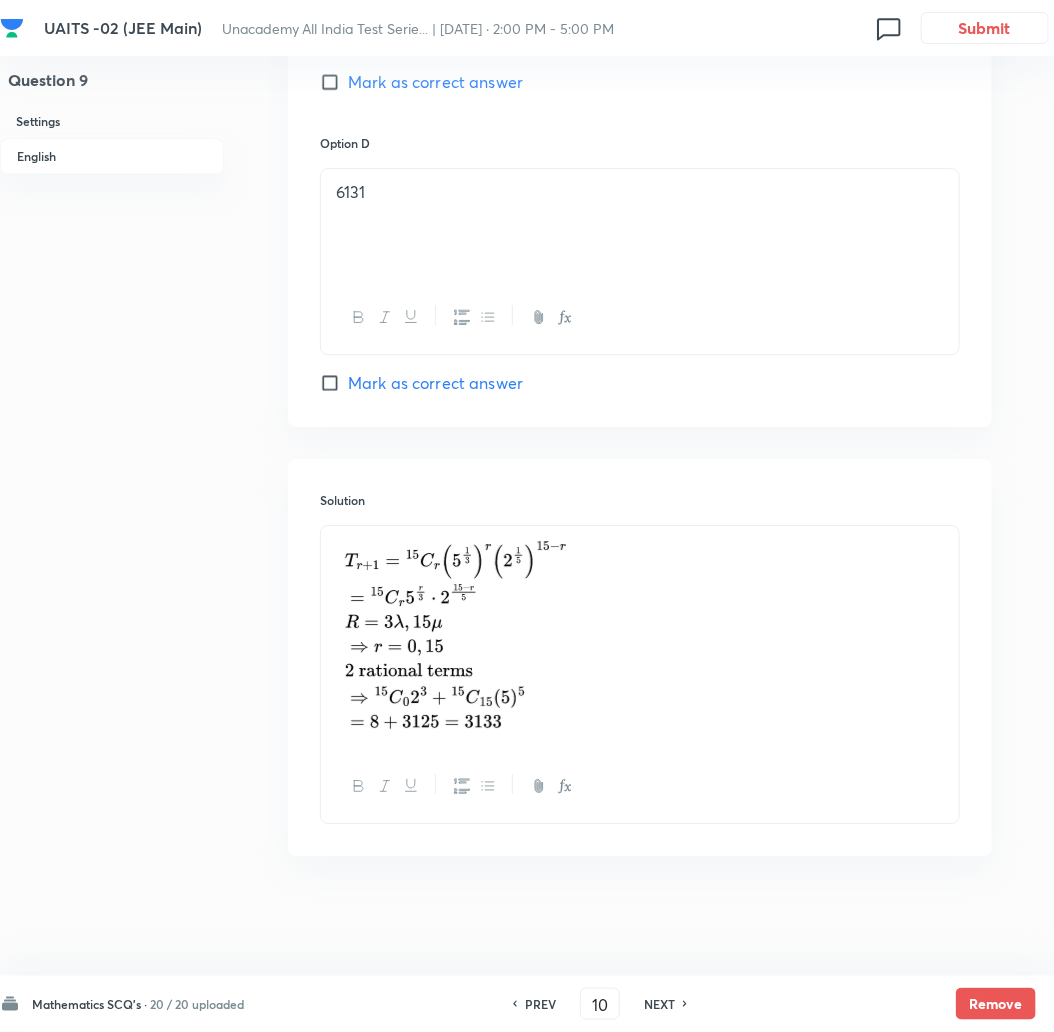 checkbox on "true" 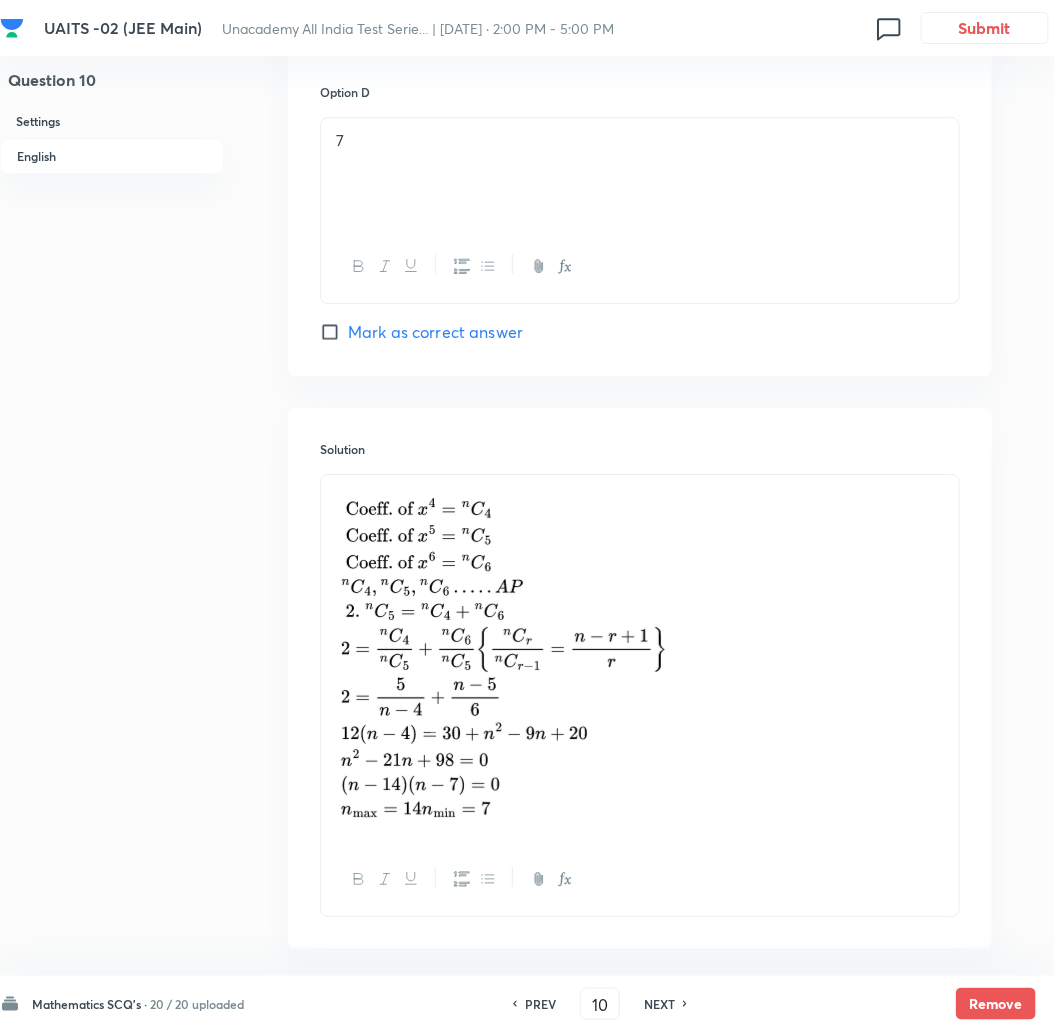 scroll, scrollTop: 1890, scrollLeft: 0, axis: vertical 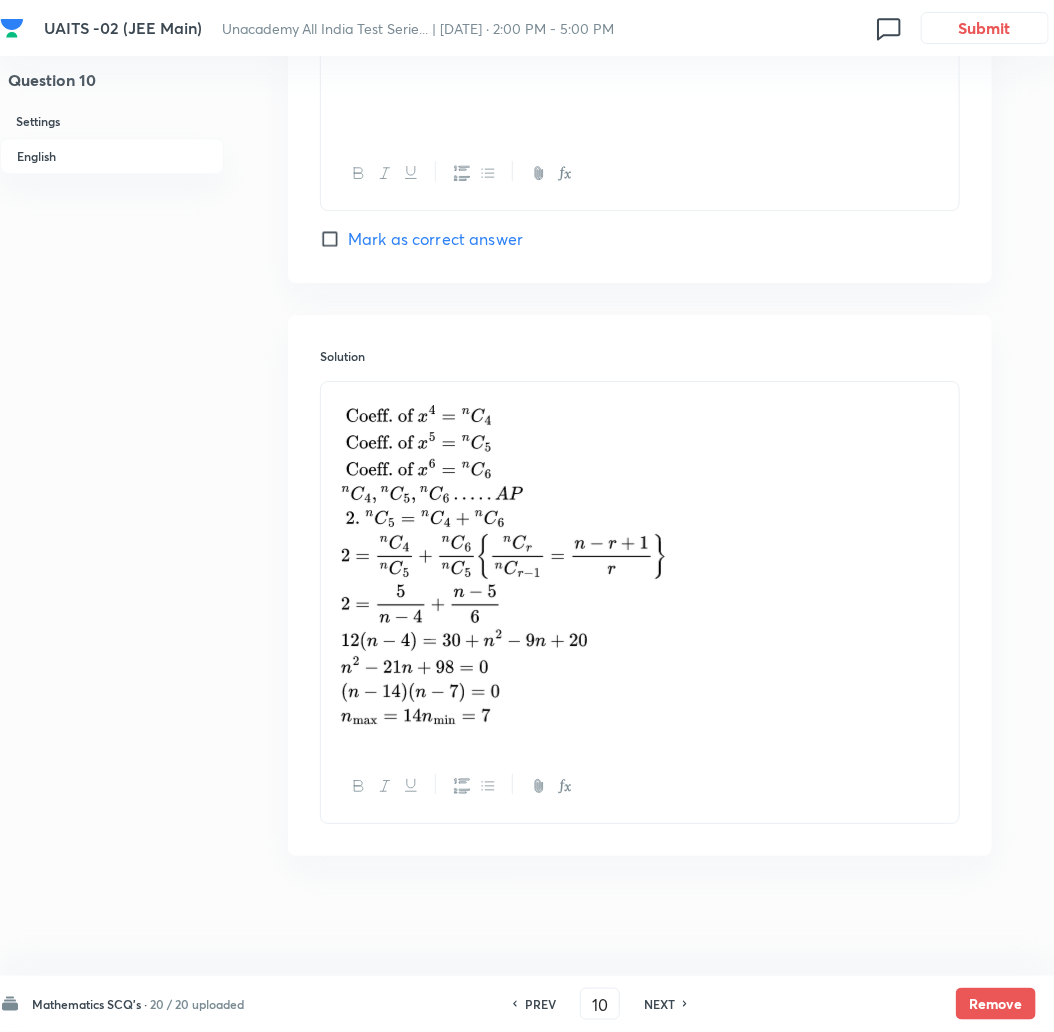 click on "NEXT" at bounding box center (659, 1004) 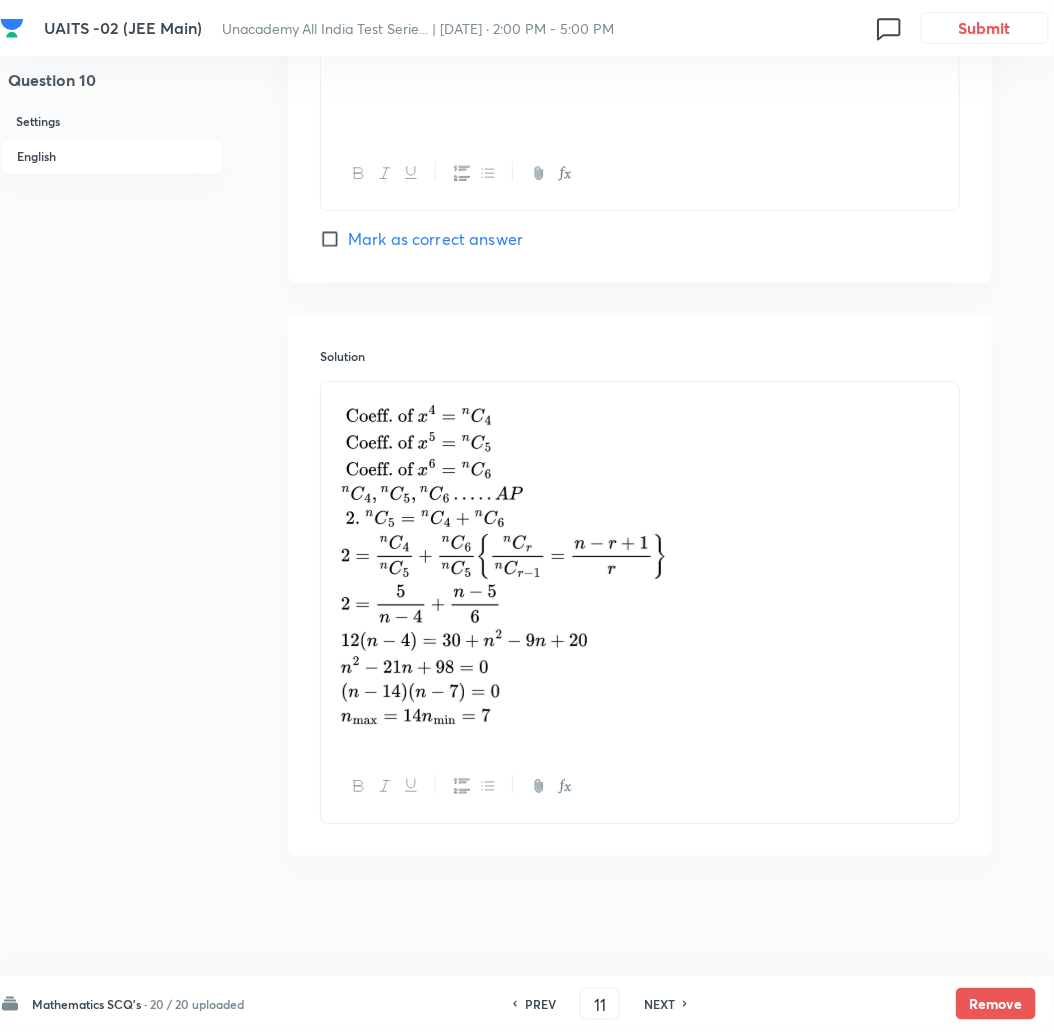 checkbox on "false" 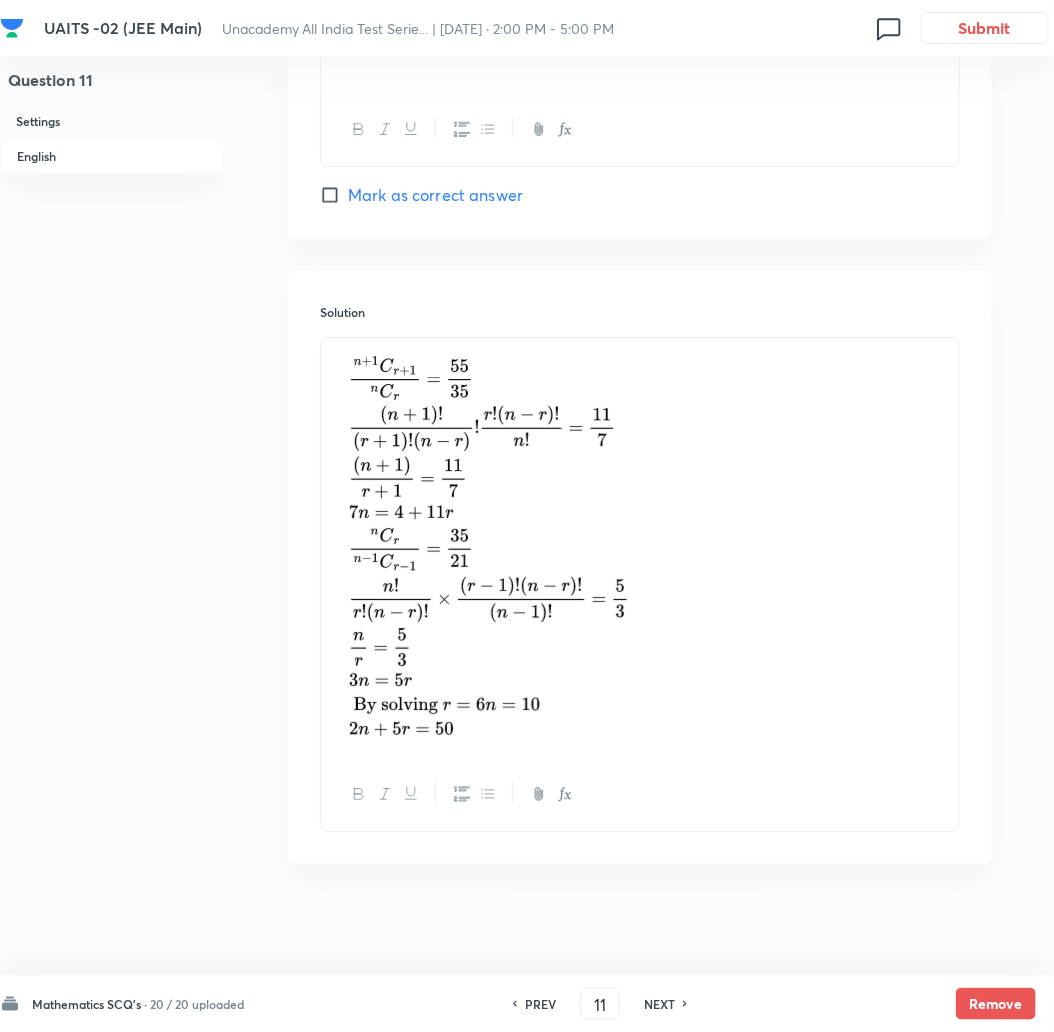 scroll, scrollTop: 1942, scrollLeft: 0, axis: vertical 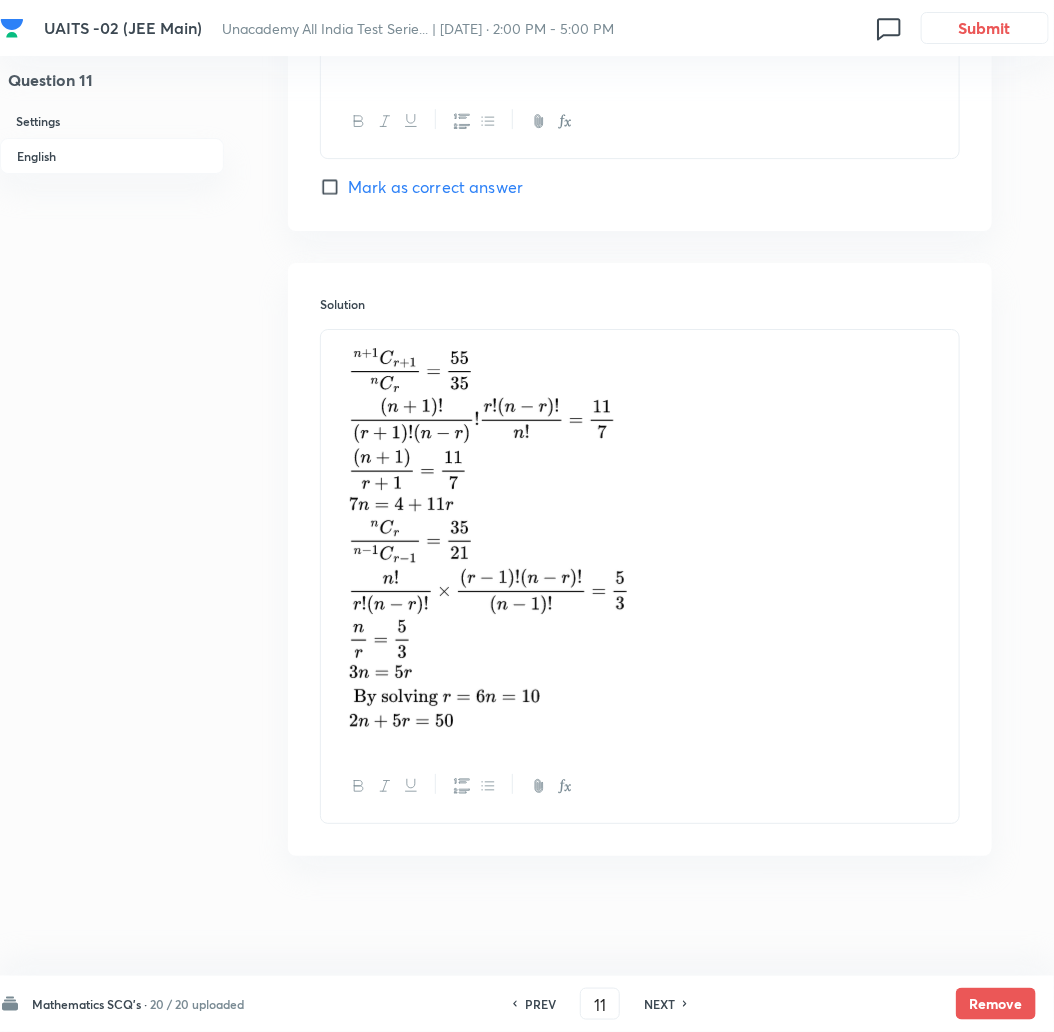 click on "NEXT" at bounding box center (659, 1004) 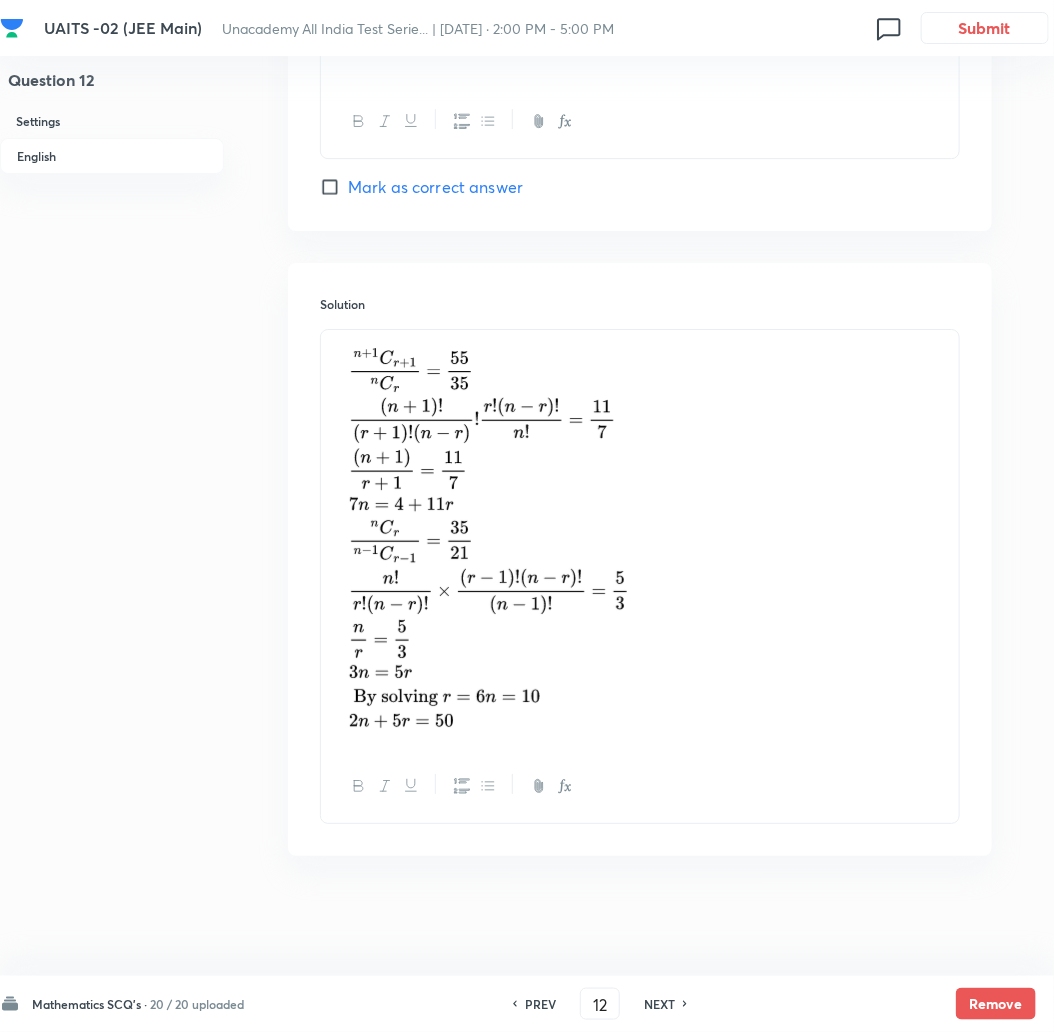 checkbox on "true" 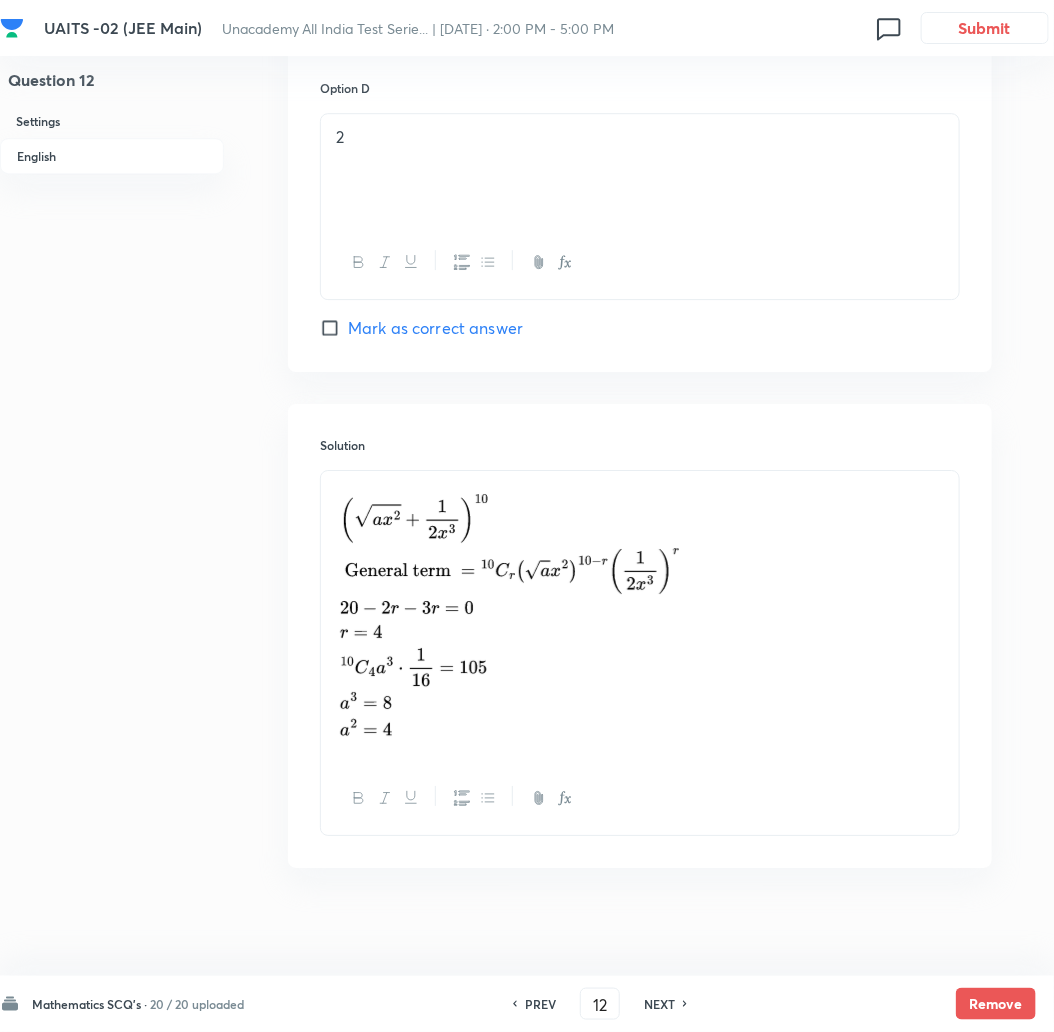 scroll, scrollTop: 1813, scrollLeft: 0, axis: vertical 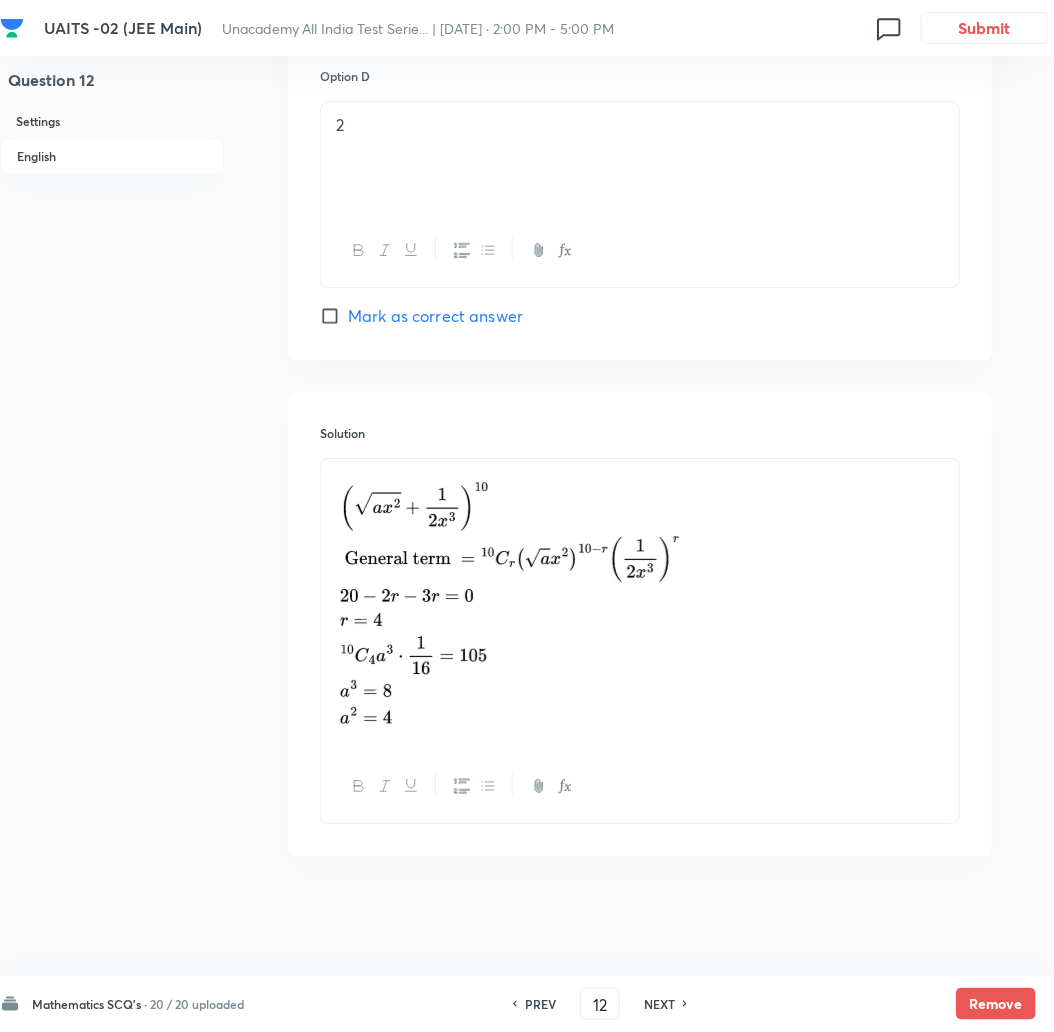 click on "NEXT" at bounding box center [659, 1004] 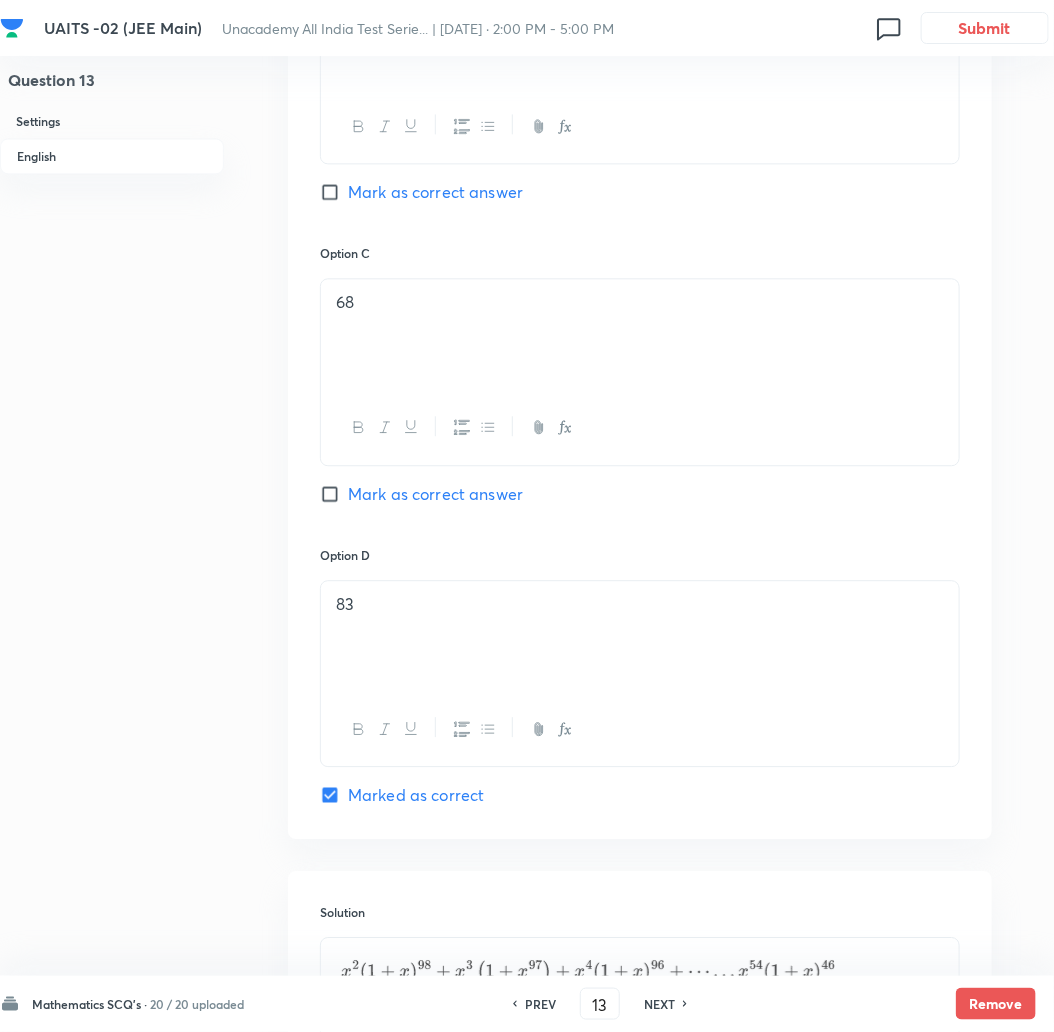 scroll, scrollTop: 1333, scrollLeft: 0, axis: vertical 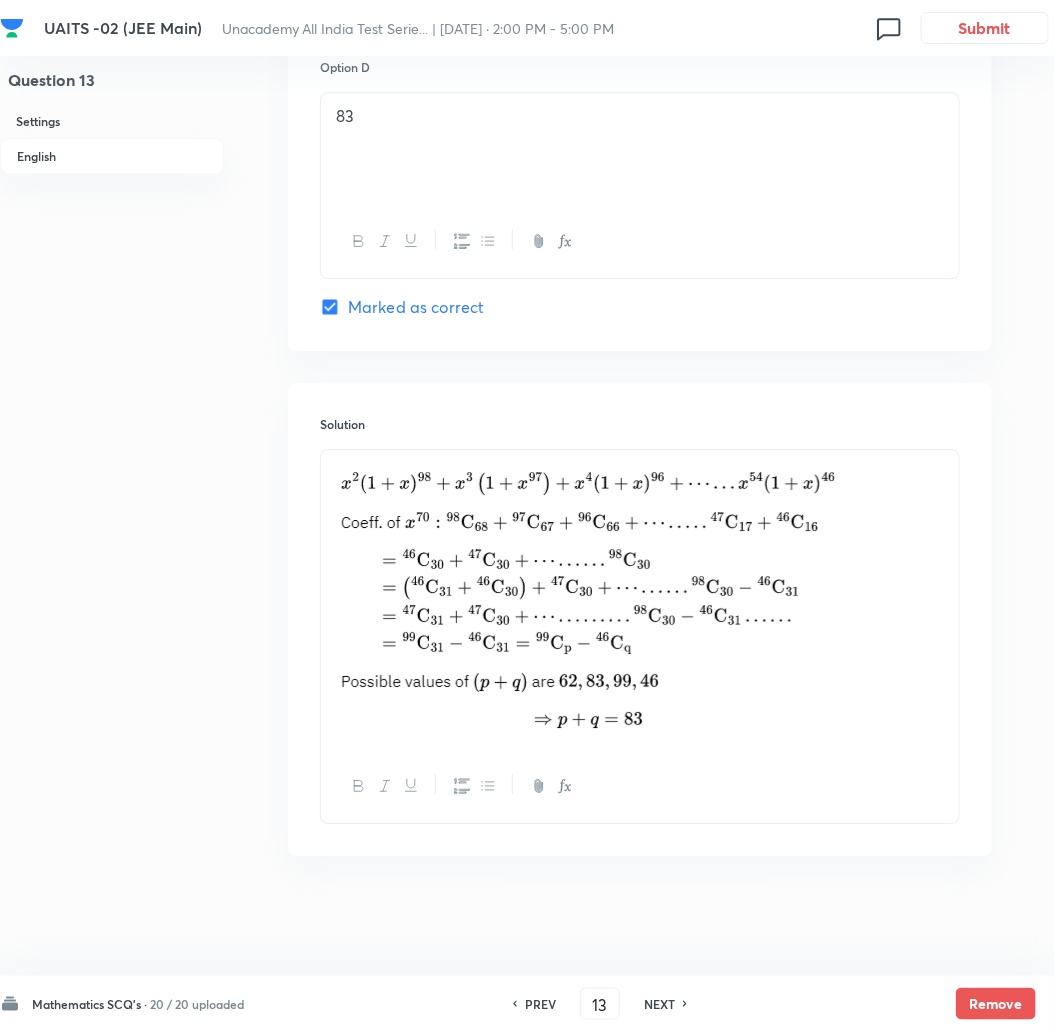 click on "NEXT" at bounding box center (659, 1004) 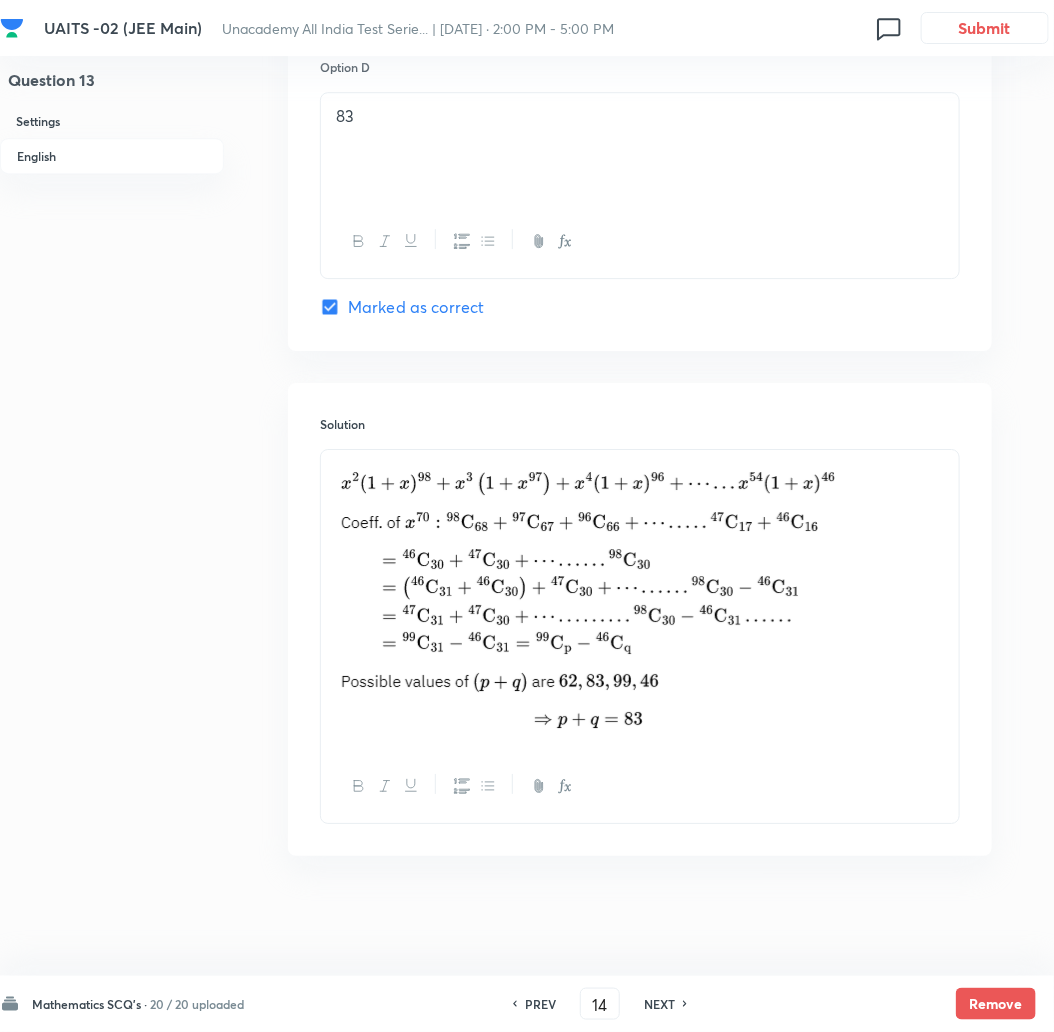 checkbox on "true" 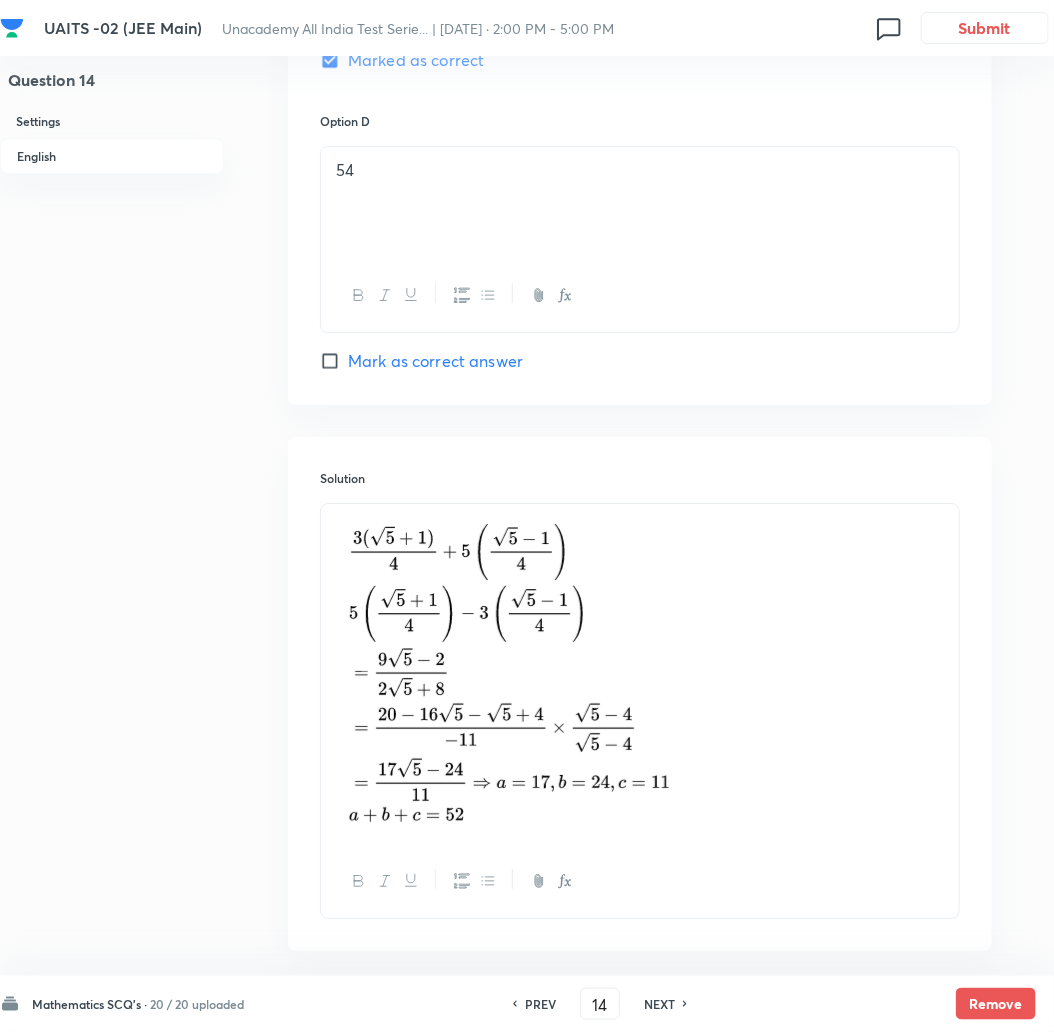 scroll, scrollTop: 1888, scrollLeft: 0, axis: vertical 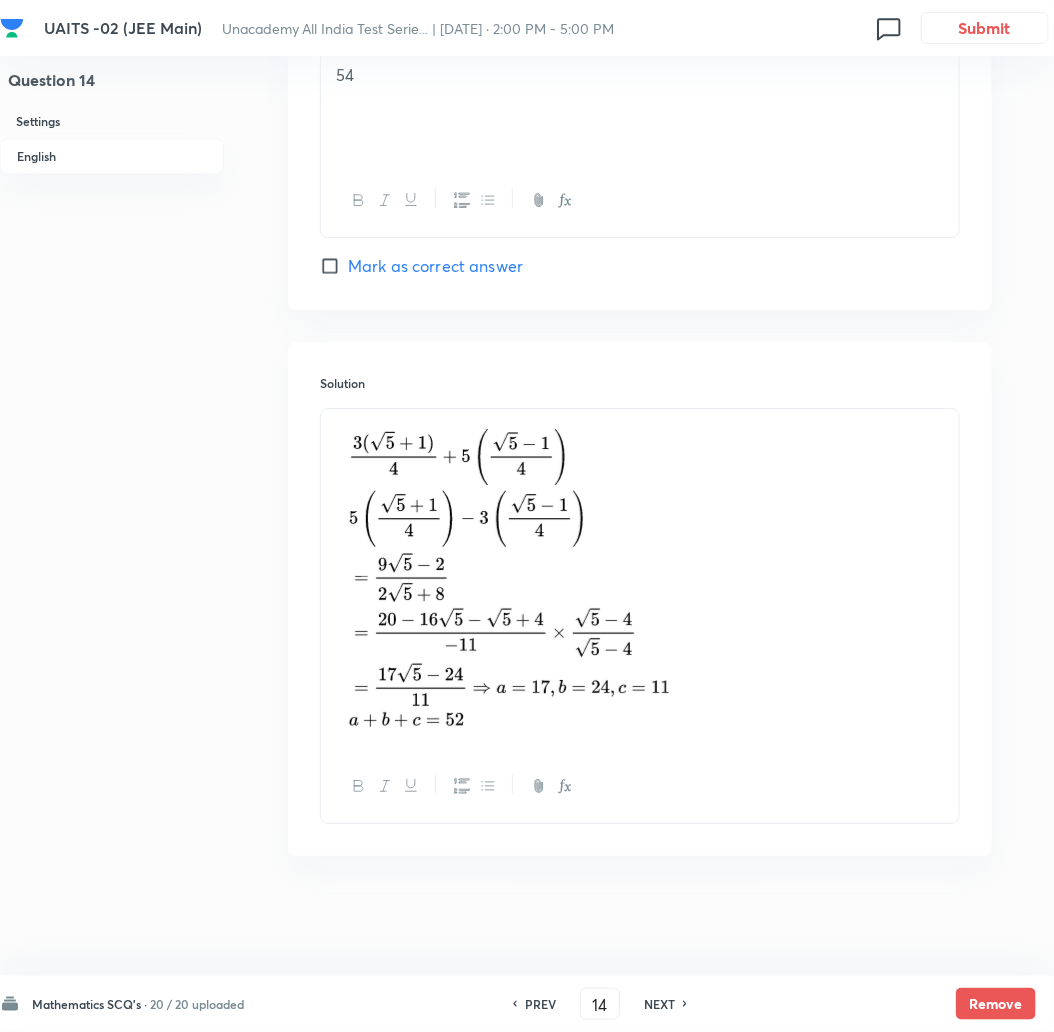 click on "NEXT" at bounding box center [659, 1004] 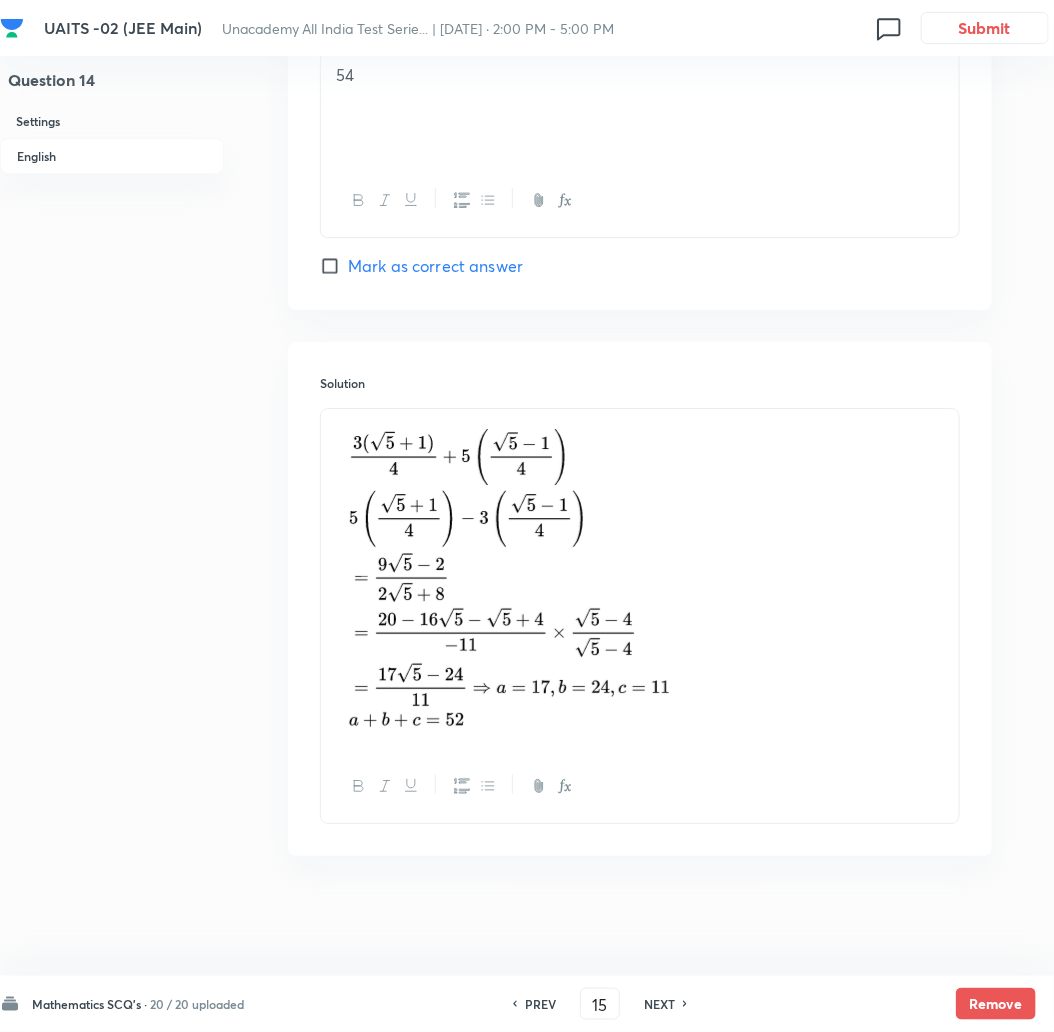 checkbox on "true" 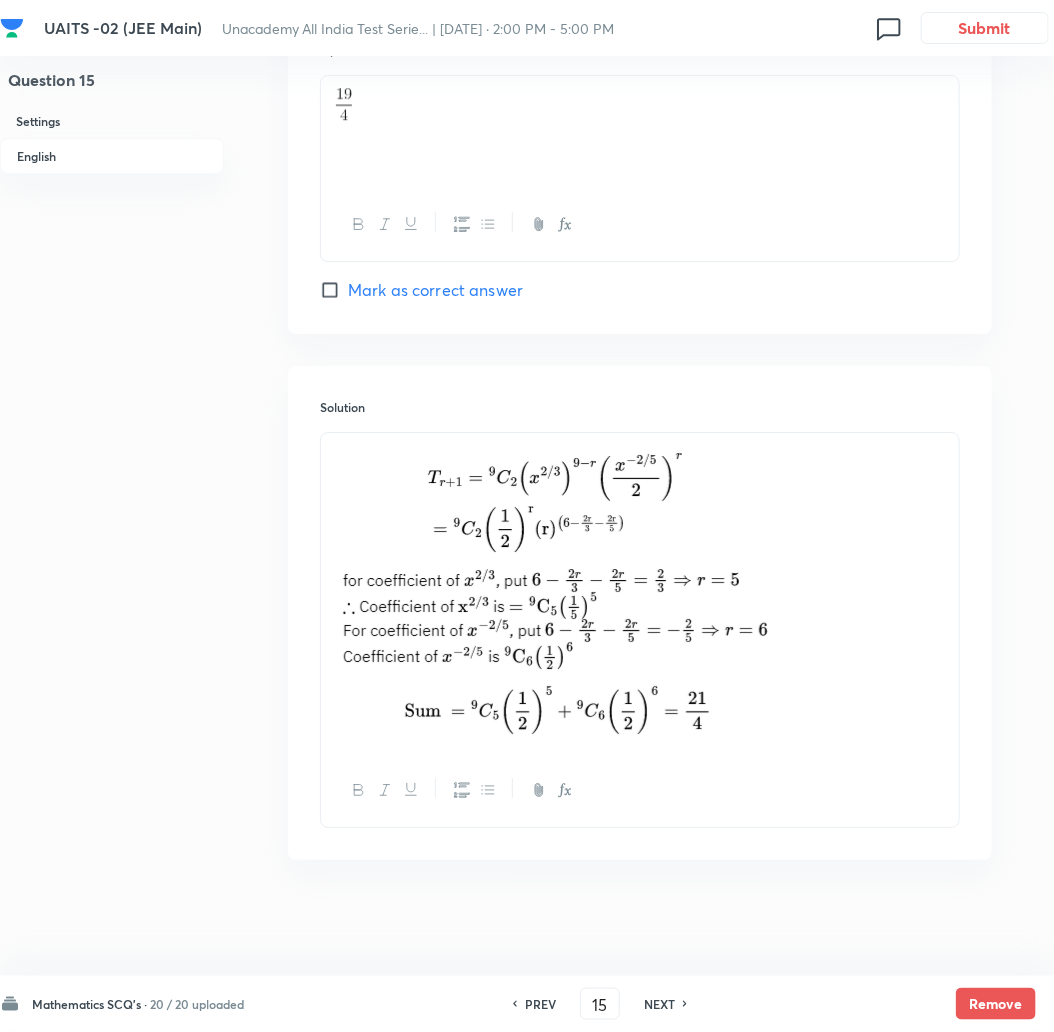 scroll, scrollTop: 1843, scrollLeft: 0, axis: vertical 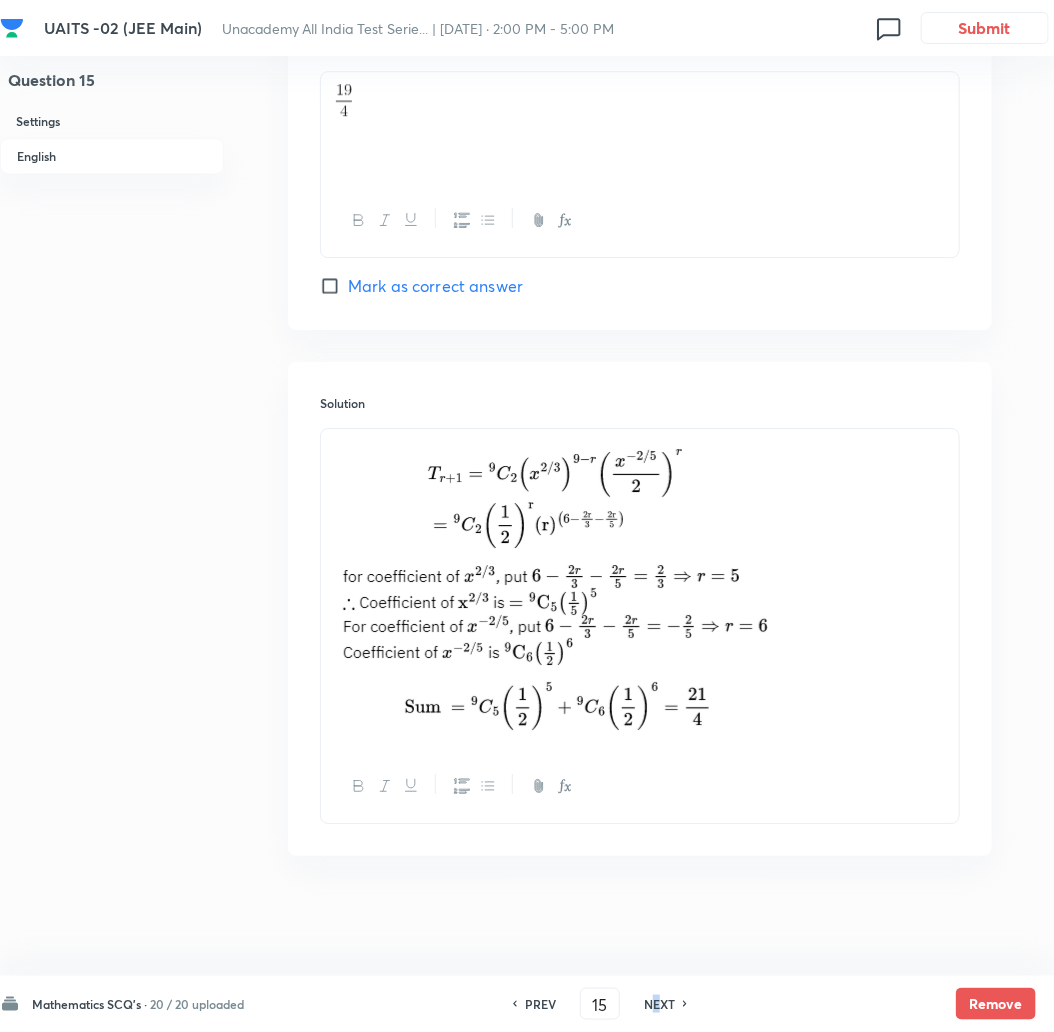 drag, startPoint x: 658, startPoint y: 1013, endPoint x: 657, endPoint y: 1026, distance: 13.038404 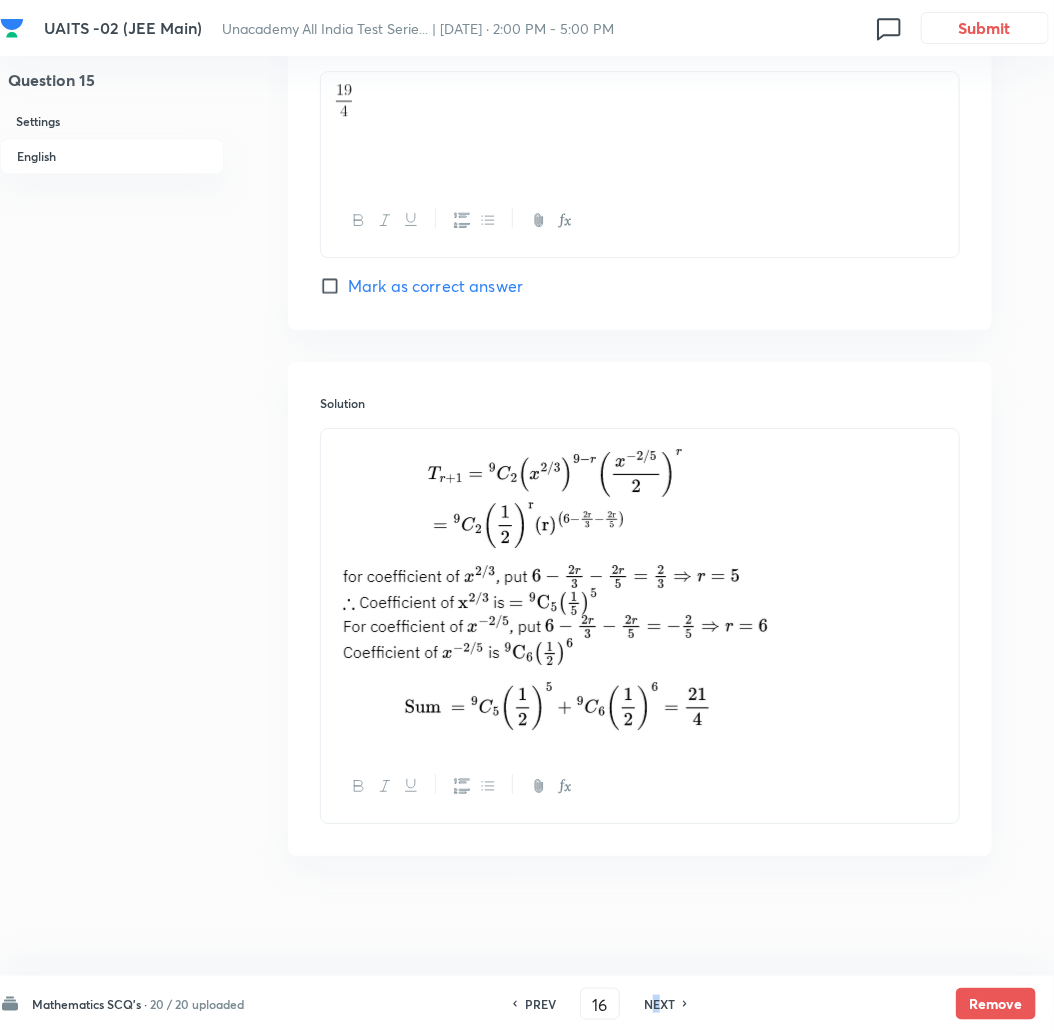 checkbox on "false" 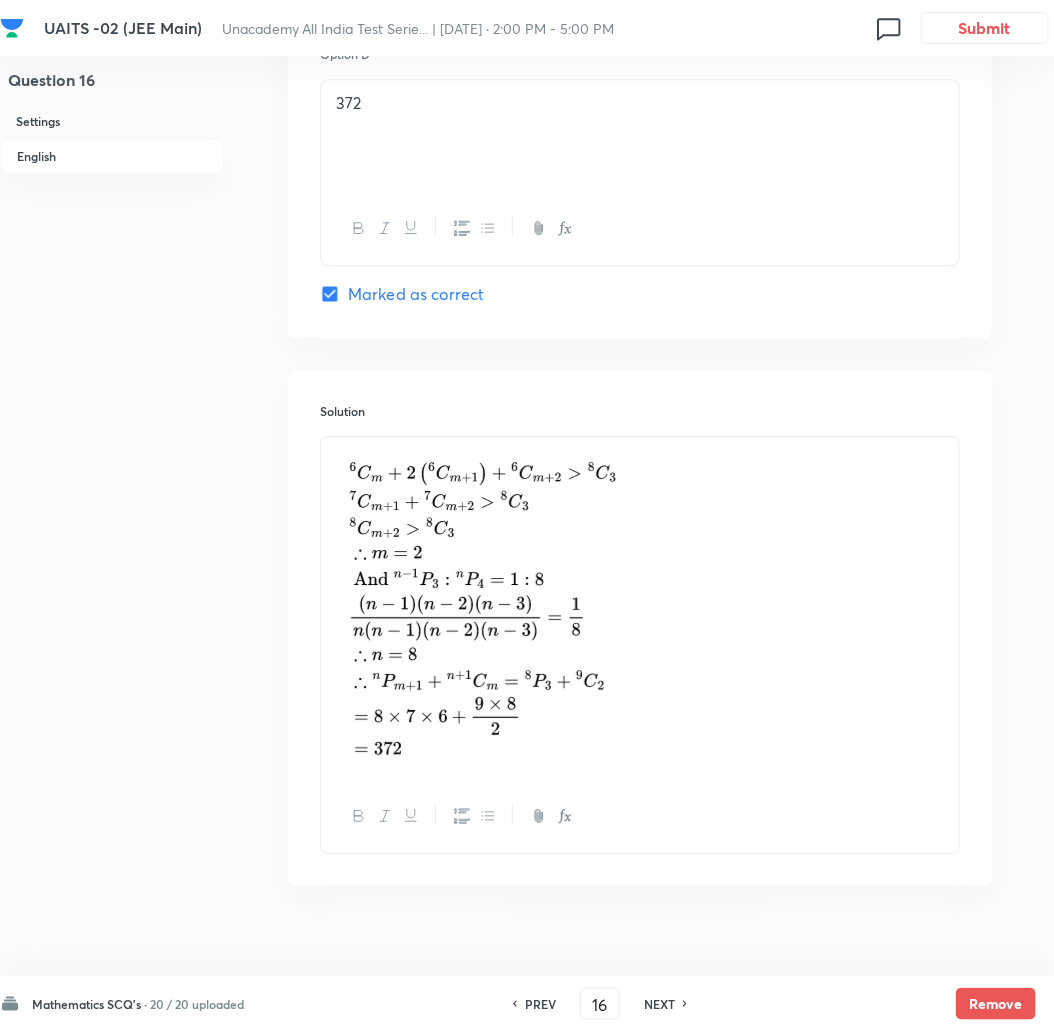 scroll, scrollTop: 1843, scrollLeft: 0, axis: vertical 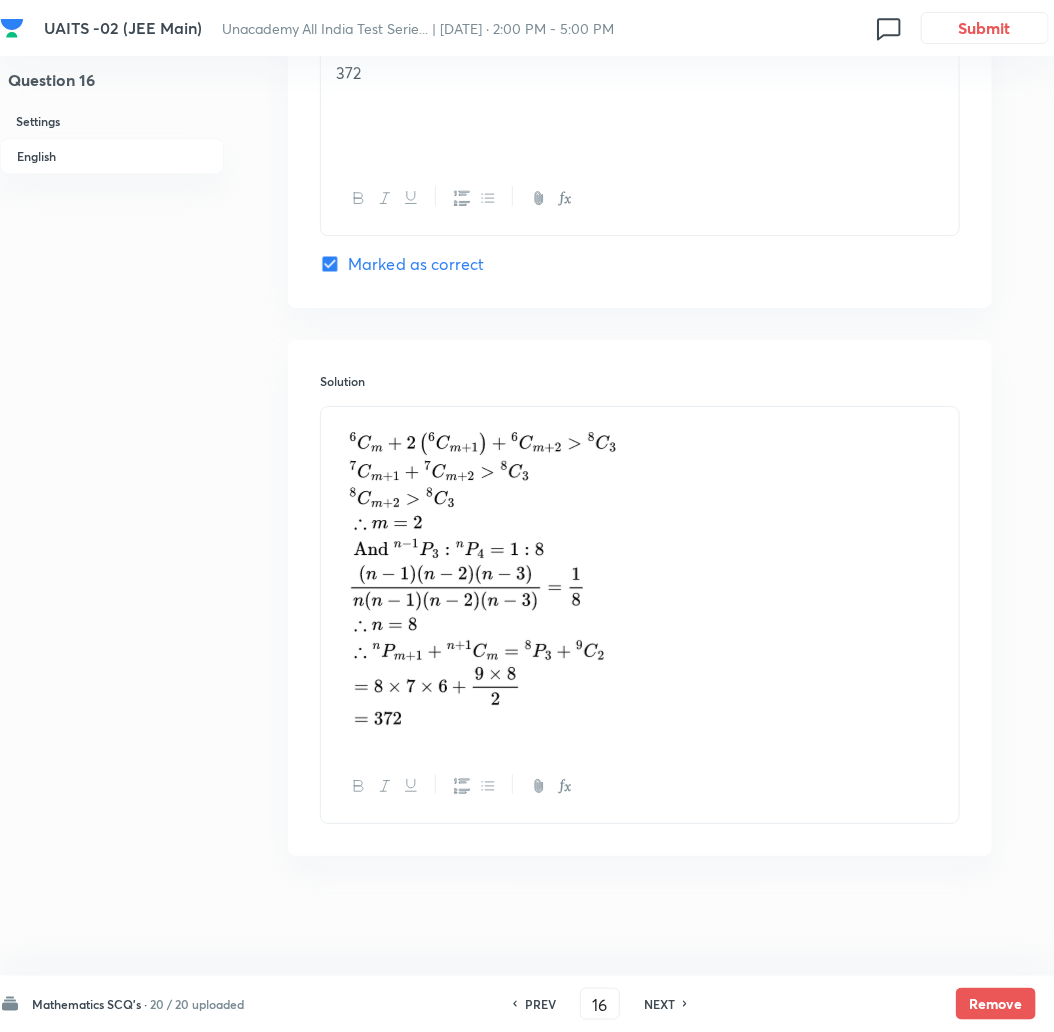 click on "NEXT" at bounding box center (659, 1004) 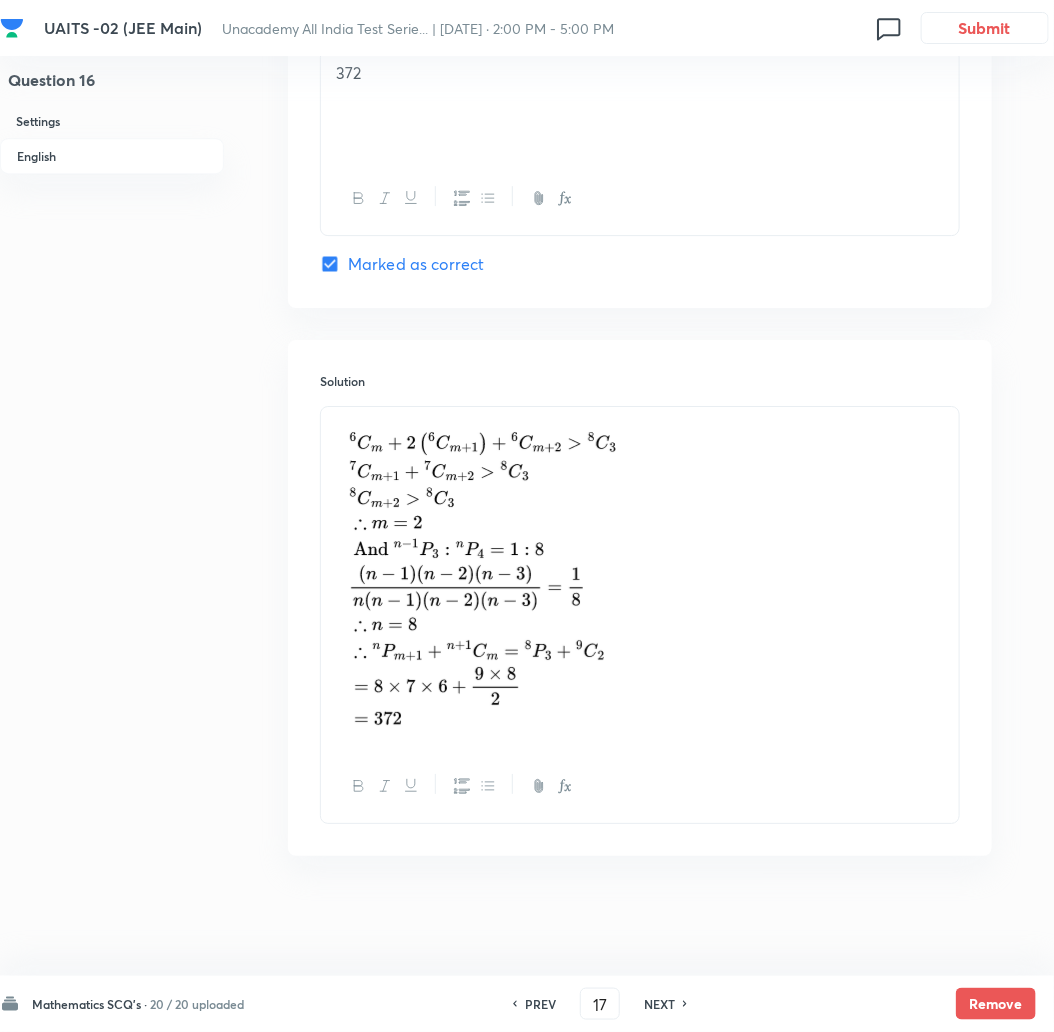 checkbox on "false" 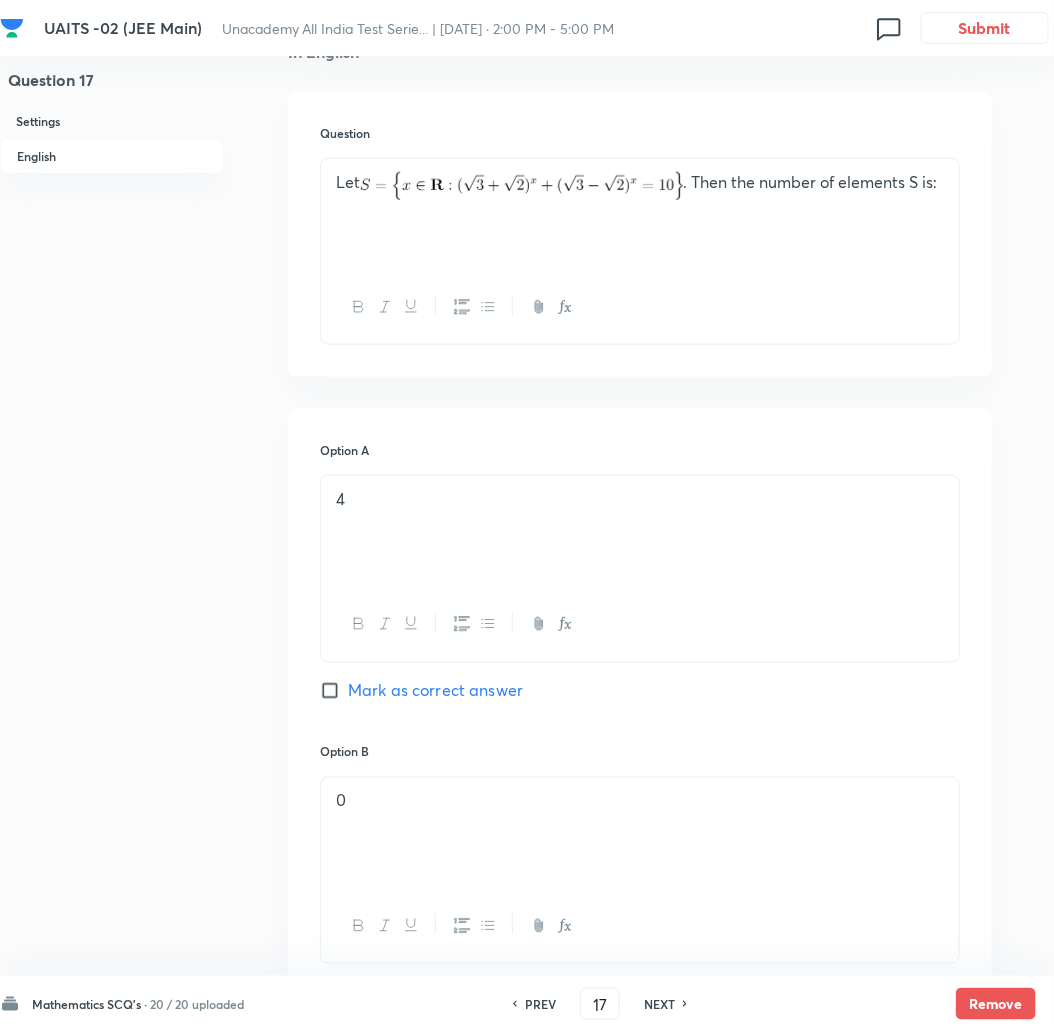 scroll, scrollTop: 476, scrollLeft: 0, axis: vertical 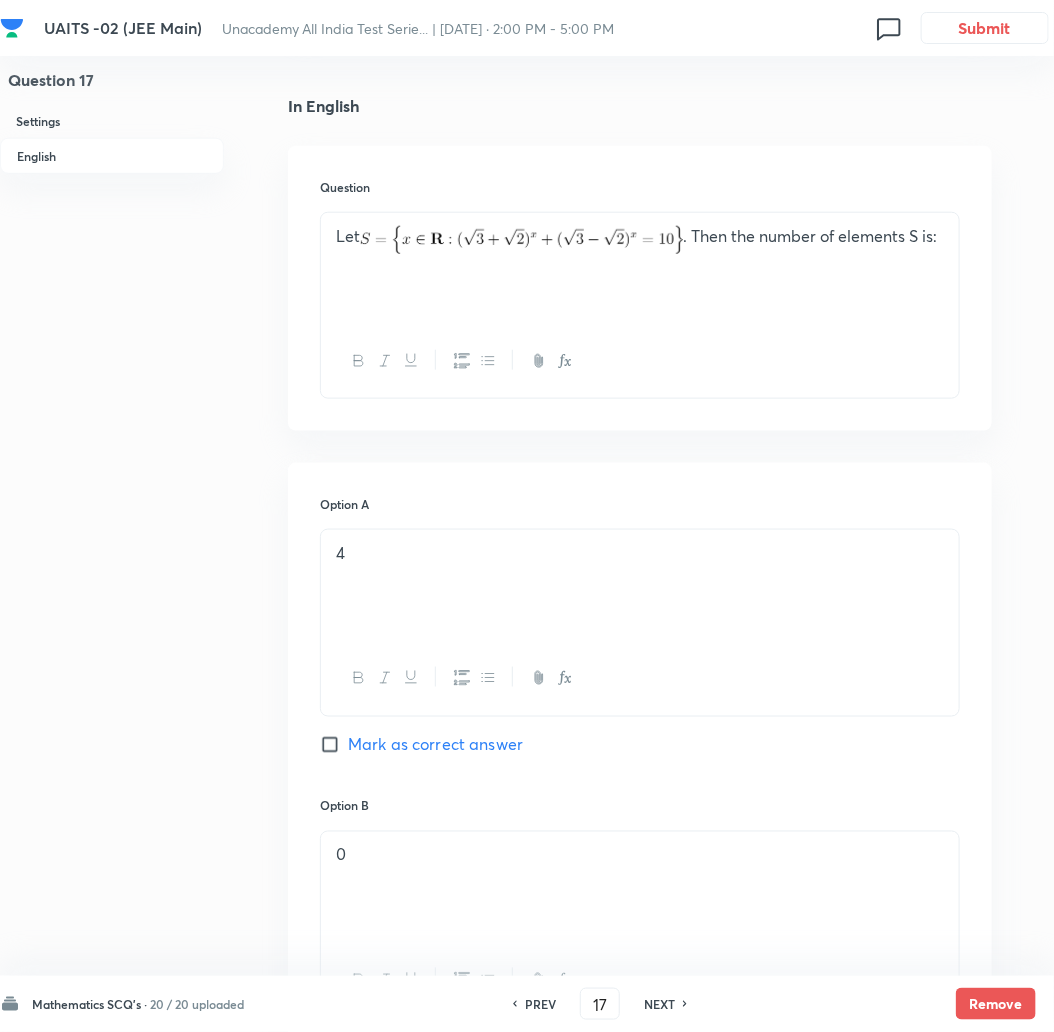 click on "Let  . Then the number of elements S is:" at bounding box center [640, 239] 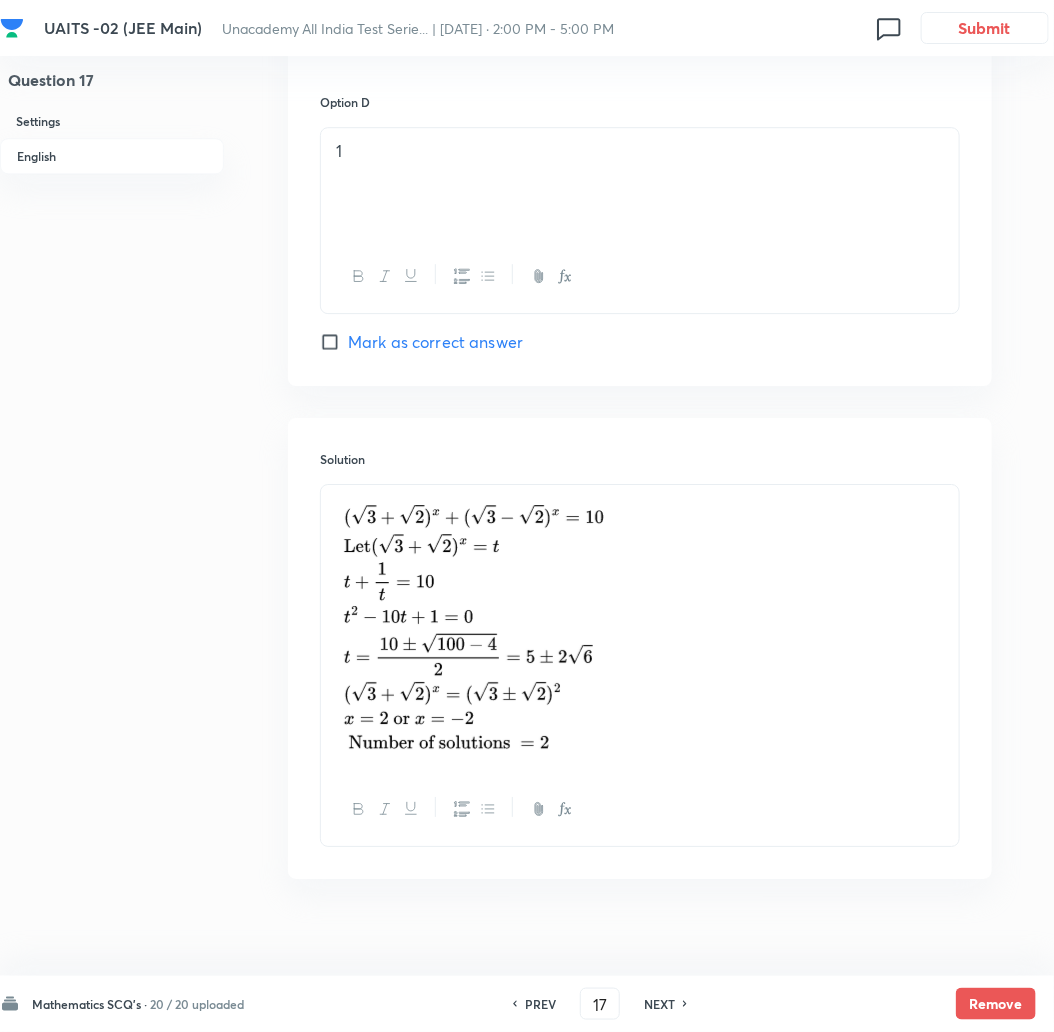 scroll, scrollTop: 1810, scrollLeft: 0, axis: vertical 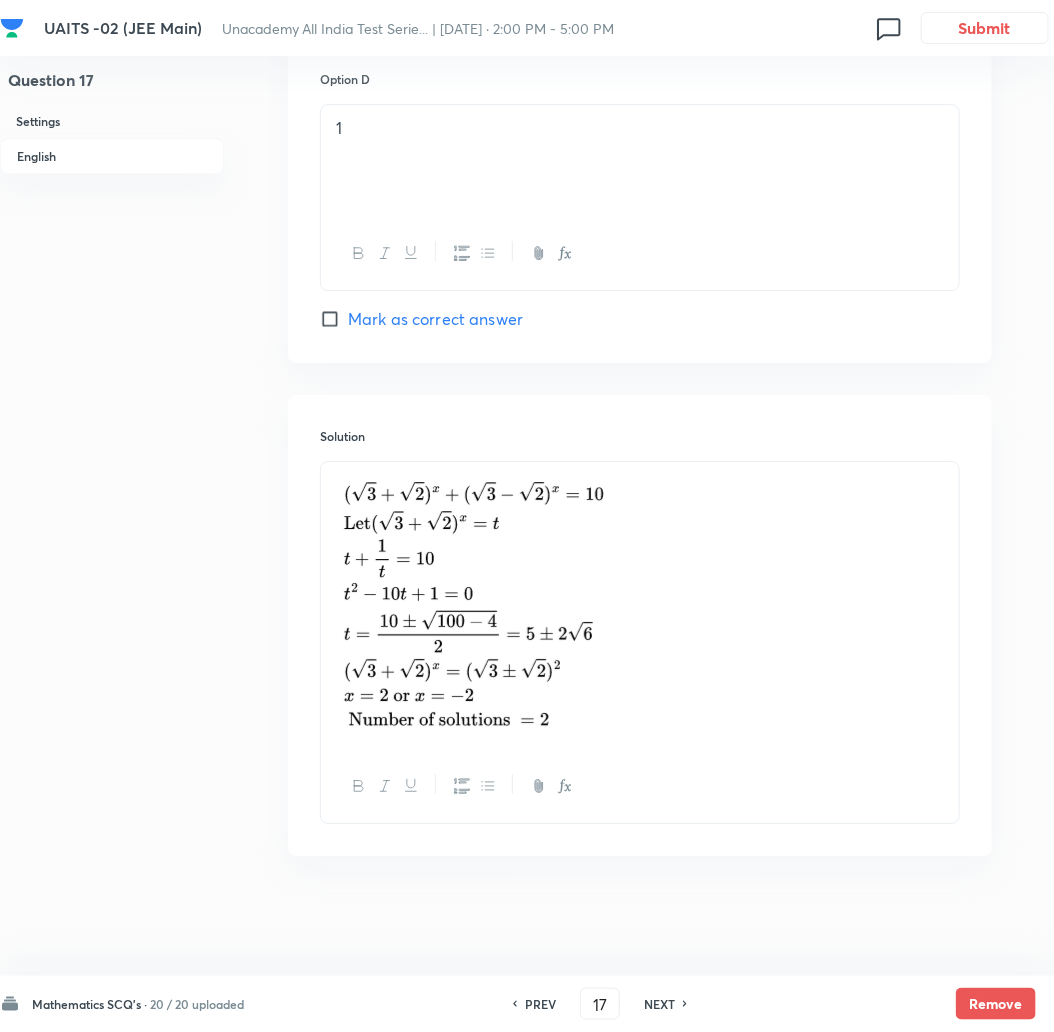 click on "NEXT" at bounding box center (659, 1004) 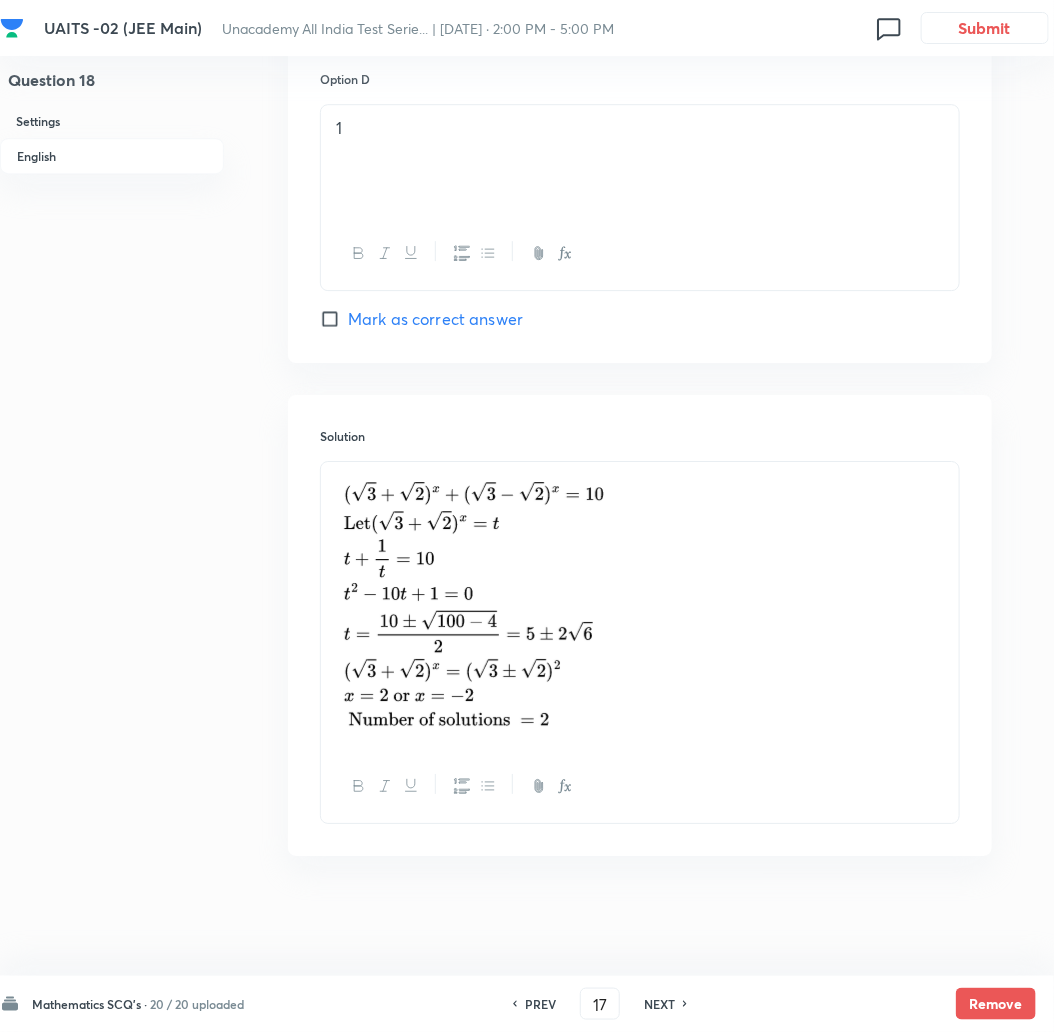 type on "18" 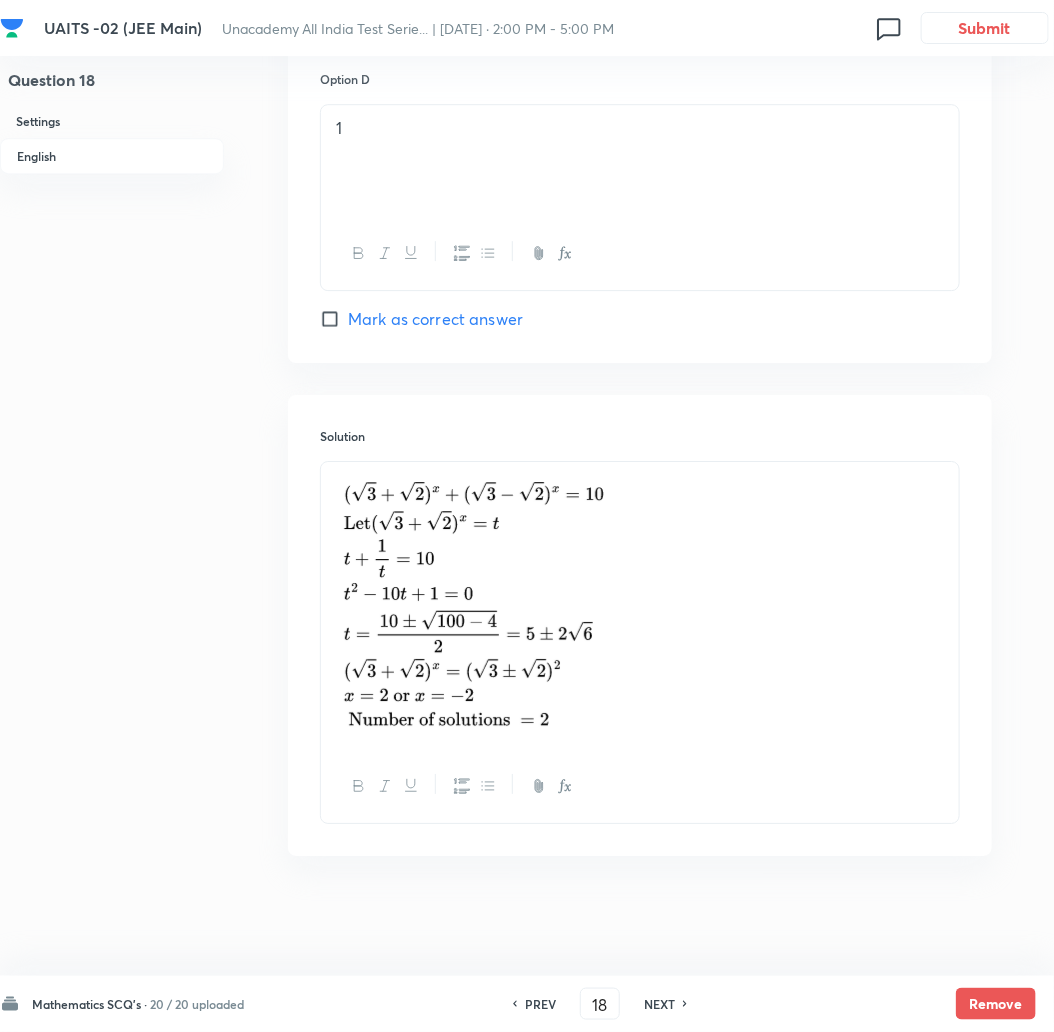 checkbox on "false" 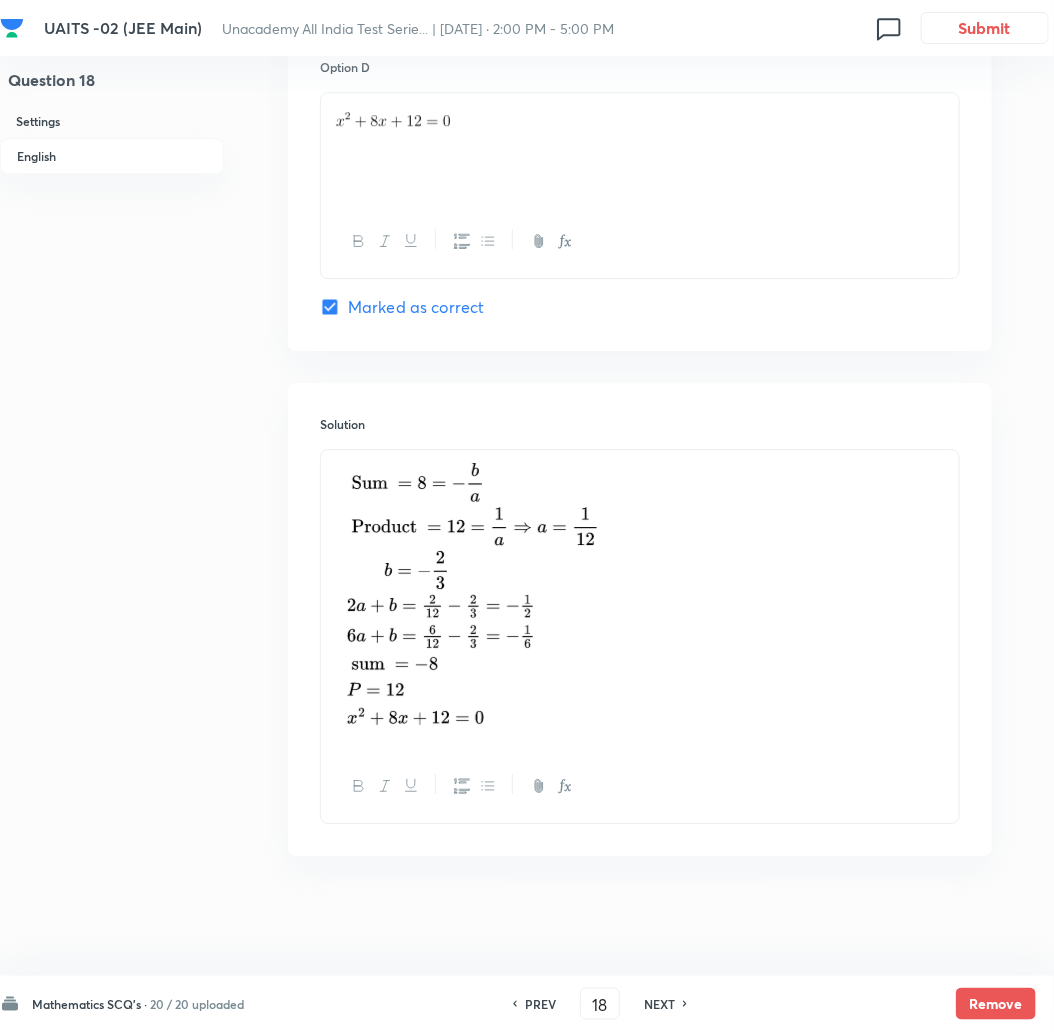 scroll, scrollTop: 1822, scrollLeft: 0, axis: vertical 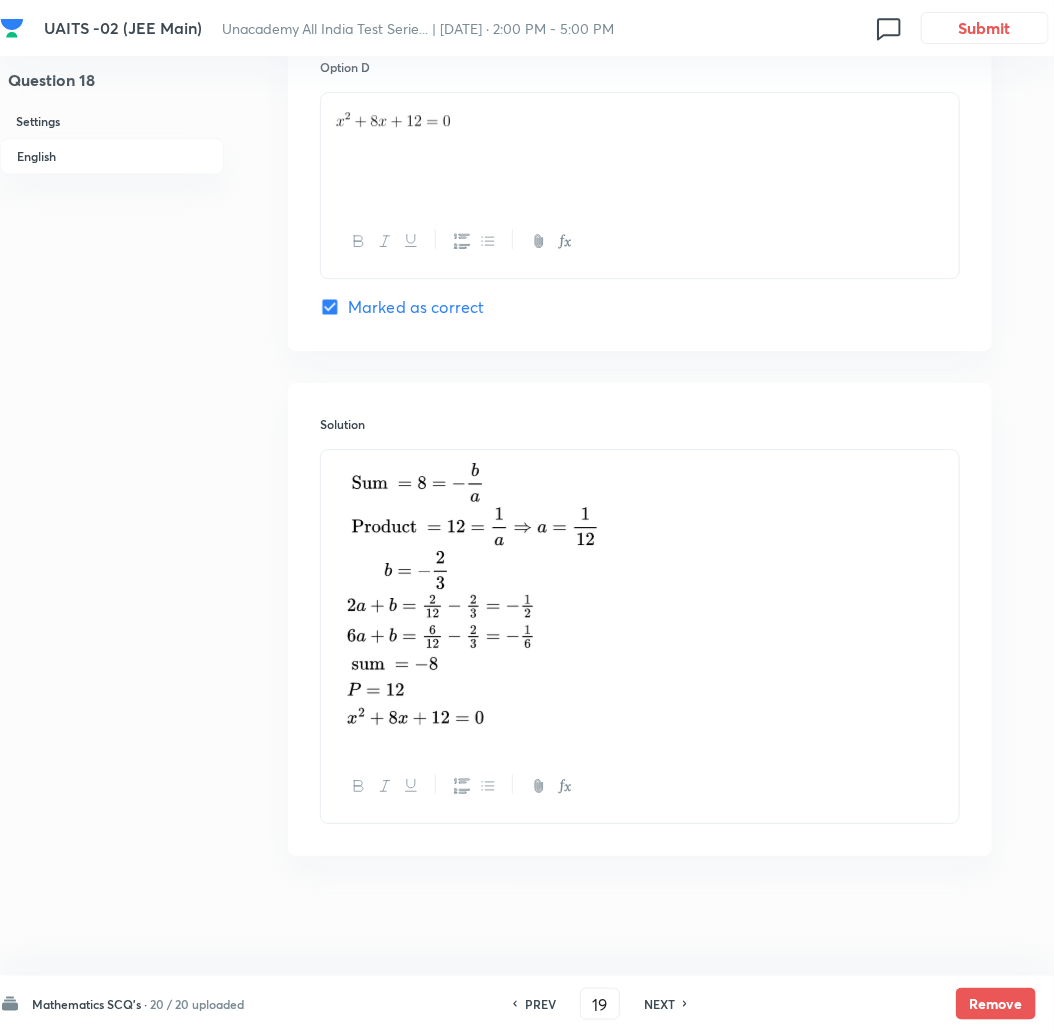 checkbox on "true" 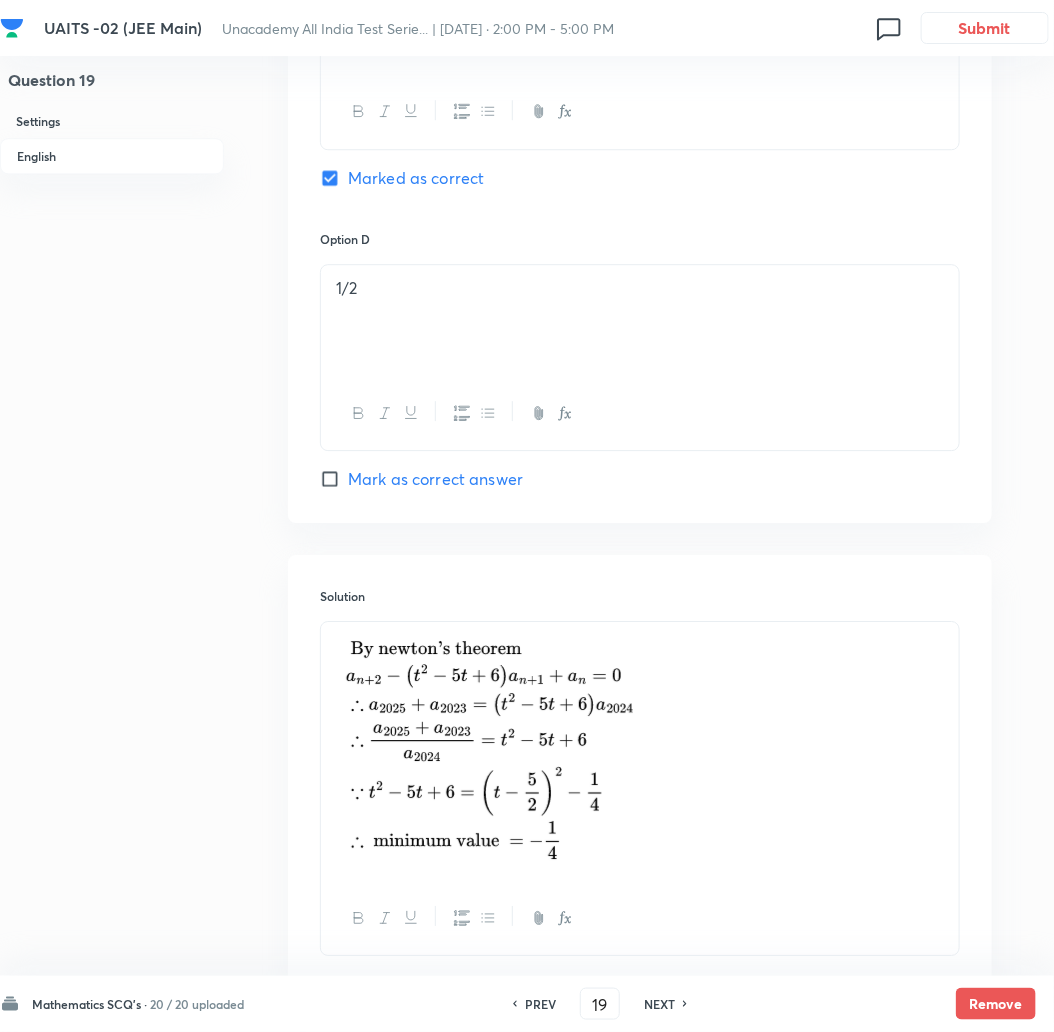 scroll, scrollTop: 1671, scrollLeft: 0, axis: vertical 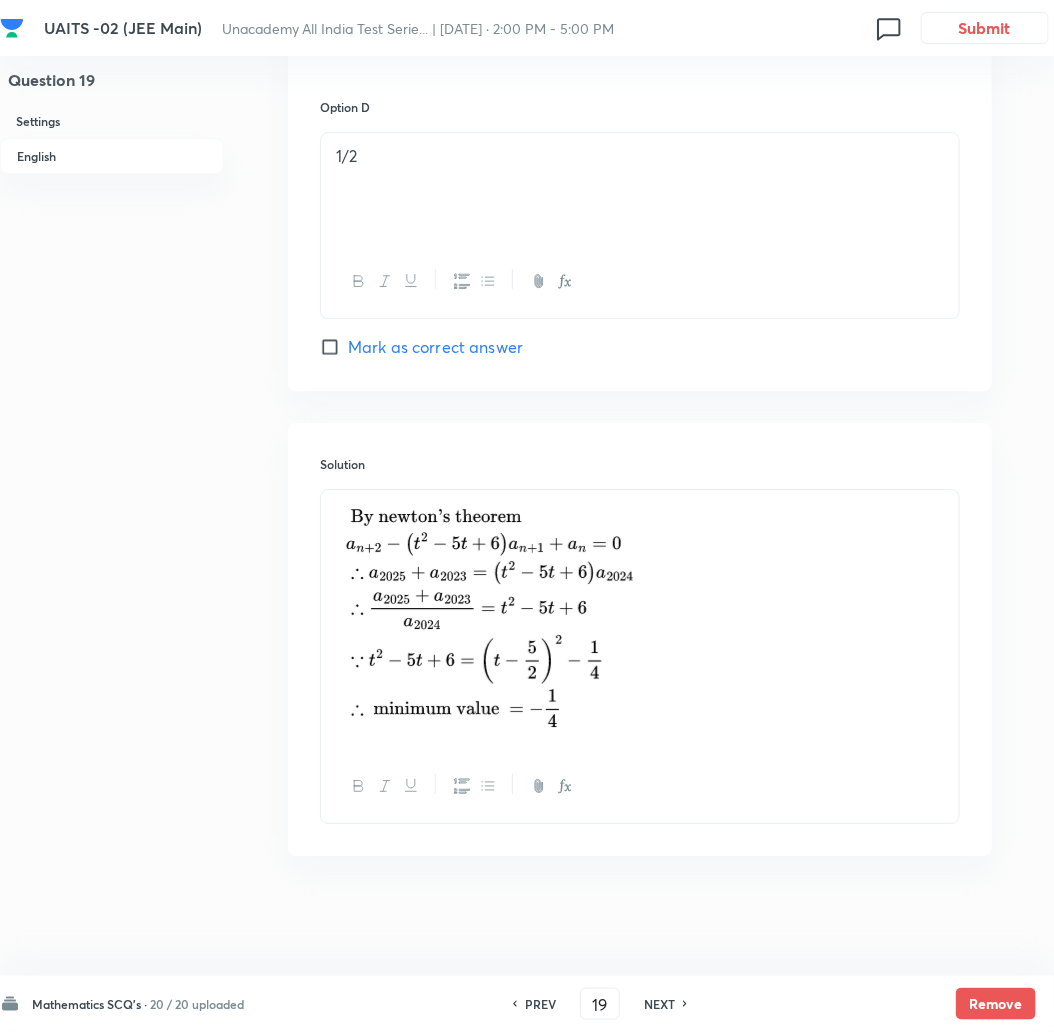 click on "NEXT" at bounding box center [659, 1004] 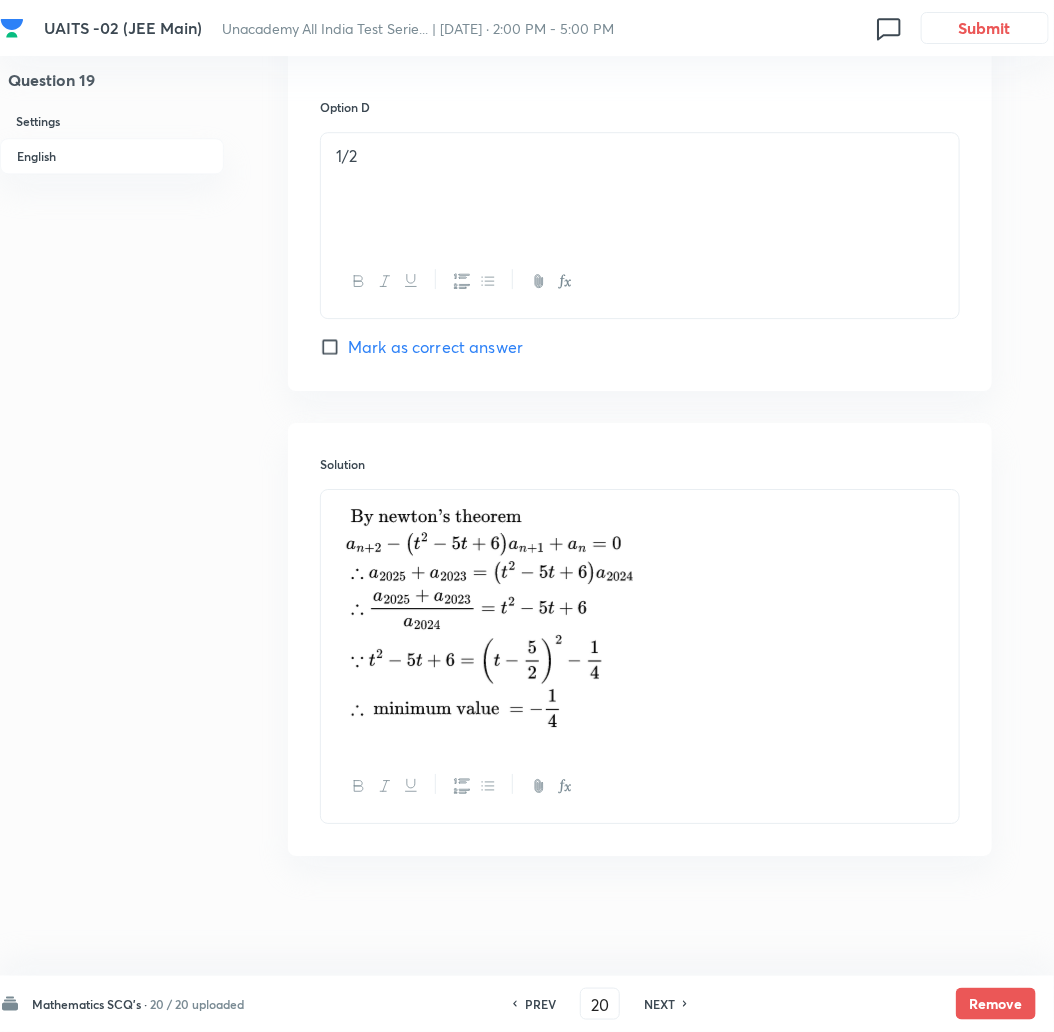 checkbox on "true" 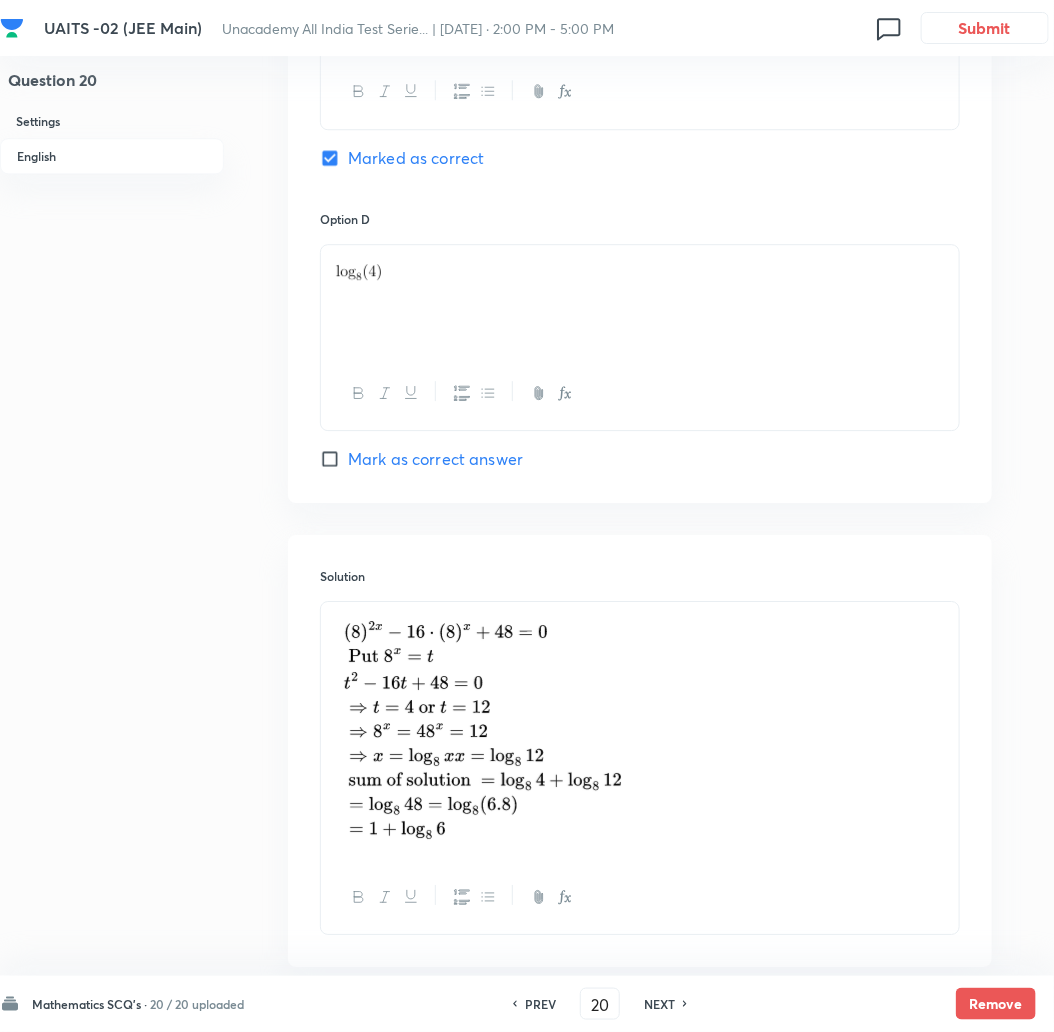 scroll, scrollTop: 1781, scrollLeft: 0, axis: vertical 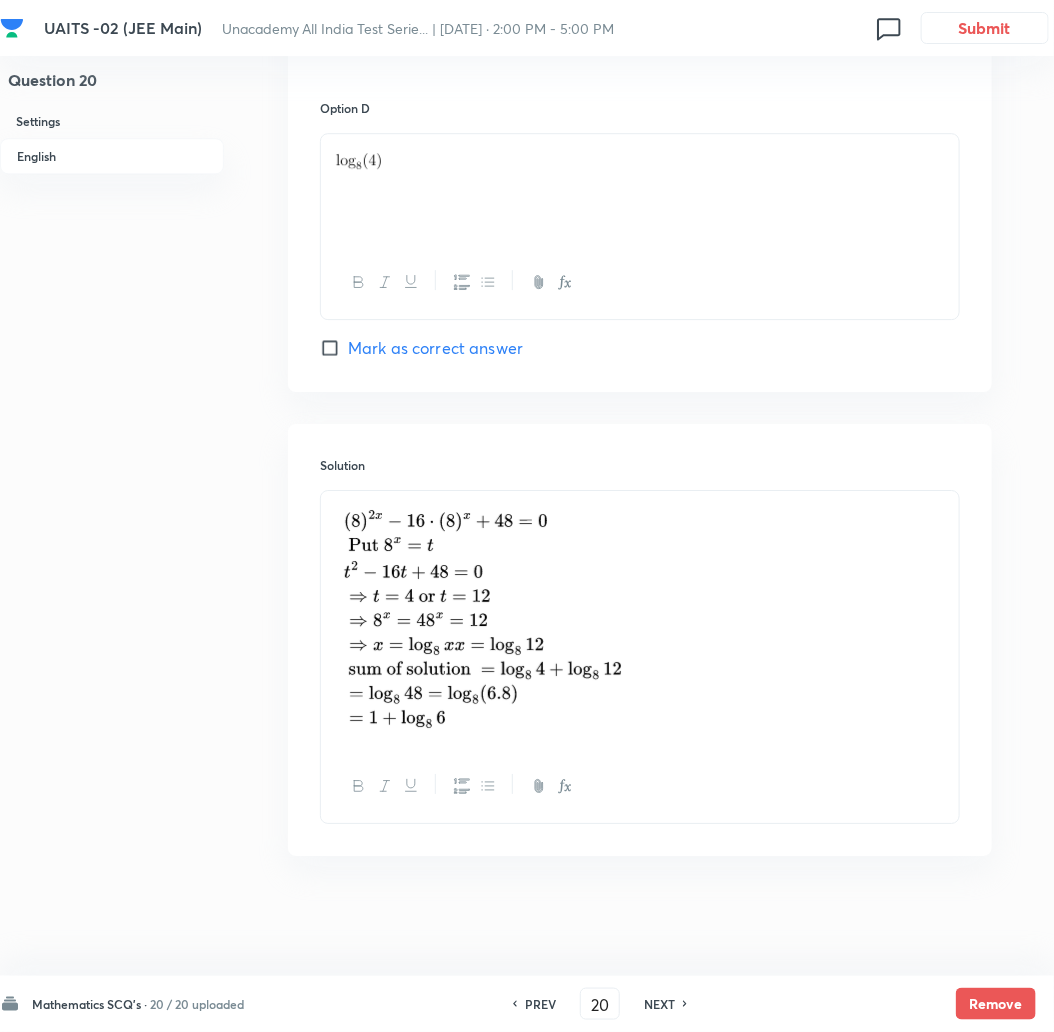 click on "NEXT" at bounding box center (659, 1004) 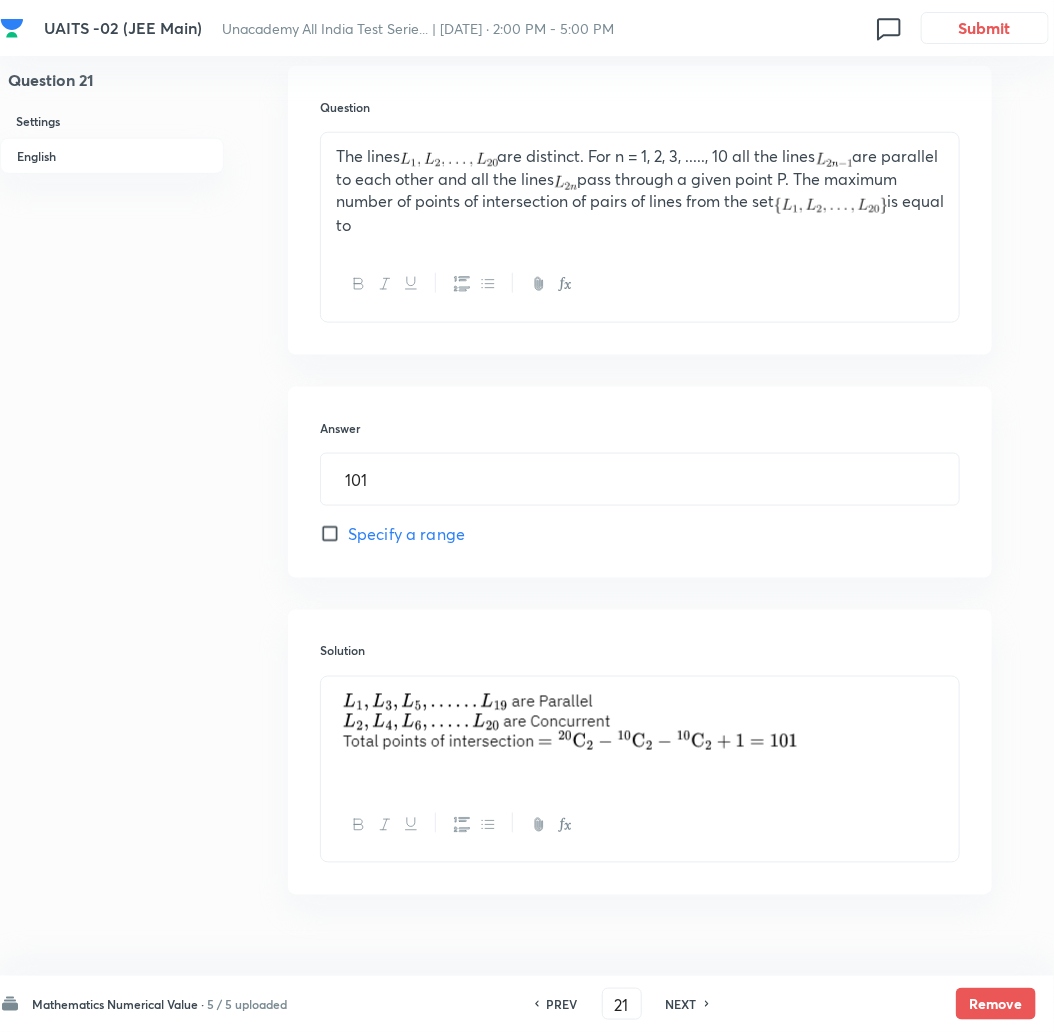 scroll, scrollTop: 595, scrollLeft: 0, axis: vertical 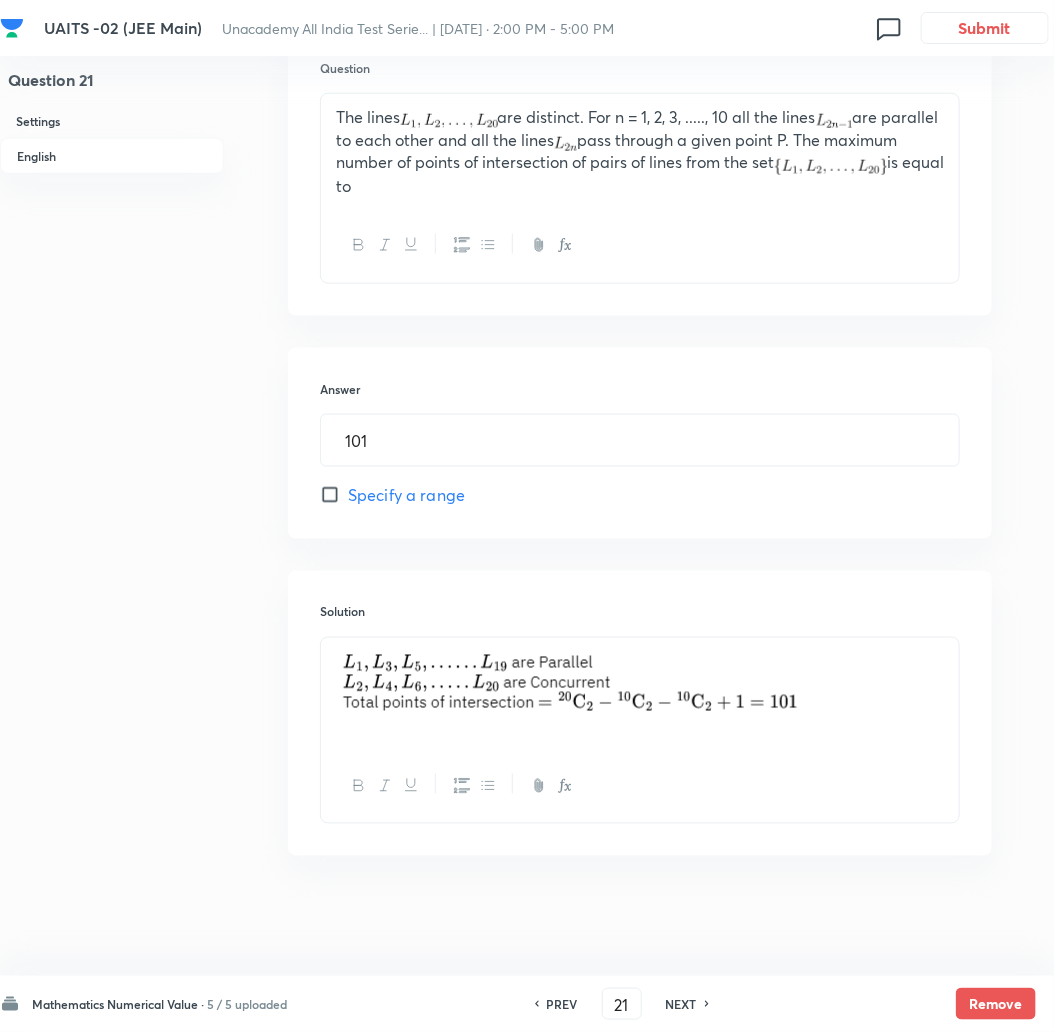 click on "NEXT" at bounding box center [681, 1004] 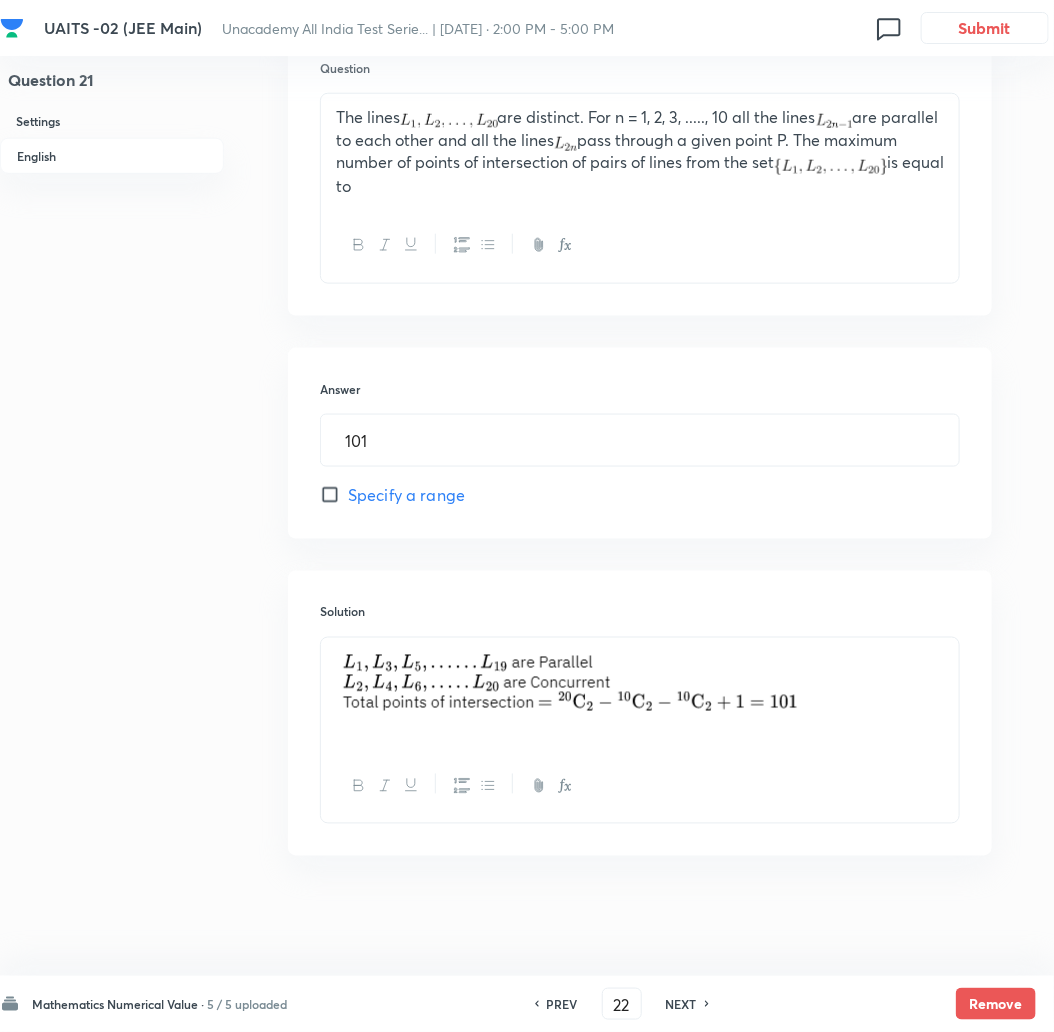 type on "5626" 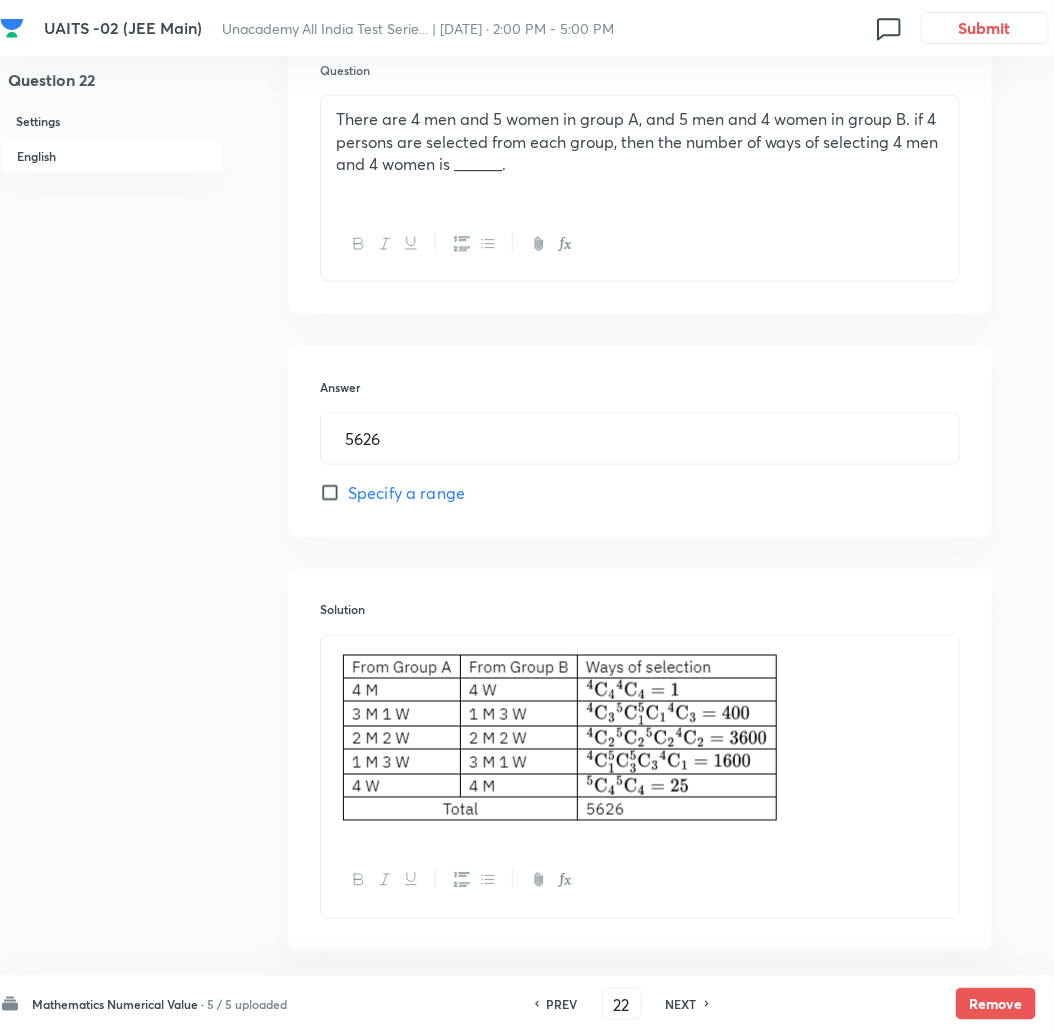 scroll, scrollTop: 595, scrollLeft: 0, axis: vertical 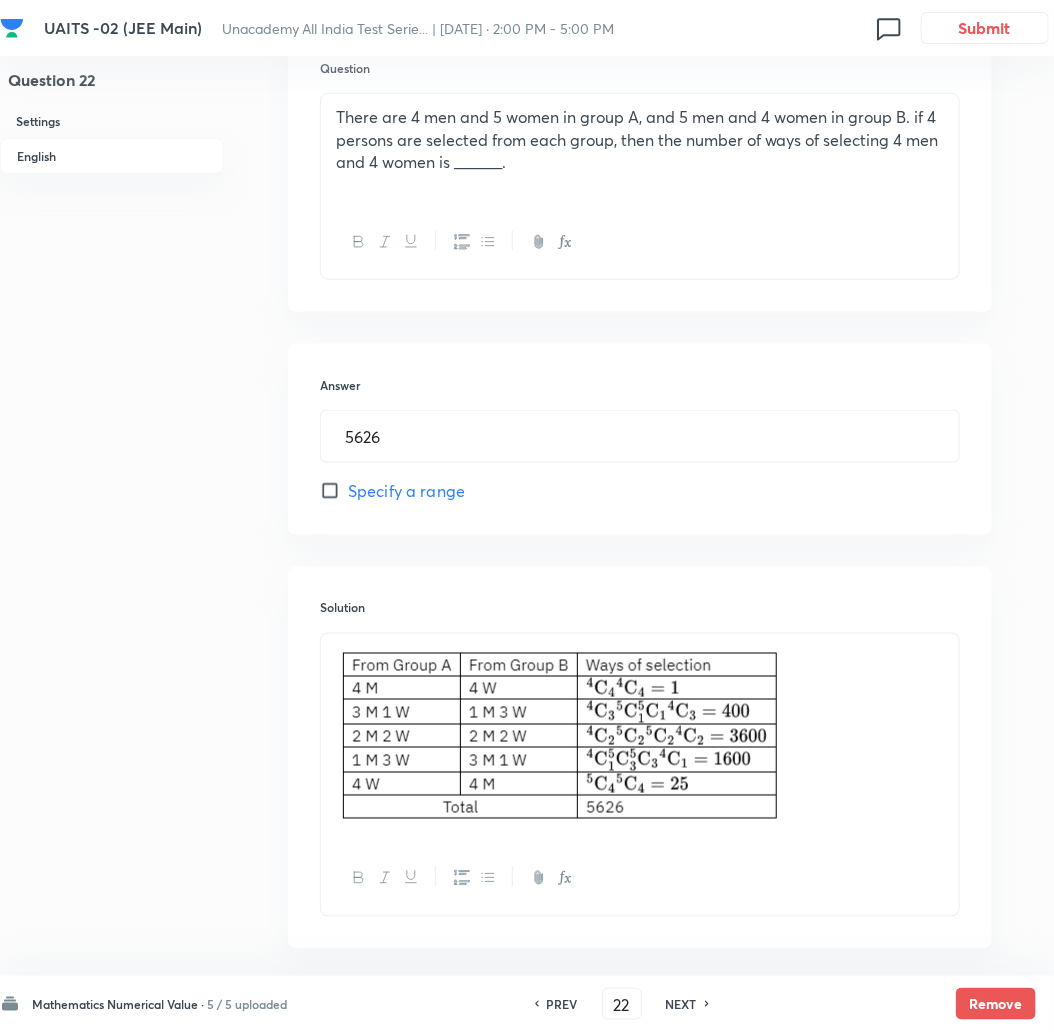 click on "There are 4 men and 5 women in group A, and 5 men and 4 women in group B. if 4 persons are selected from each group, then the number of ways of selecting 4 men and 4 women is ______." at bounding box center (640, 140) 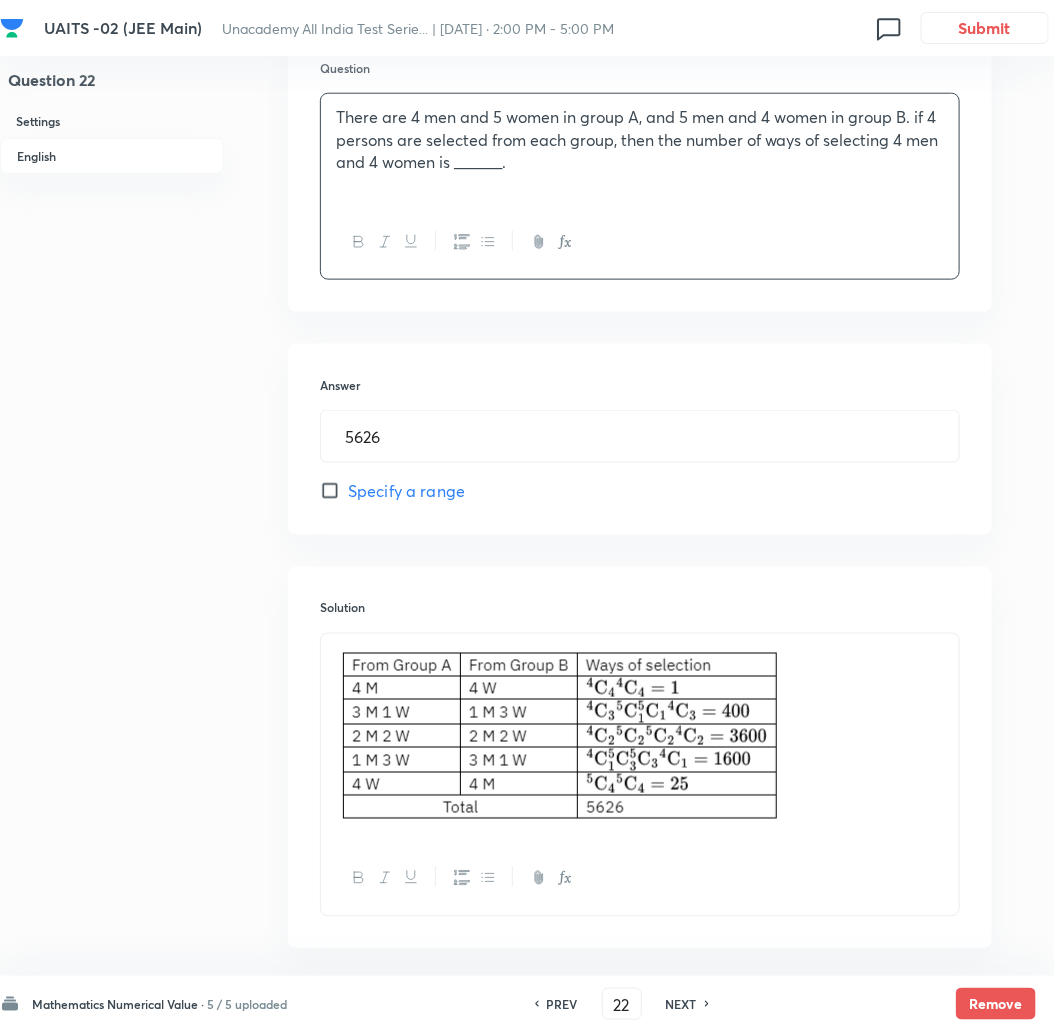 type 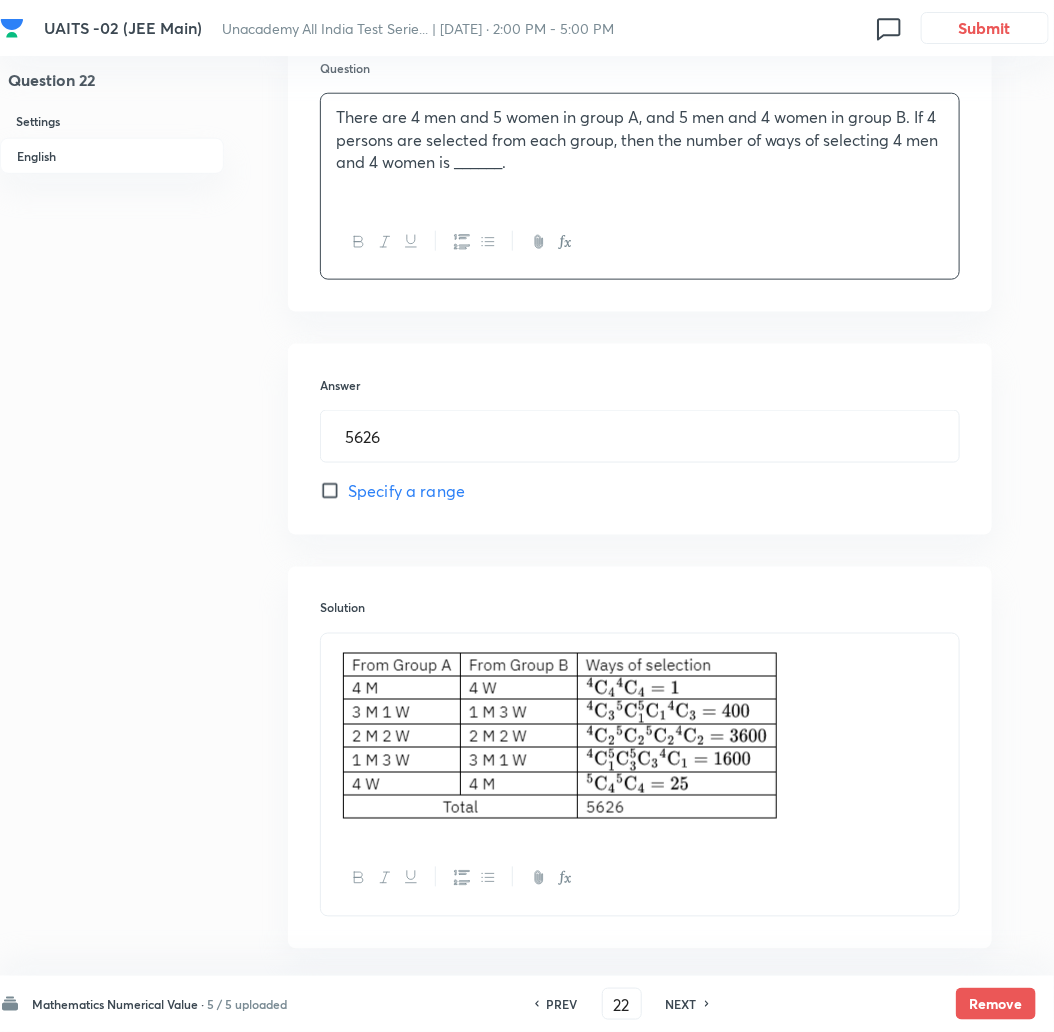 scroll, scrollTop: 688, scrollLeft: 0, axis: vertical 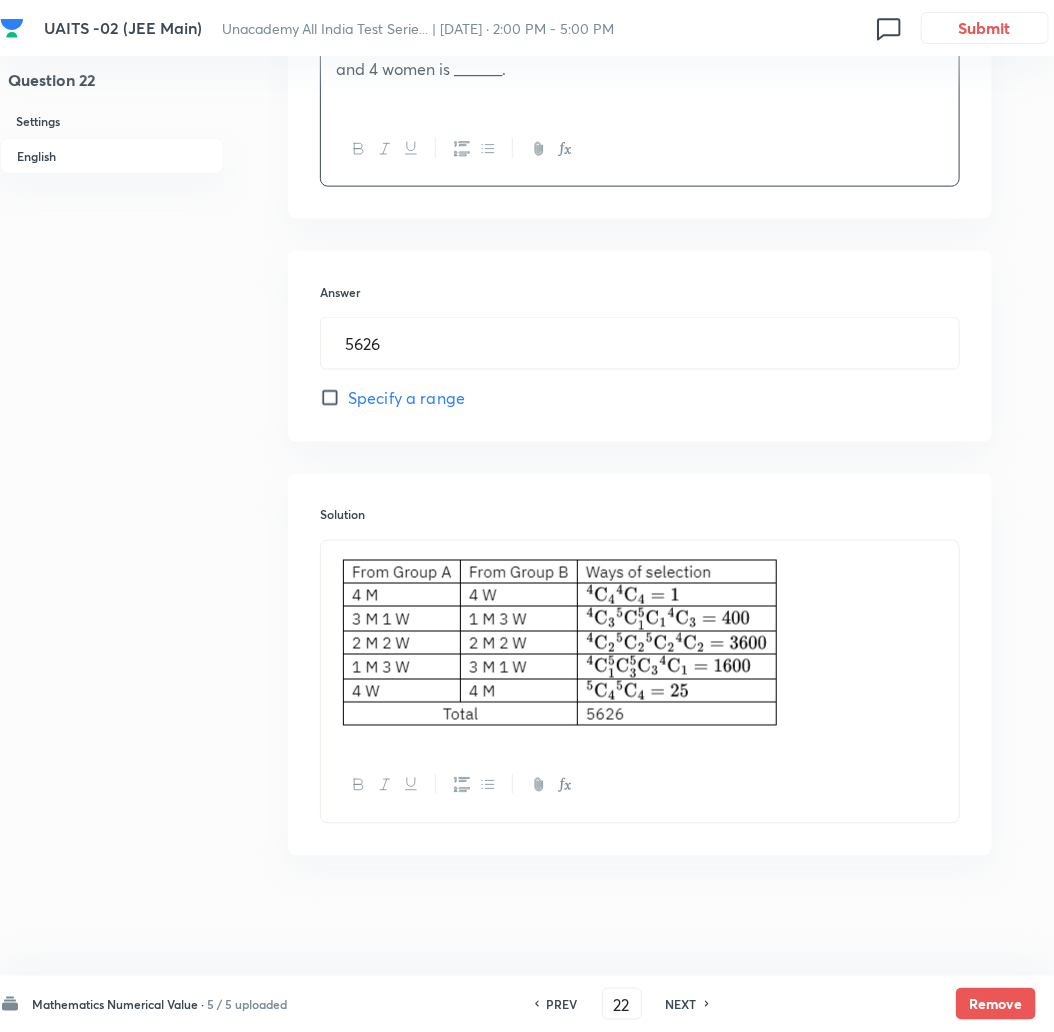click on "NEXT" at bounding box center [681, 1004] 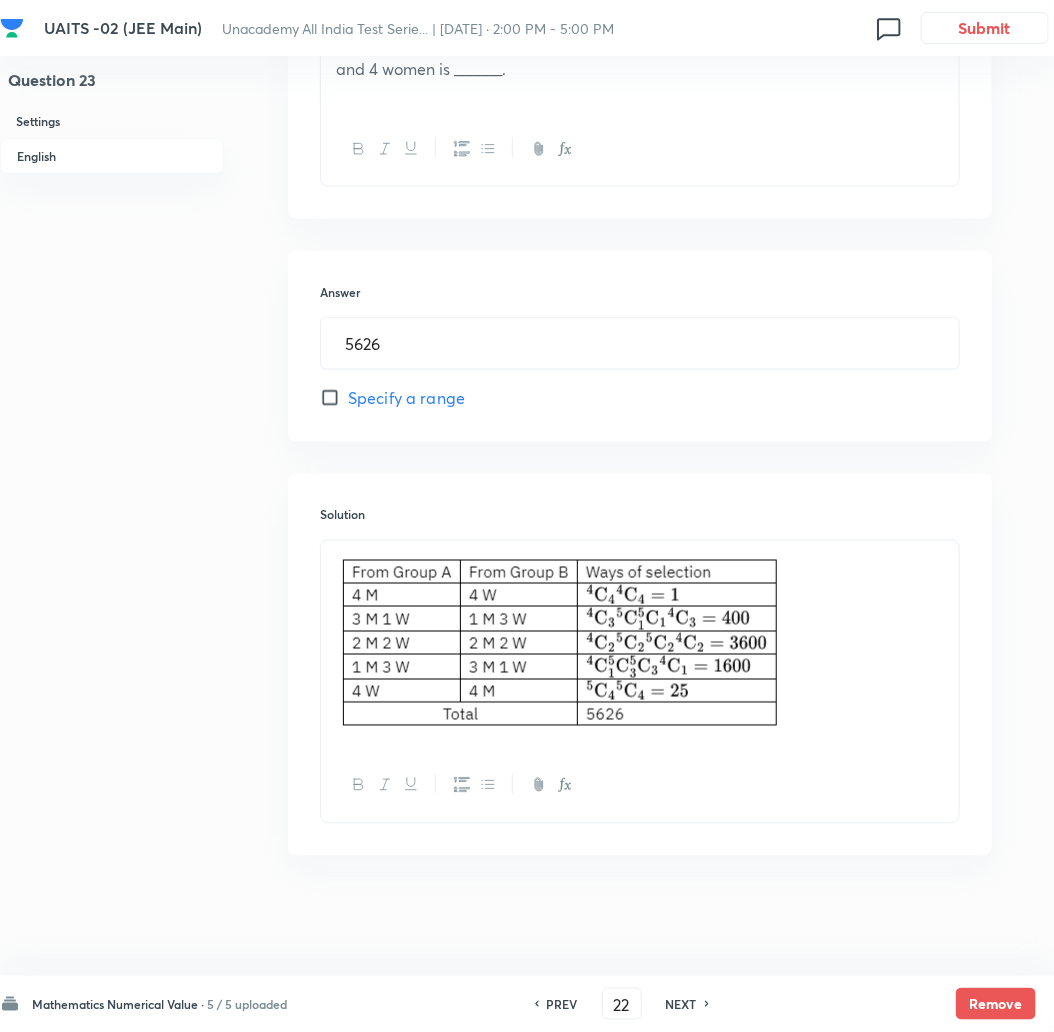 type on "23" 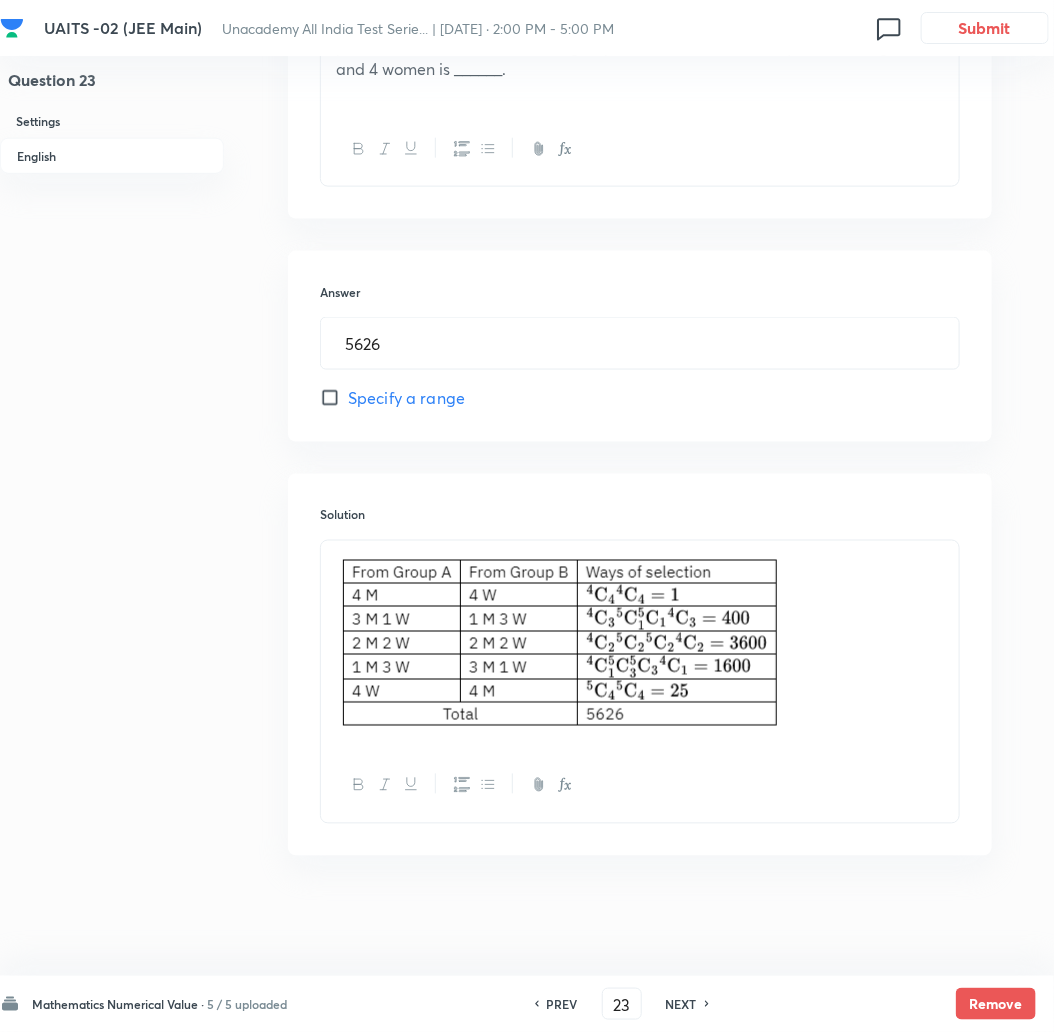 type on "36" 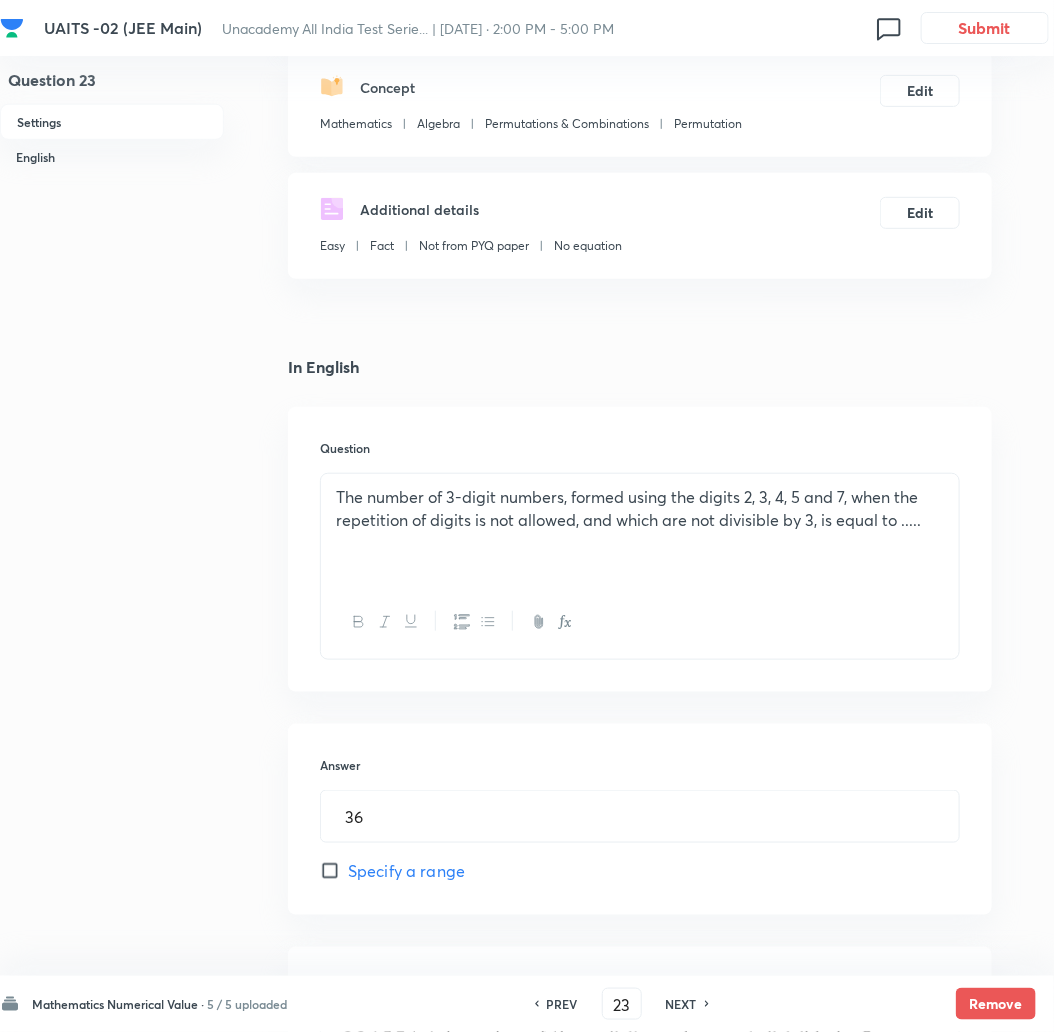 scroll, scrollTop: 222, scrollLeft: 0, axis: vertical 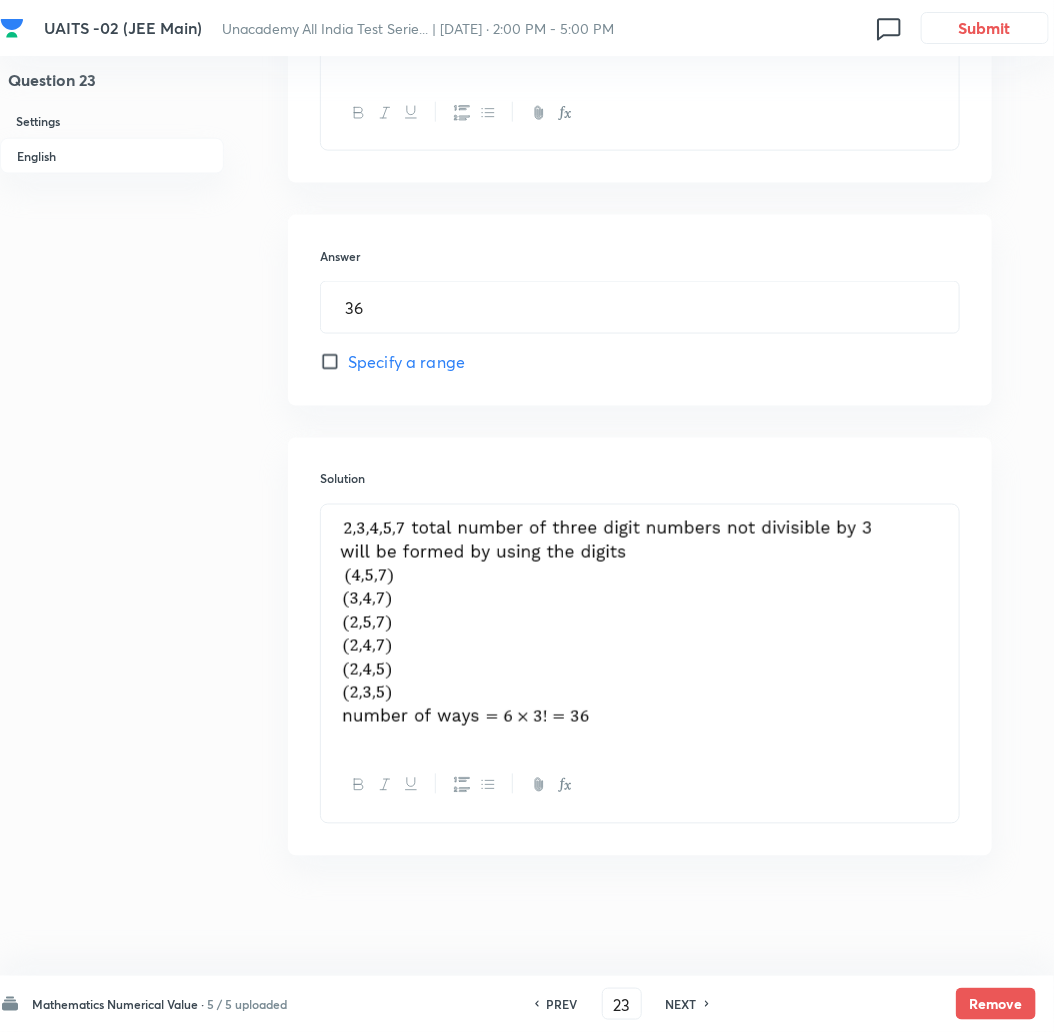 click on "NEXT" at bounding box center (681, 1004) 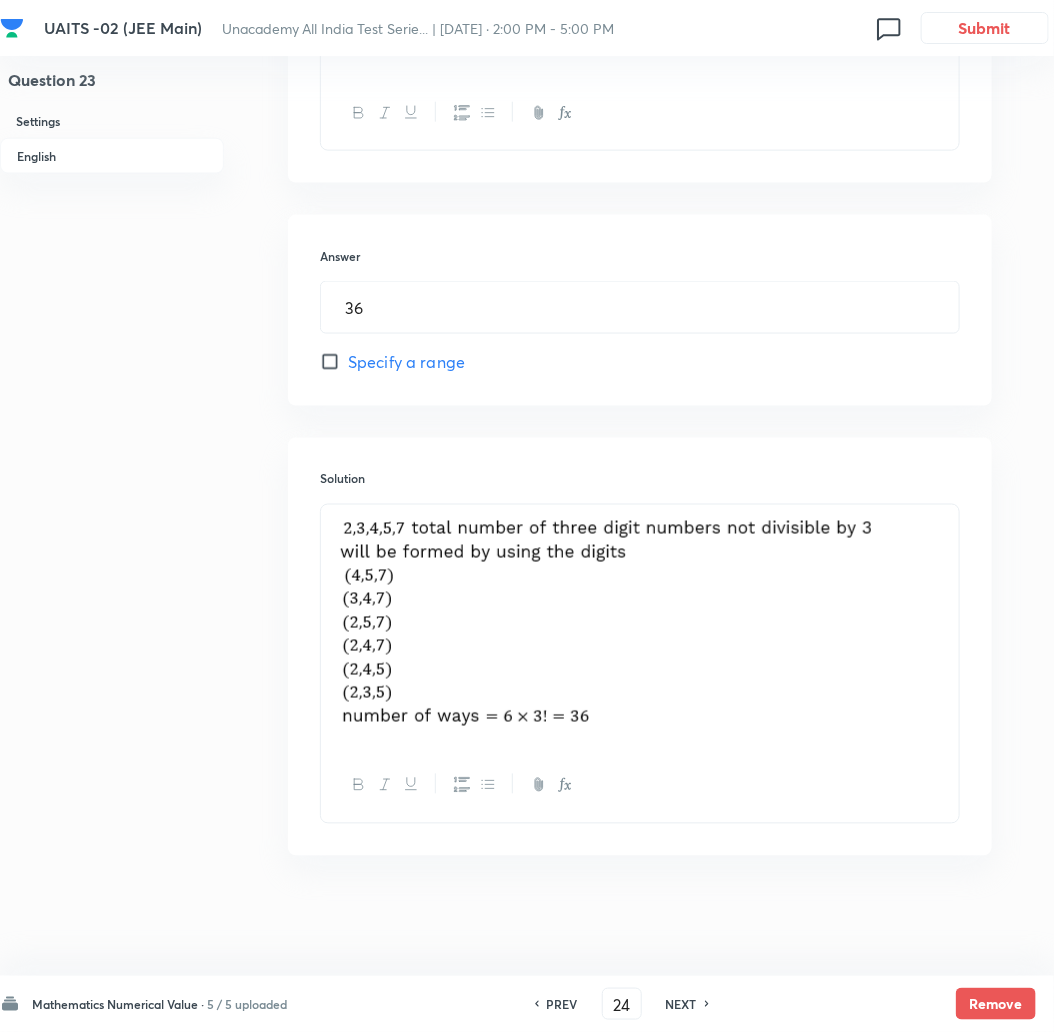 type on "2" 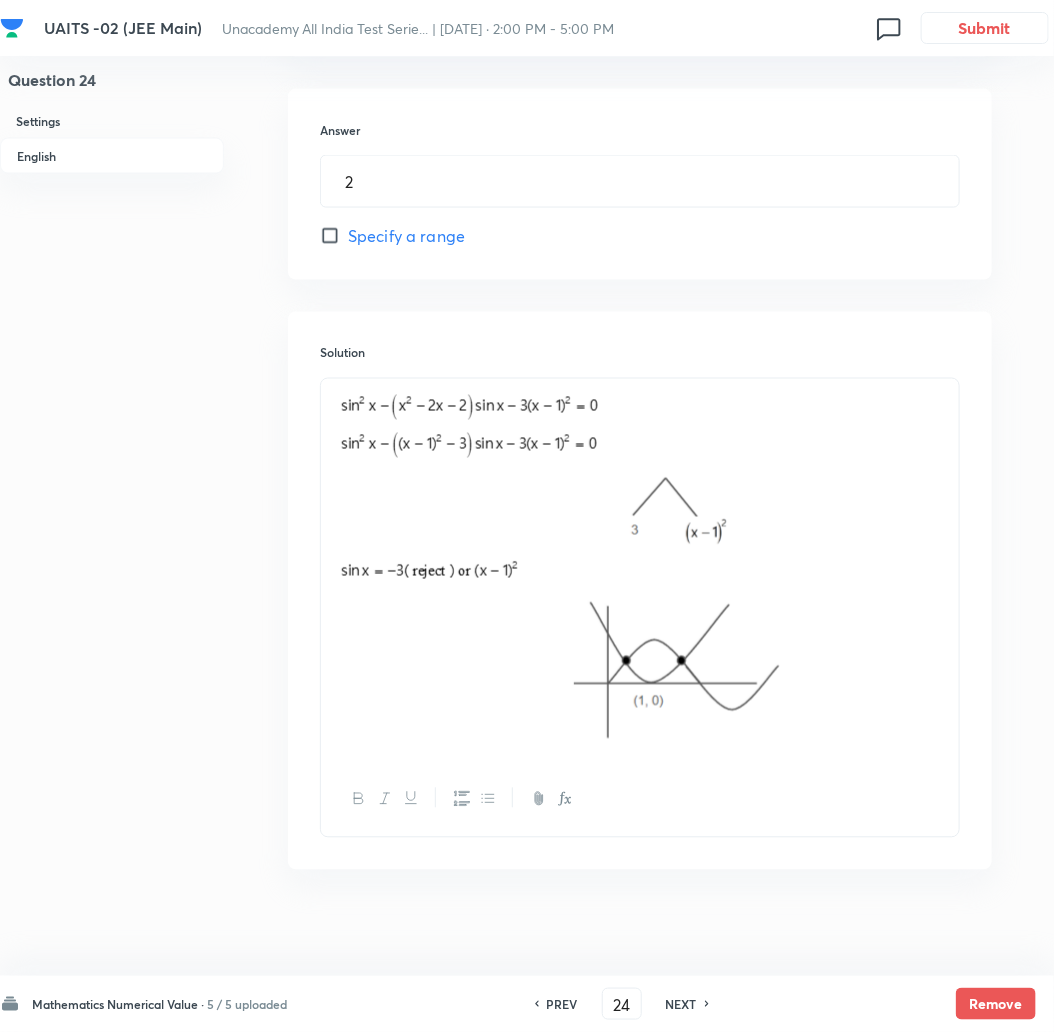 scroll, scrollTop: 865, scrollLeft: 0, axis: vertical 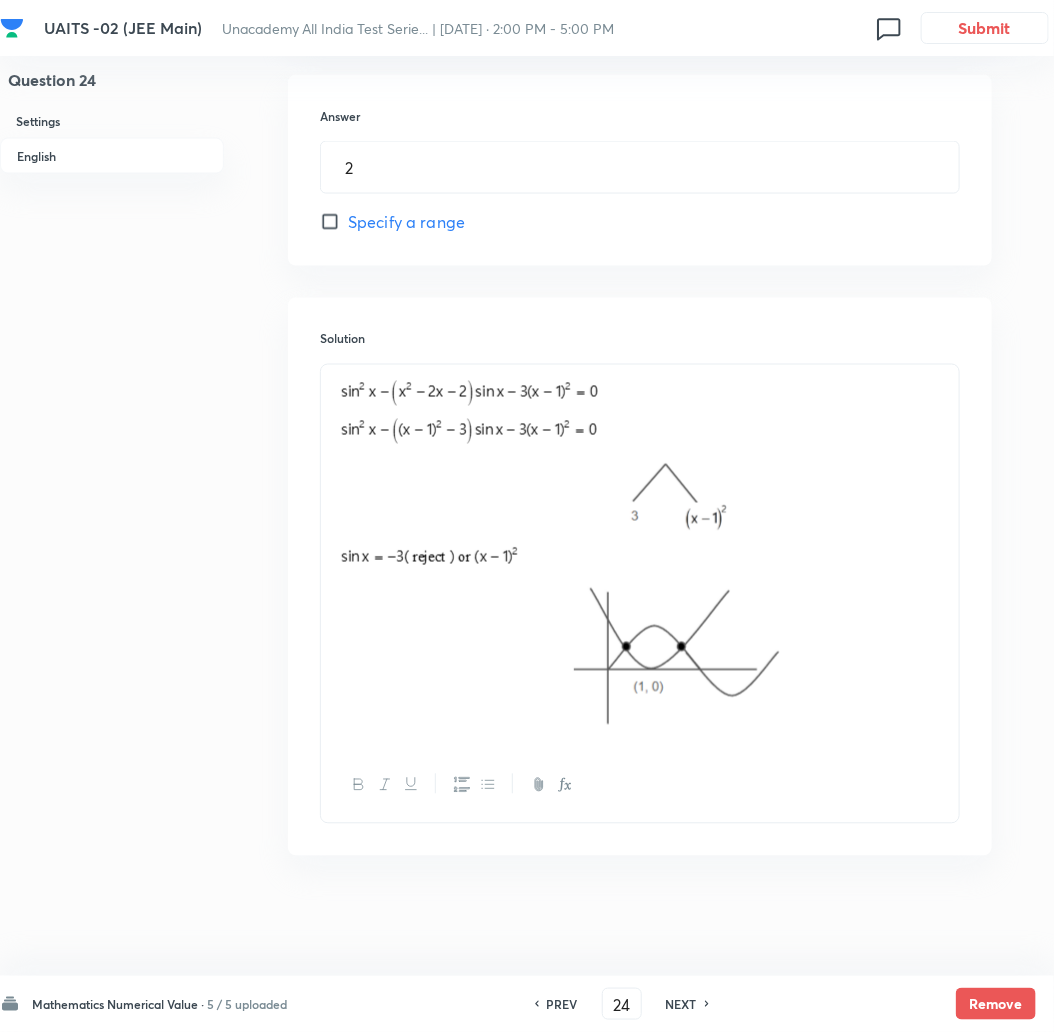 click on "NEXT" at bounding box center (681, 1004) 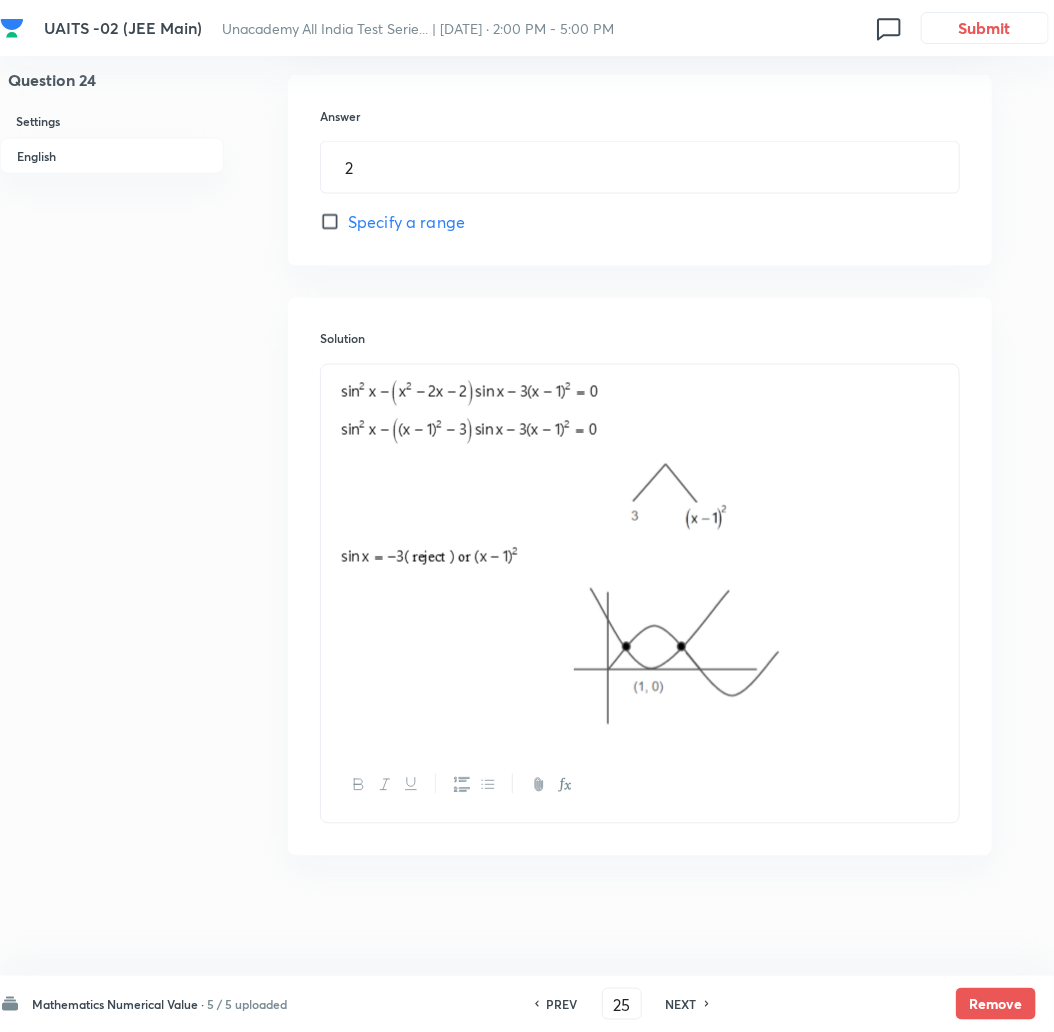 type on "4" 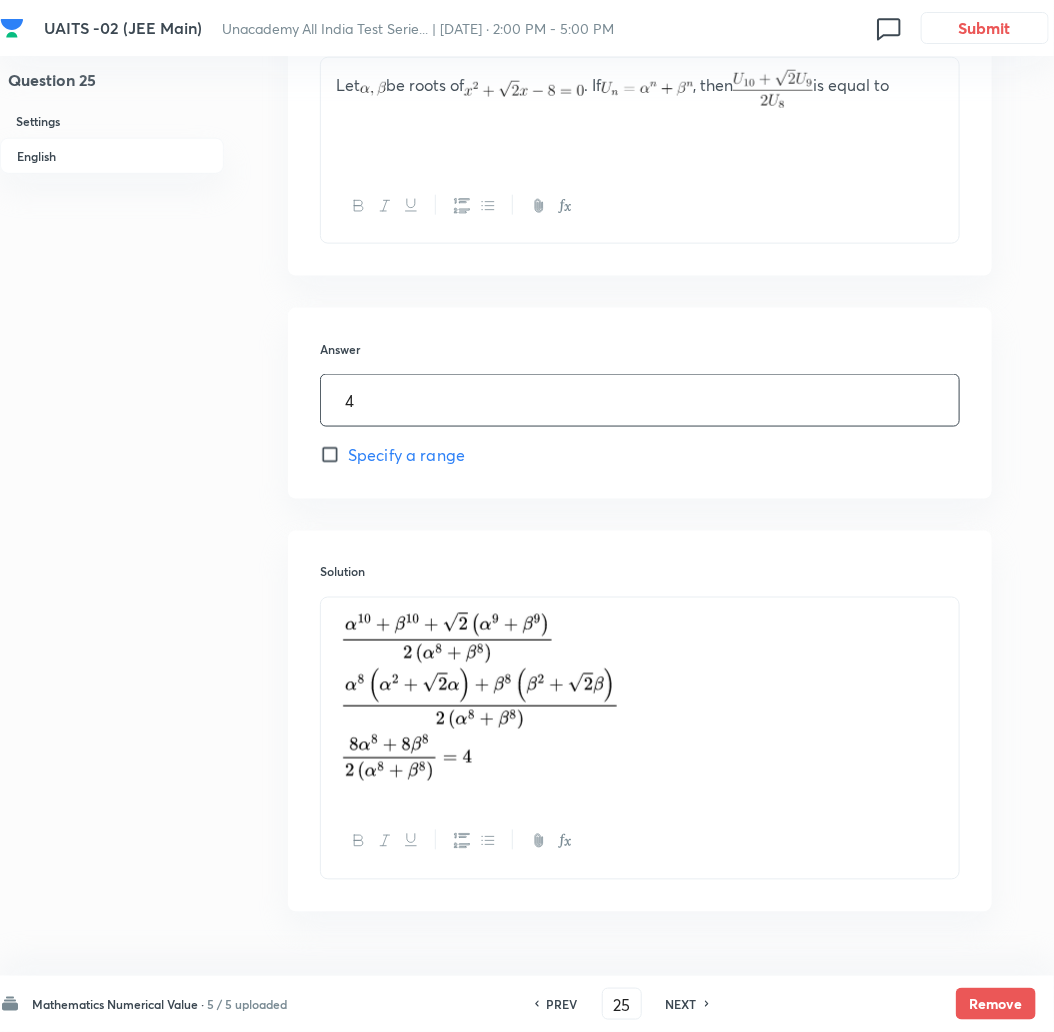 scroll, scrollTop: 687, scrollLeft: 0, axis: vertical 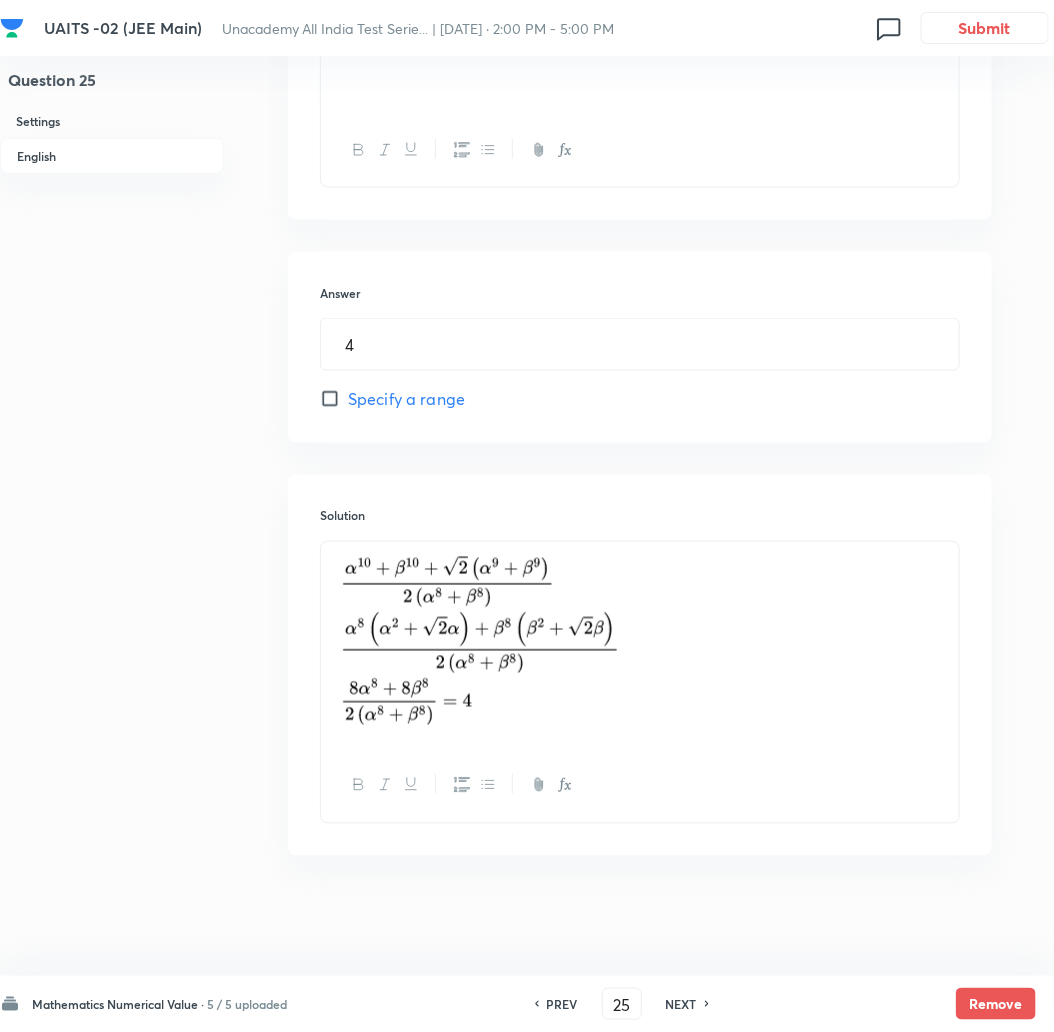 click on "NEXT" at bounding box center [681, 1004] 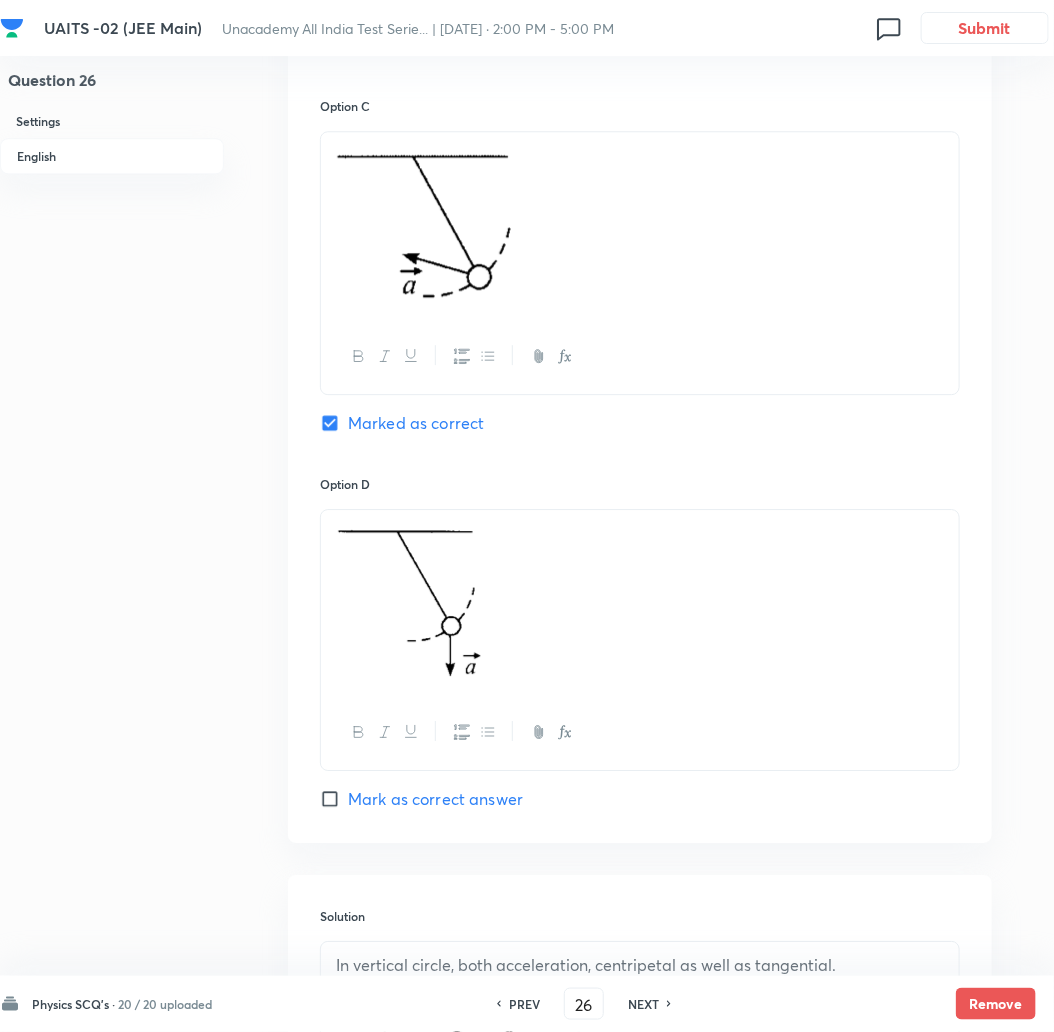 scroll, scrollTop: 2085, scrollLeft: 0, axis: vertical 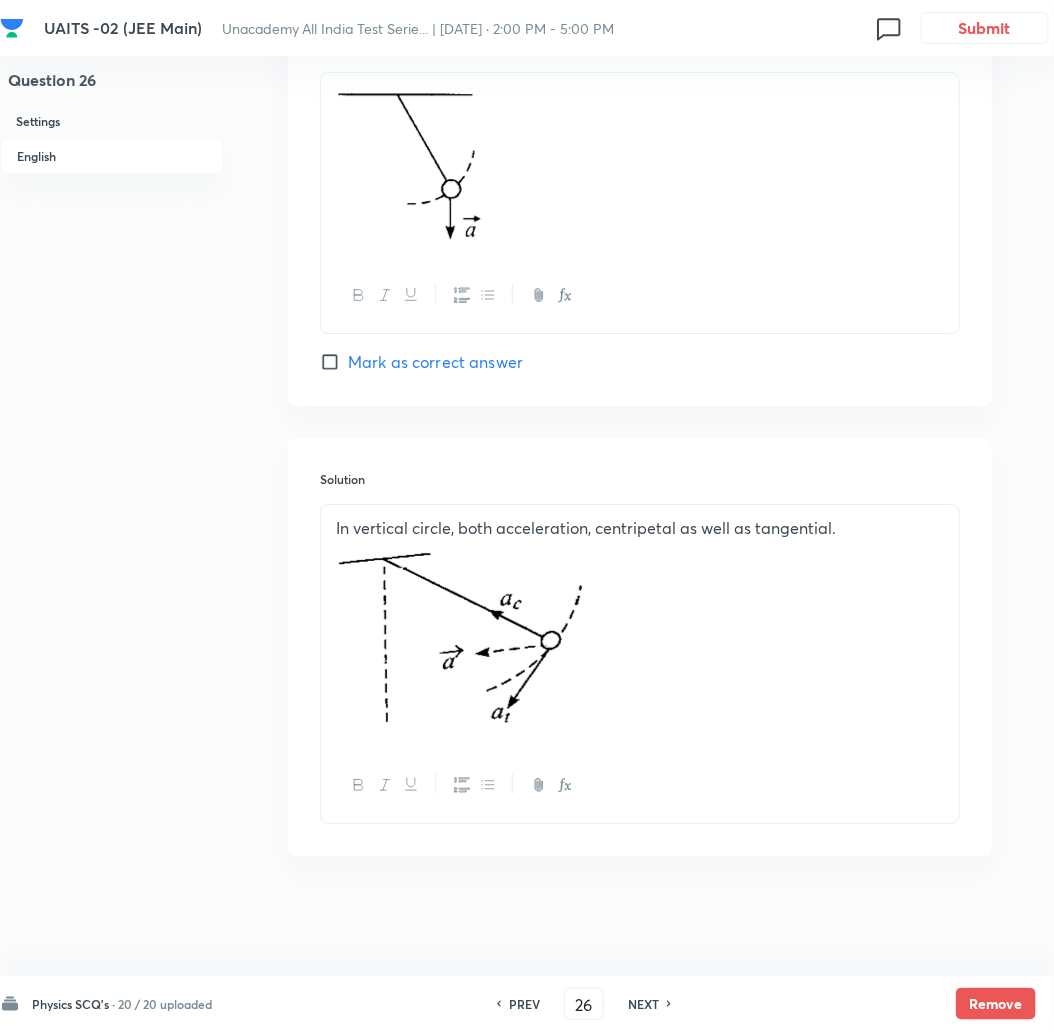 click on "NEXT" at bounding box center (643, 1004) 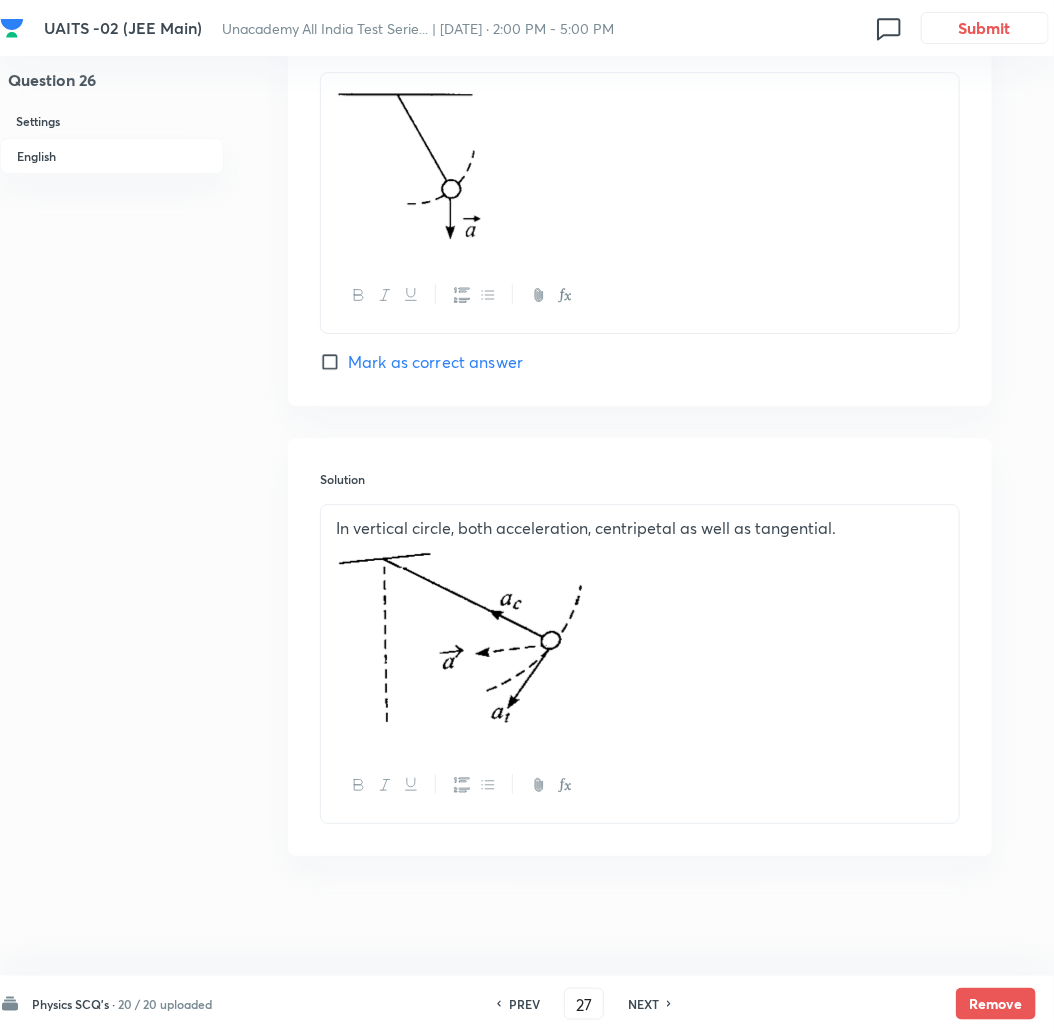 checkbox on "true" 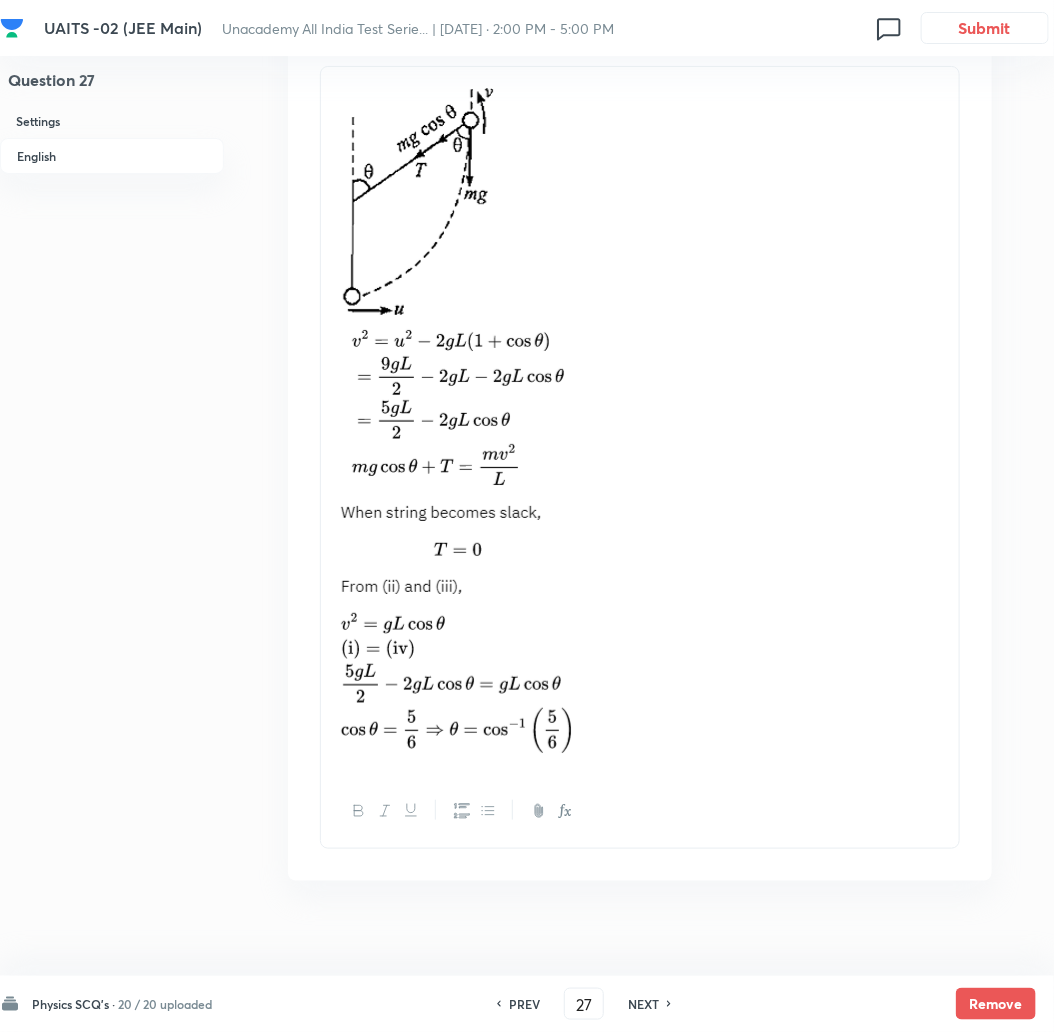 scroll, scrollTop: 2472, scrollLeft: 0, axis: vertical 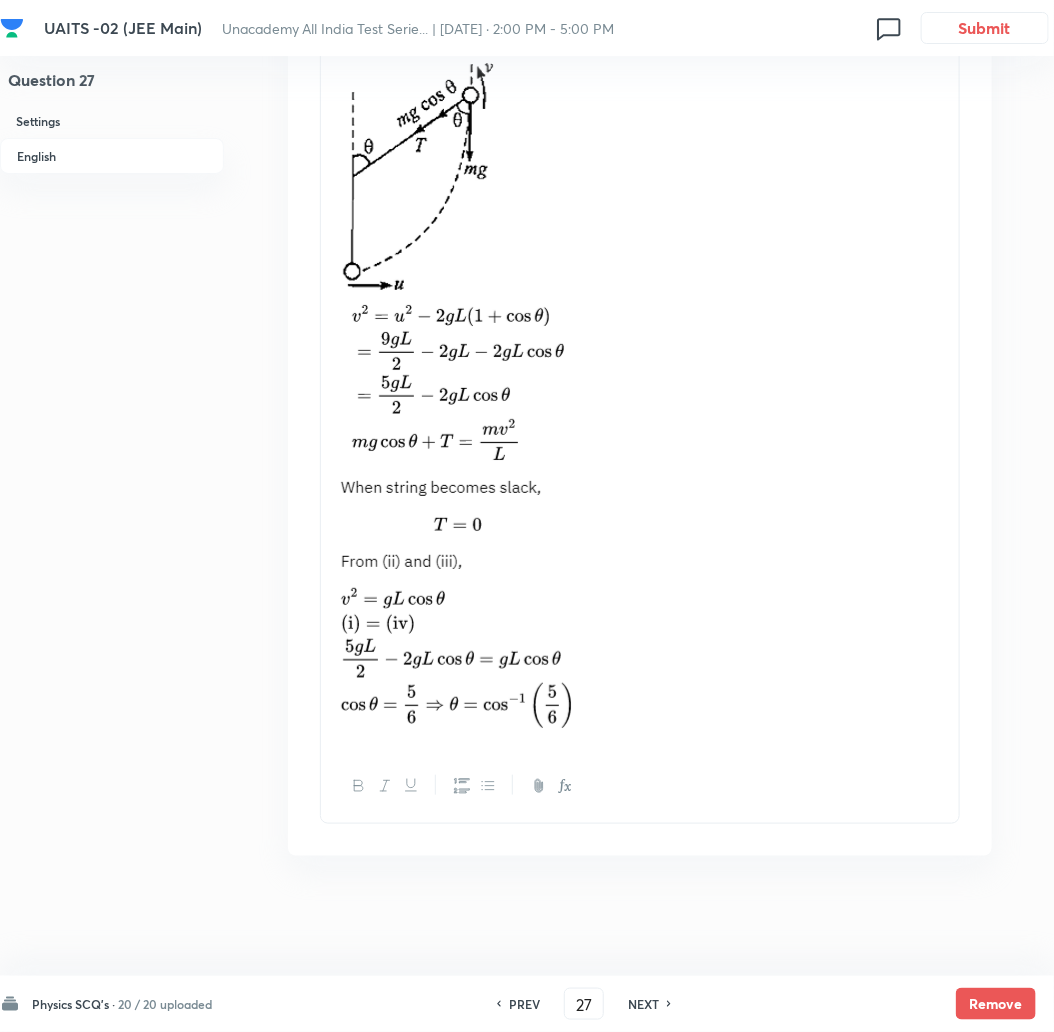 click at bounding box center [461, 514] 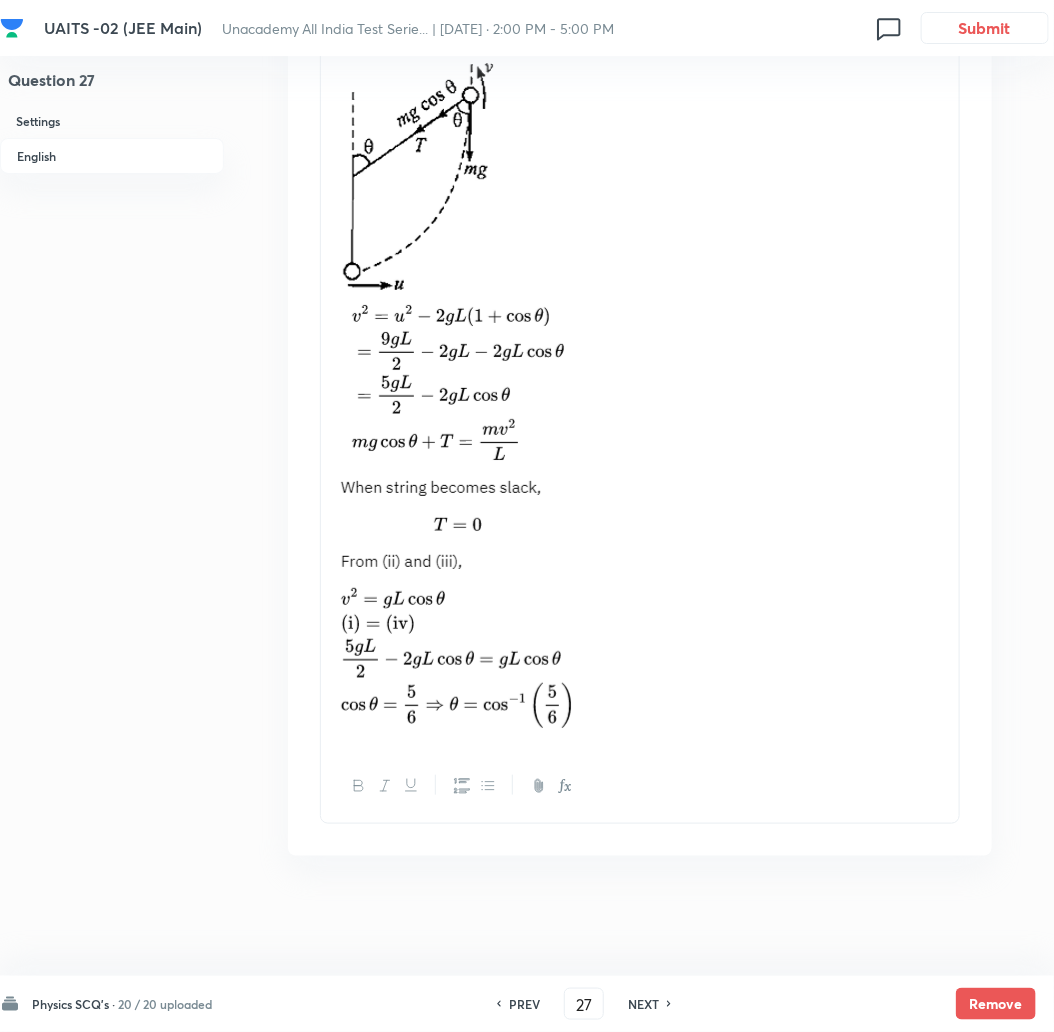 click at bounding box center [461, 514] 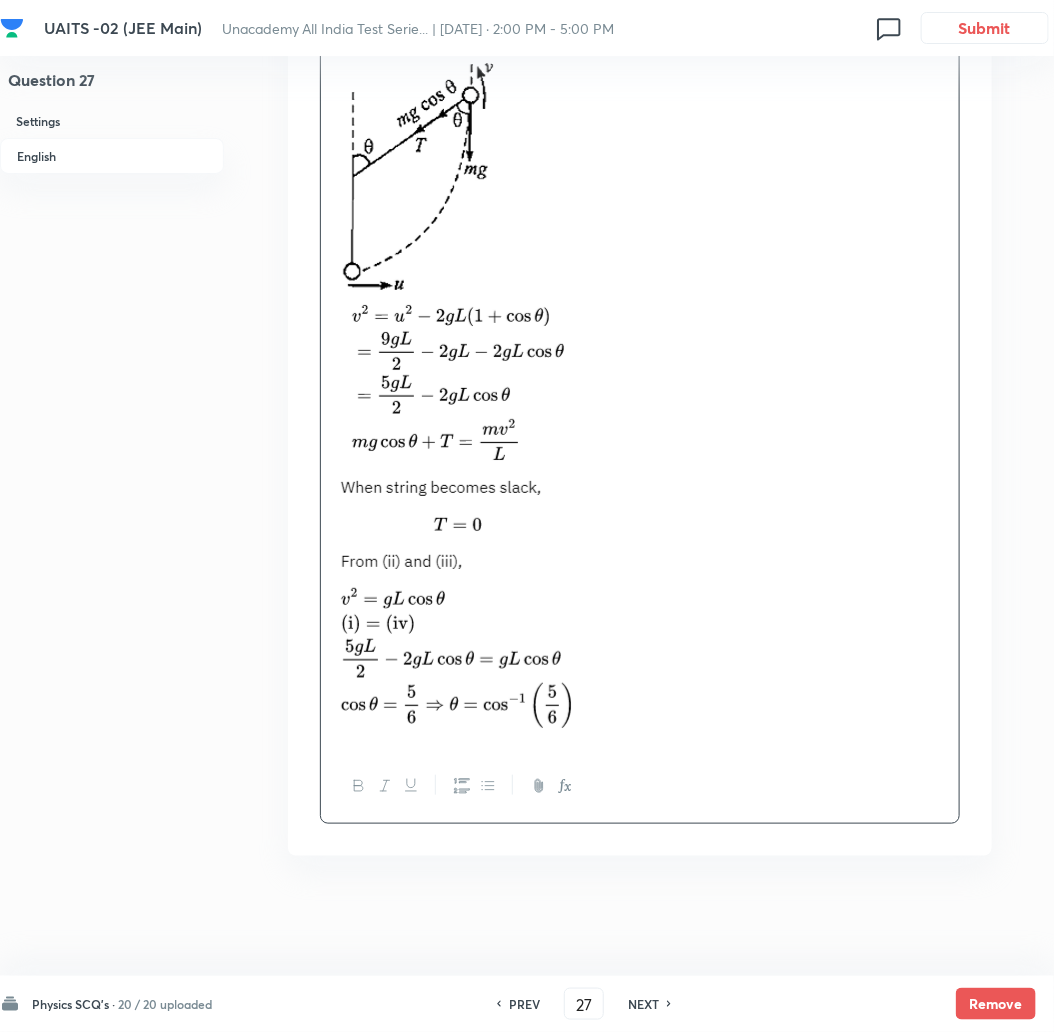 click at bounding box center (461, 514) 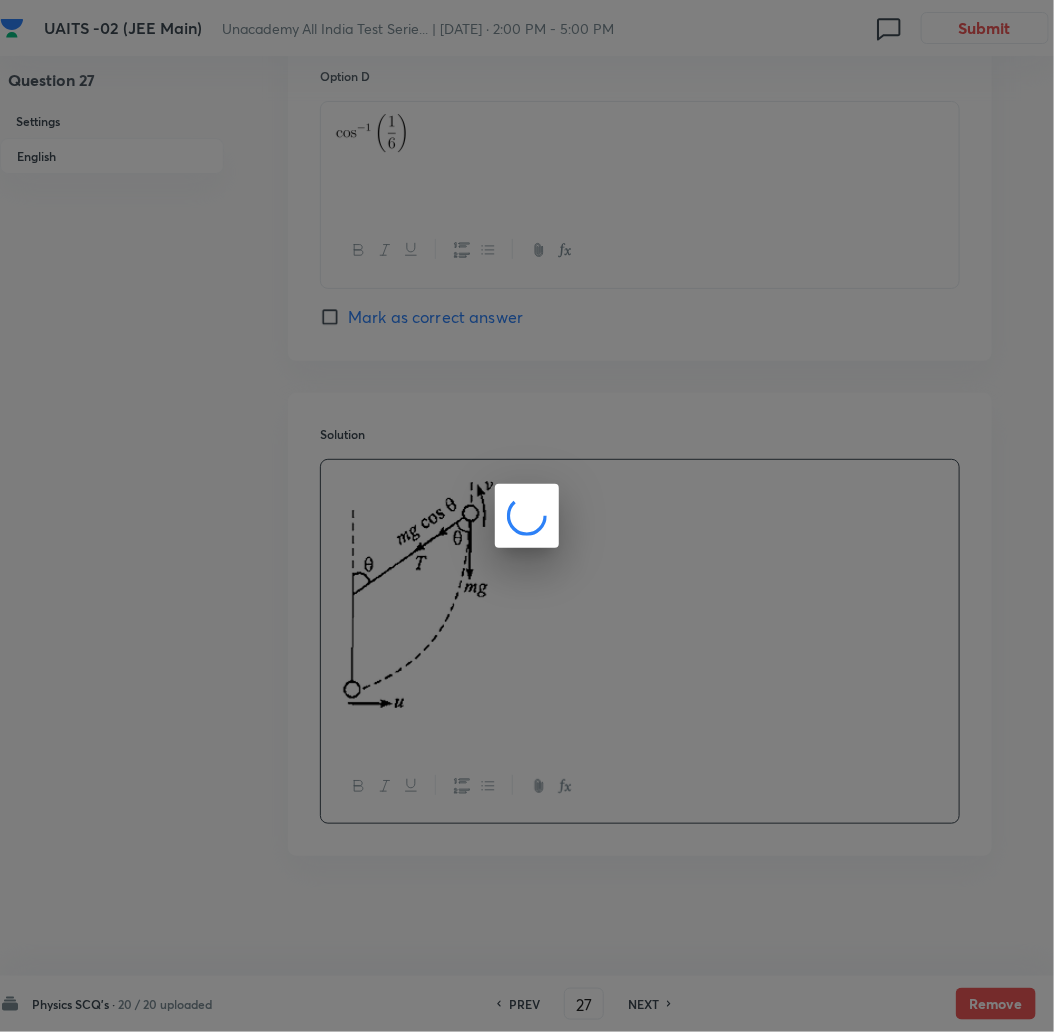 scroll, scrollTop: 2037, scrollLeft: 0, axis: vertical 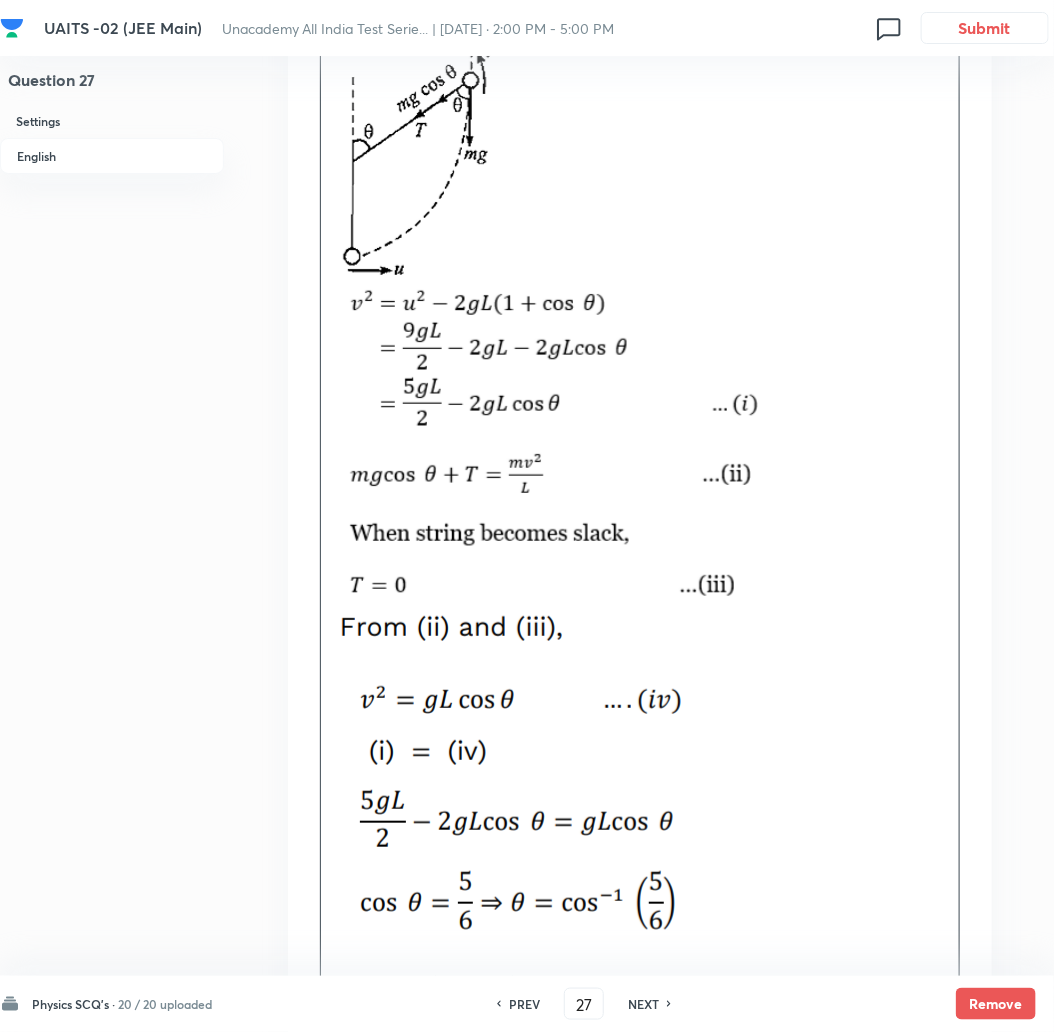 click at bounding box center [552, 607] 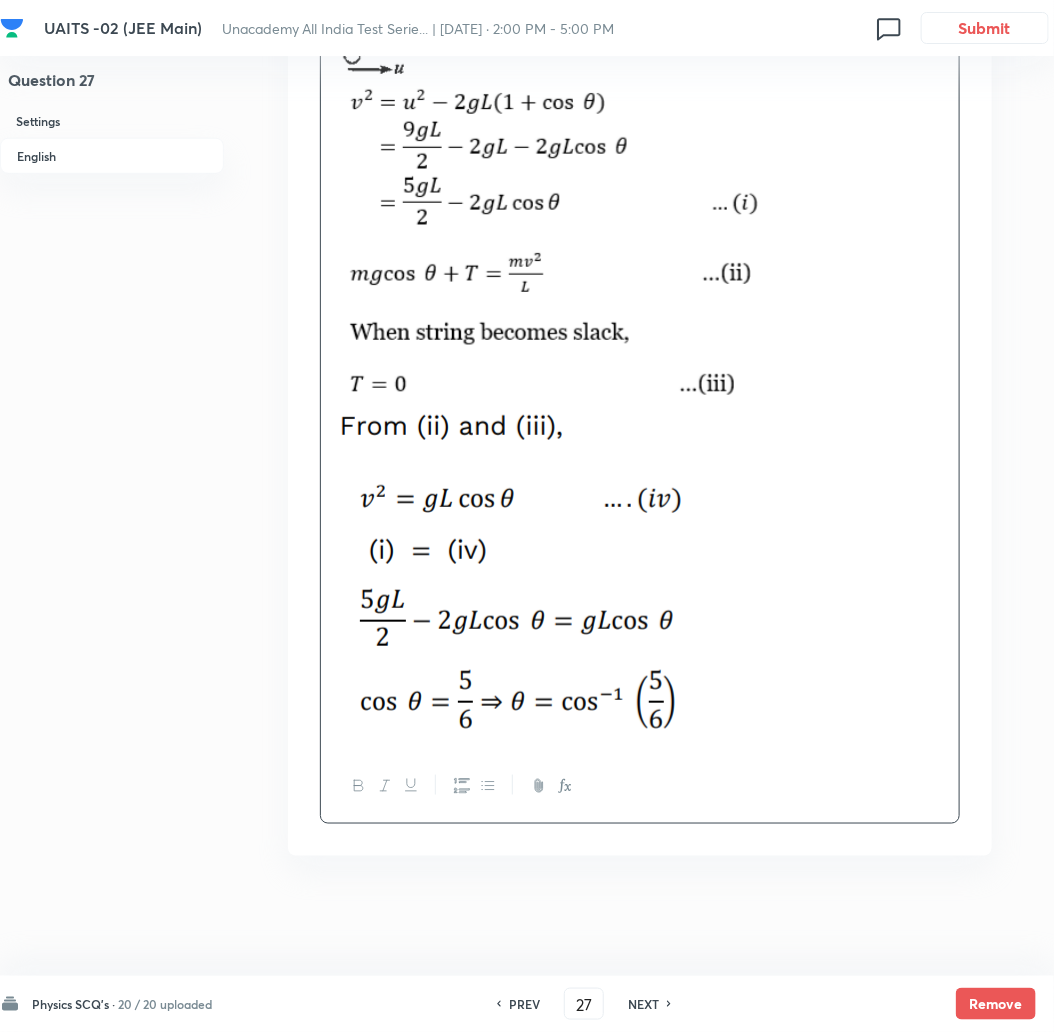 scroll, scrollTop: 2688, scrollLeft: 0, axis: vertical 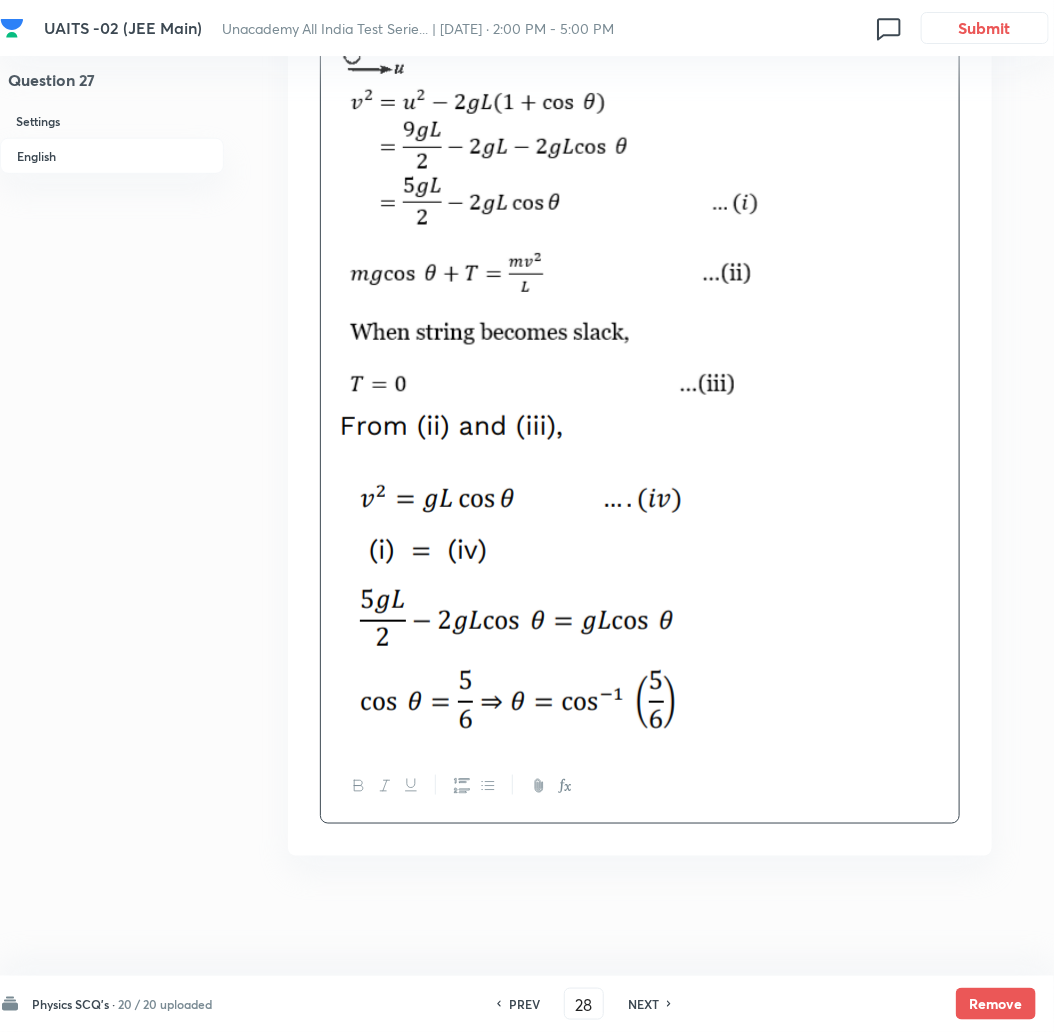 checkbox on "true" 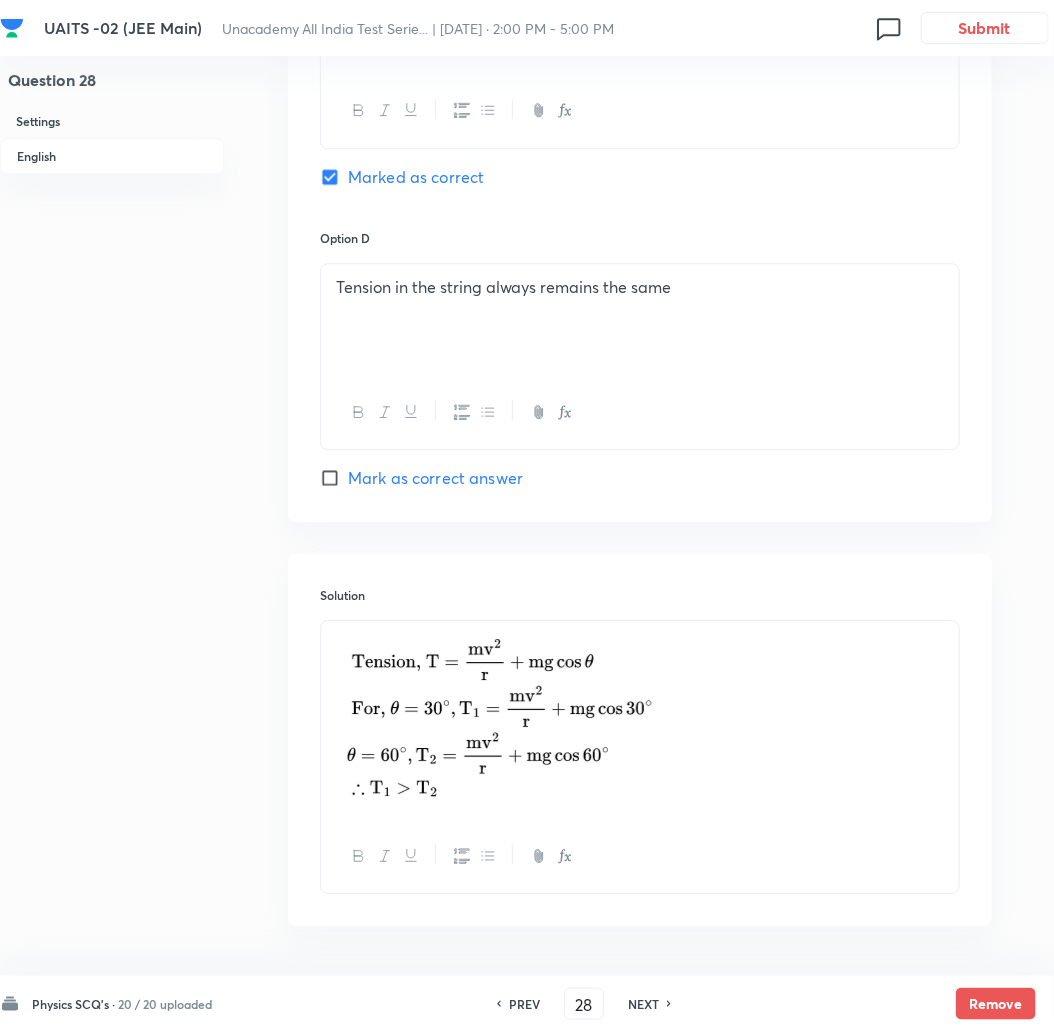 scroll, scrollTop: 1721, scrollLeft: 0, axis: vertical 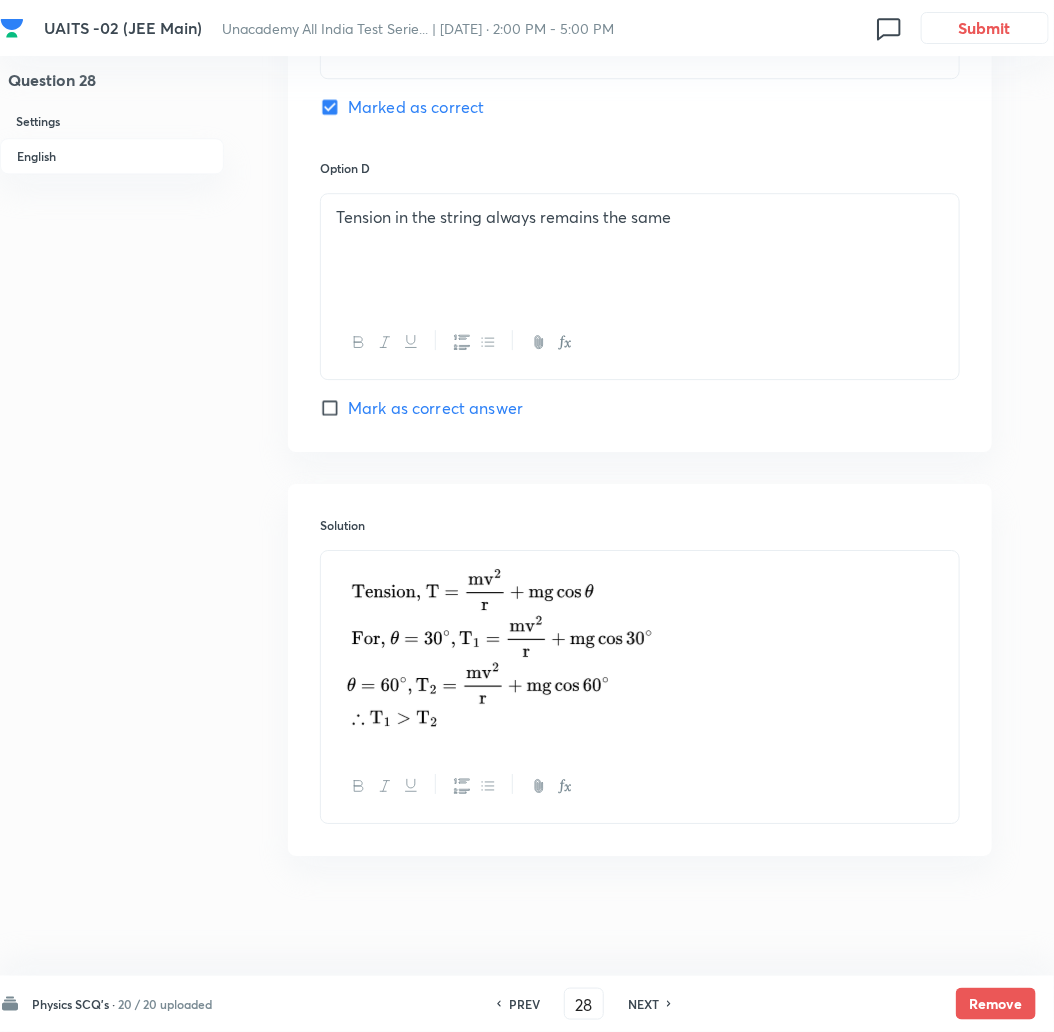 click on "NEXT" at bounding box center (643, 1004) 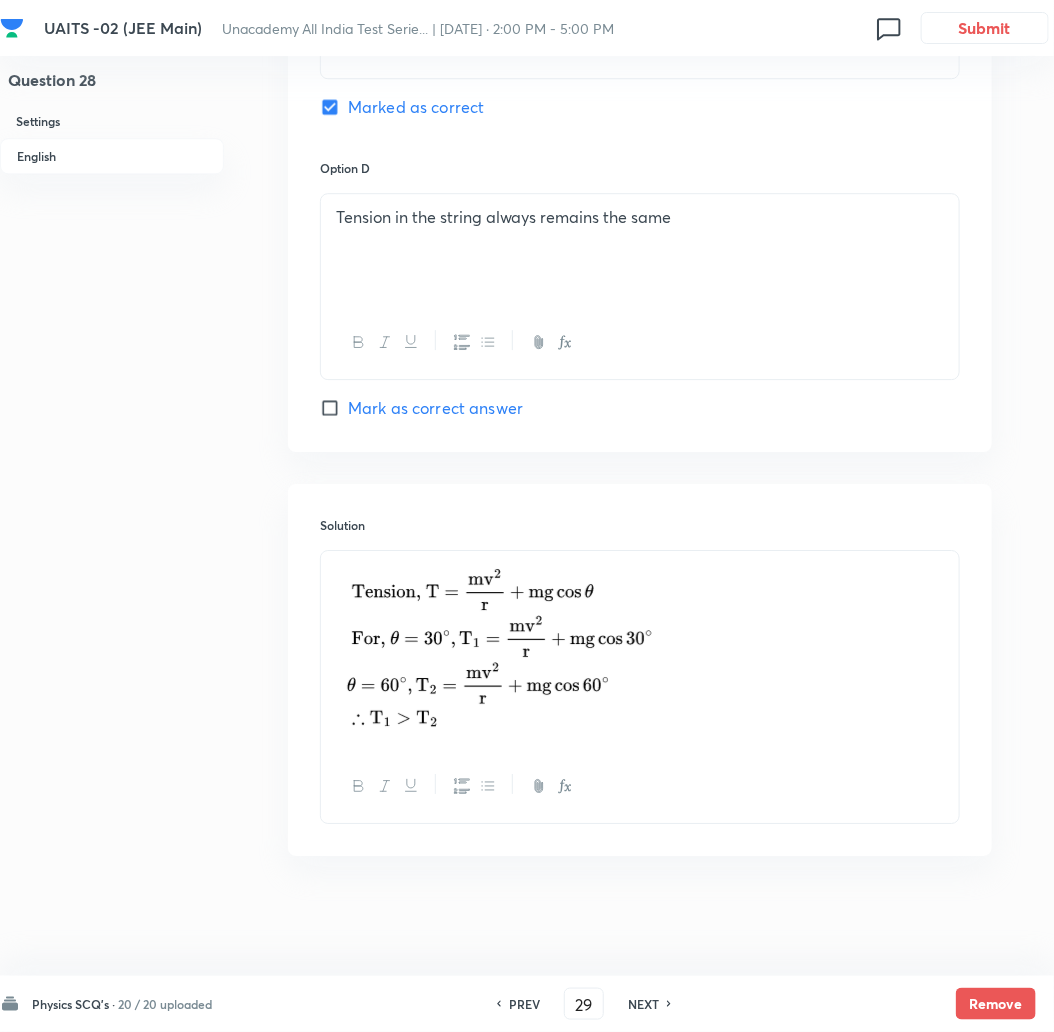 checkbox on "false" 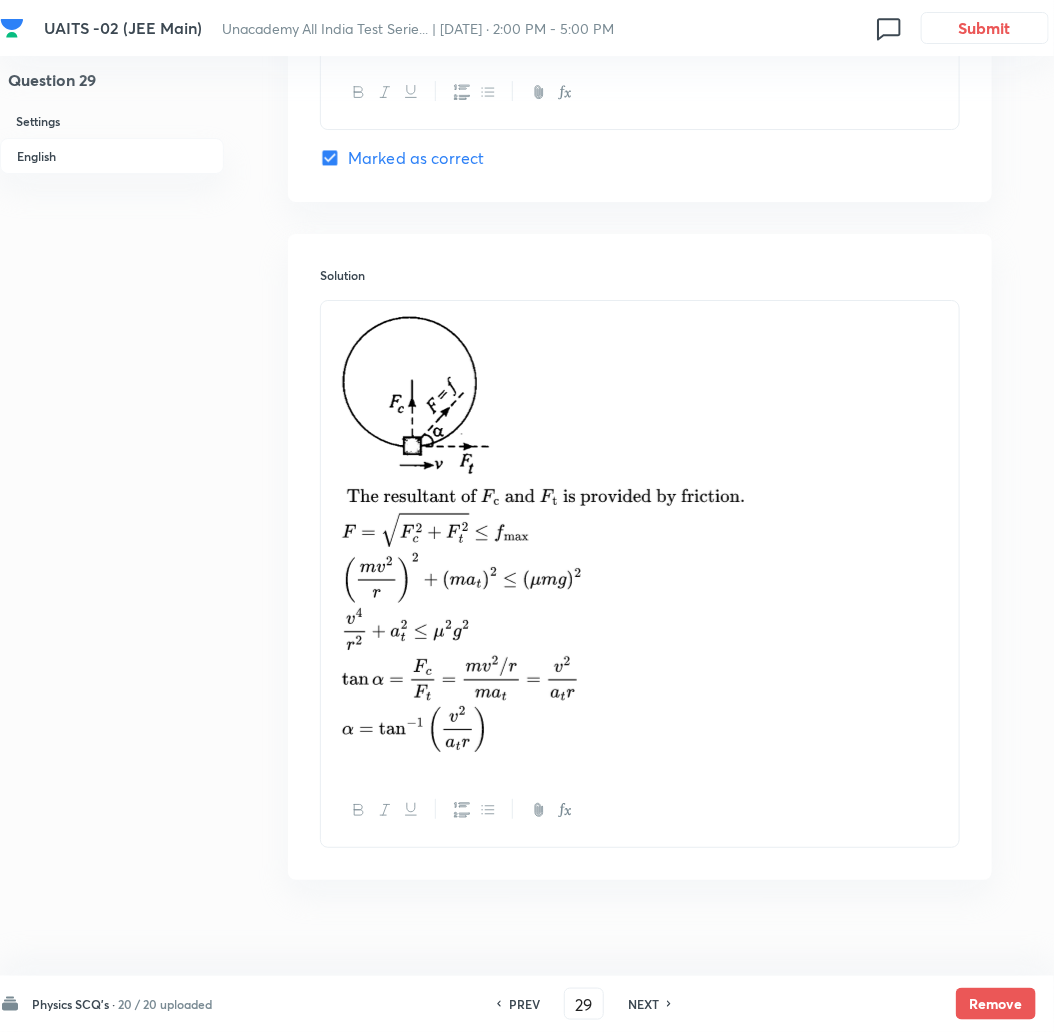 scroll, scrollTop: 2138, scrollLeft: 0, axis: vertical 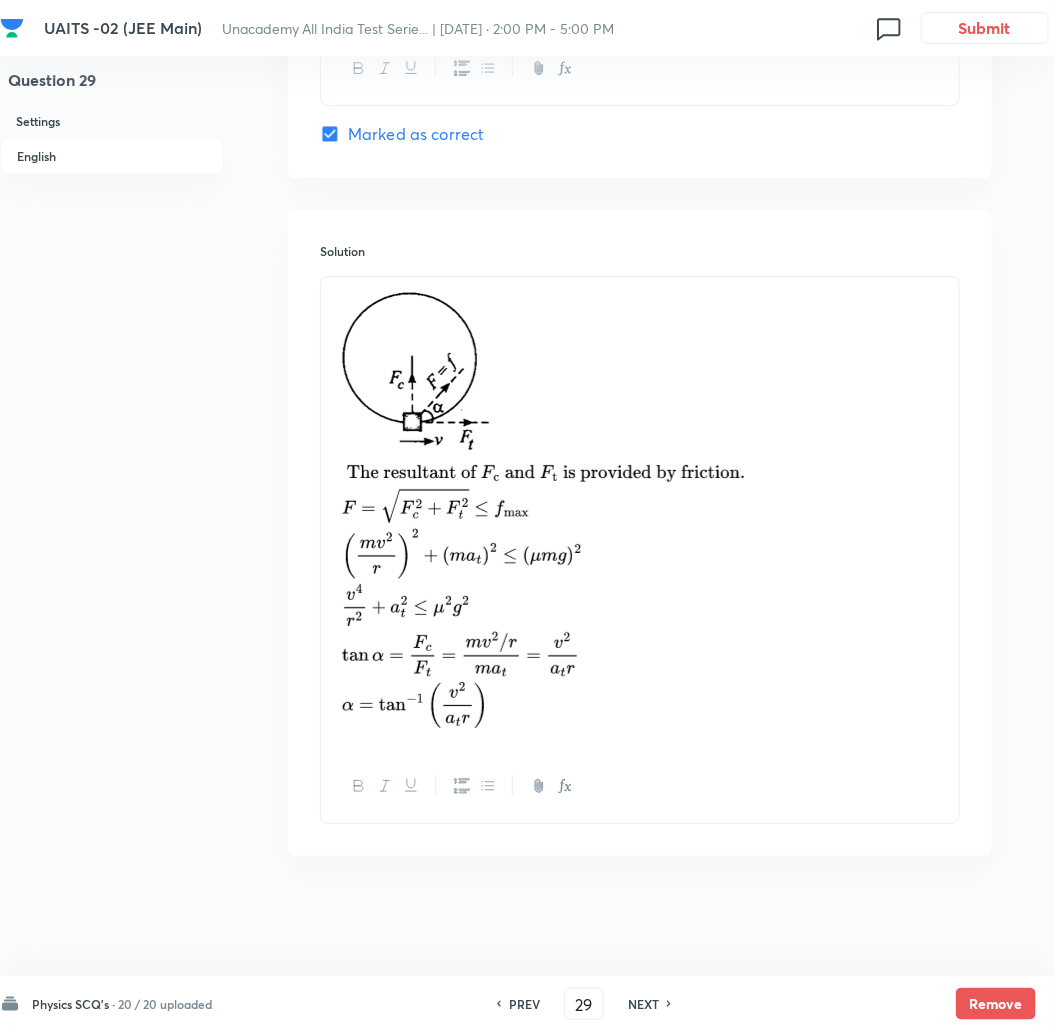 click on "NEXT" at bounding box center [643, 1004] 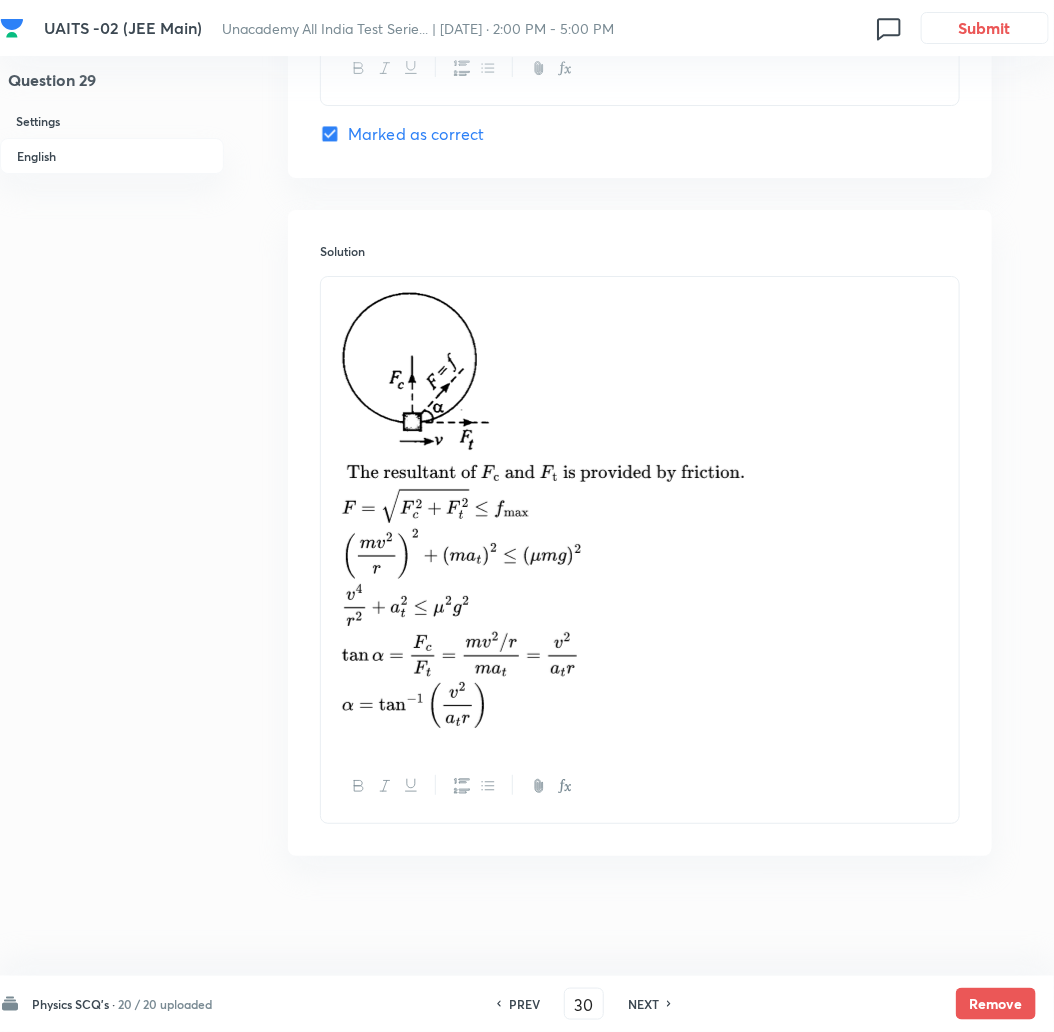 checkbox on "false" 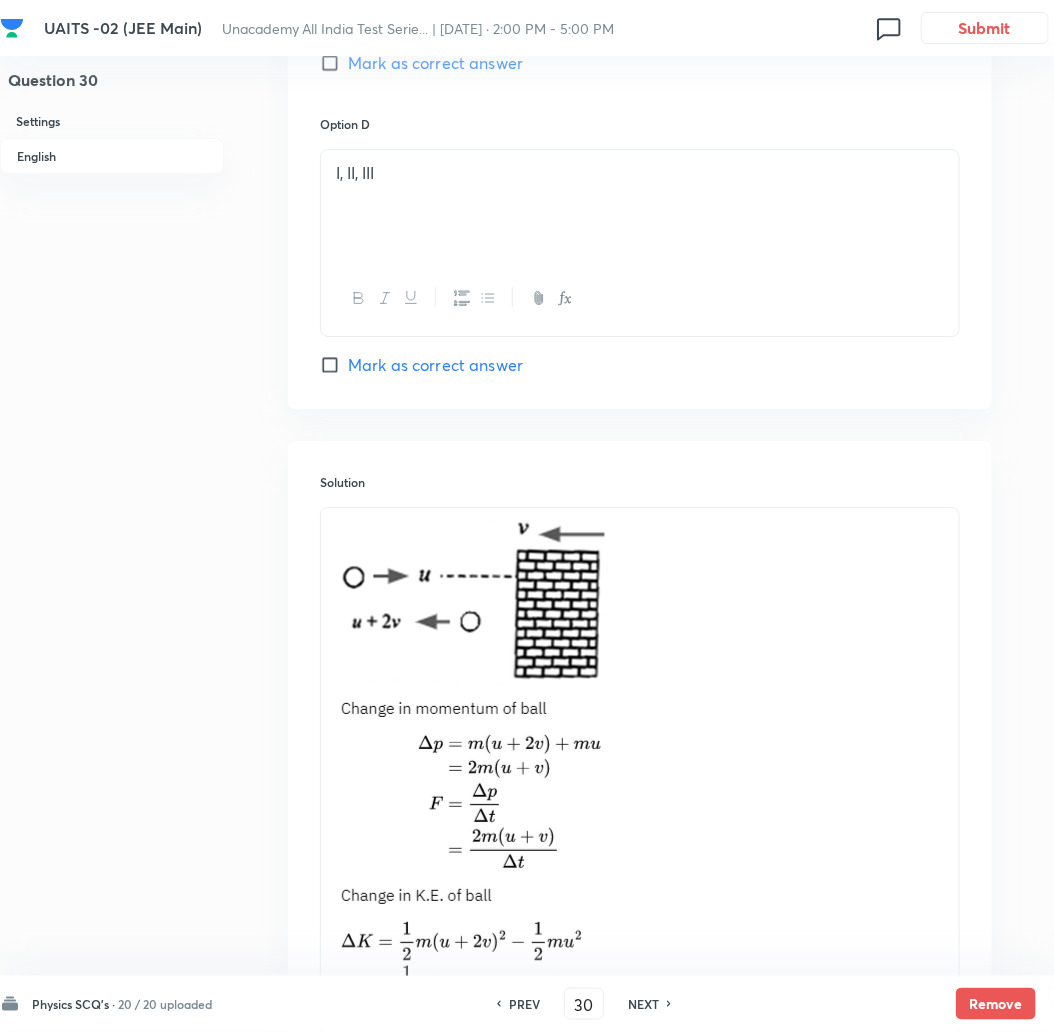 scroll, scrollTop: 2307, scrollLeft: 0, axis: vertical 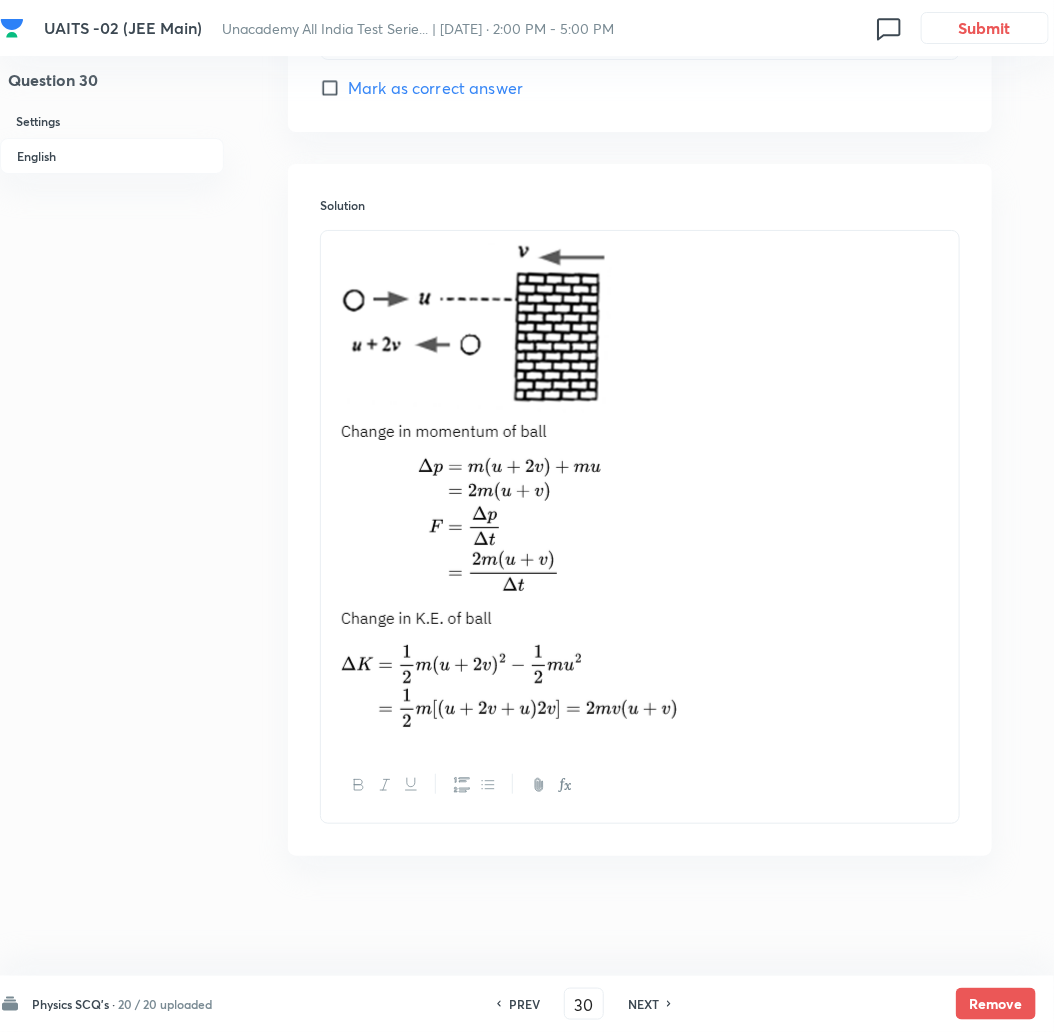 click on "NEXT" at bounding box center [643, 1004] 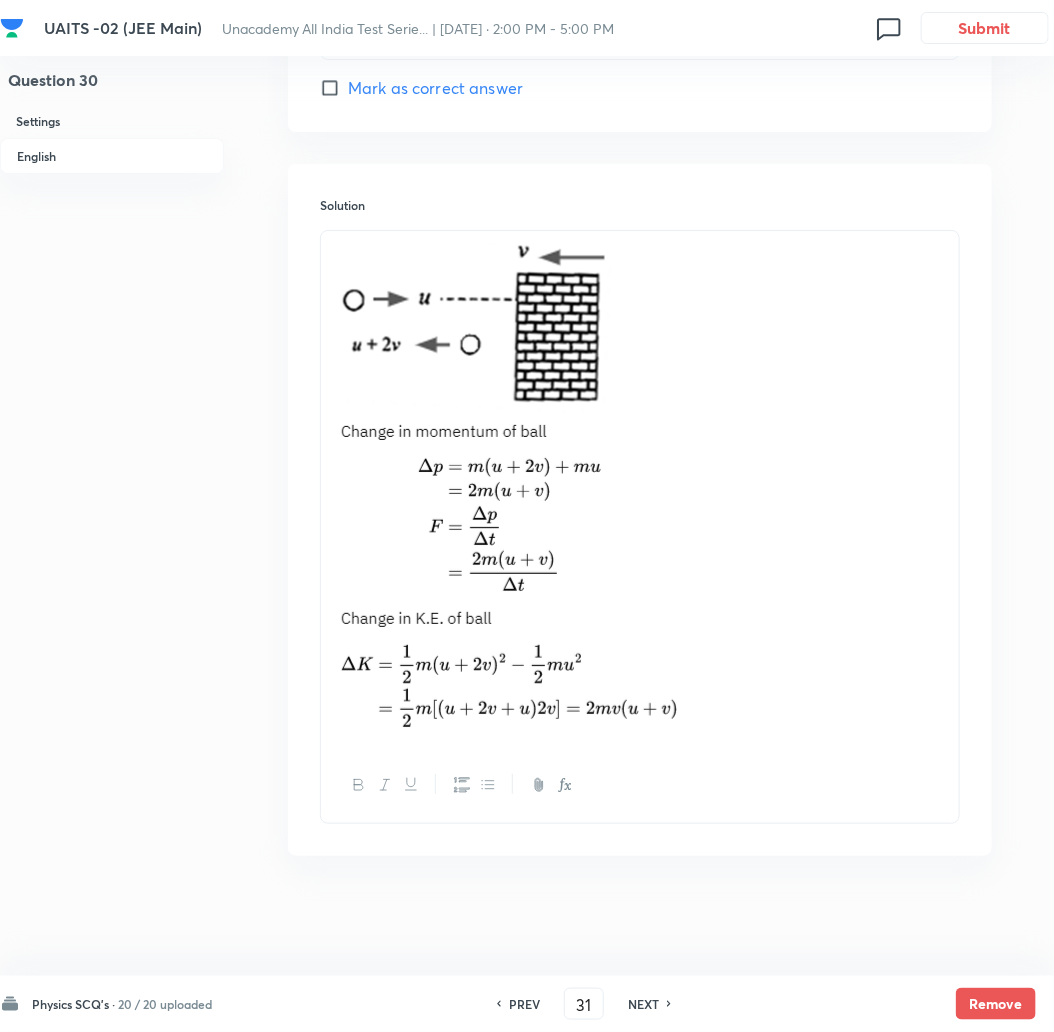 checkbox on "true" 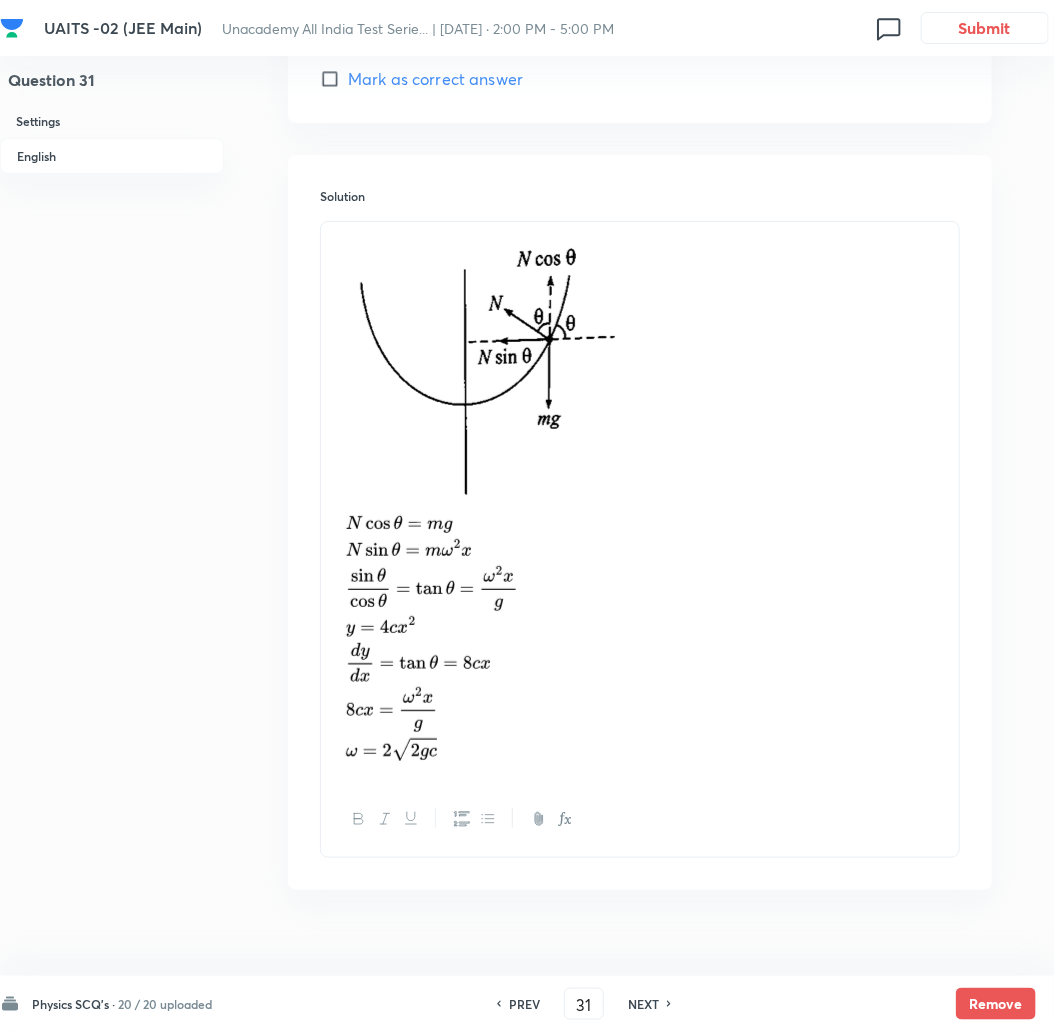 scroll, scrollTop: 2345, scrollLeft: 0, axis: vertical 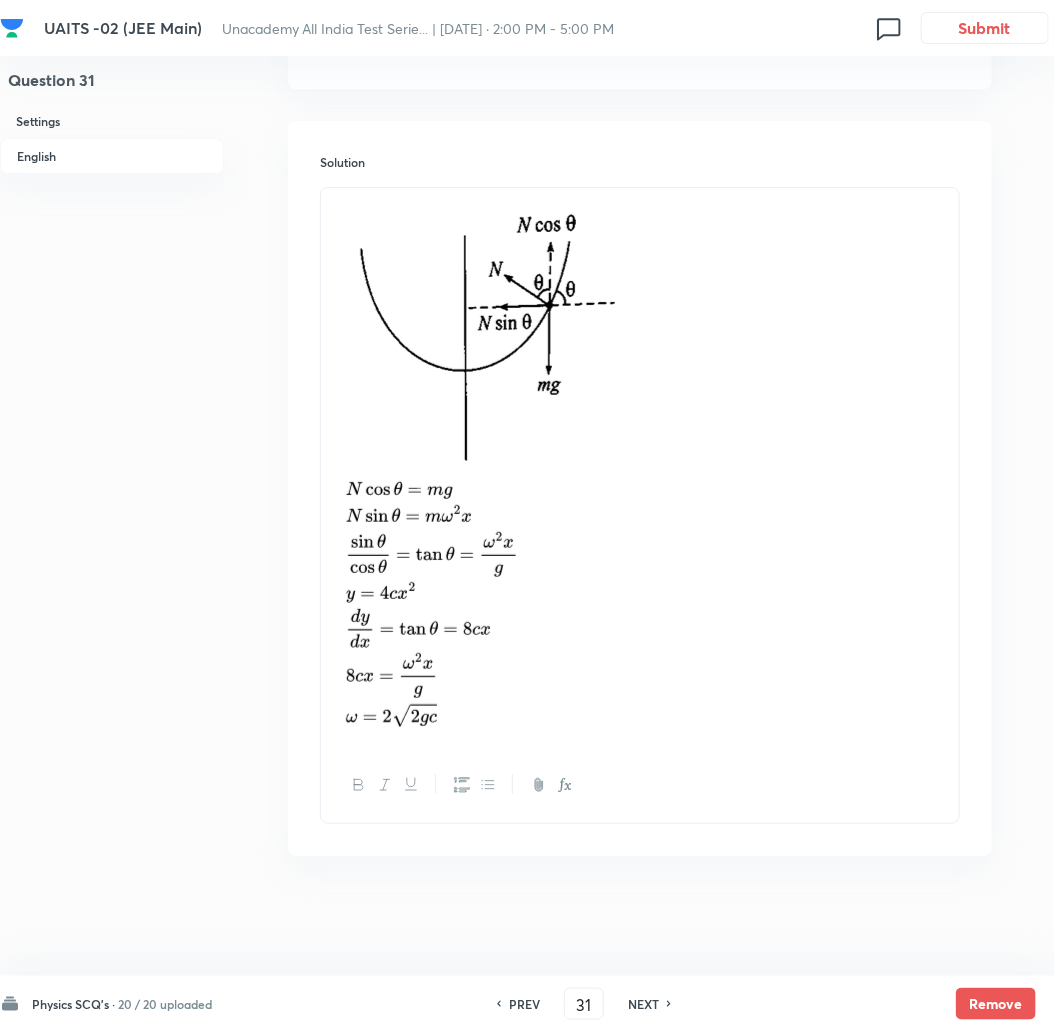 click on "NEXT" at bounding box center (643, 1004) 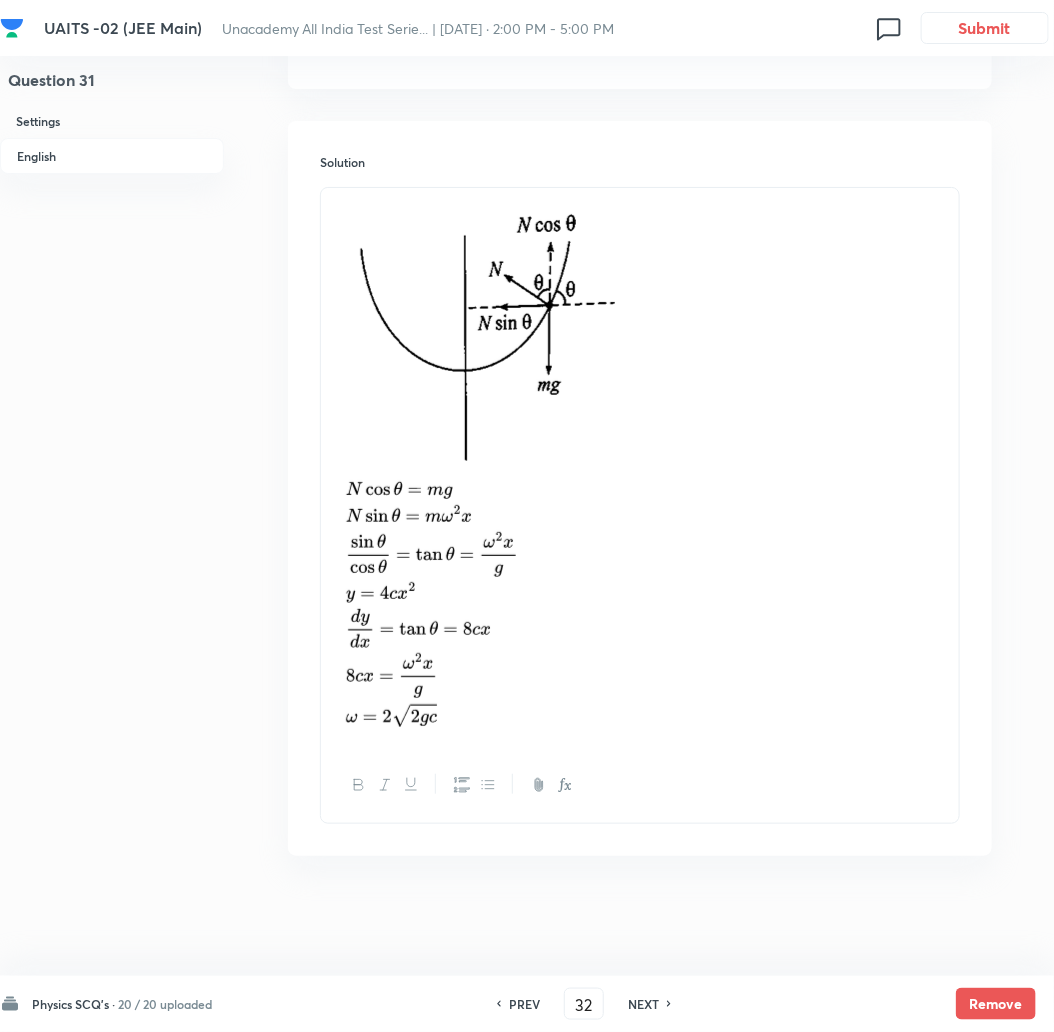 checkbox on "true" 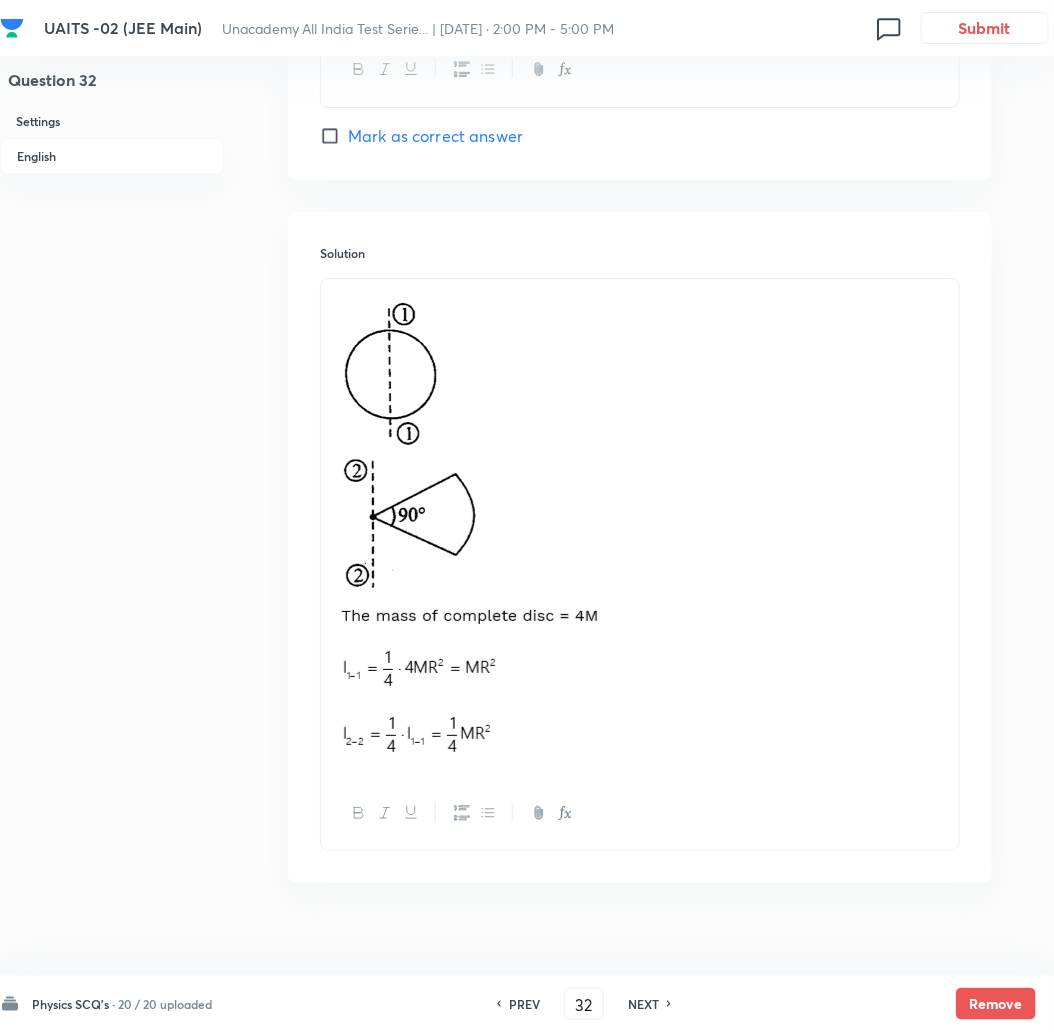 scroll, scrollTop: 2225, scrollLeft: 0, axis: vertical 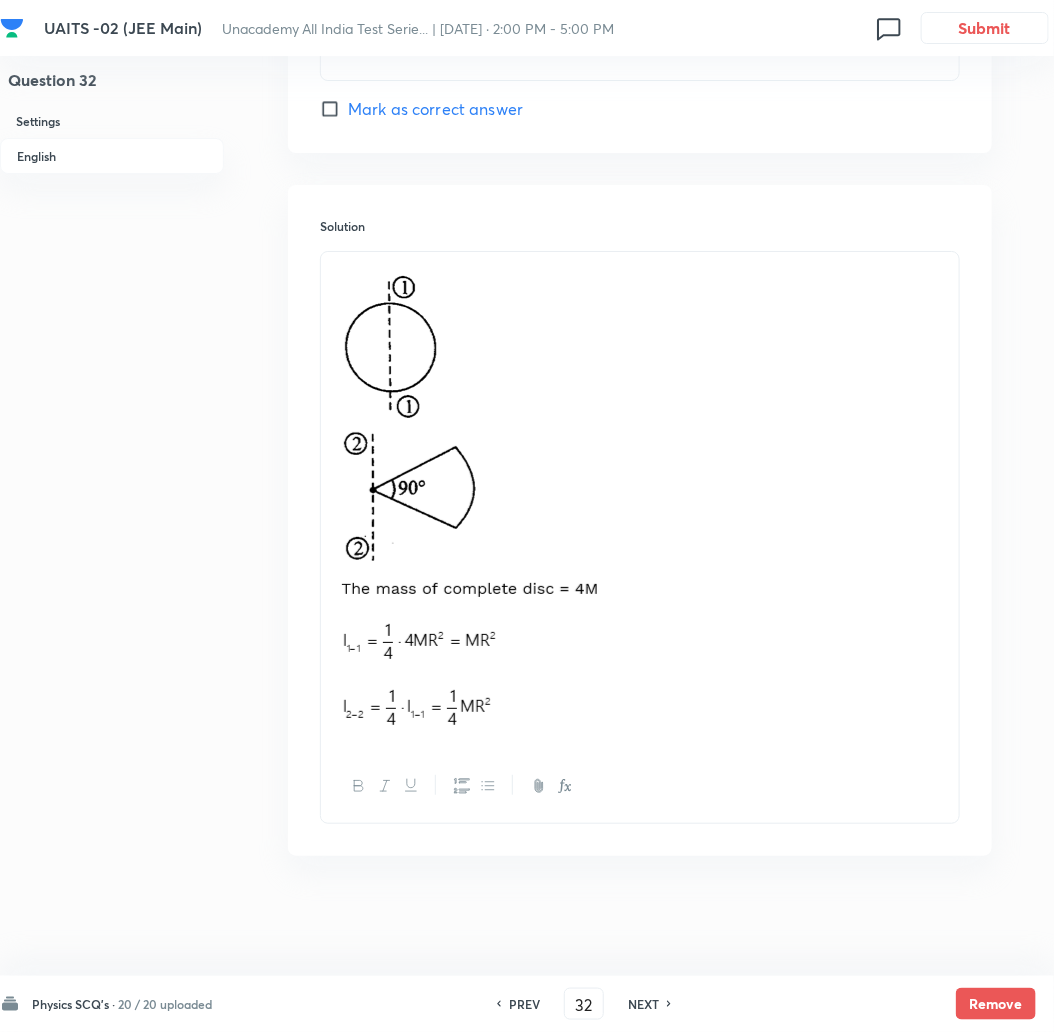 click on "NEXT" at bounding box center (643, 1004) 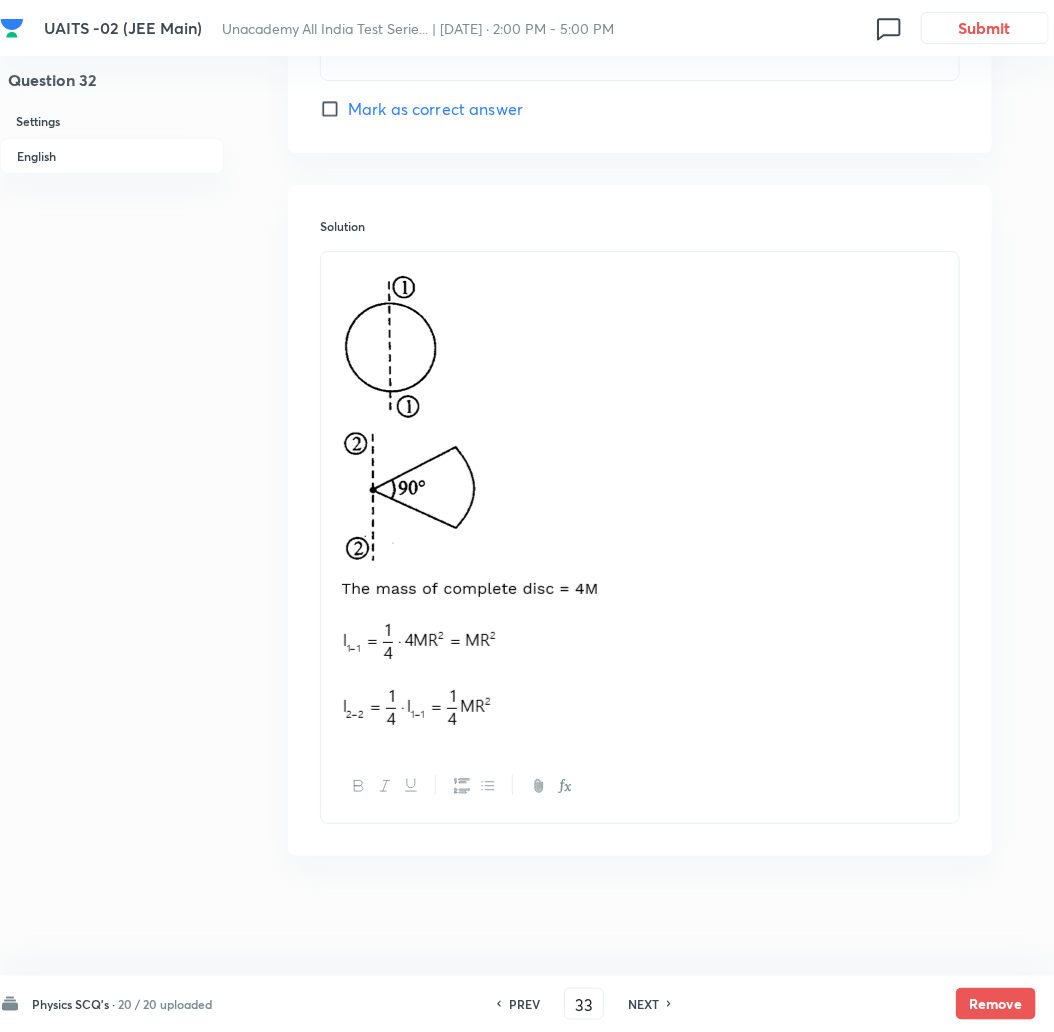 checkbox on "false" 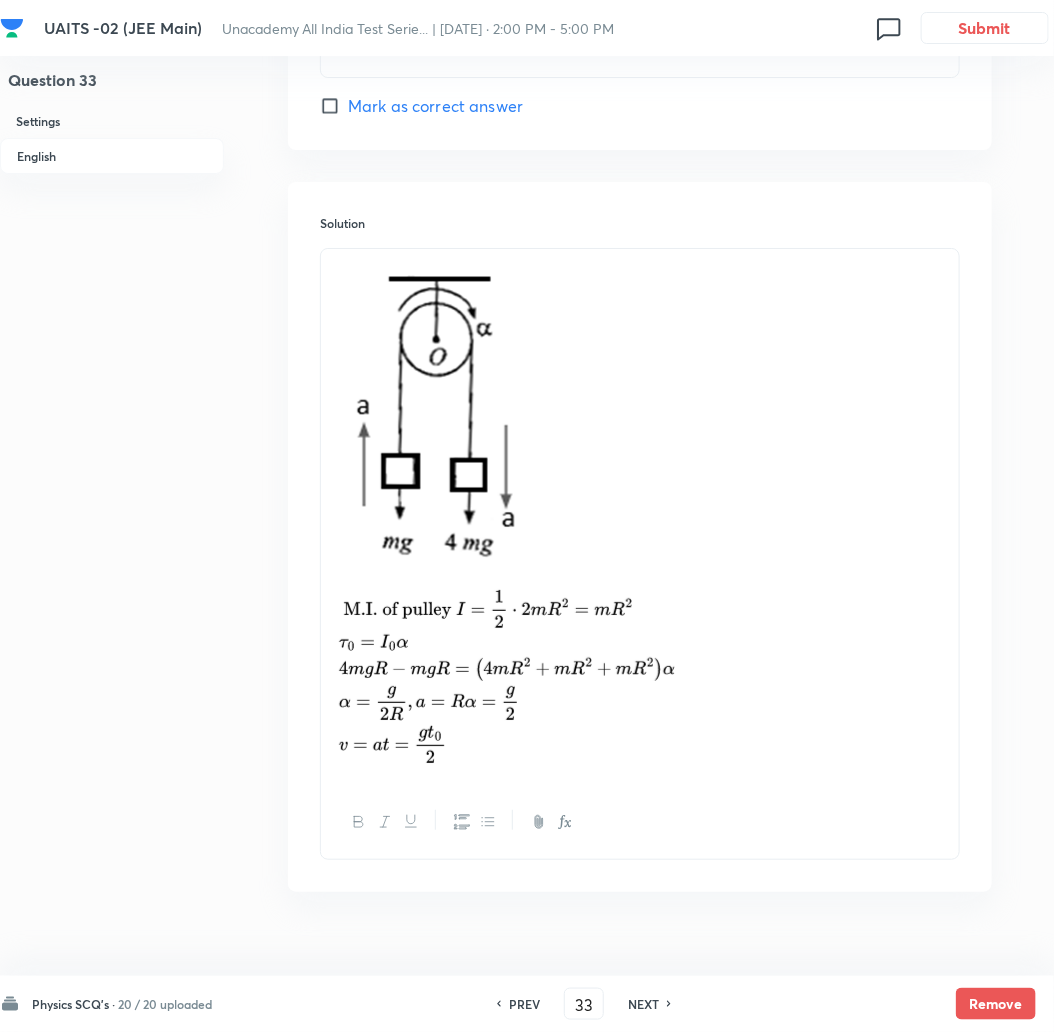 scroll, scrollTop: 2261, scrollLeft: 0, axis: vertical 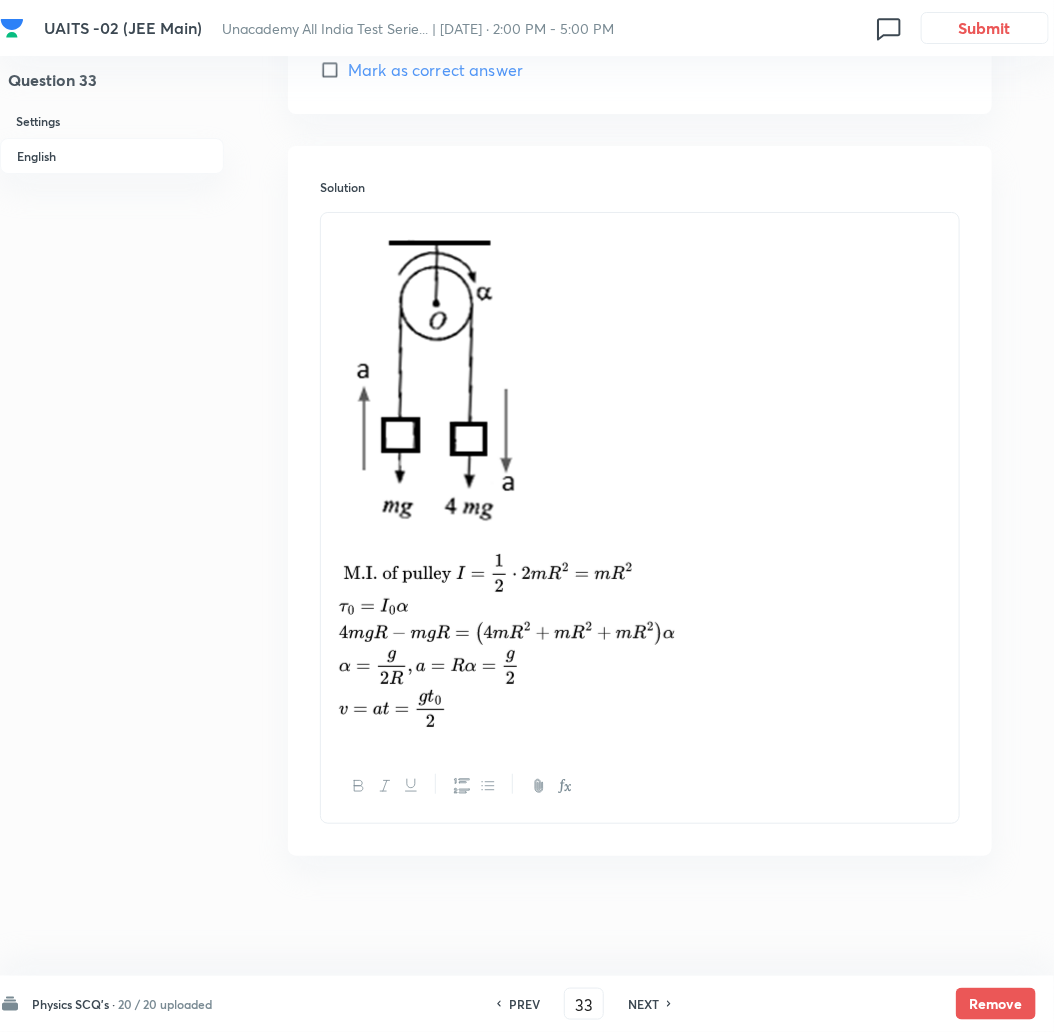 click on "NEXT" at bounding box center [643, 1004] 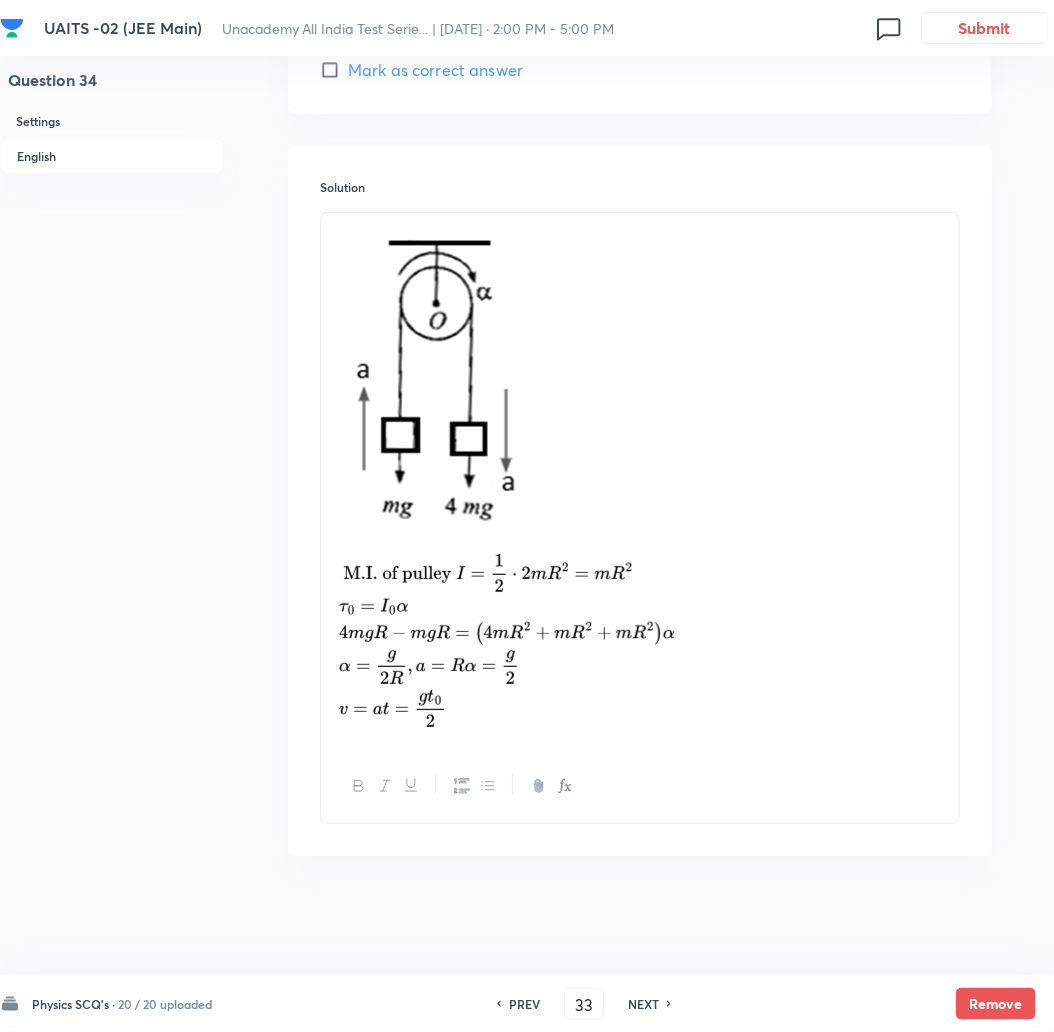 type on "34" 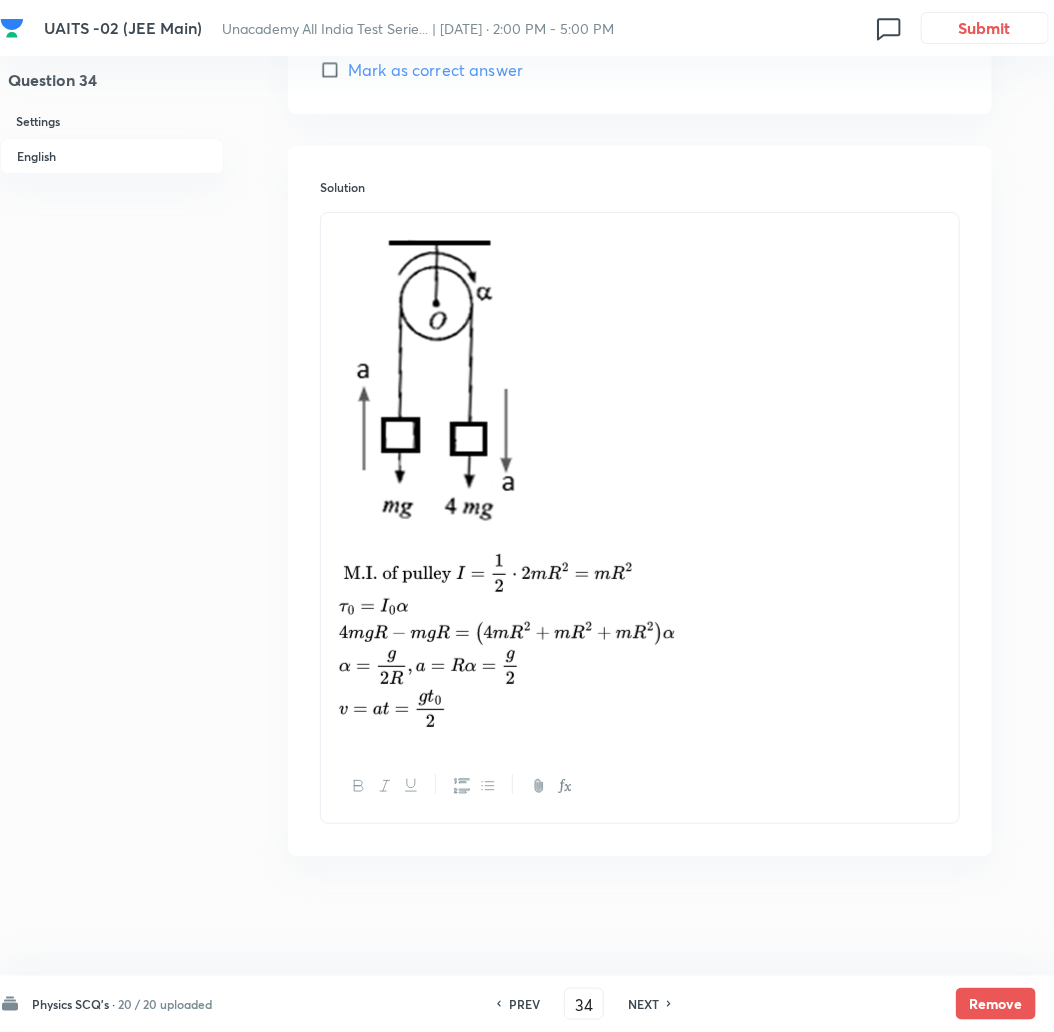 checkbox on "true" 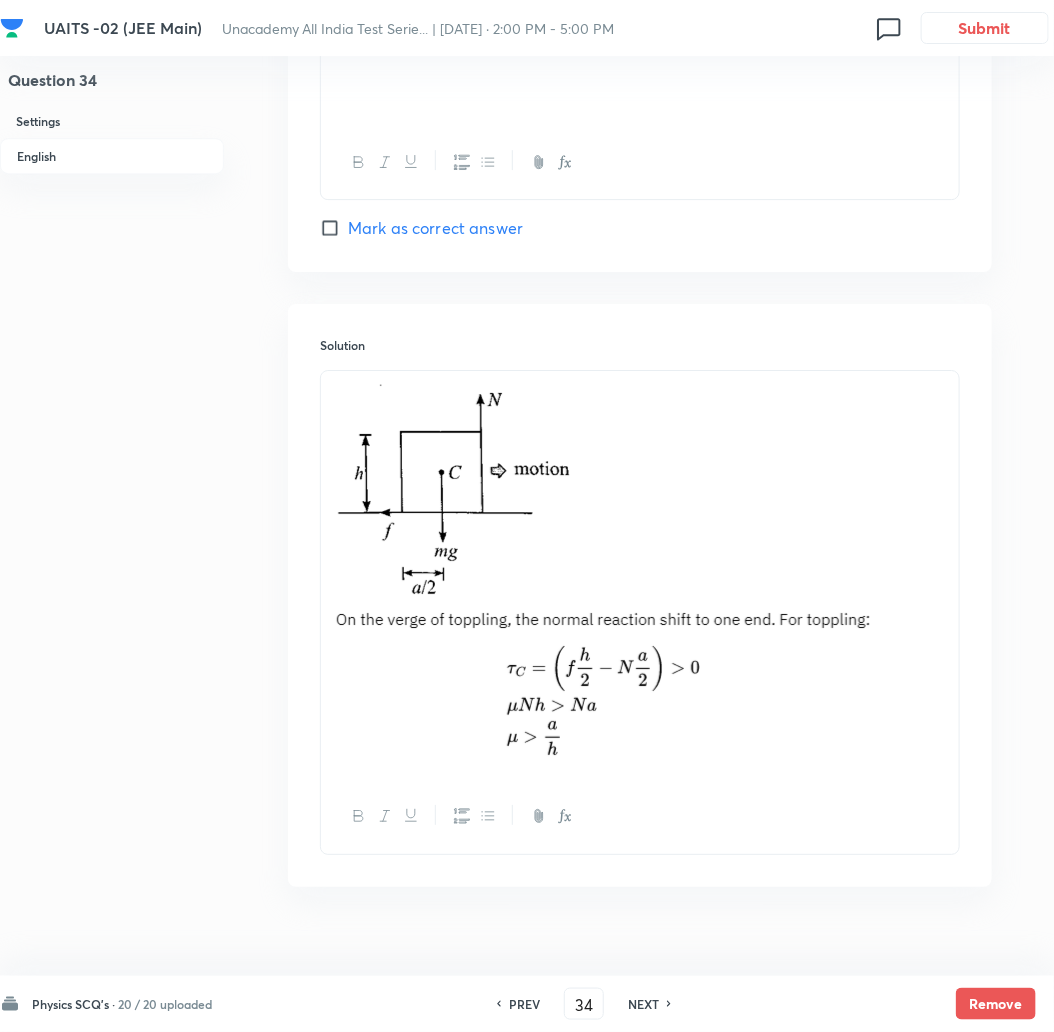 scroll, scrollTop: 1932, scrollLeft: 0, axis: vertical 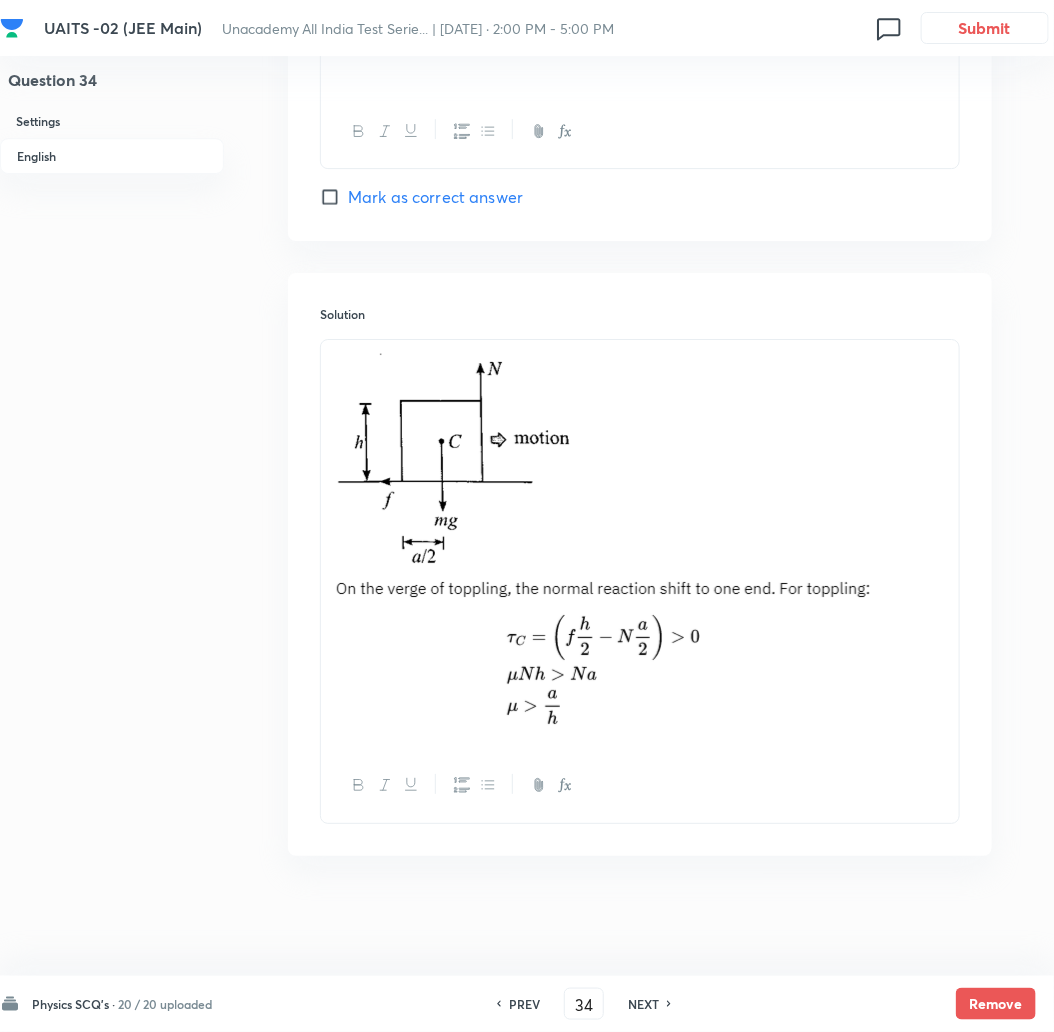 click on "NEXT" at bounding box center [643, 1004] 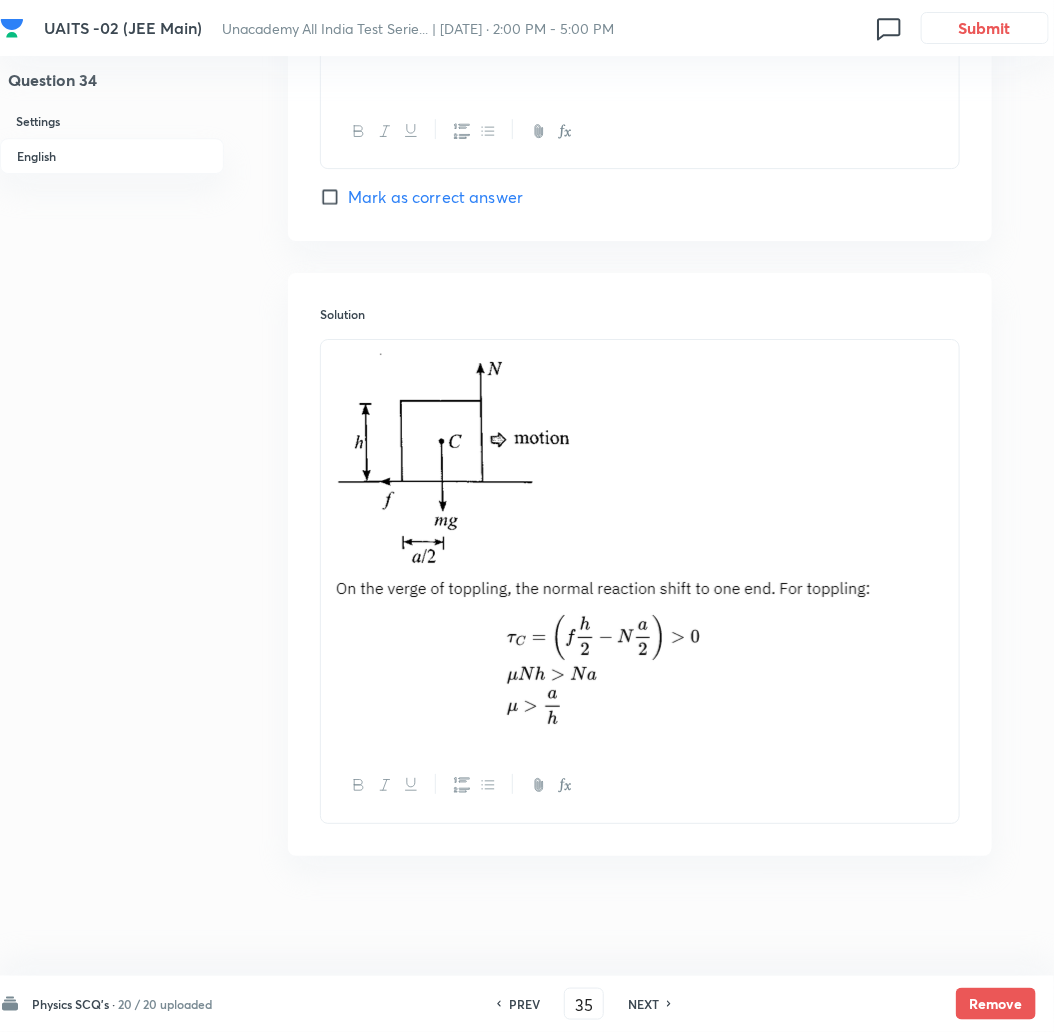 checkbox on "true" 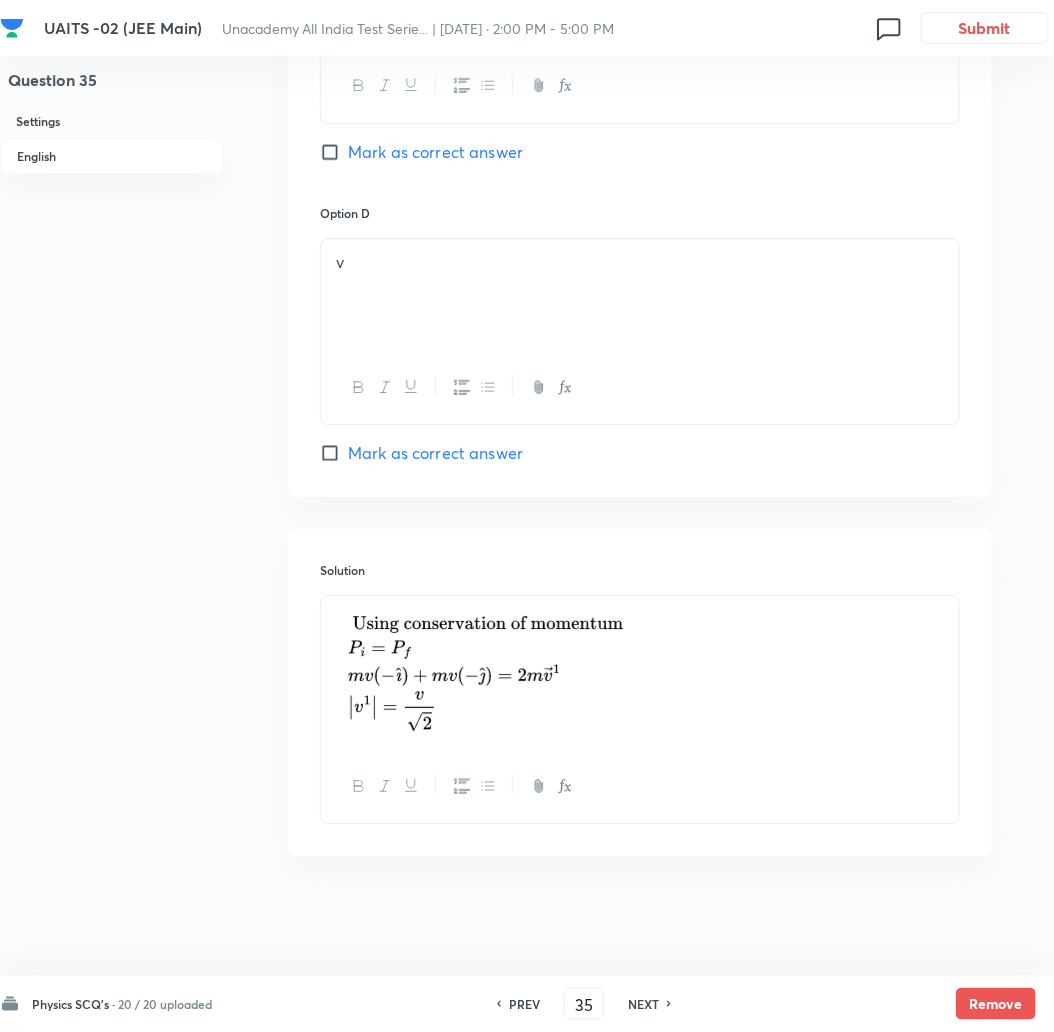 scroll, scrollTop: 1676, scrollLeft: 0, axis: vertical 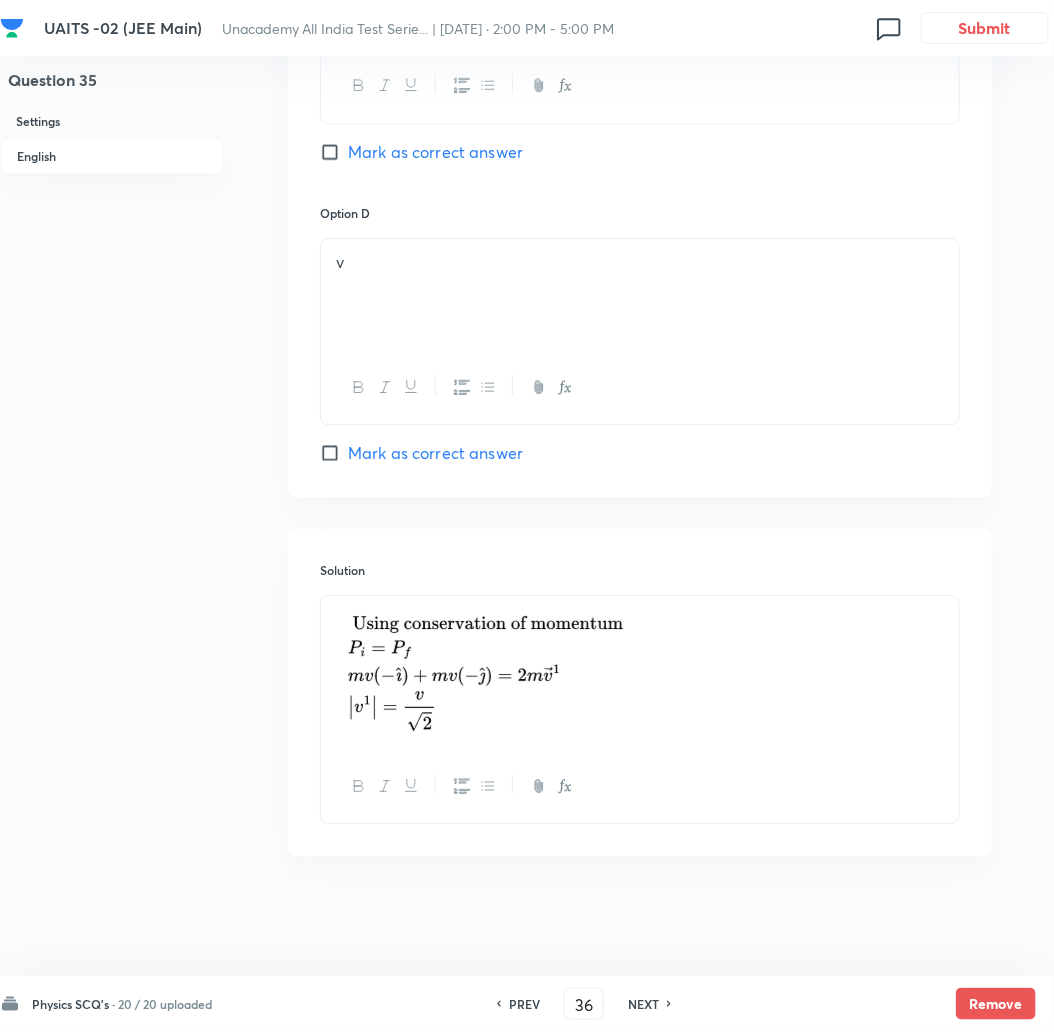 checkbox on "true" 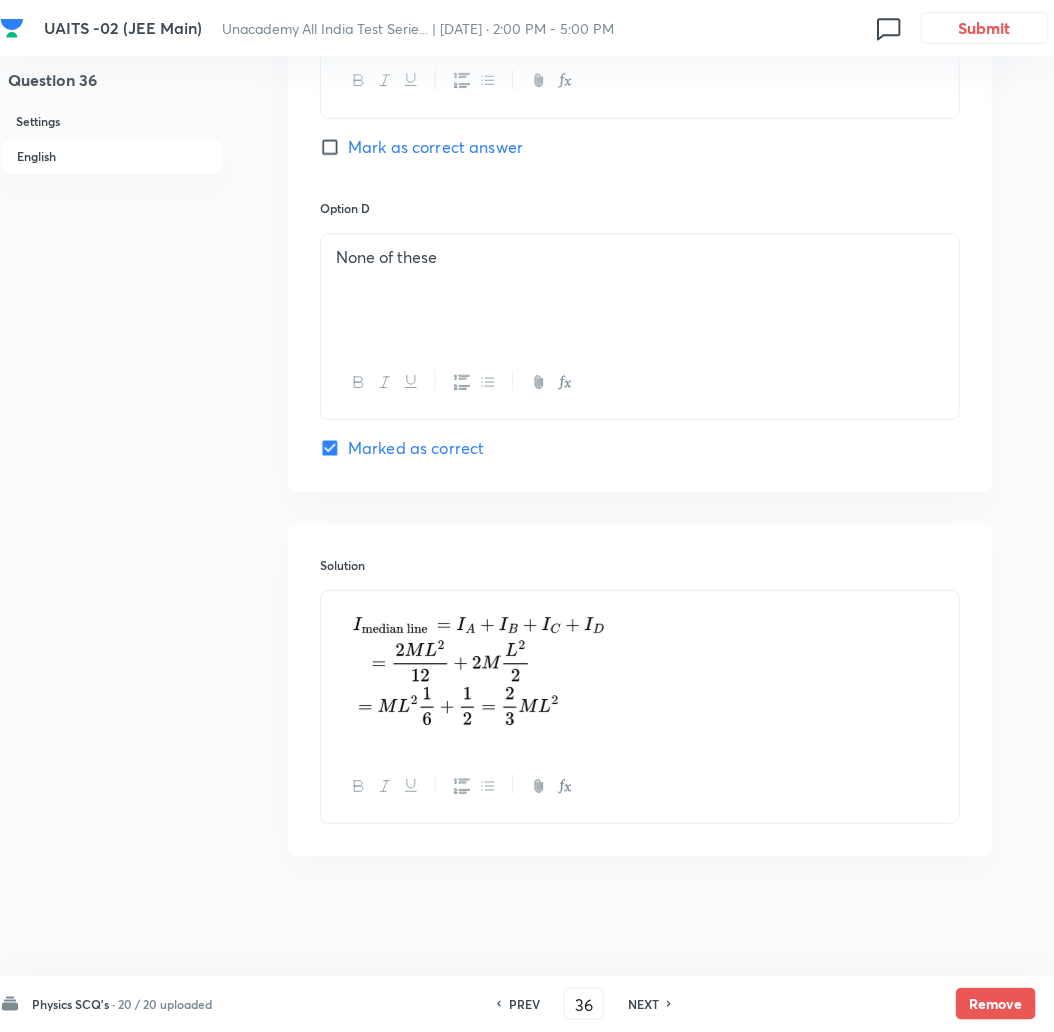 scroll, scrollTop: 1681, scrollLeft: 0, axis: vertical 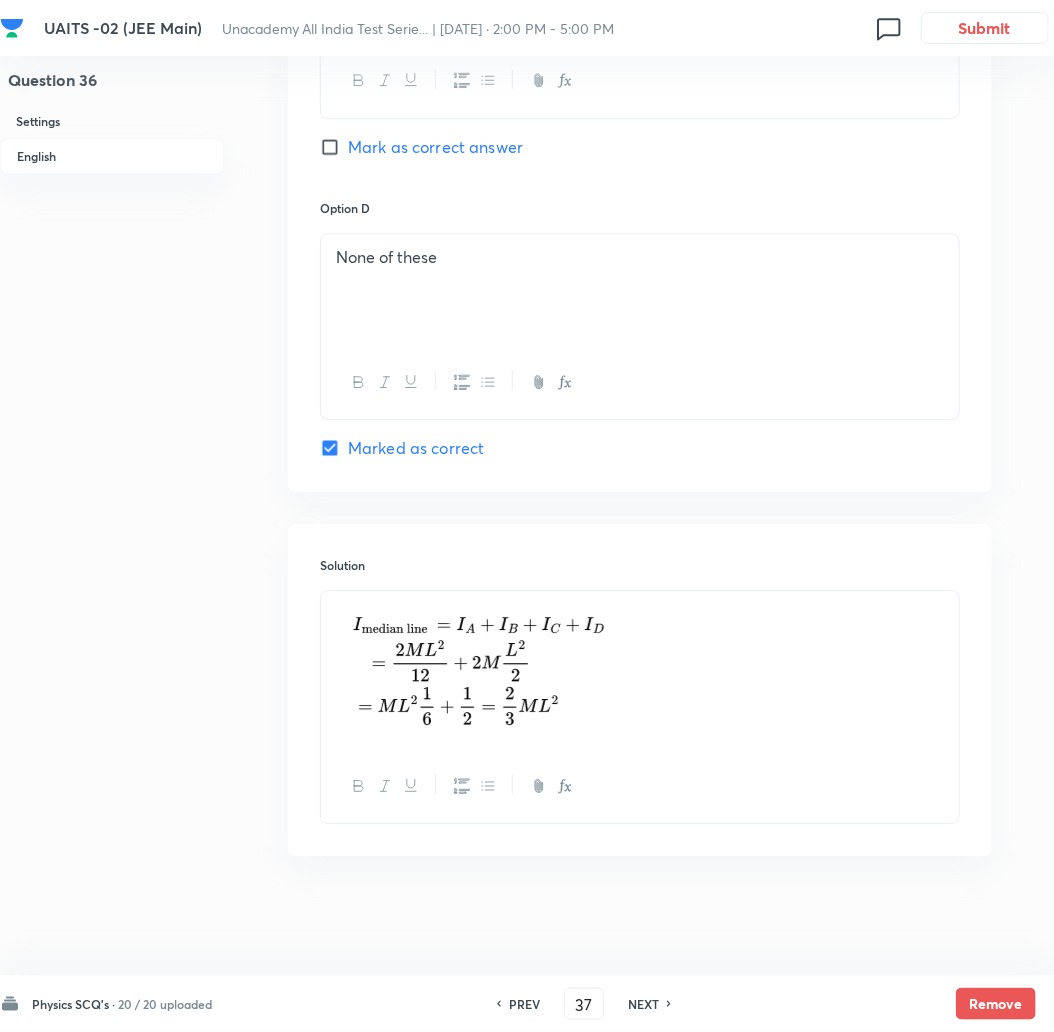 checkbox on "true" 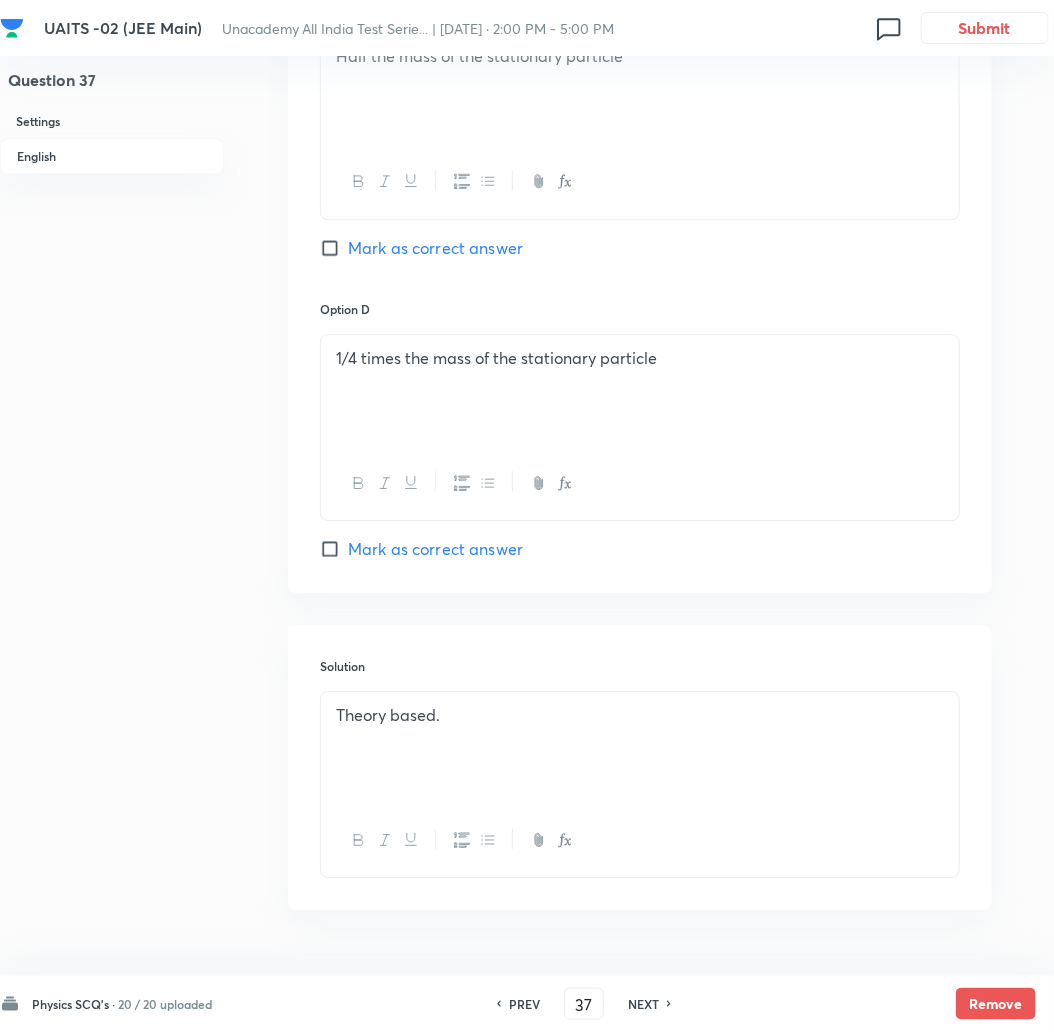 scroll, scrollTop: 1660, scrollLeft: 0, axis: vertical 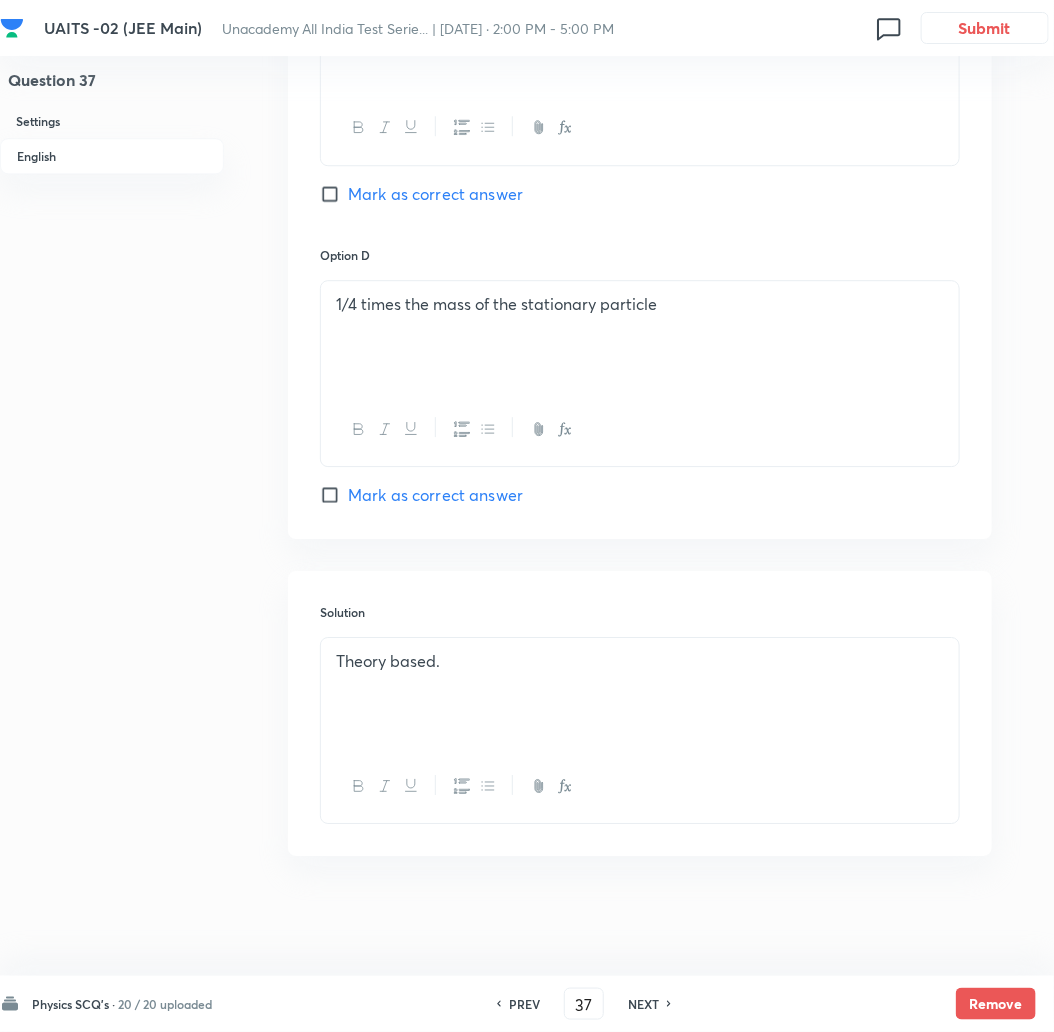 click on "NEXT" at bounding box center (643, 1004) 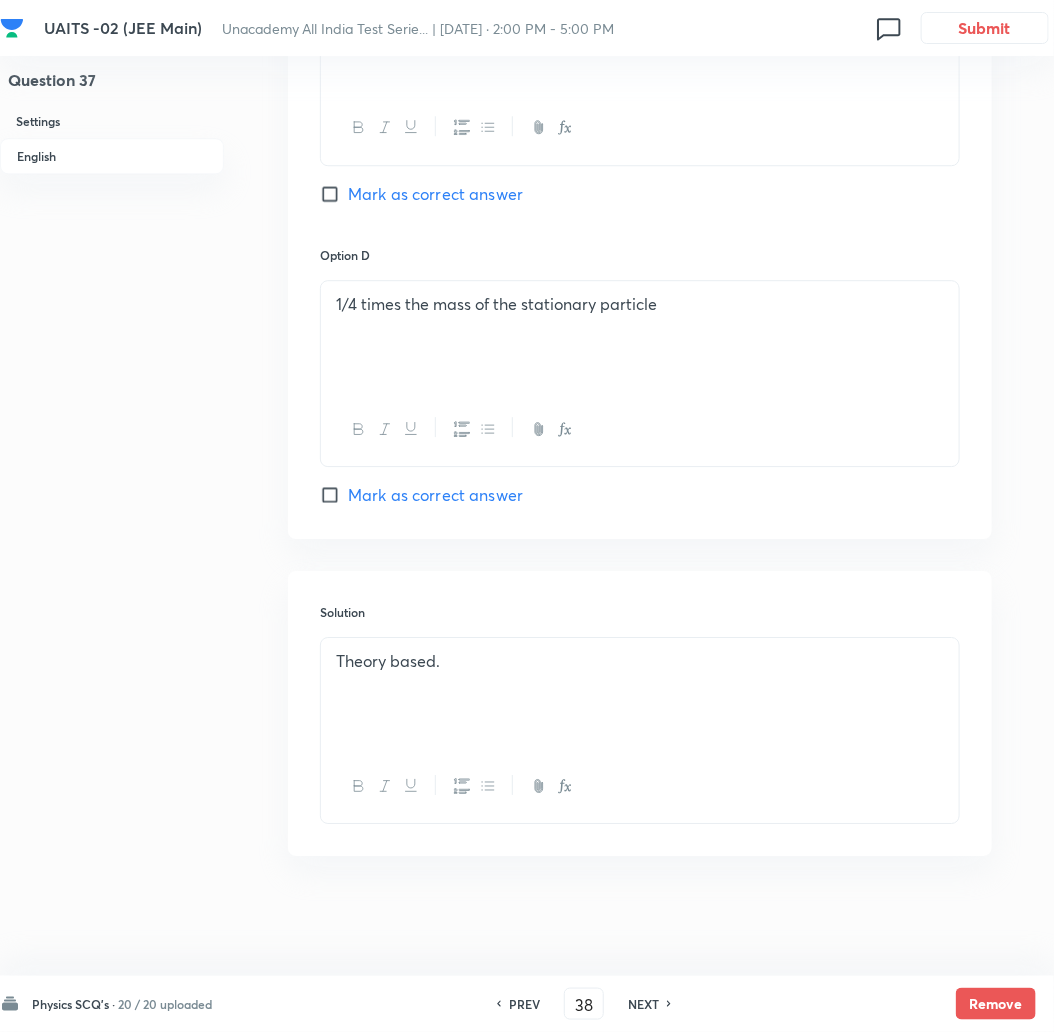 checkbox on "true" 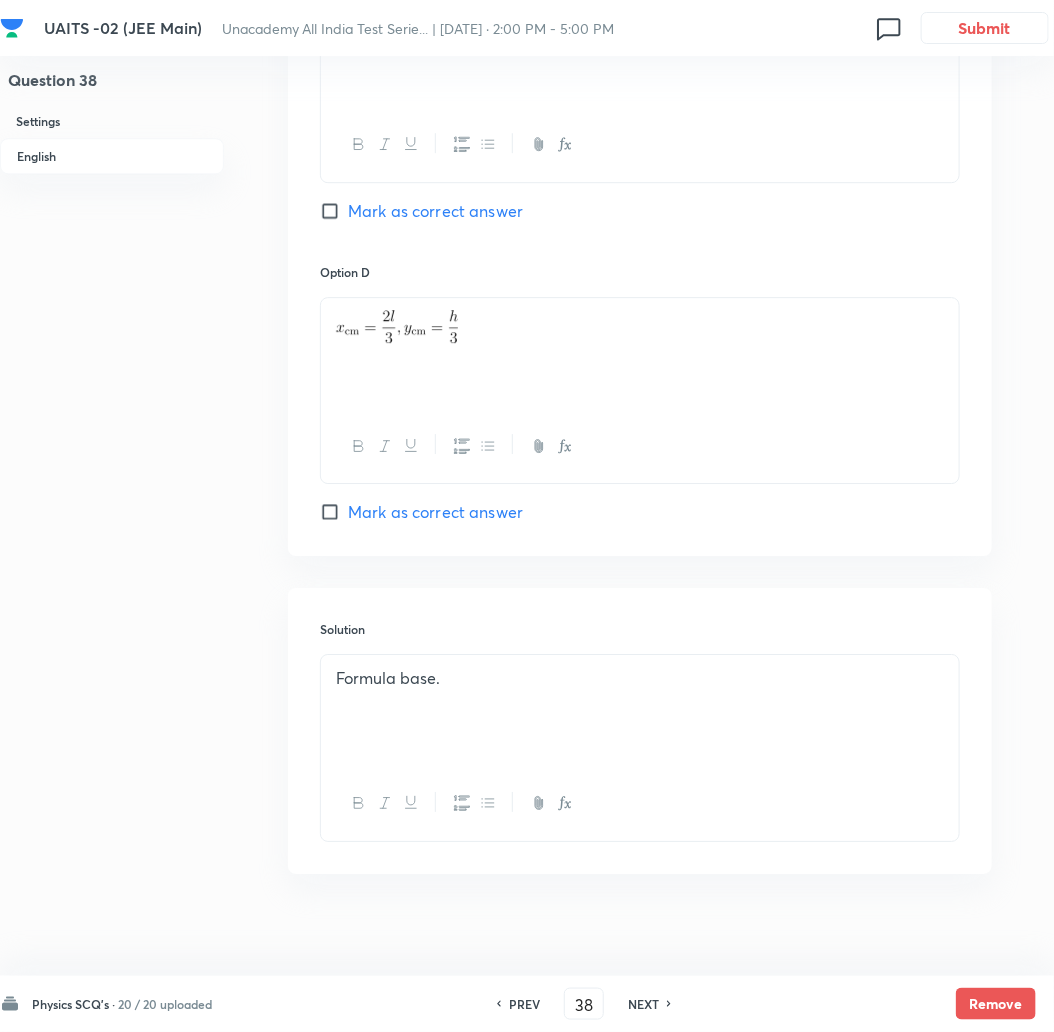 scroll, scrollTop: 1798, scrollLeft: 0, axis: vertical 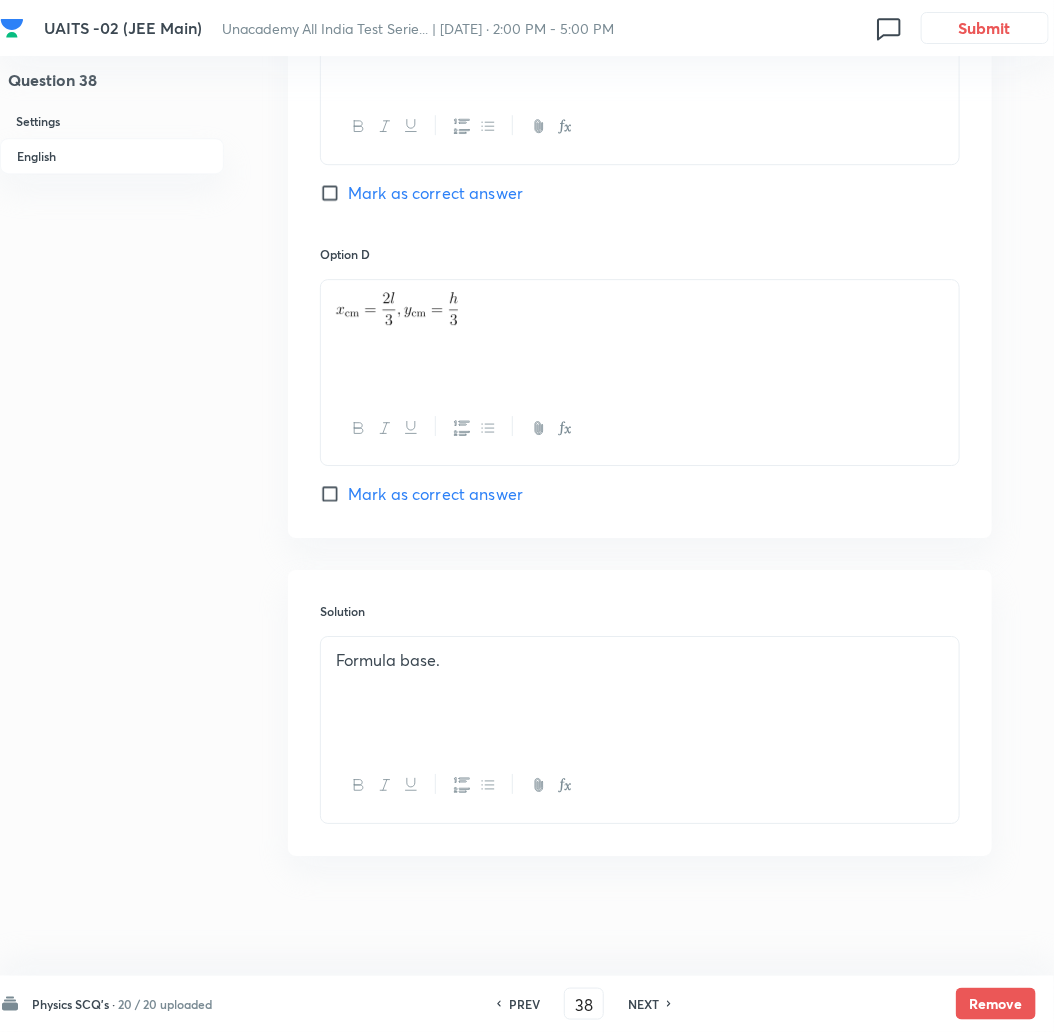 click on "NEXT" at bounding box center [643, 1004] 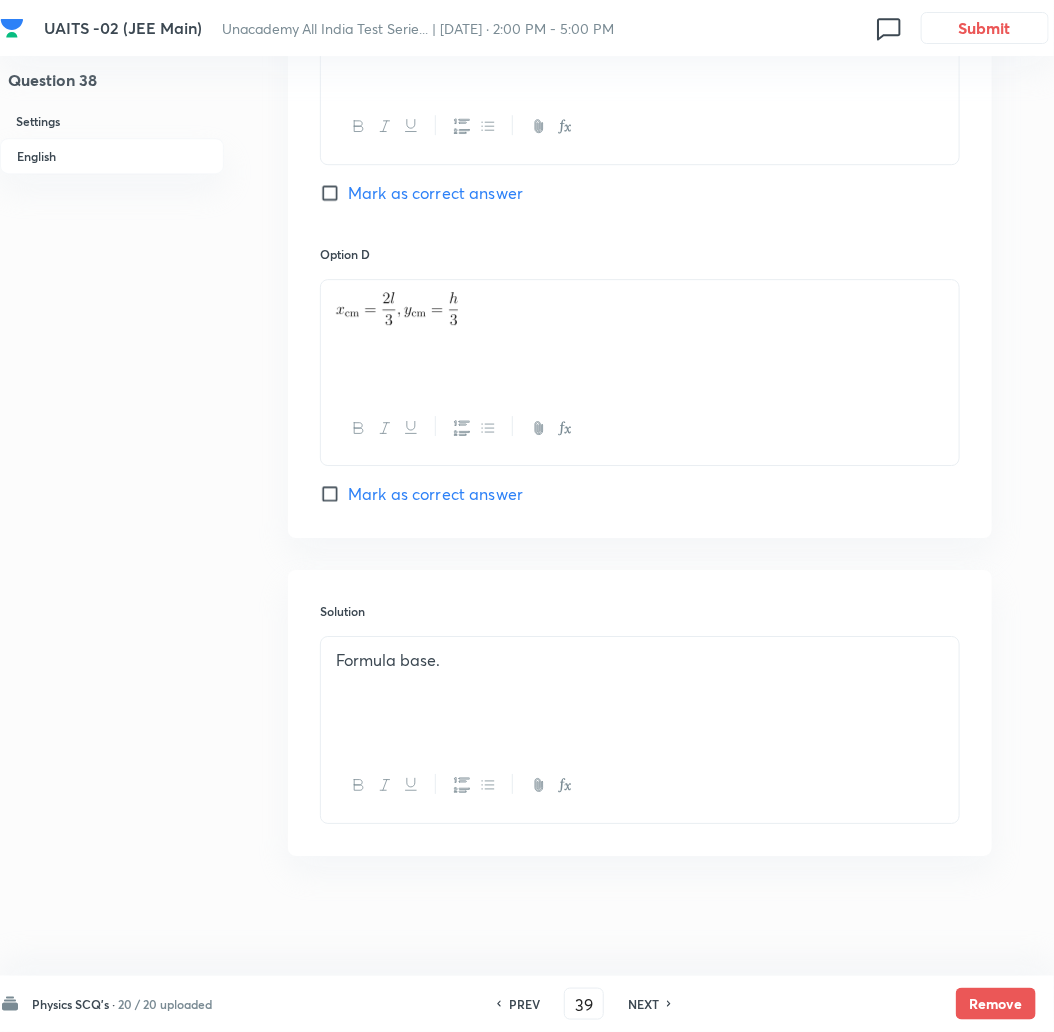 checkbox on "true" 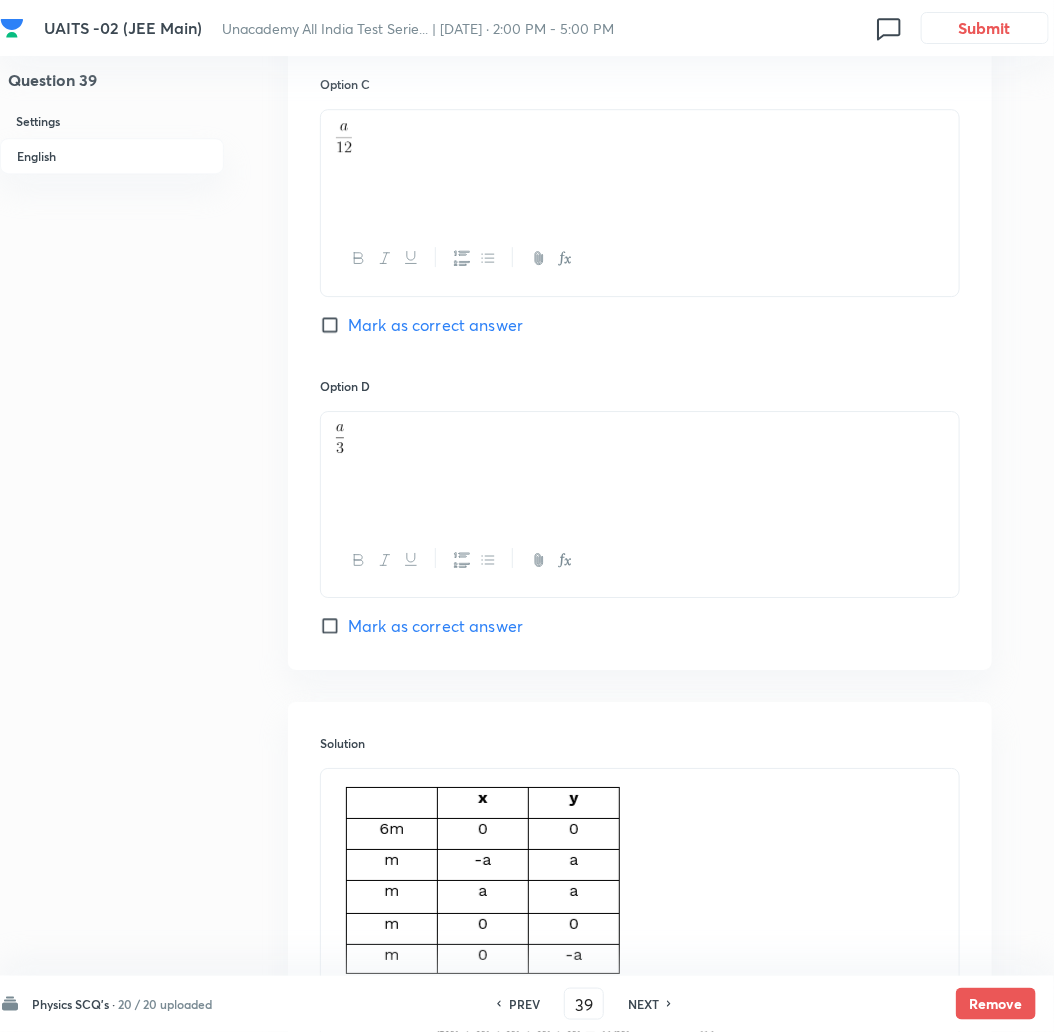 scroll, scrollTop: 2132, scrollLeft: 0, axis: vertical 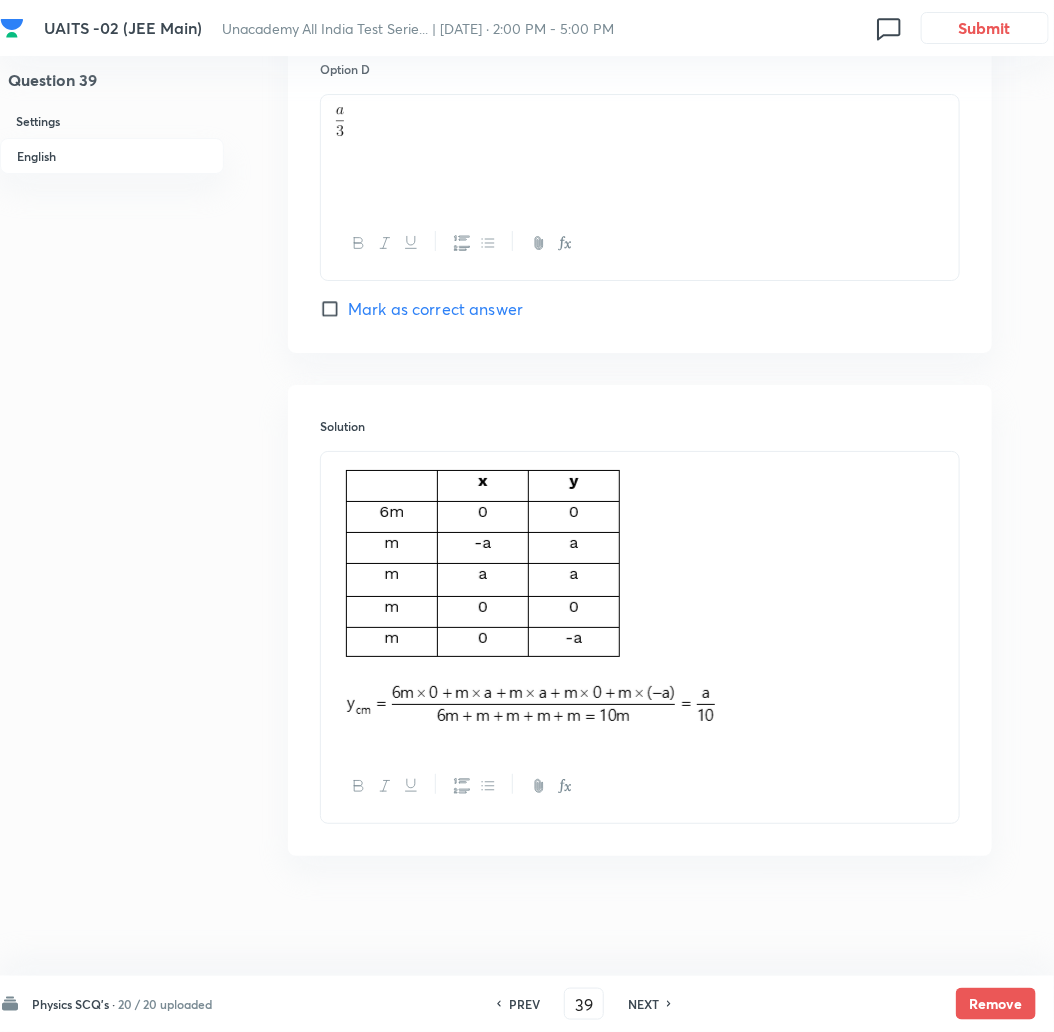 click on "NEXT" at bounding box center (643, 1004) 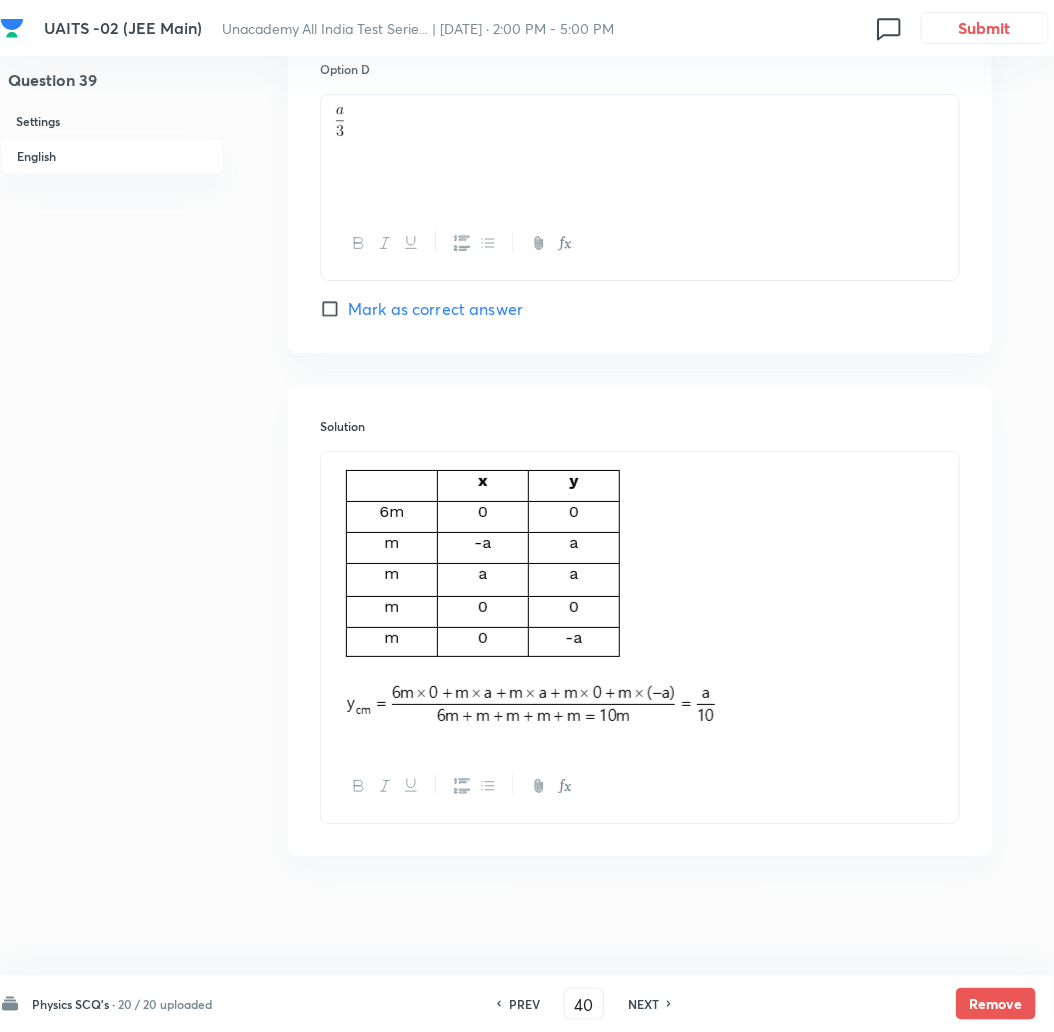 checkbox on "false" 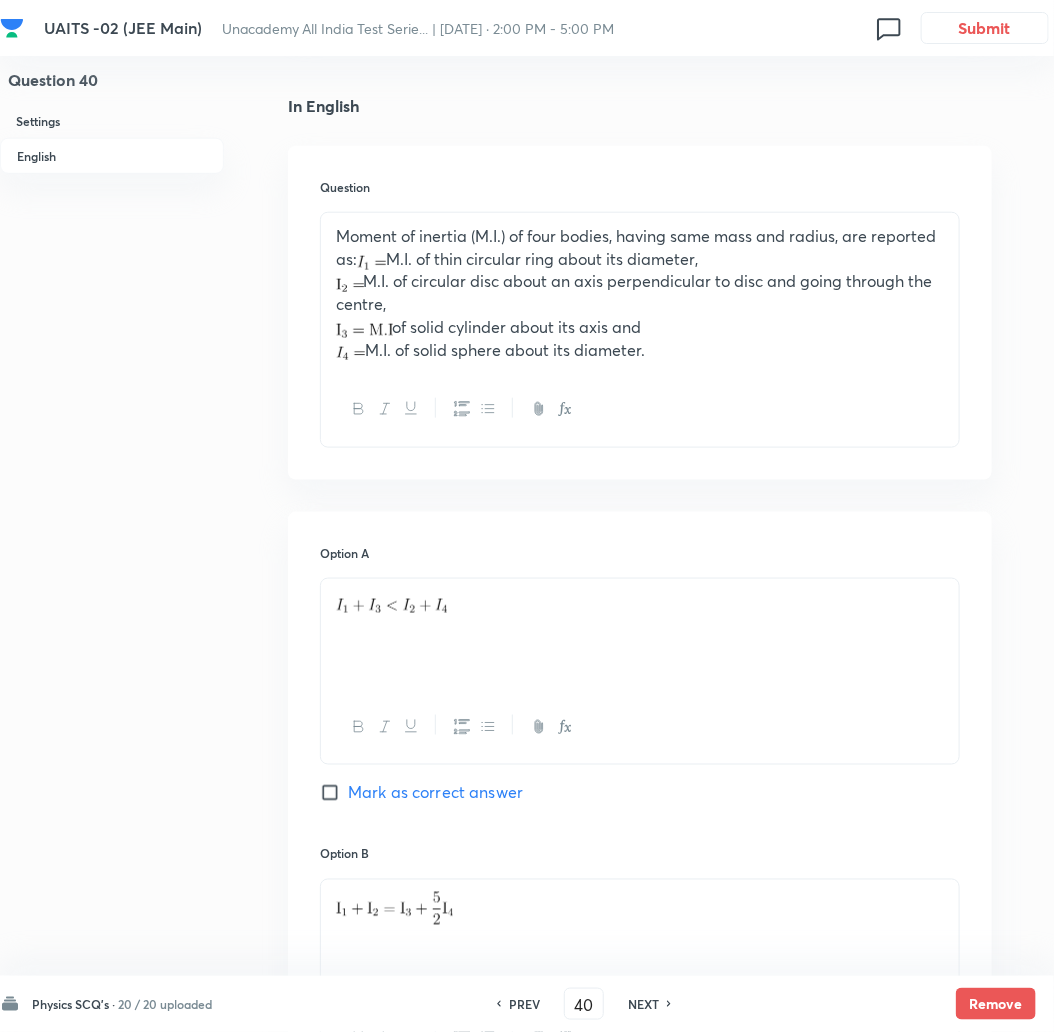 scroll, scrollTop: 460, scrollLeft: 0, axis: vertical 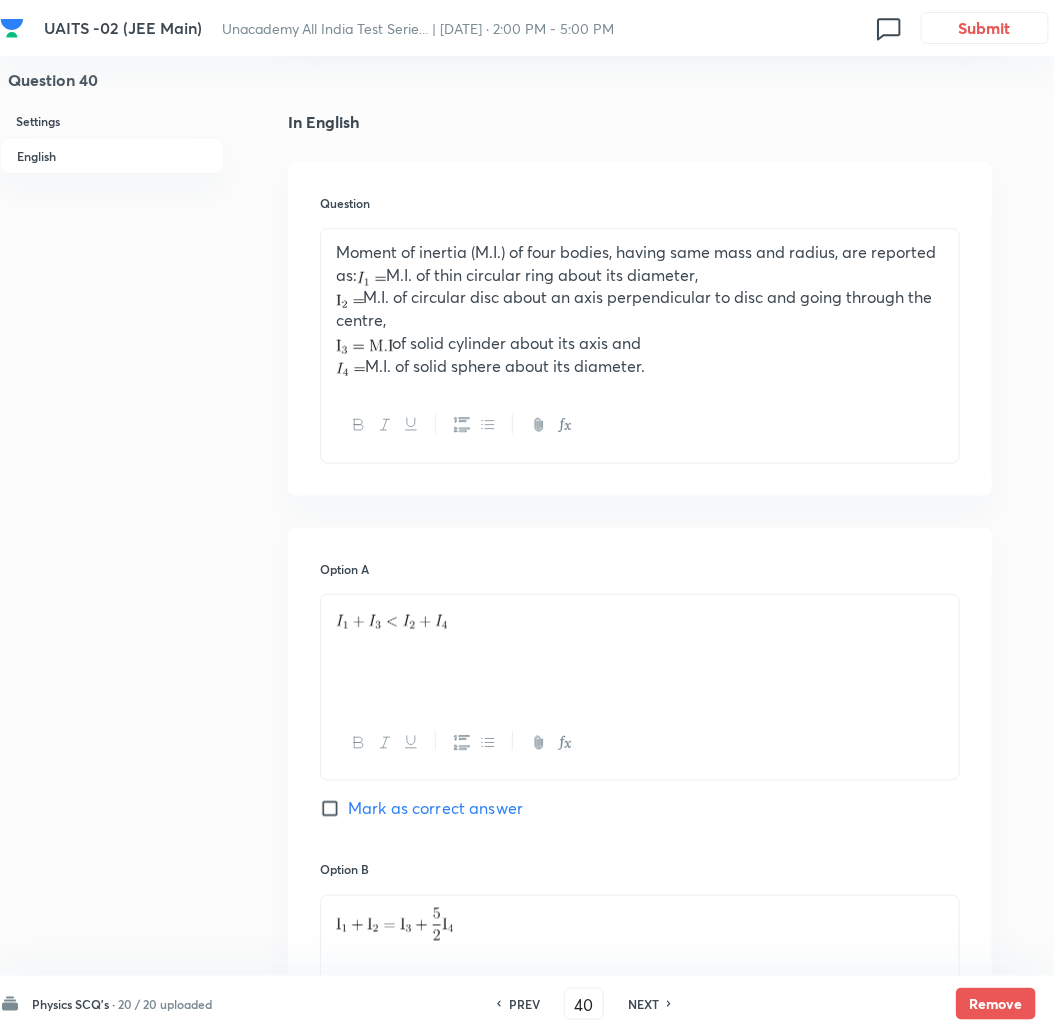 click at bounding box center [371, 279] 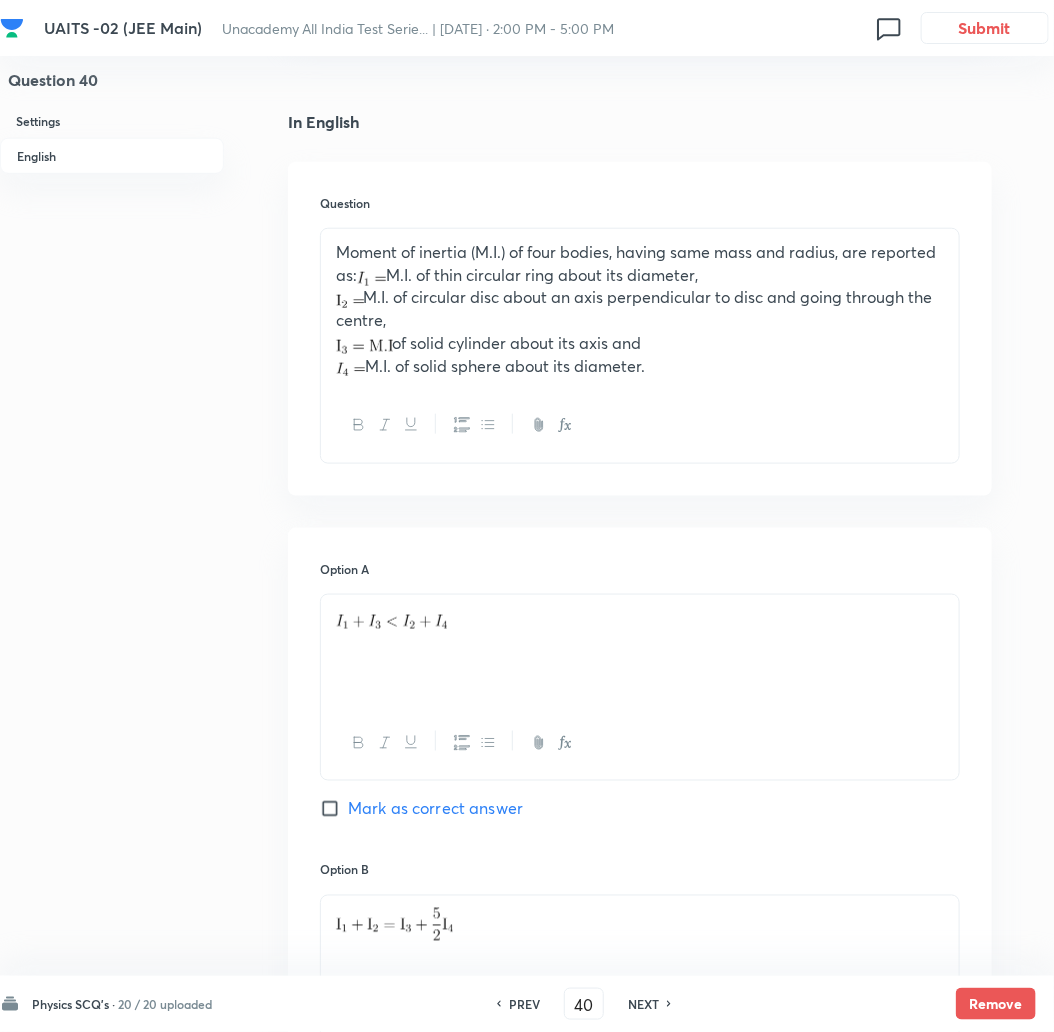 click on "Moment of inertia (M.I.) of four bodies, having same mass and radius, are reported as:   M.I. of thin circular ring about its diameter," at bounding box center [640, 263] 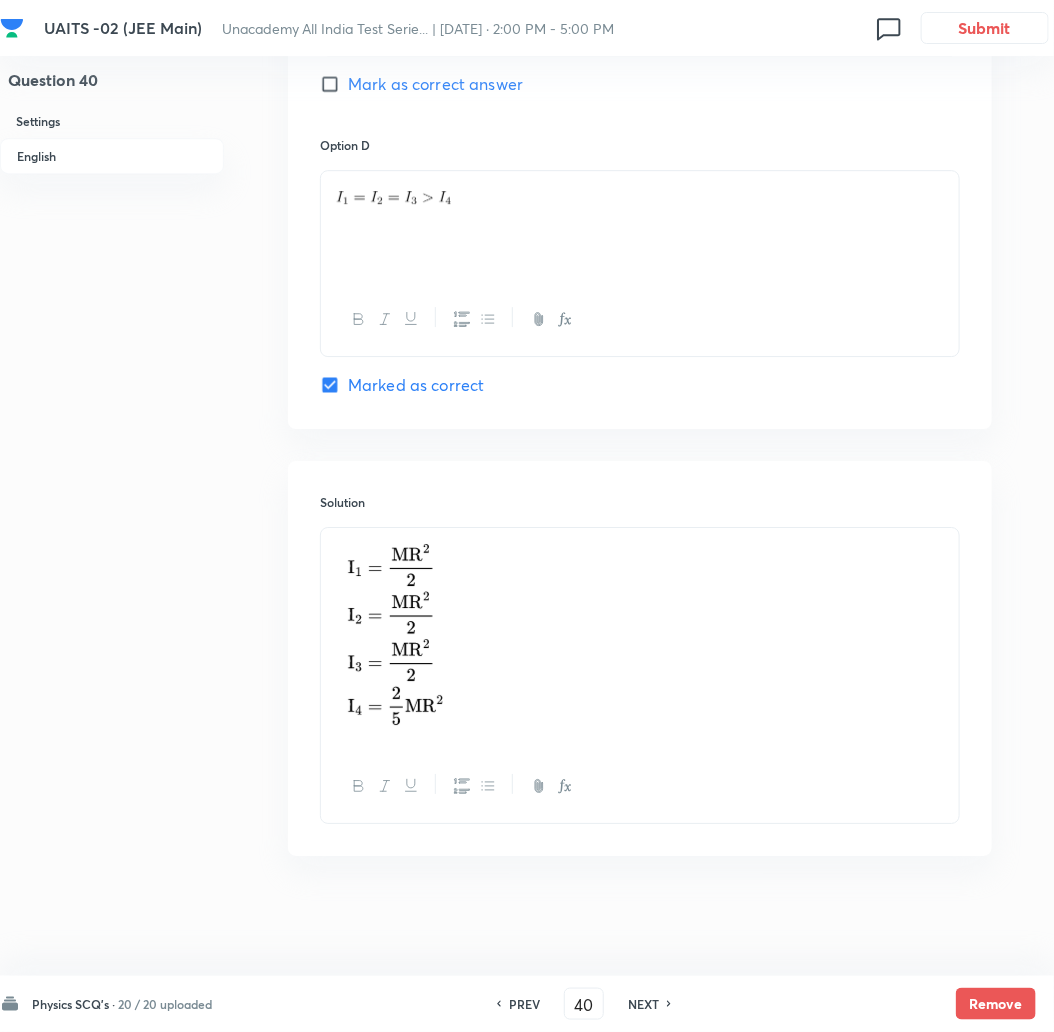 scroll, scrollTop: 1815, scrollLeft: 0, axis: vertical 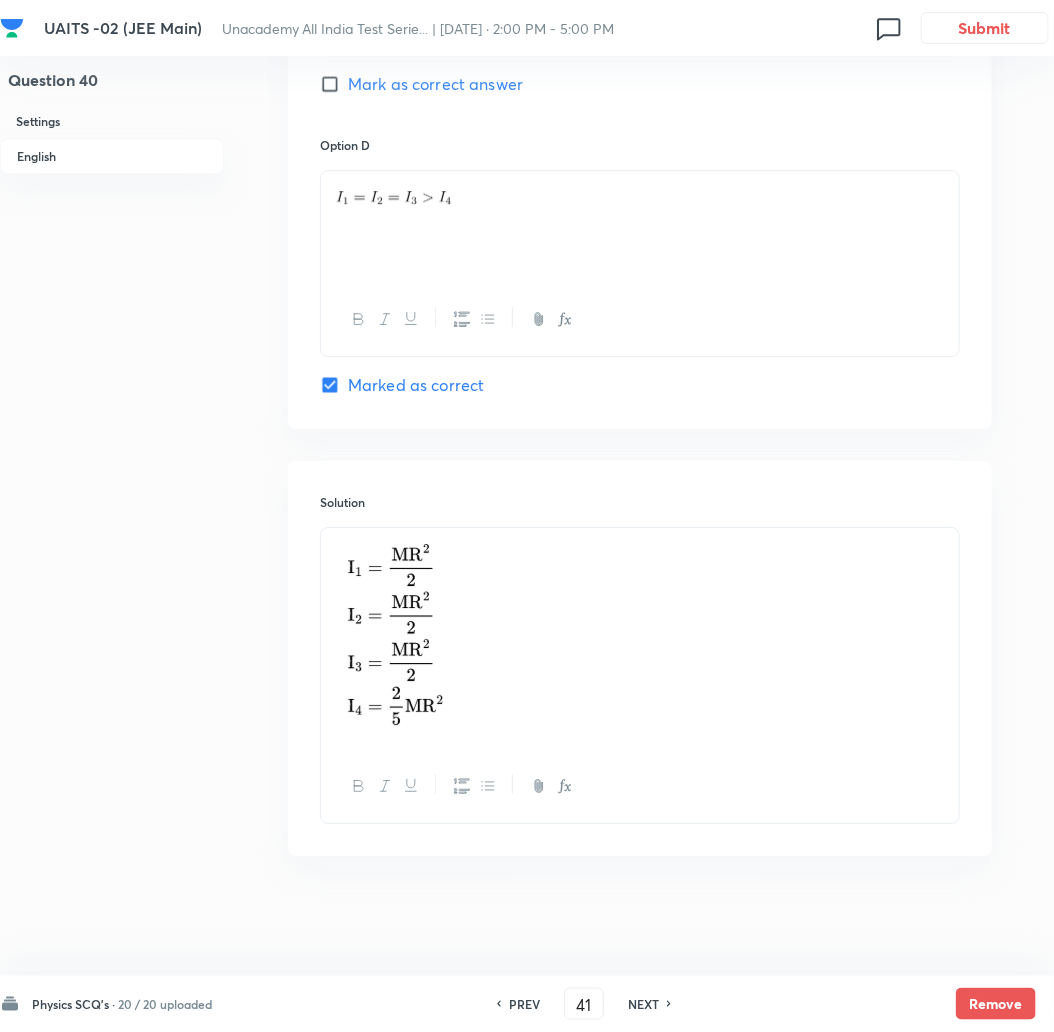 checkbox on "true" 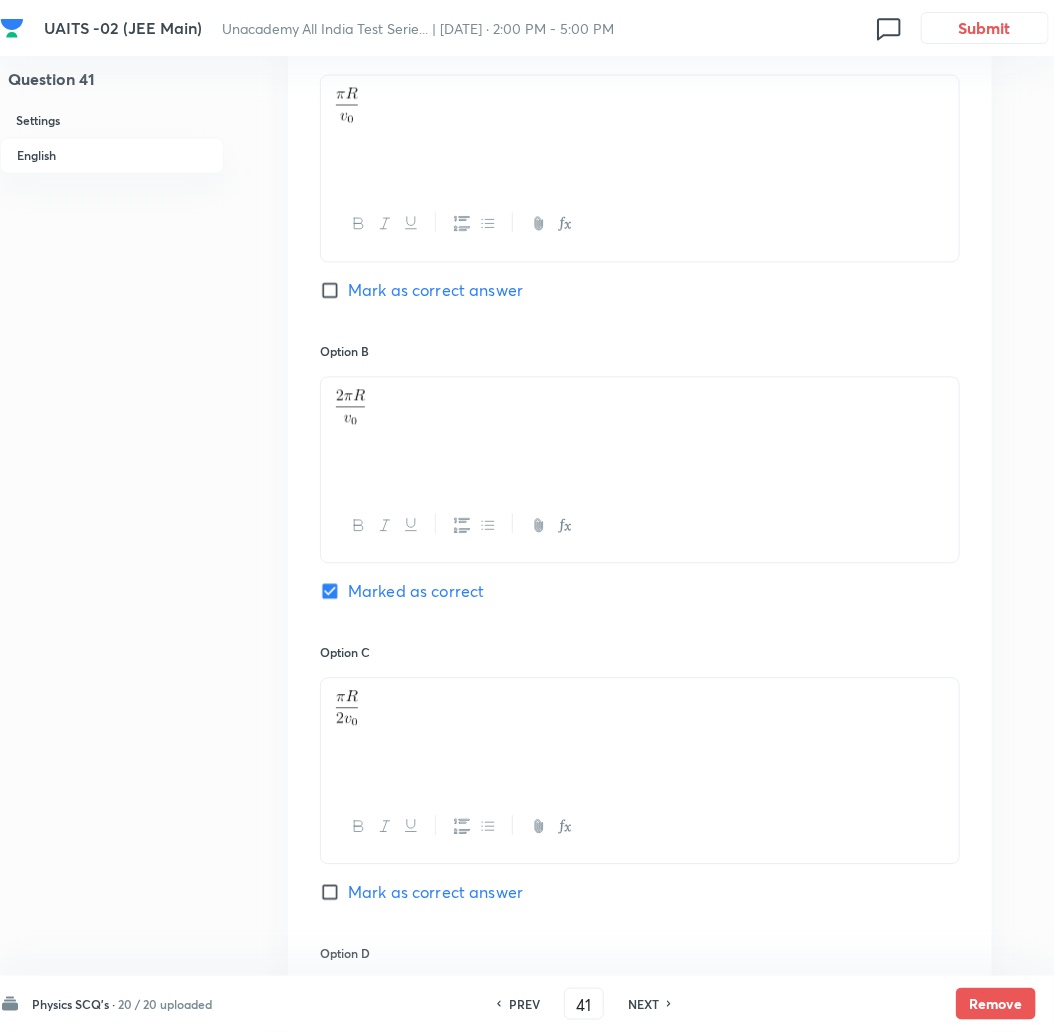 scroll, scrollTop: 593, scrollLeft: 0, axis: vertical 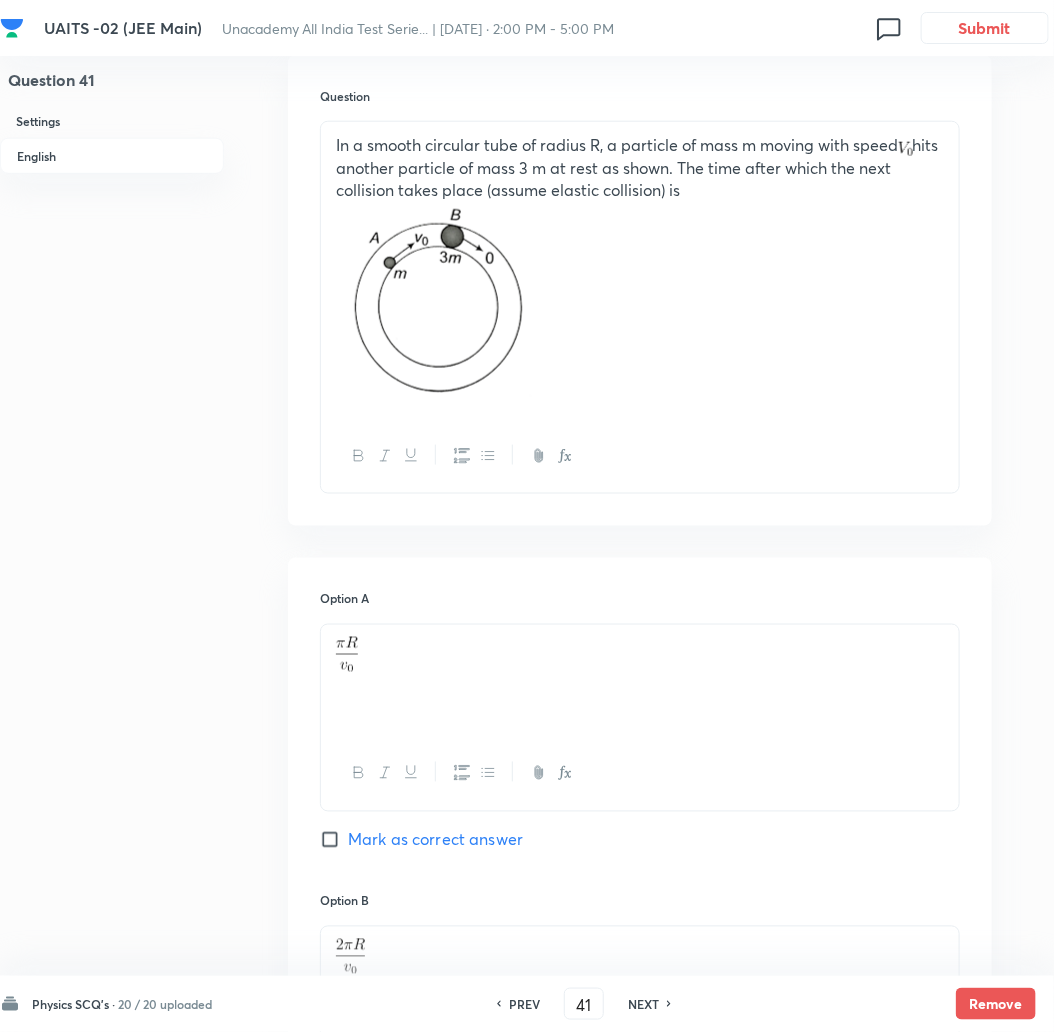 click on "In a smooth circular tube of radius R, a particle of mass m moving with speed   hits another particle of mass 3 m at rest as shown. The time after which the next collision takes place (assume elastic collision) is" at bounding box center (640, 168) 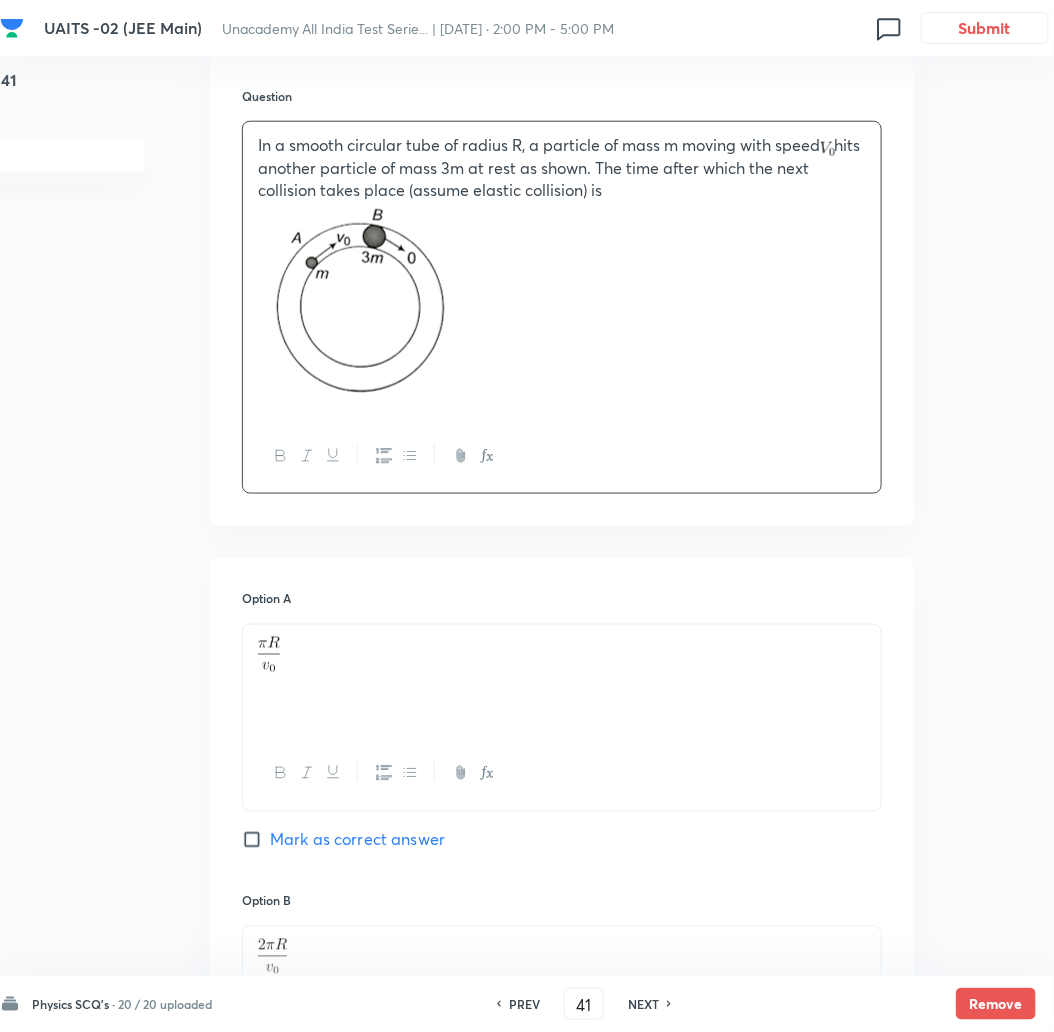 scroll, scrollTop: 593, scrollLeft: 81, axis: both 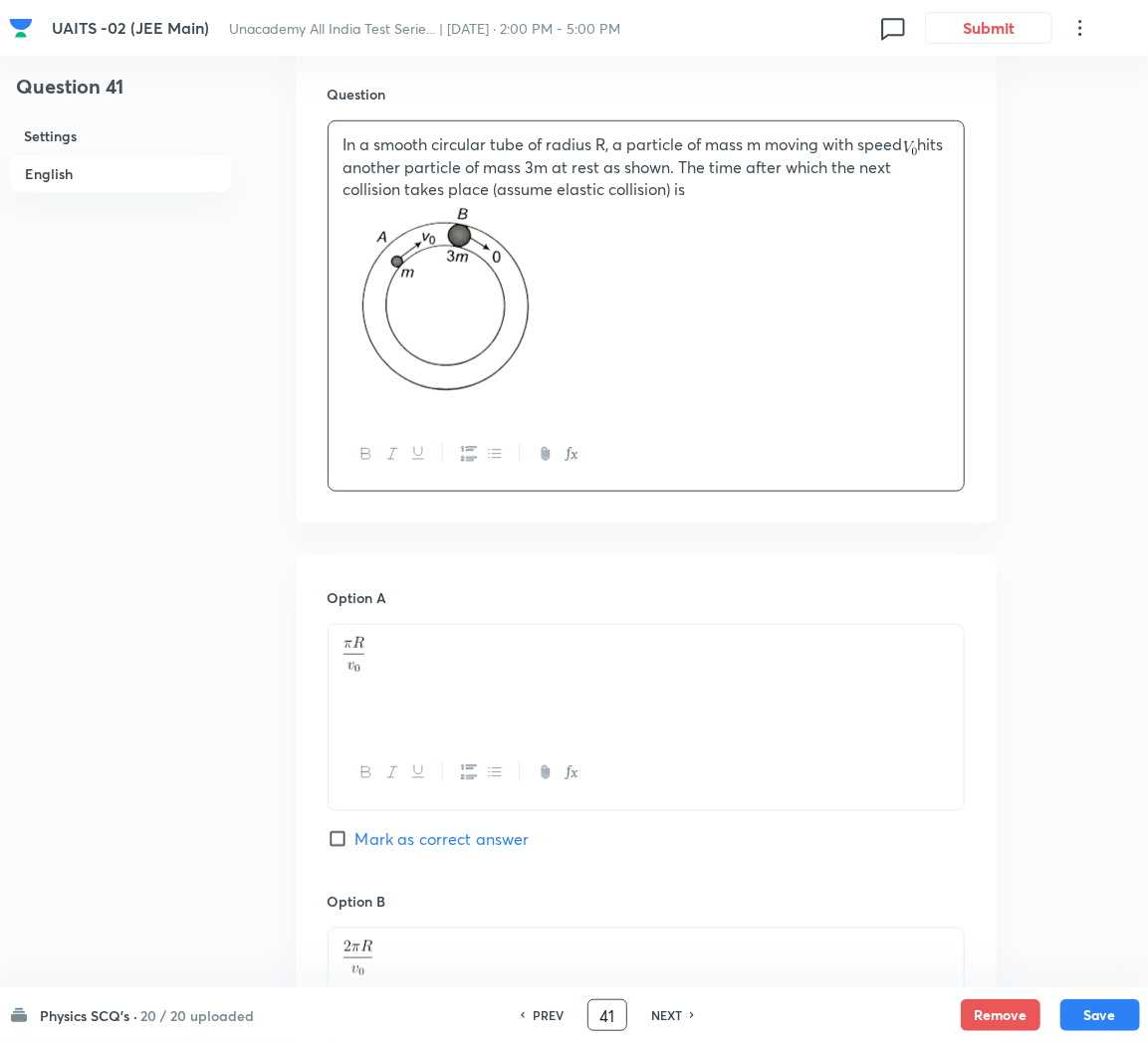 drag, startPoint x: 604, startPoint y: 1015, endPoint x: 674, endPoint y: 1013, distance: 70.028566 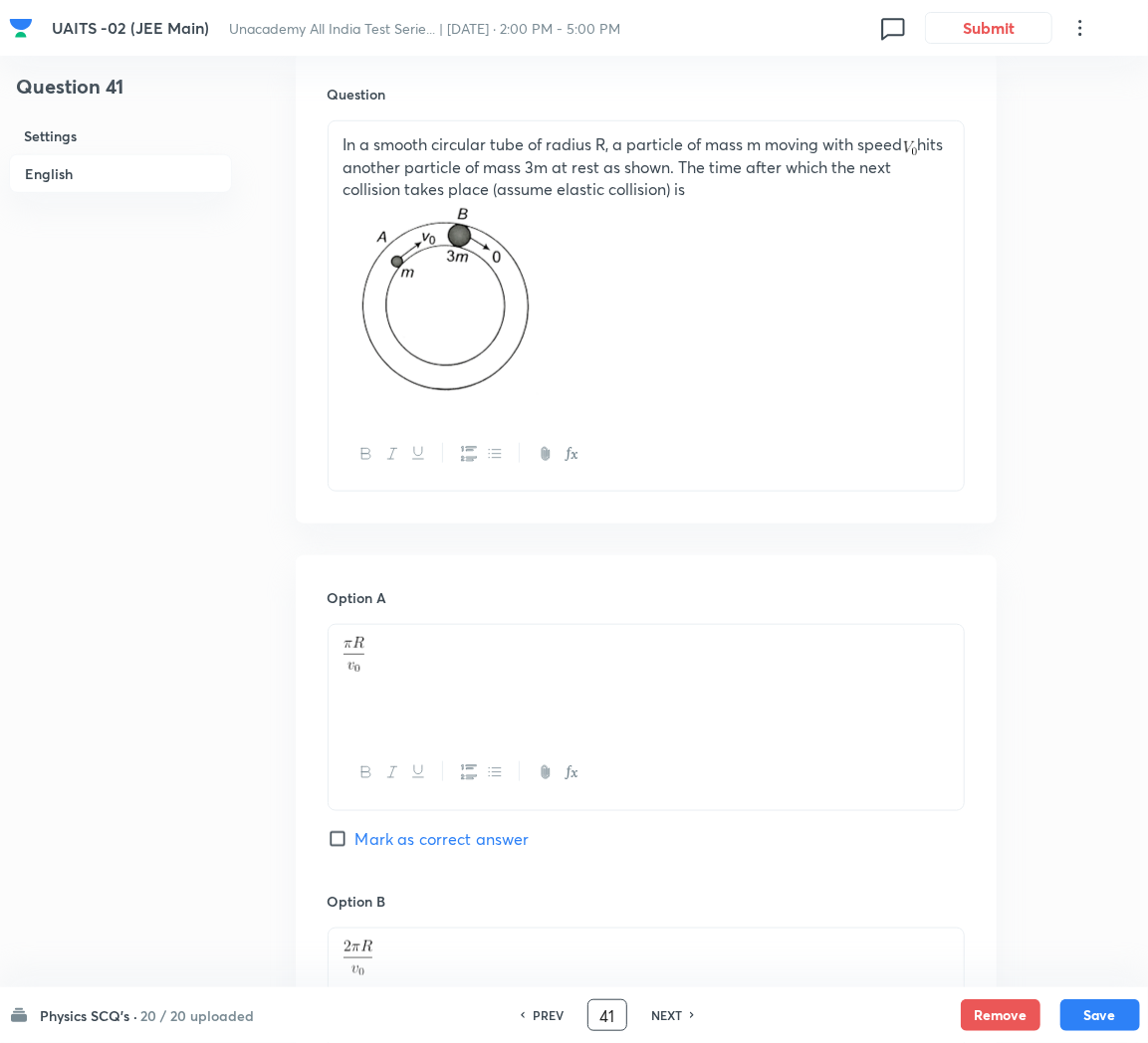 type on "4" 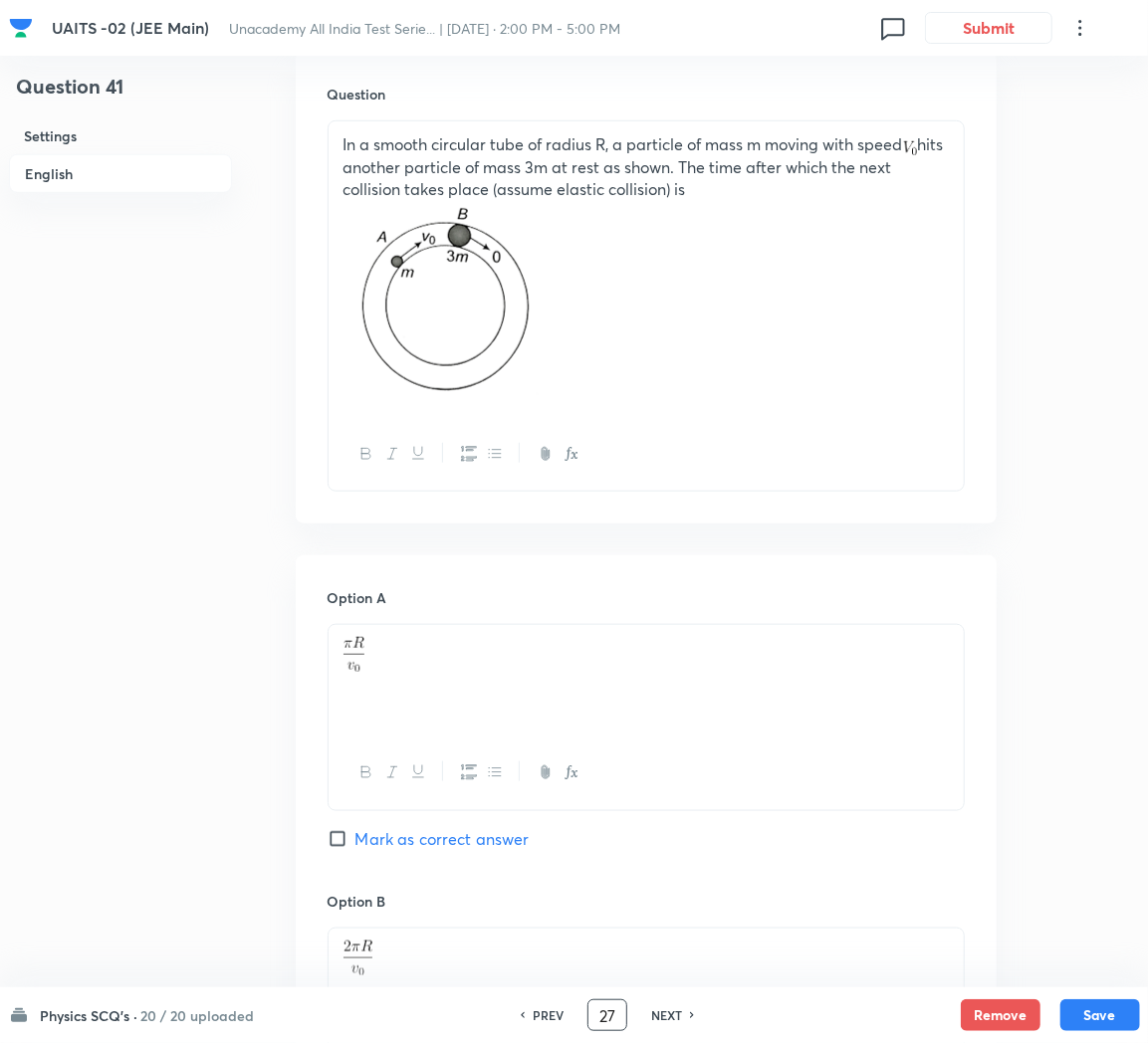 type on "27" 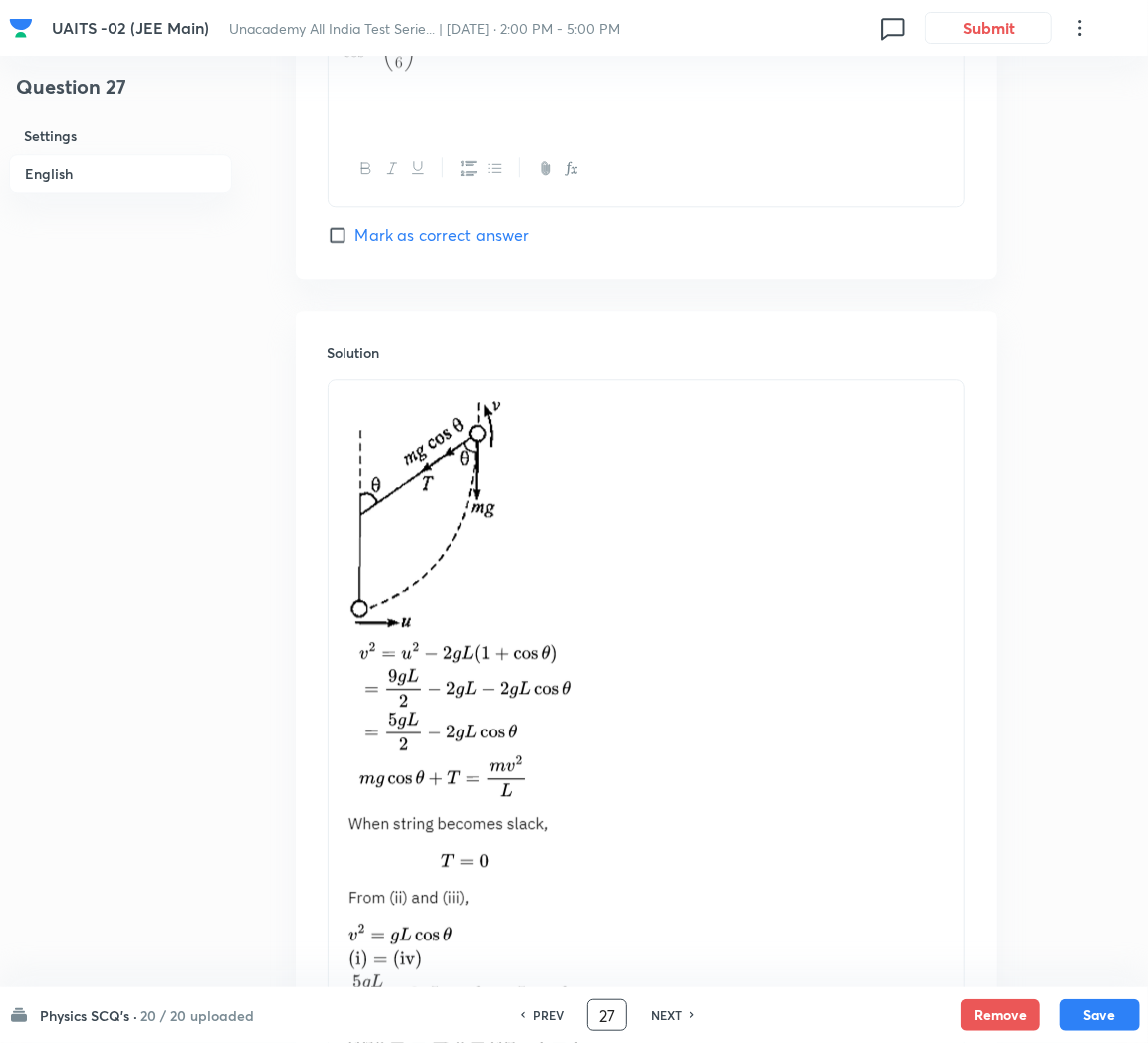 scroll, scrollTop: 2490, scrollLeft: 0, axis: vertical 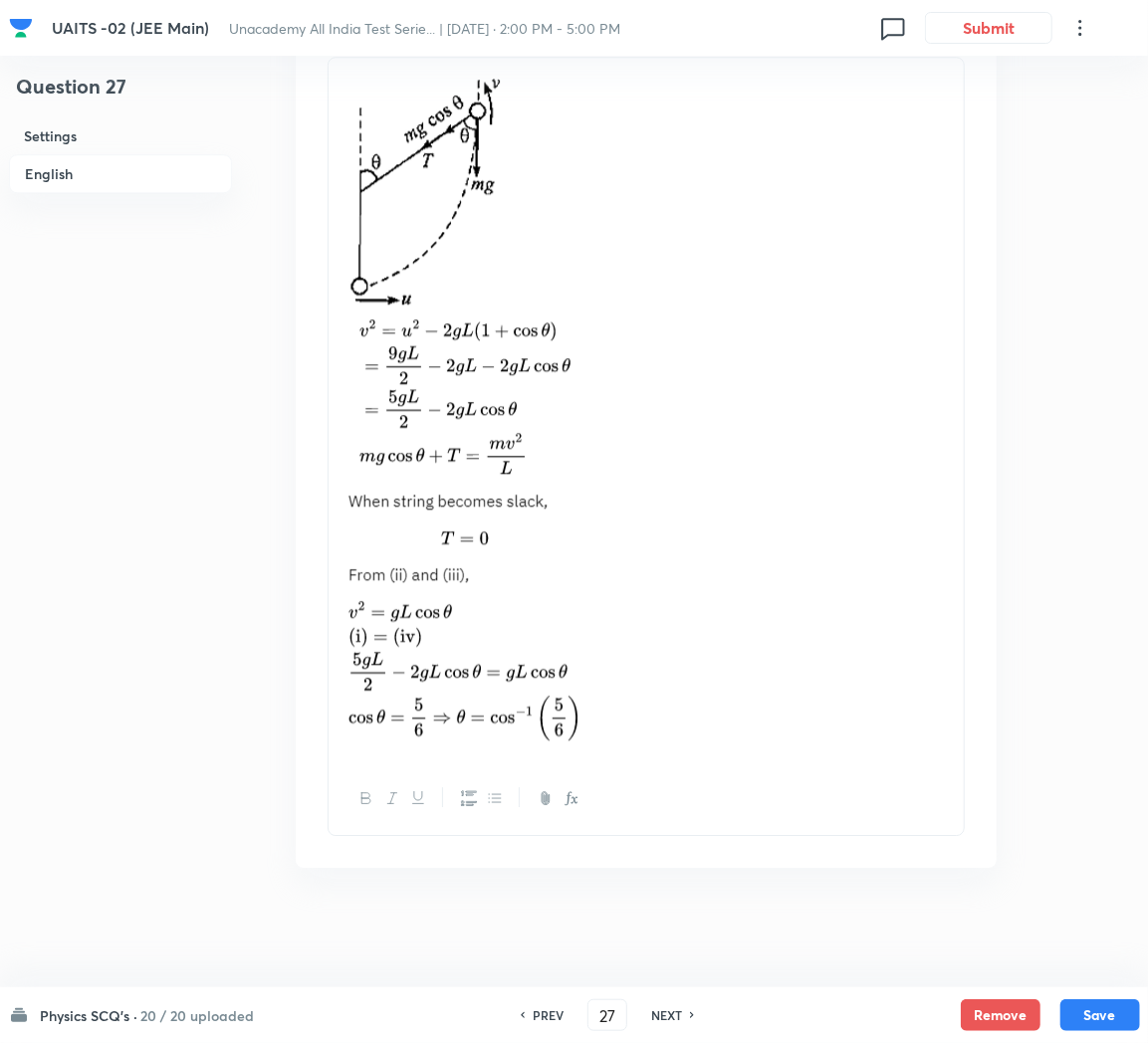 click at bounding box center [468, 527] 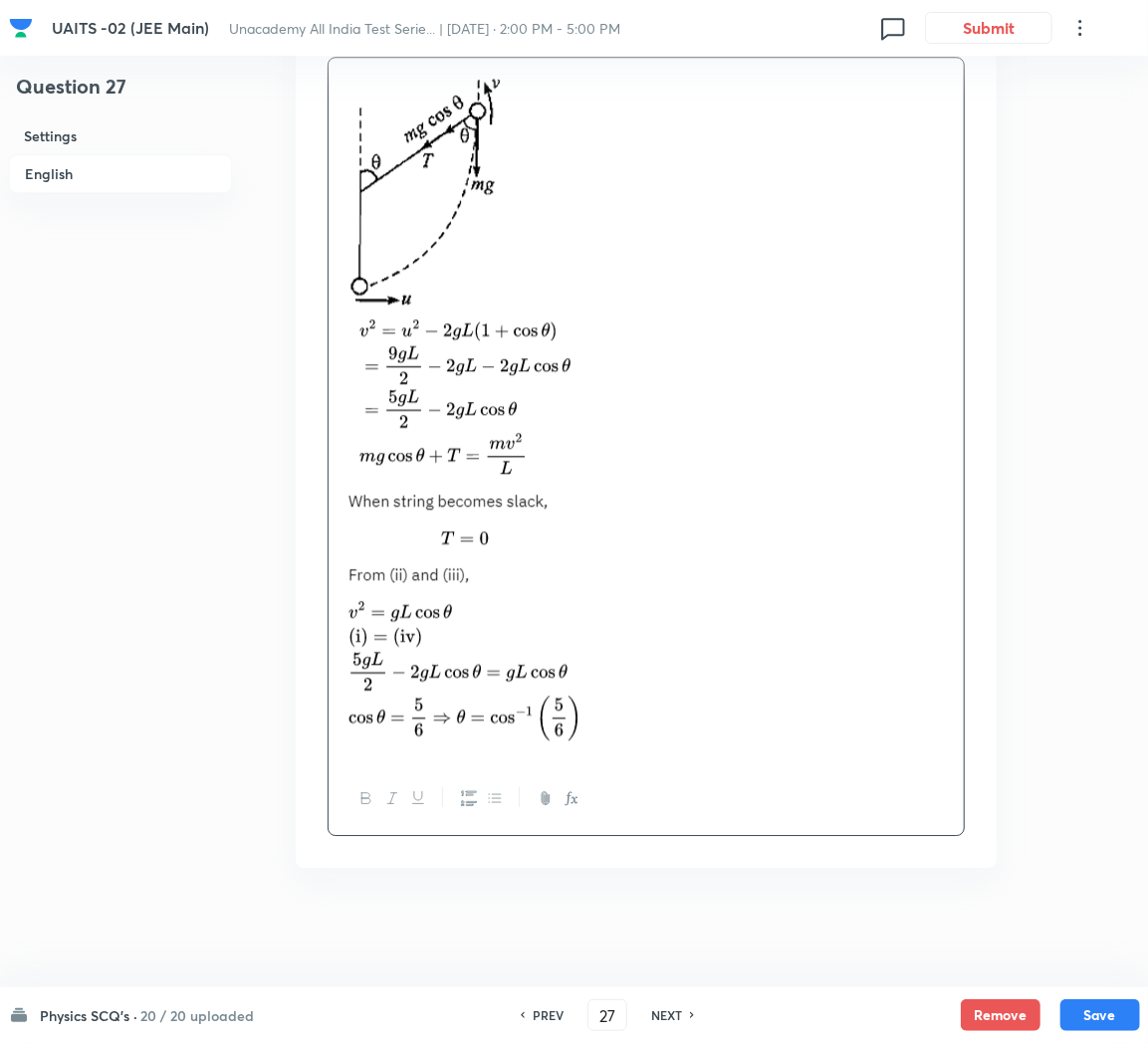 scroll, scrollTop: 2073, scrollLeft: 0, axis: vertical 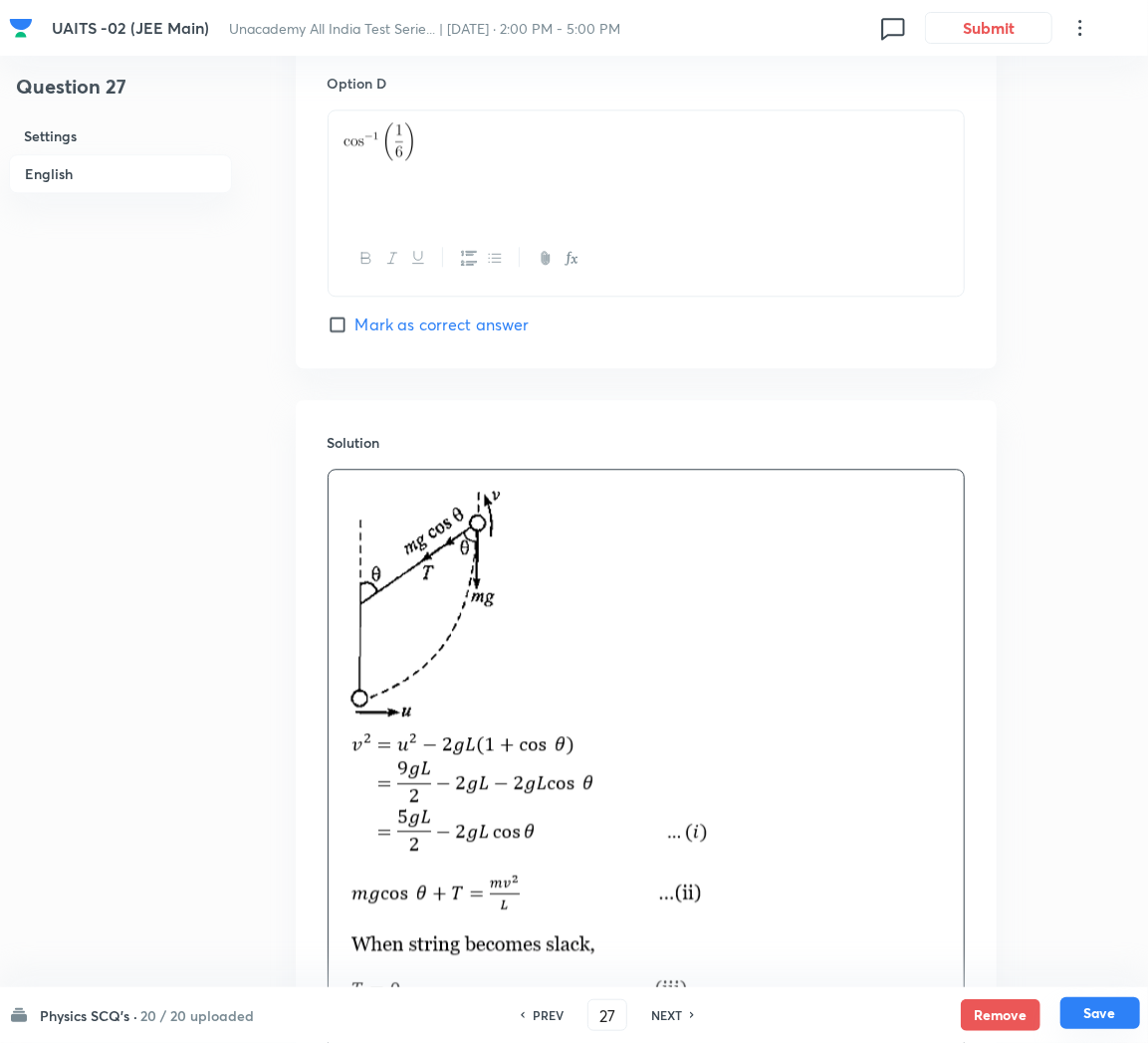 click on "Save" at bounding box center [1100, 1013] 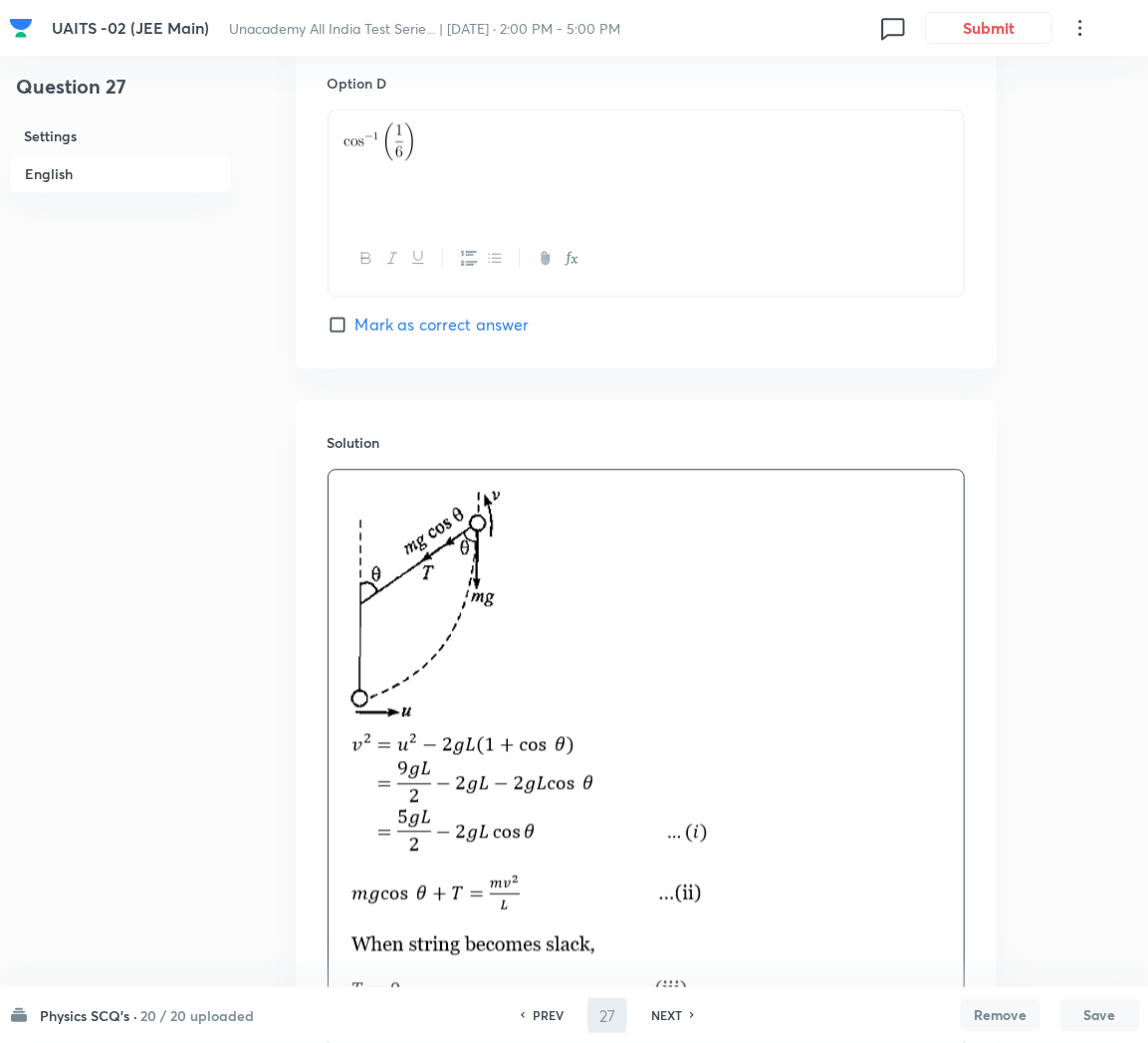 type on "28" 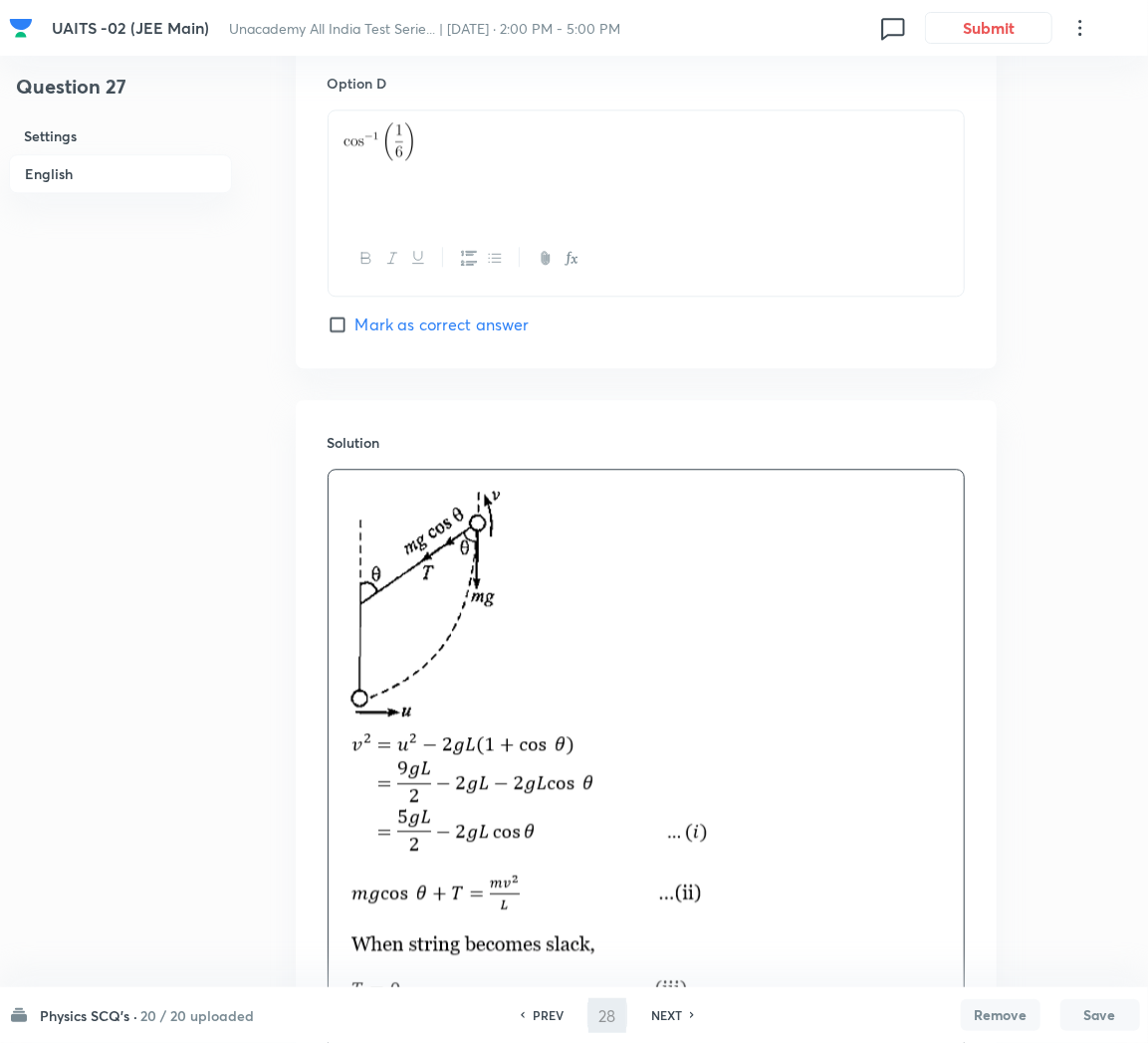 checkbox on "true" 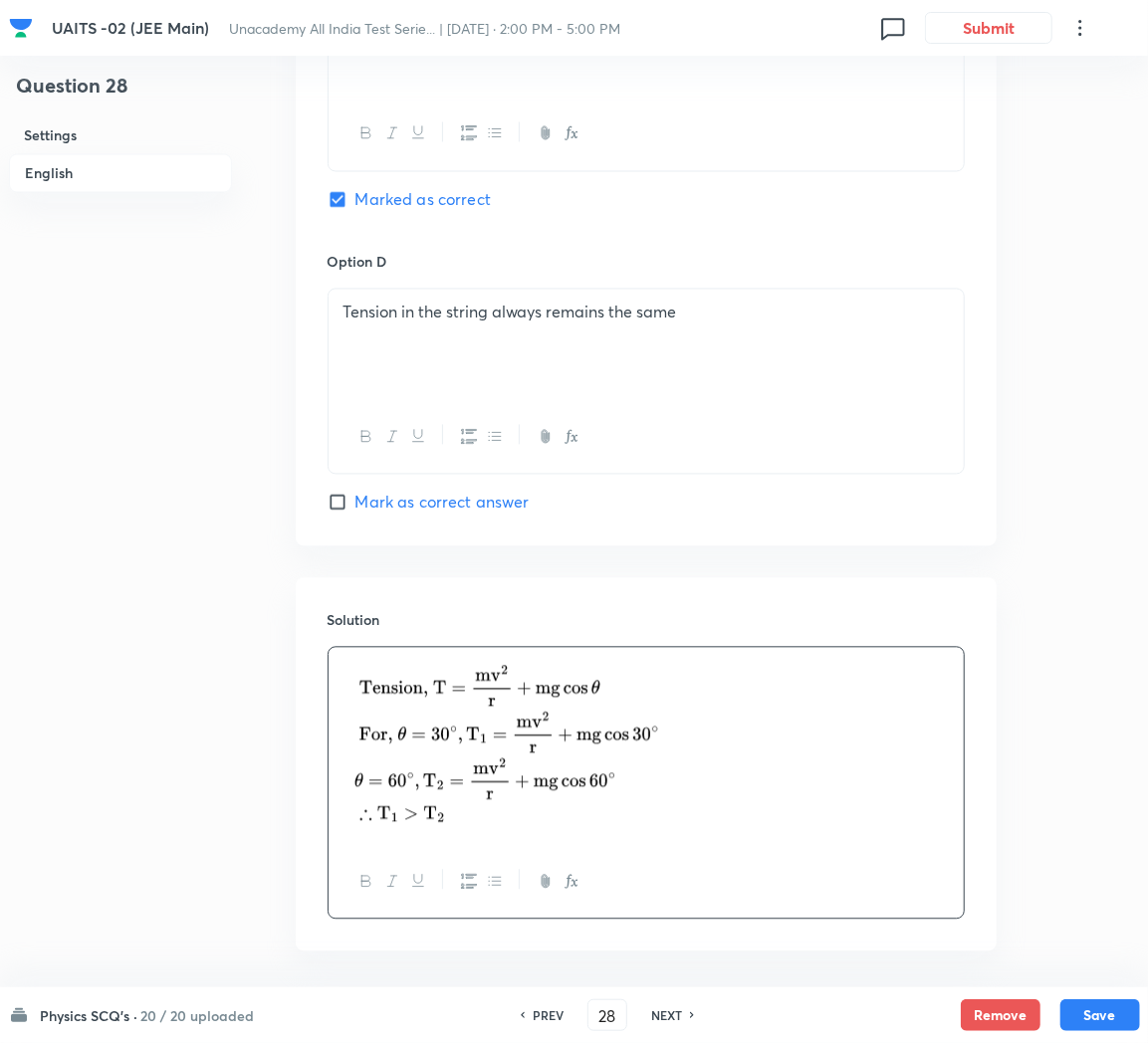 click on "PREV" at bounding box center (548, 1015) 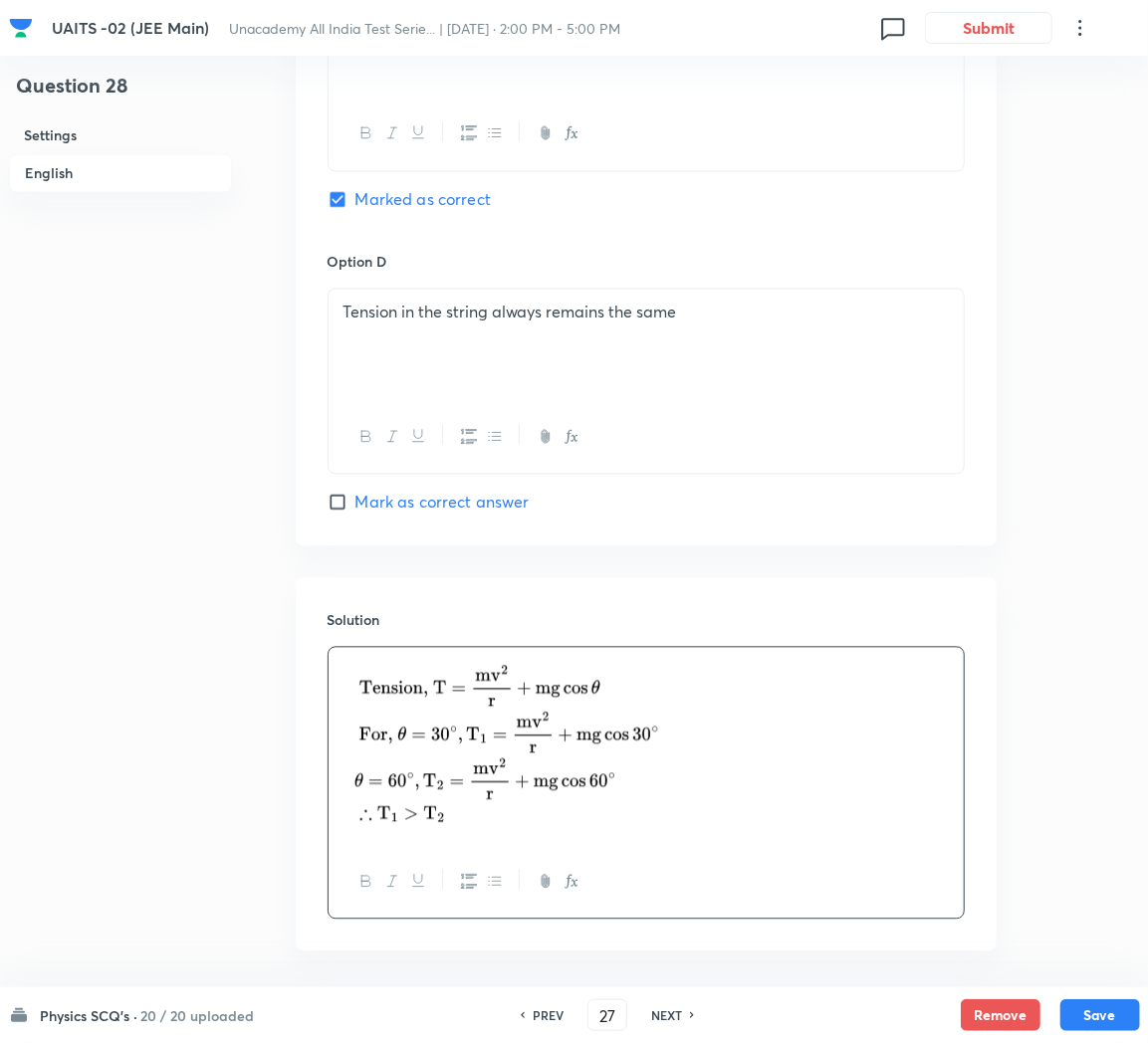 checkbox on "true" 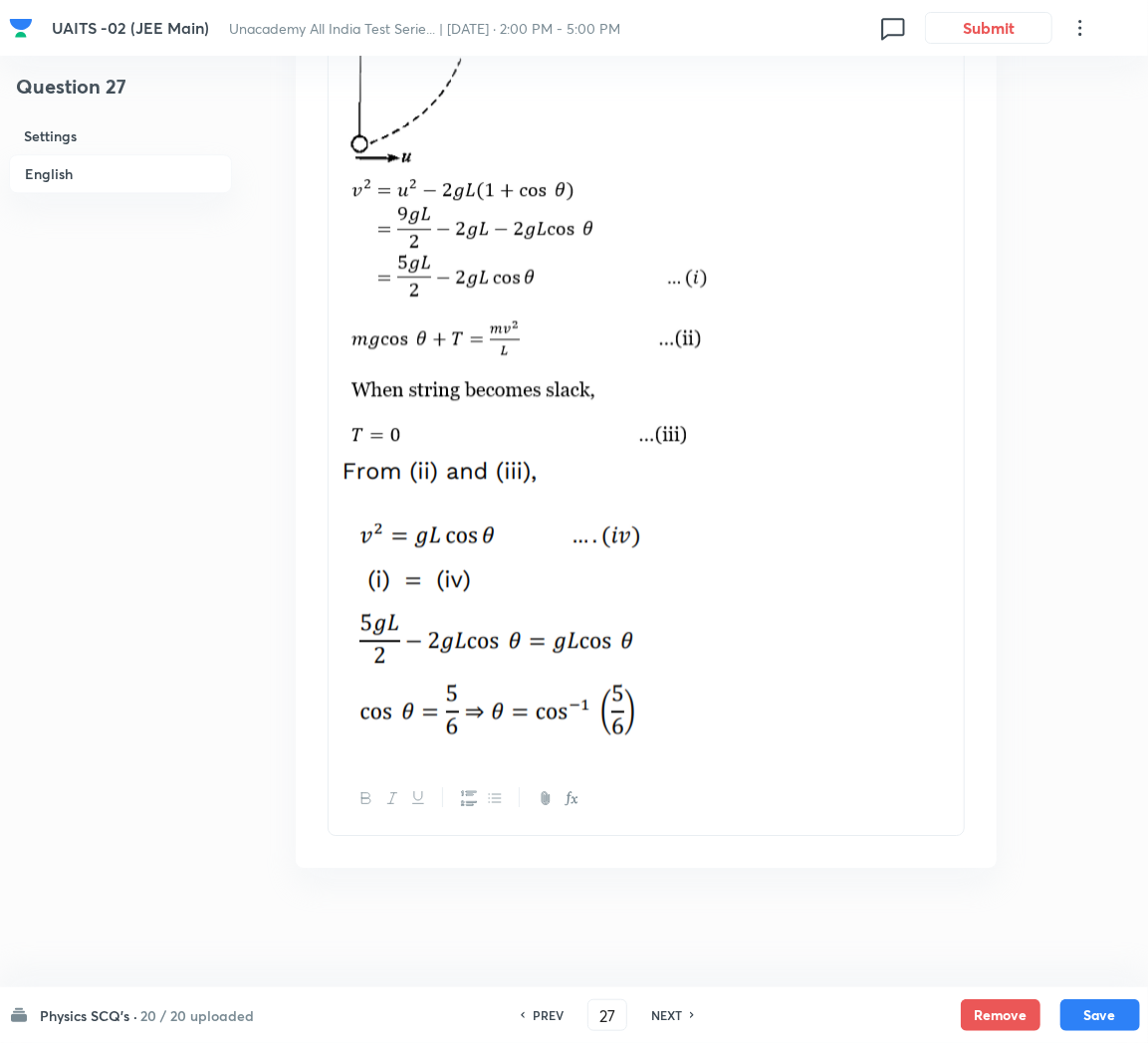 scroll, scrollTop: 2631, scrollLeft: 0, axis: vertical 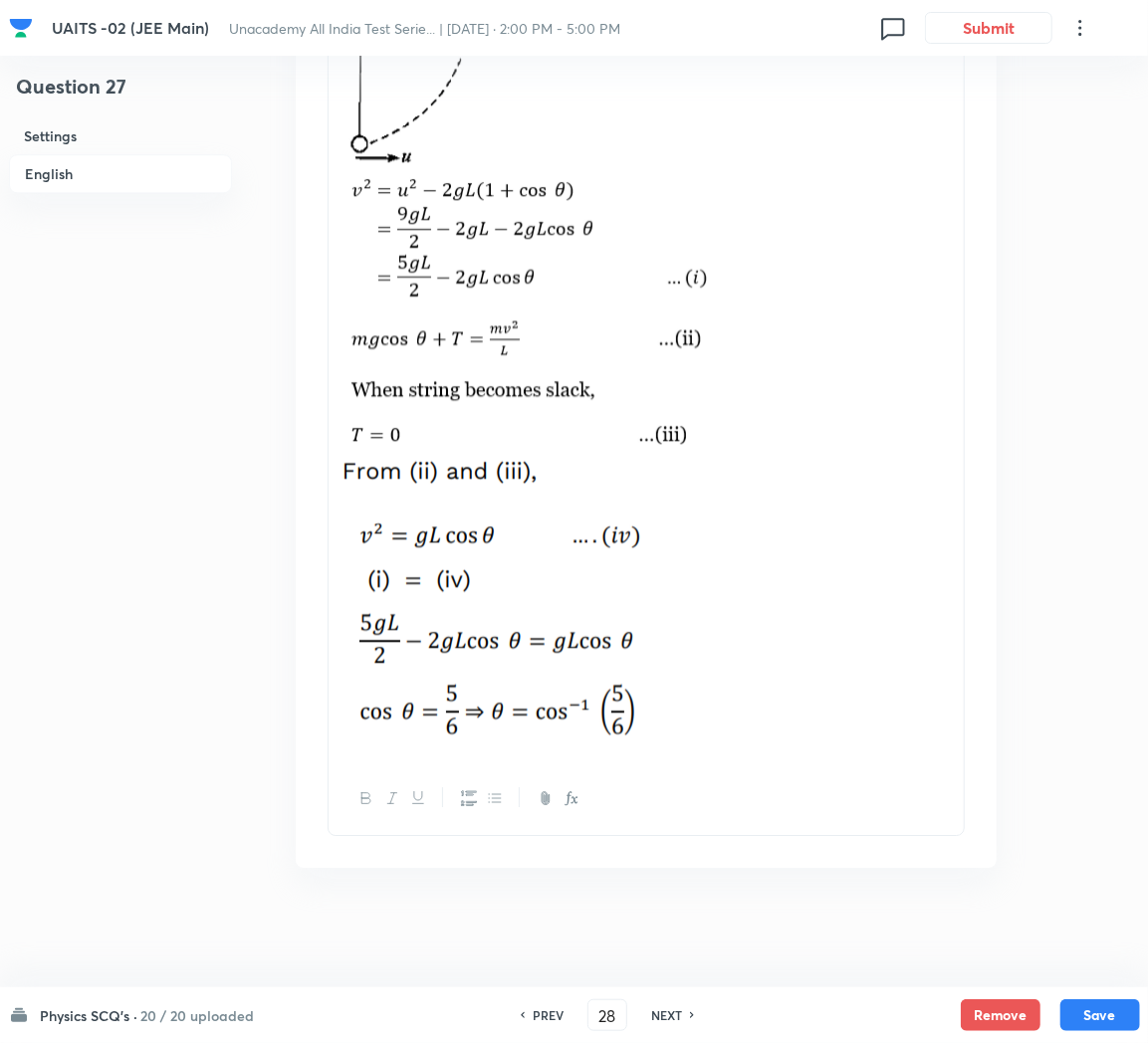 checkbox on "true" 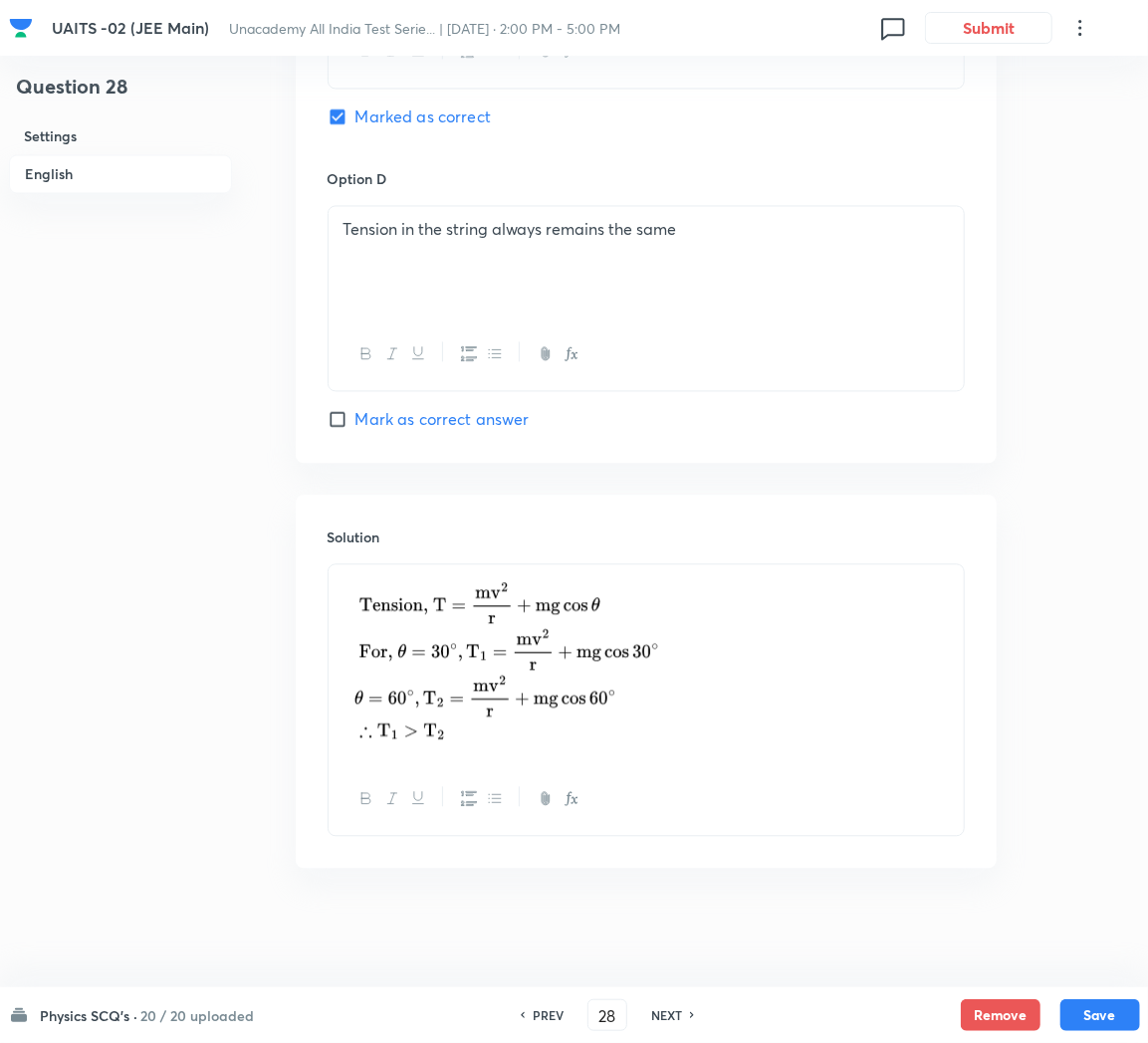 click on "NEXT" at bounding box center (666, 1015) 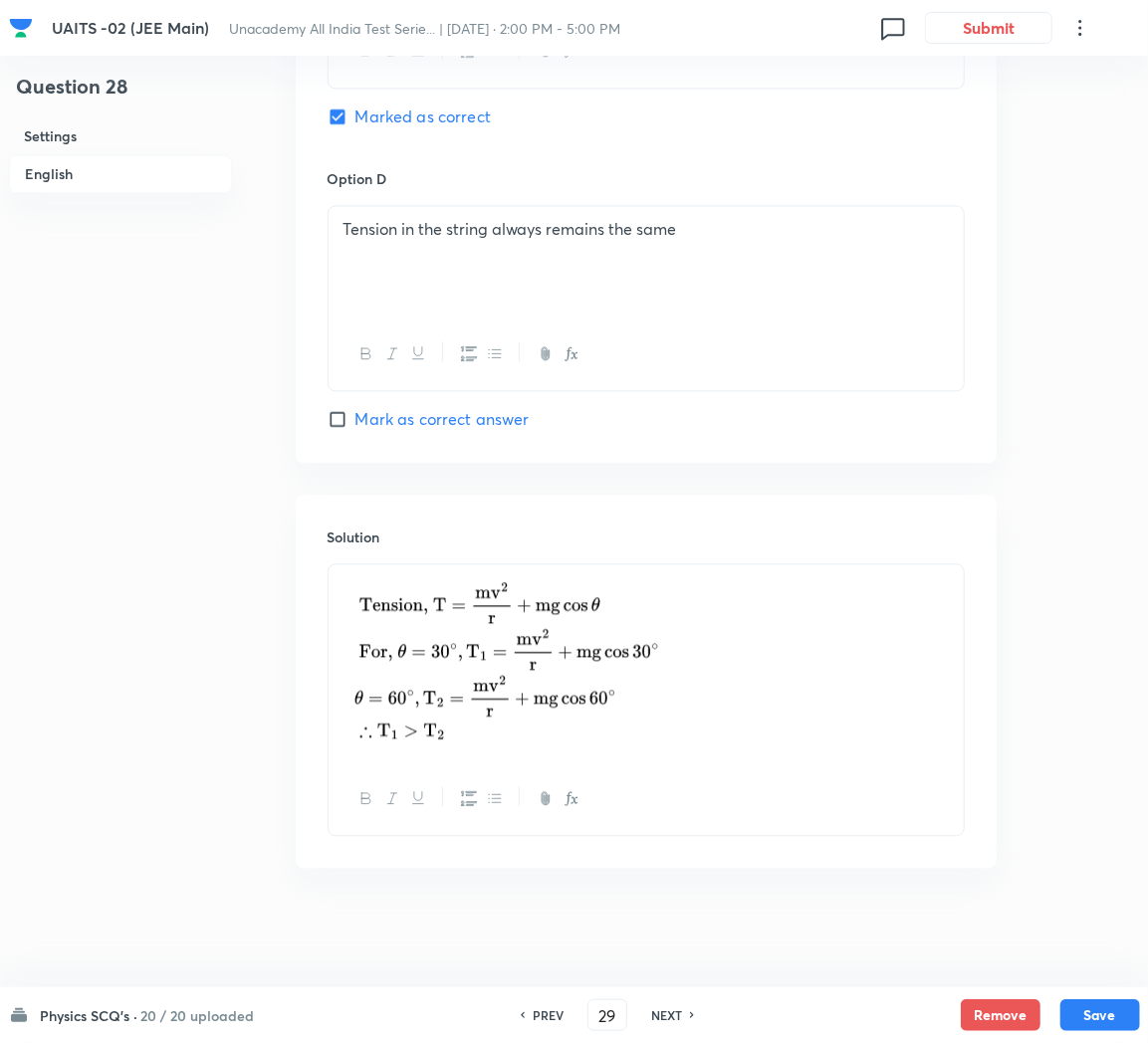checkbox on "false" 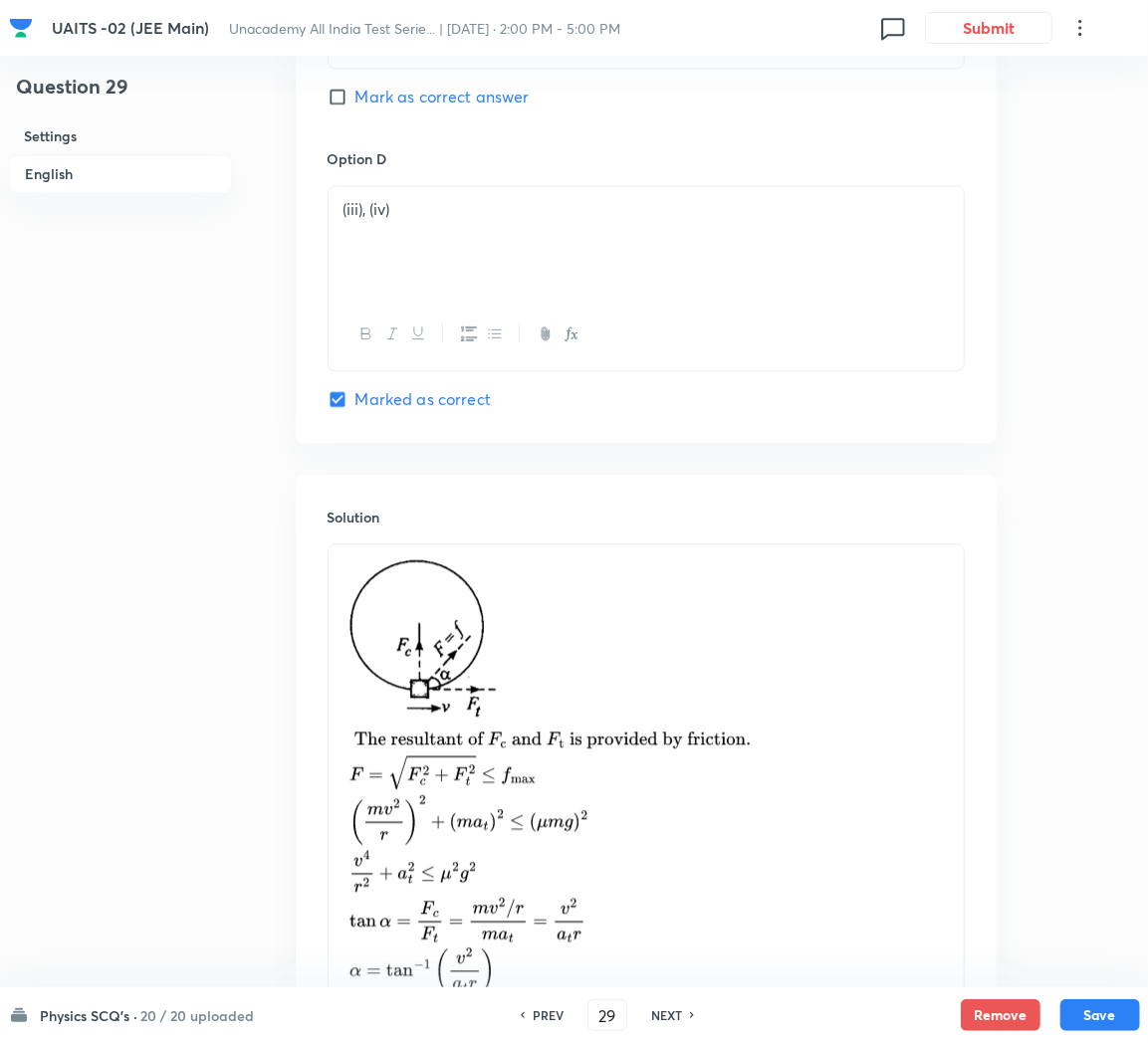 click on "NEXT" at bounding box center [666, 1015] 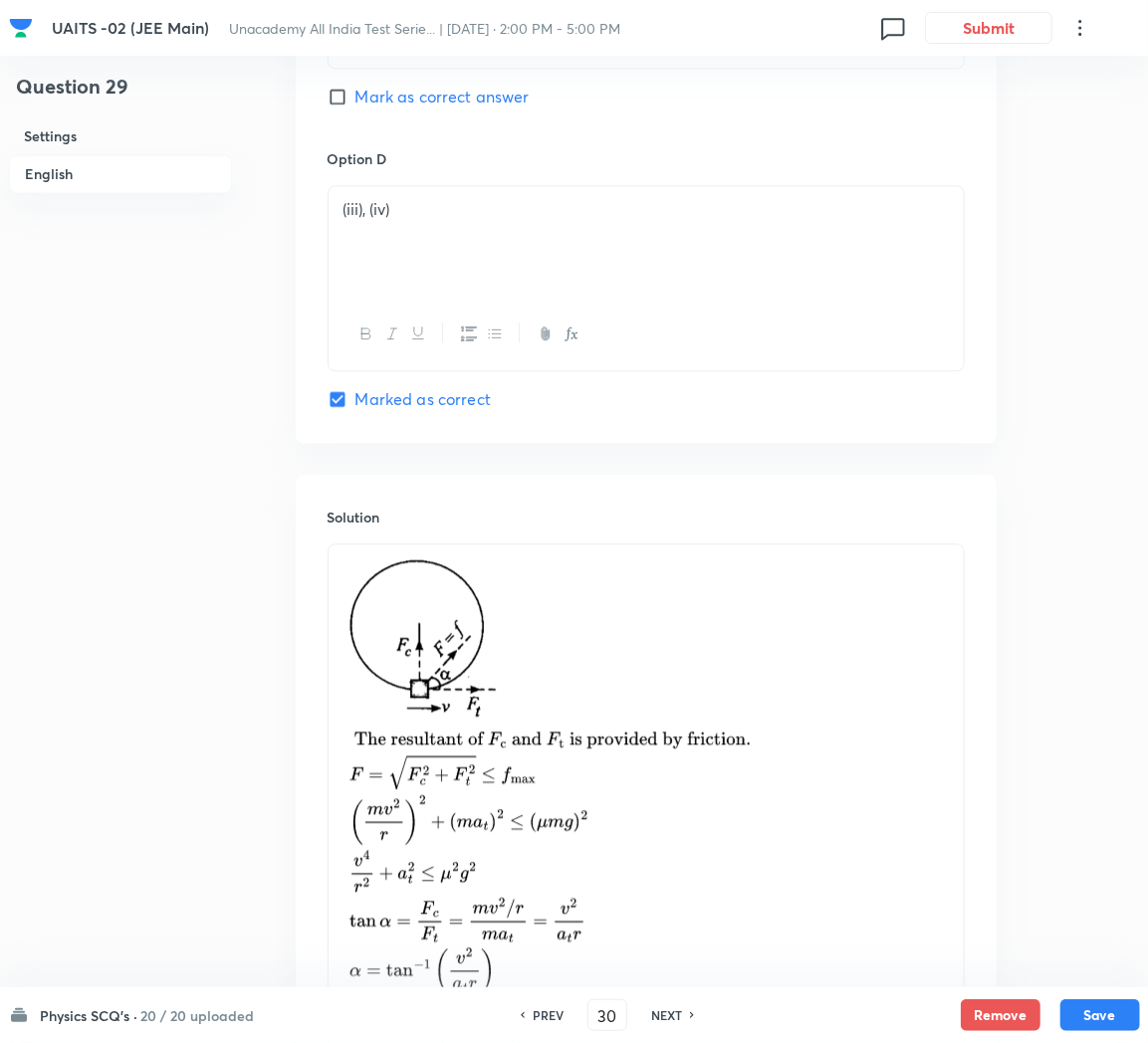 checkbox on "true" 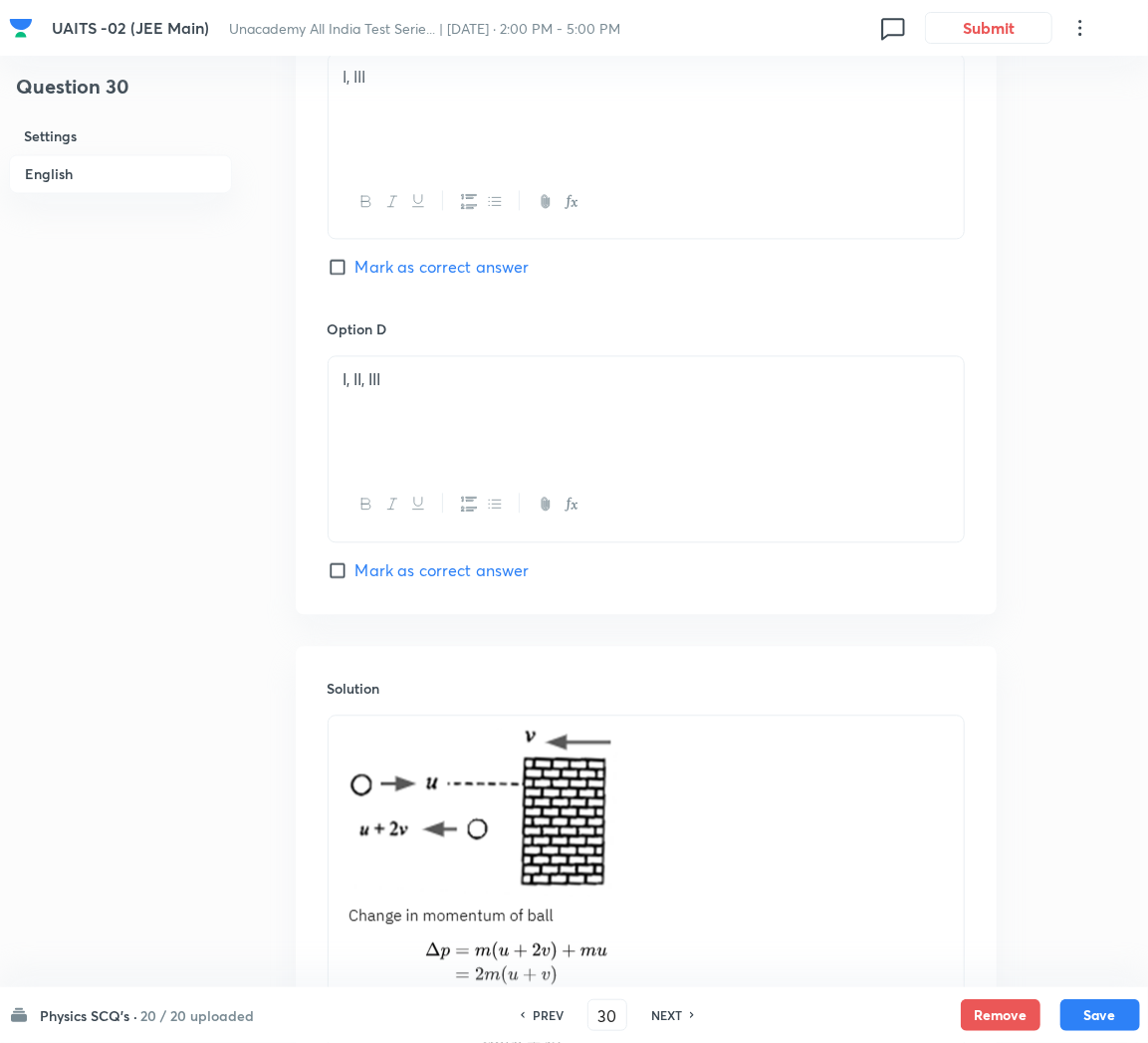 scroll, scrollTop: 2326, scrollLeft: 0, axis: vertical 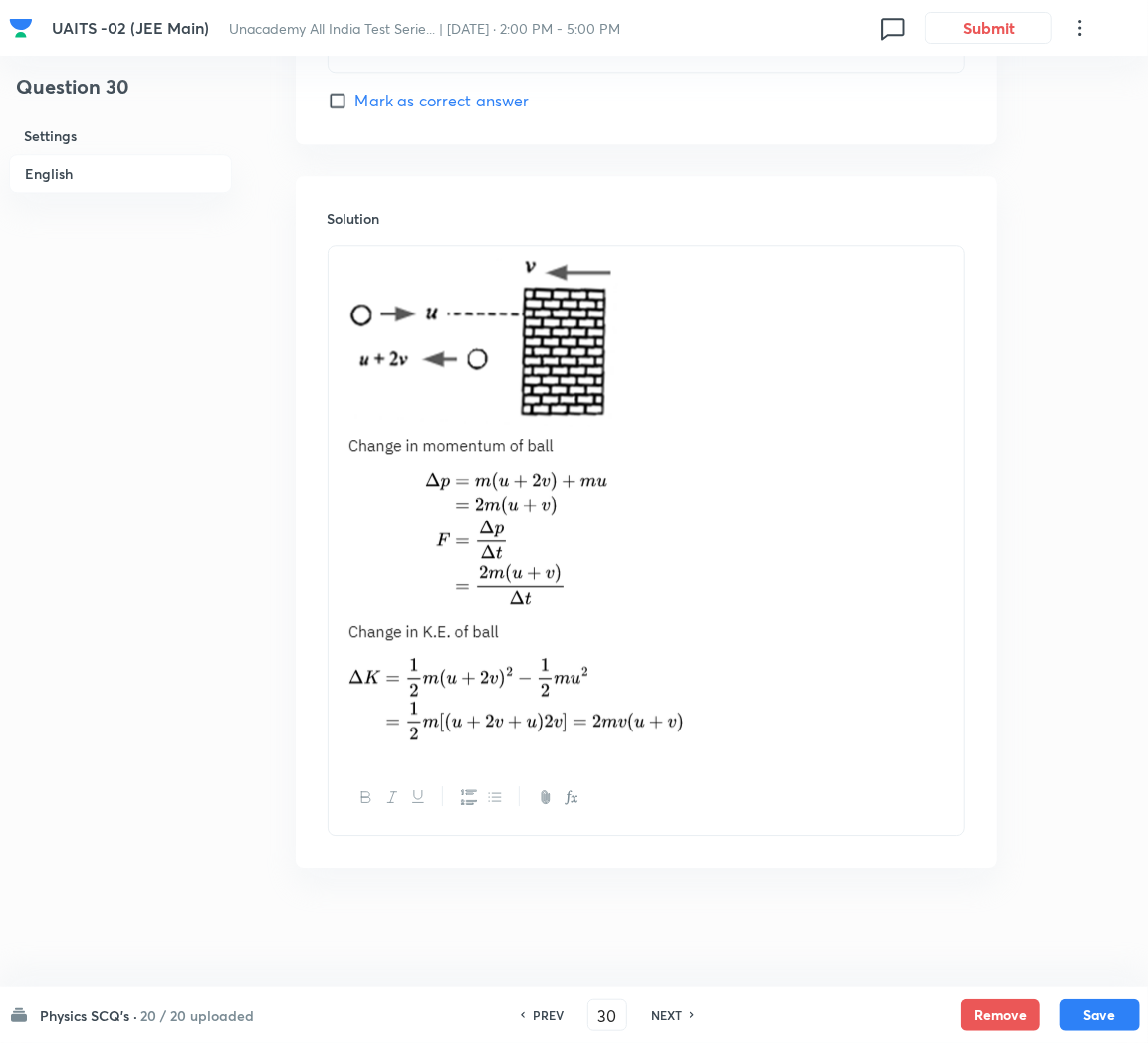 click on "NEXT" at bounding box center [666, 1015] 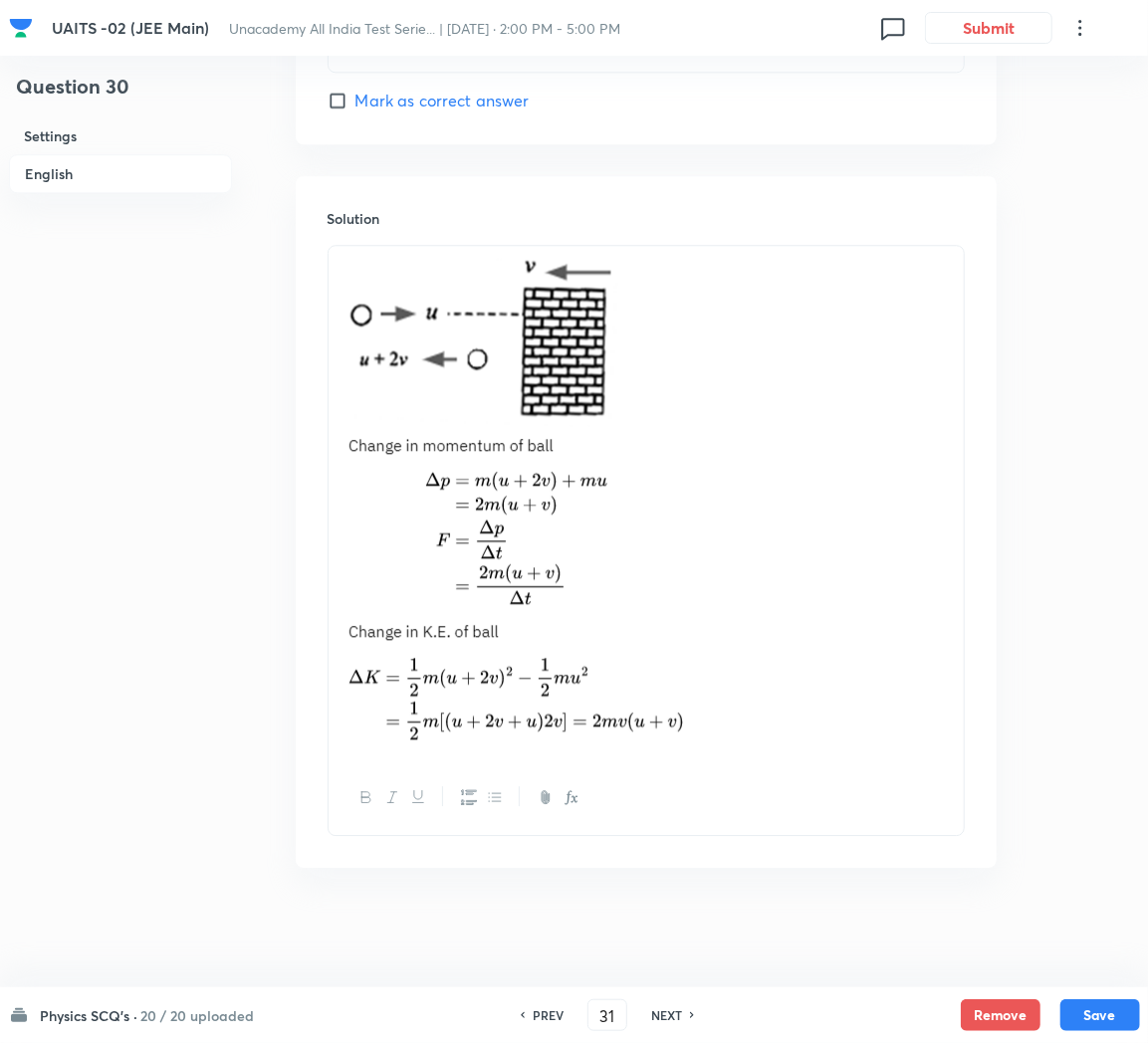 checkbox on "true" 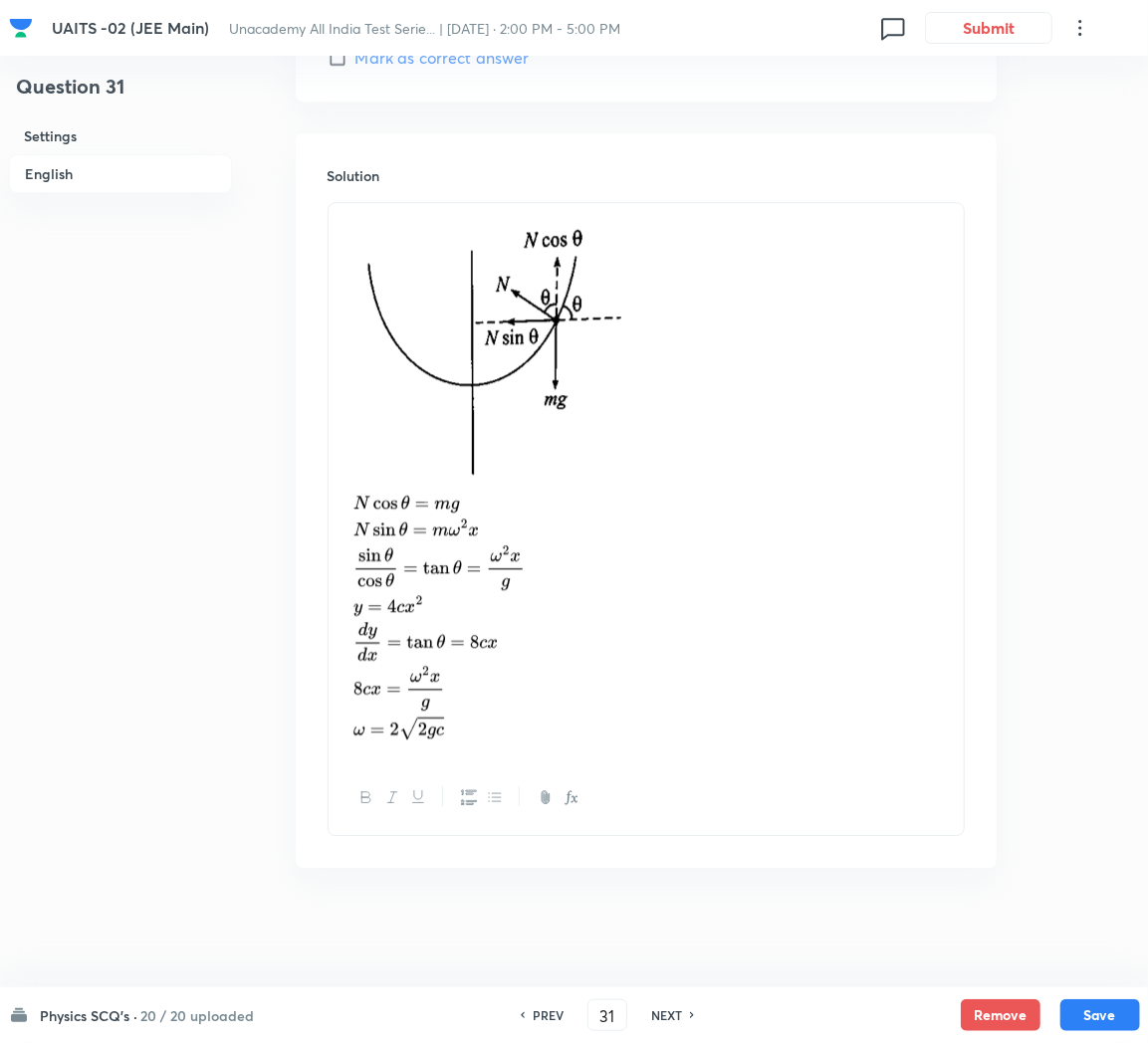click on "NEXT" at bounding box center [666, 1015] 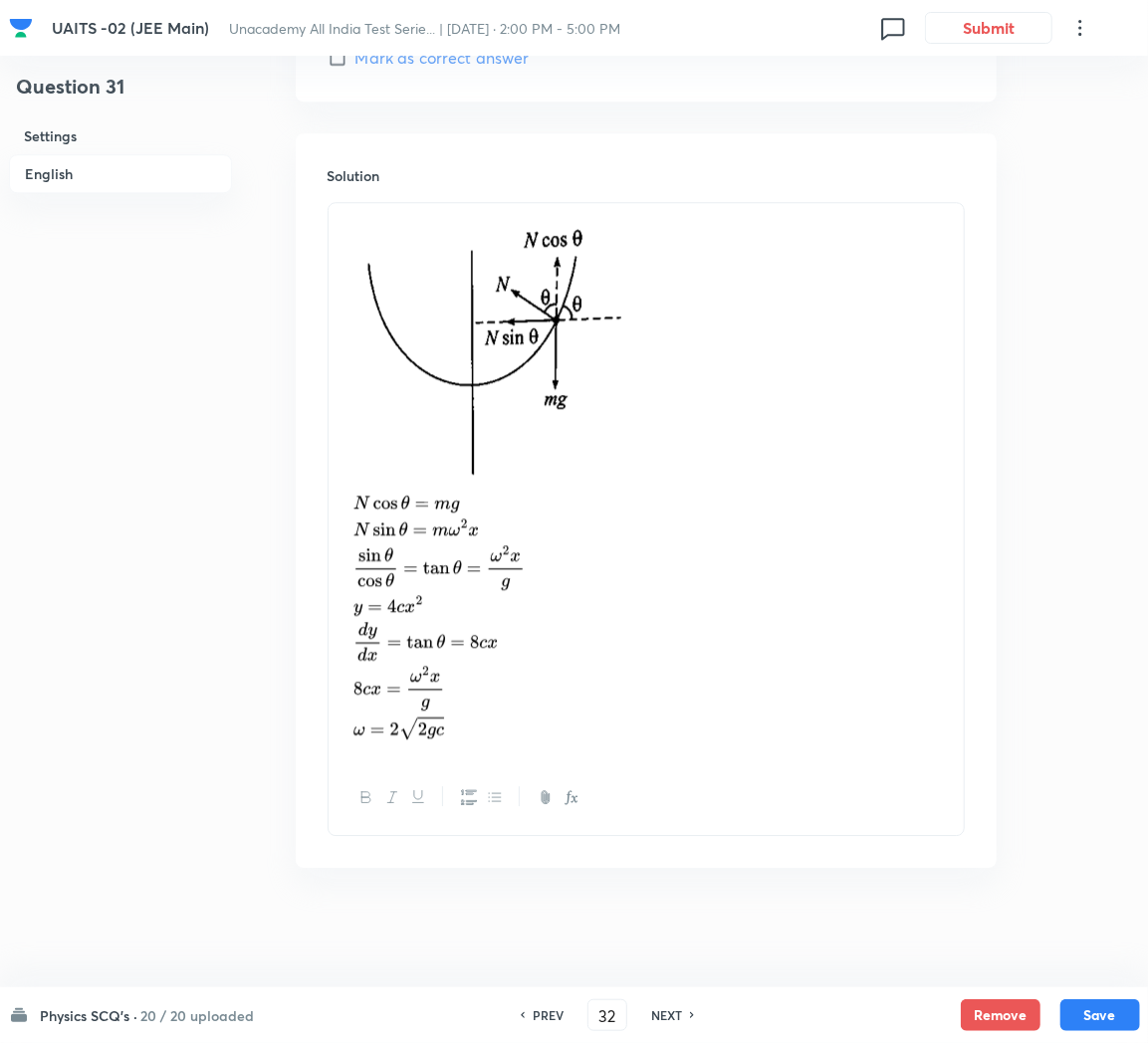 checkbox on "true" 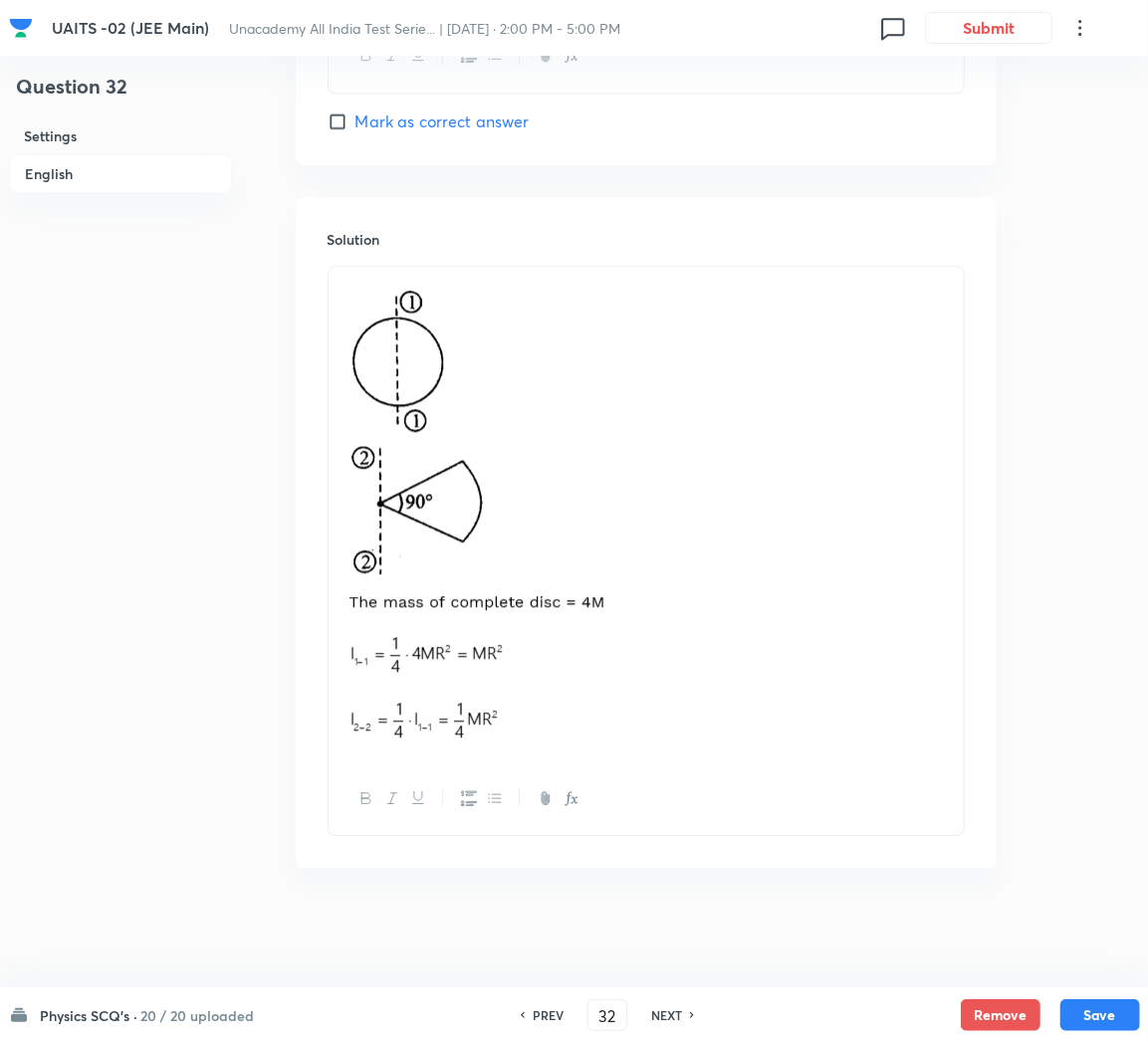 click on "NEXT" at bounding box center [666, 1015] 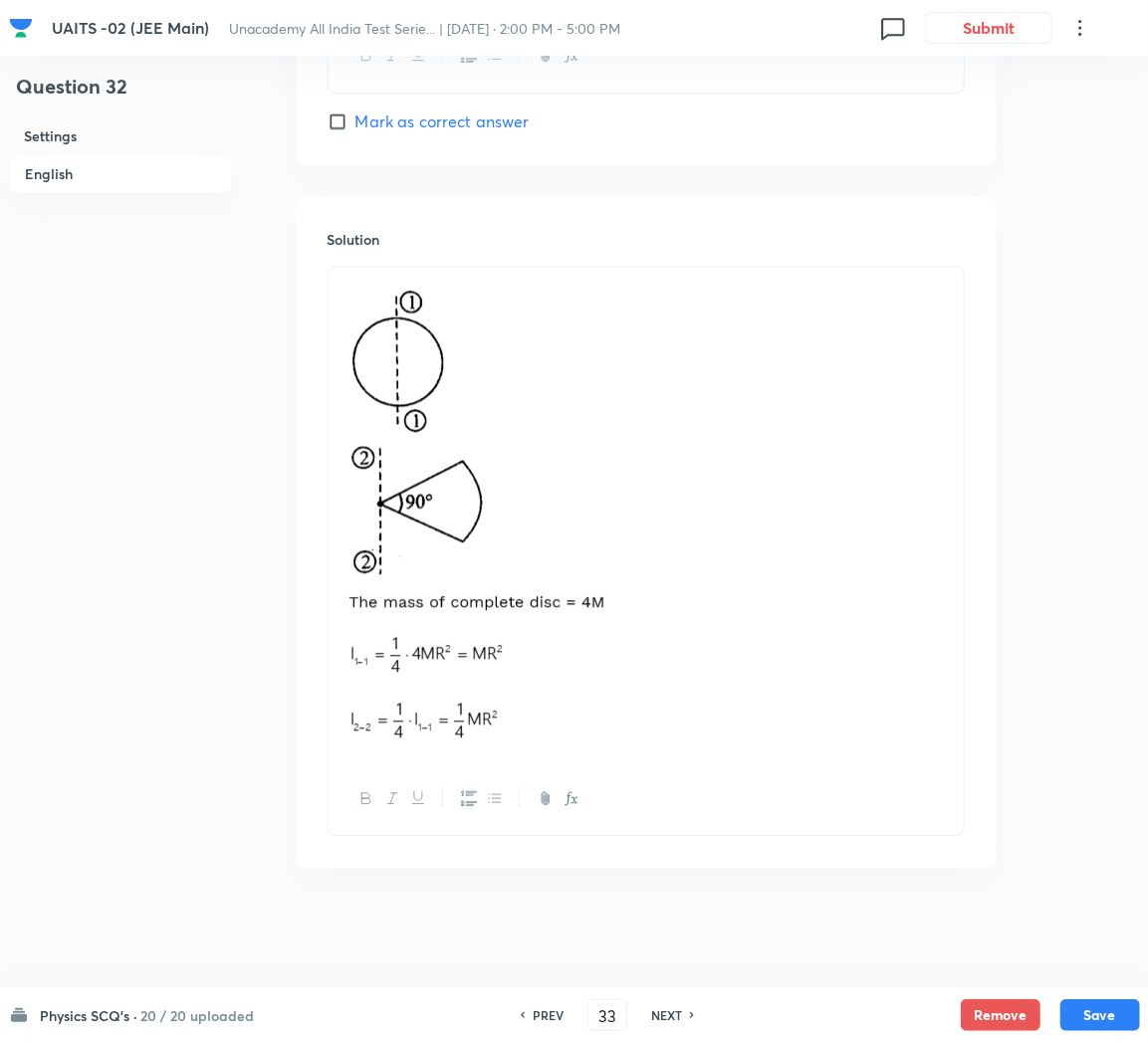 checkbox on "true" 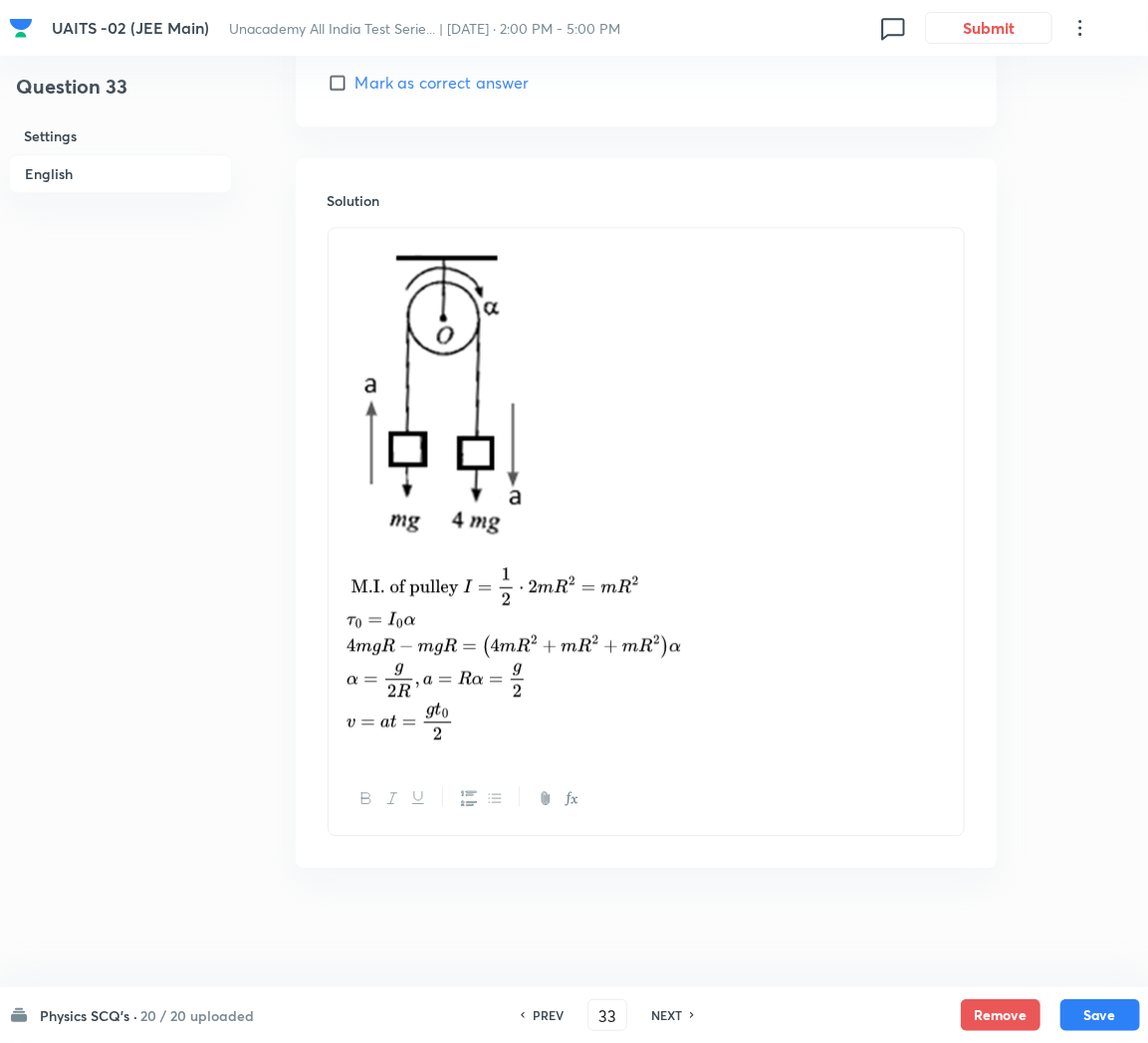 click on "NEXT" at bounding box center [666, 1015] 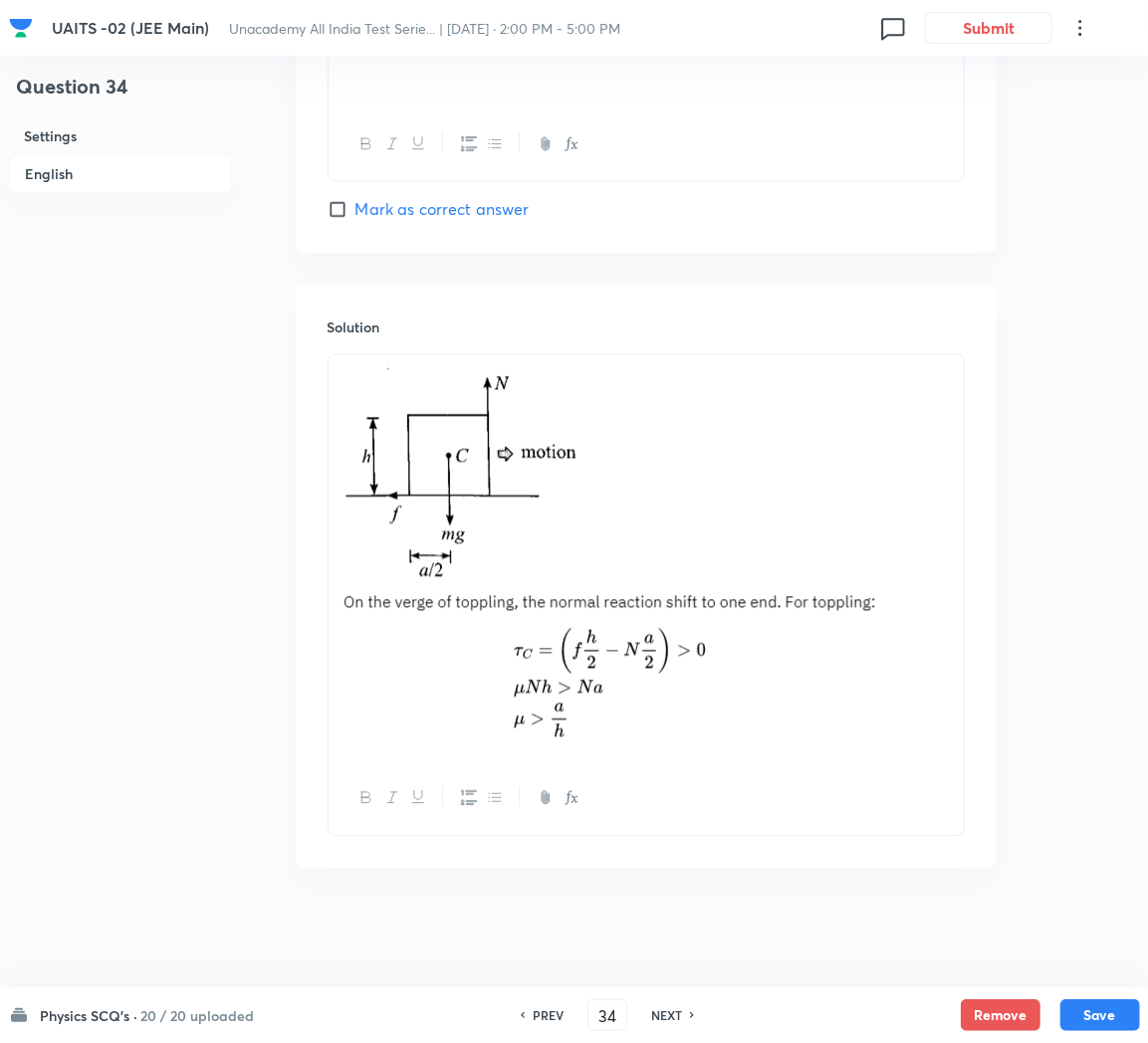 checkbox on "true" 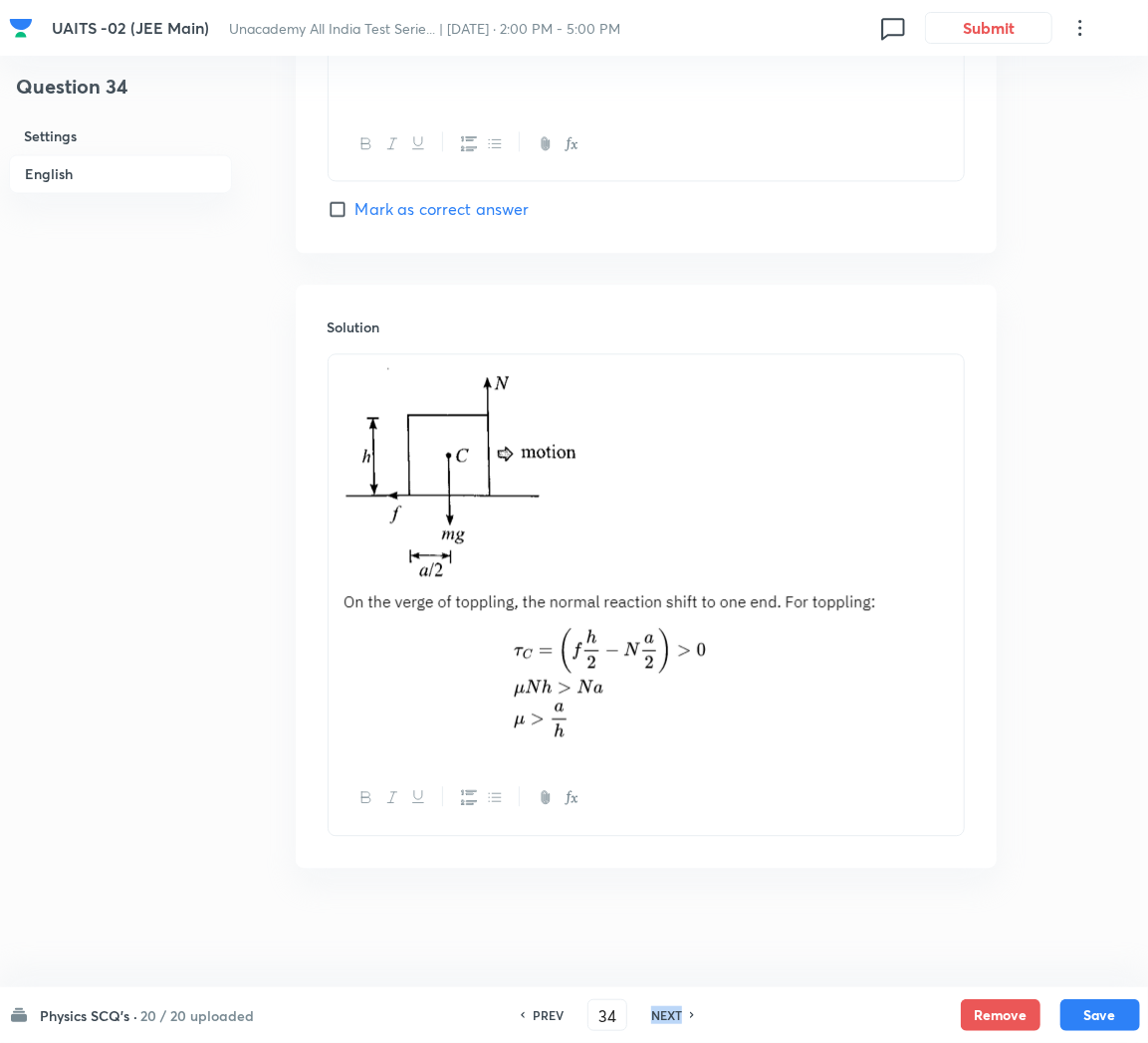 click on "NEXT" at bounding box center [666, 1015] 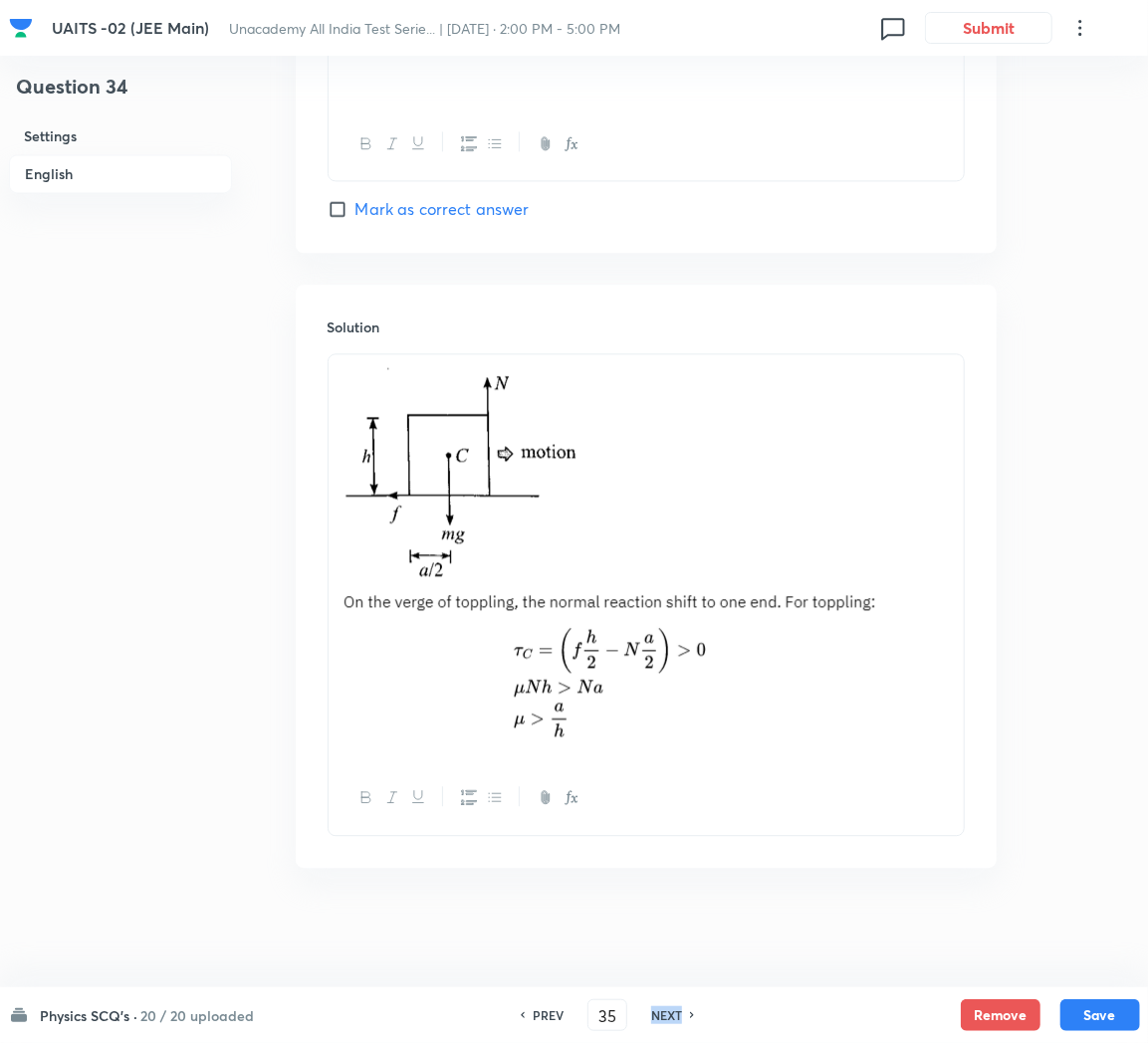 checkbox on "true" 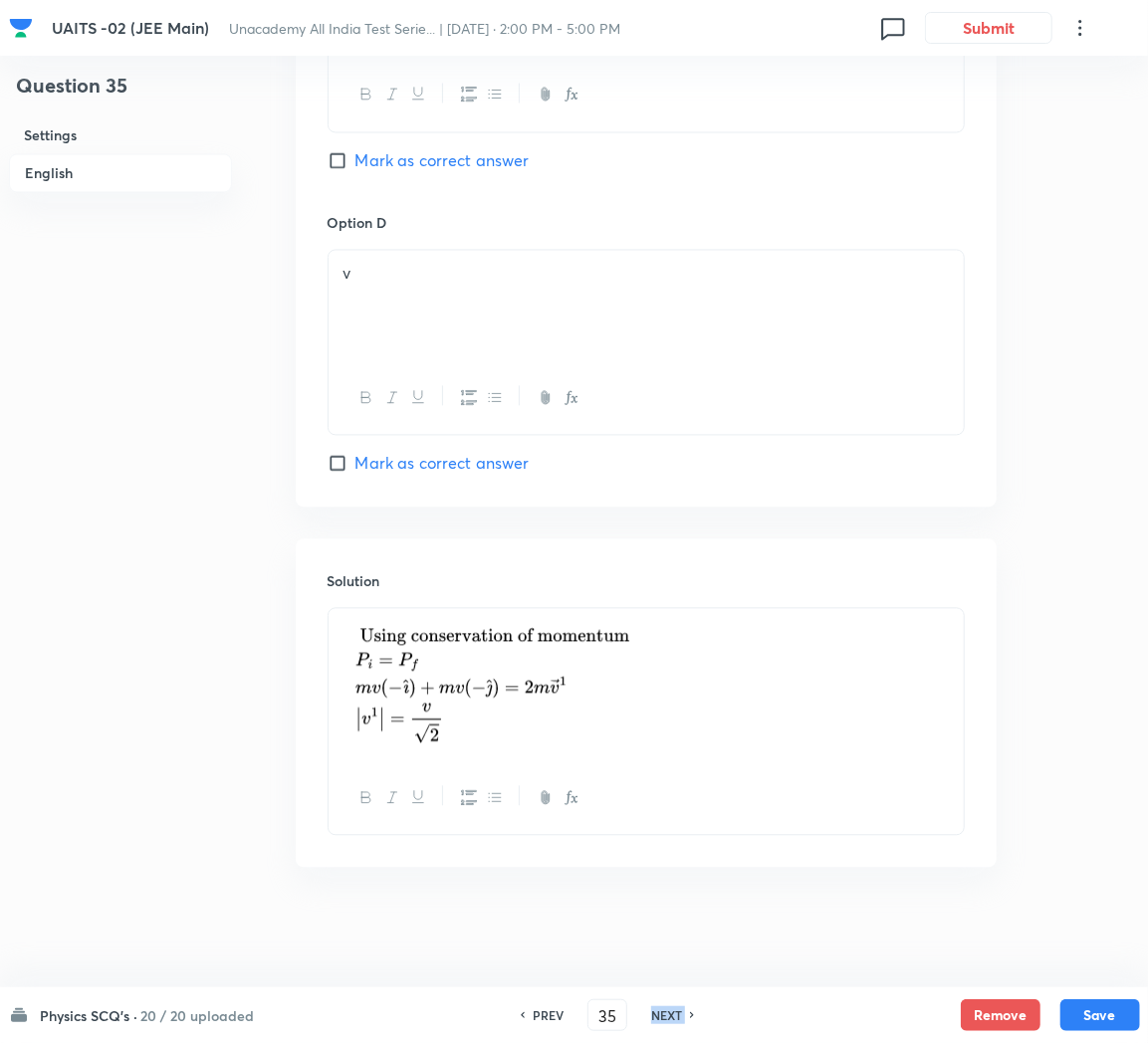click on "NEXT" at bounding box center [666, 1015] 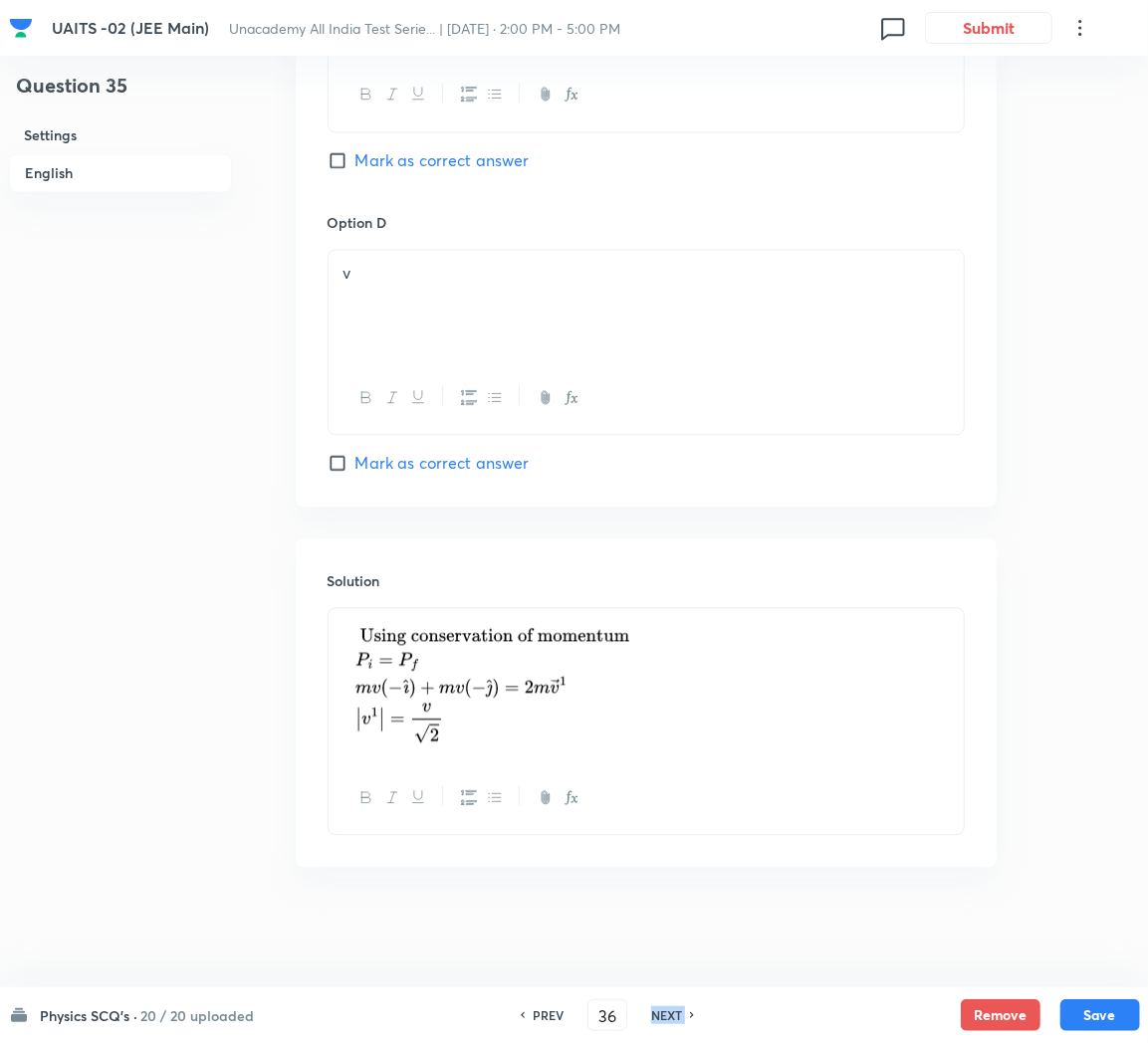 checkbox on "true" 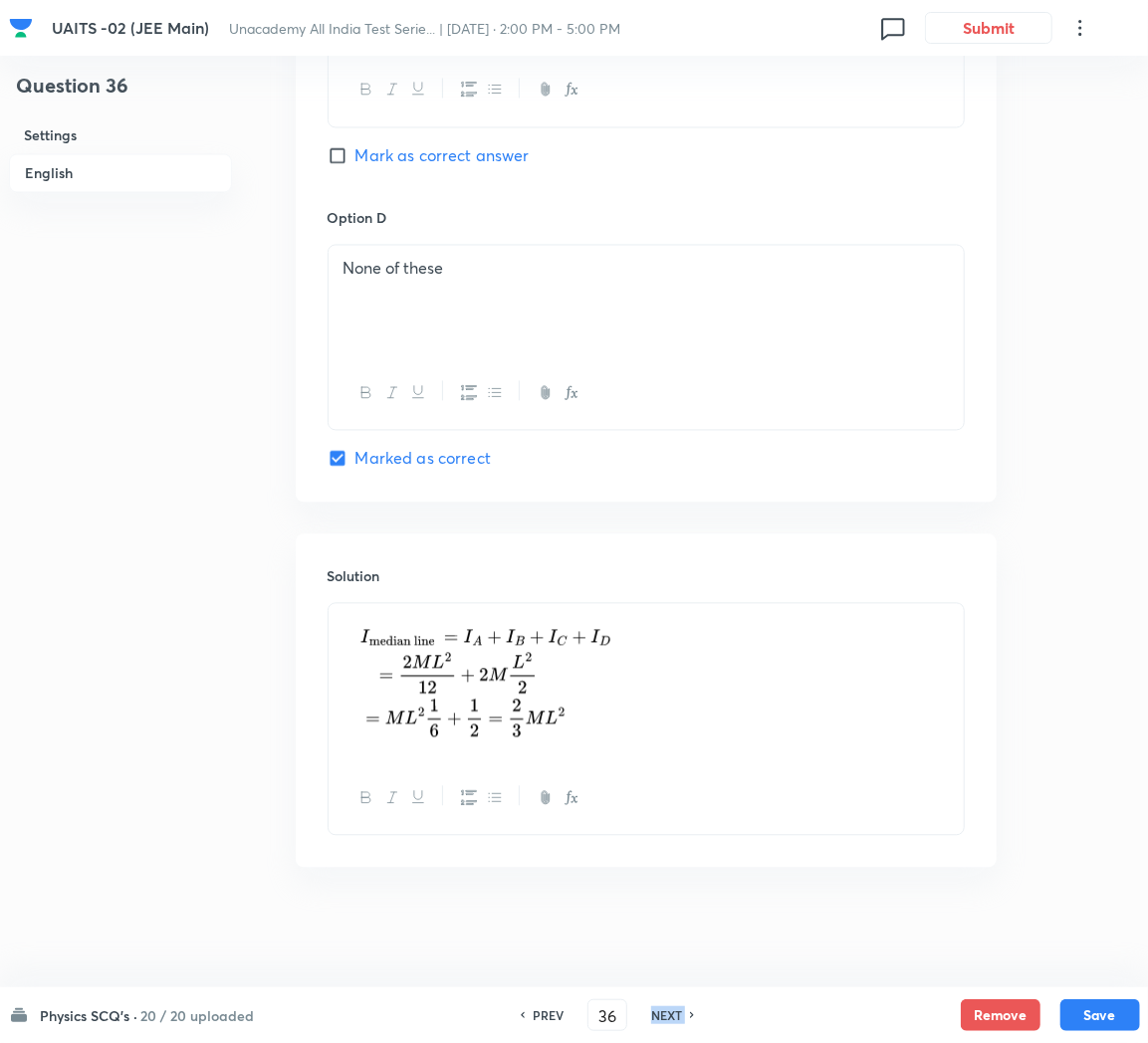 click on "NEXT" at bounding box center (666, 1015) 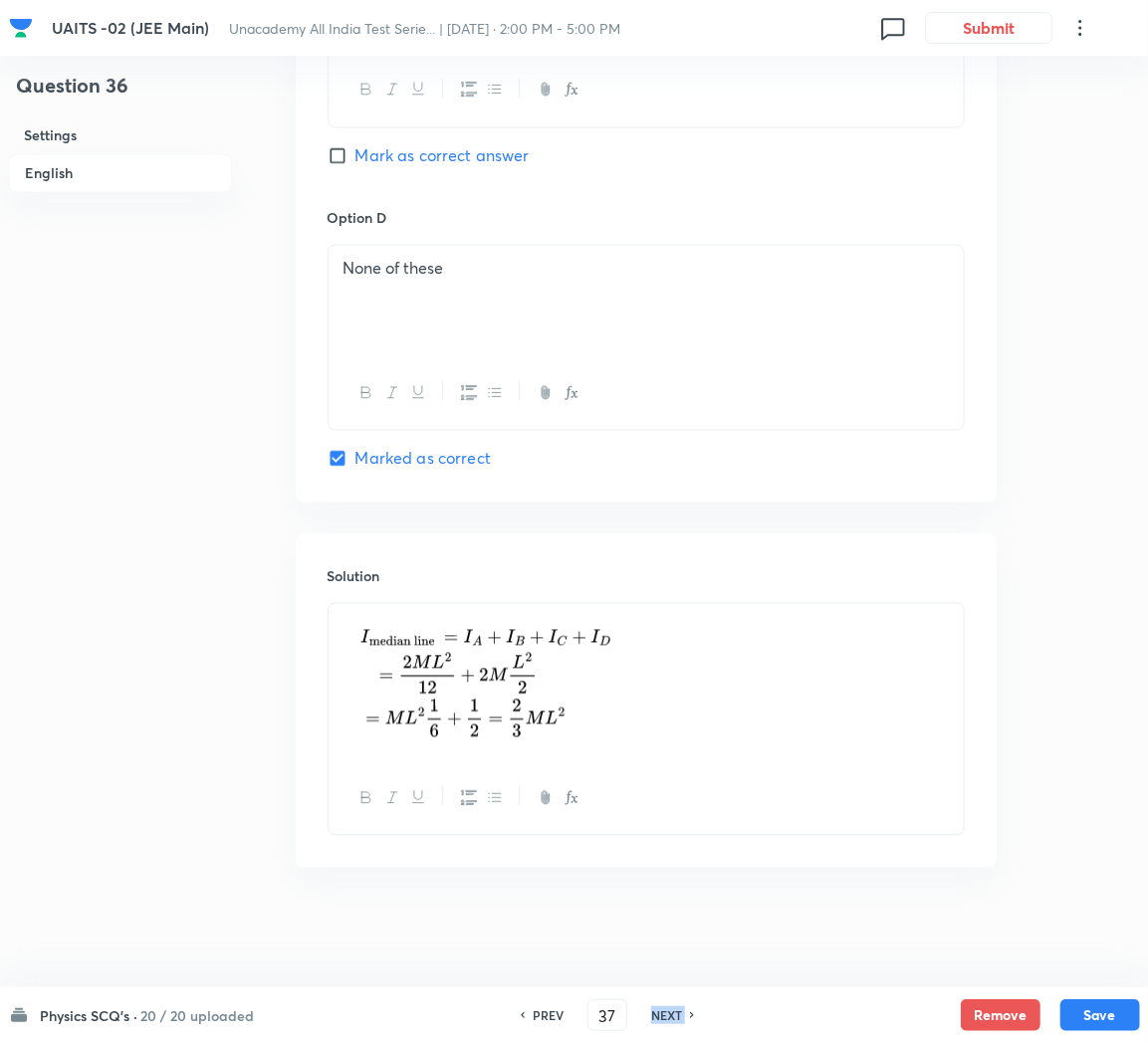 checkbox on "true" 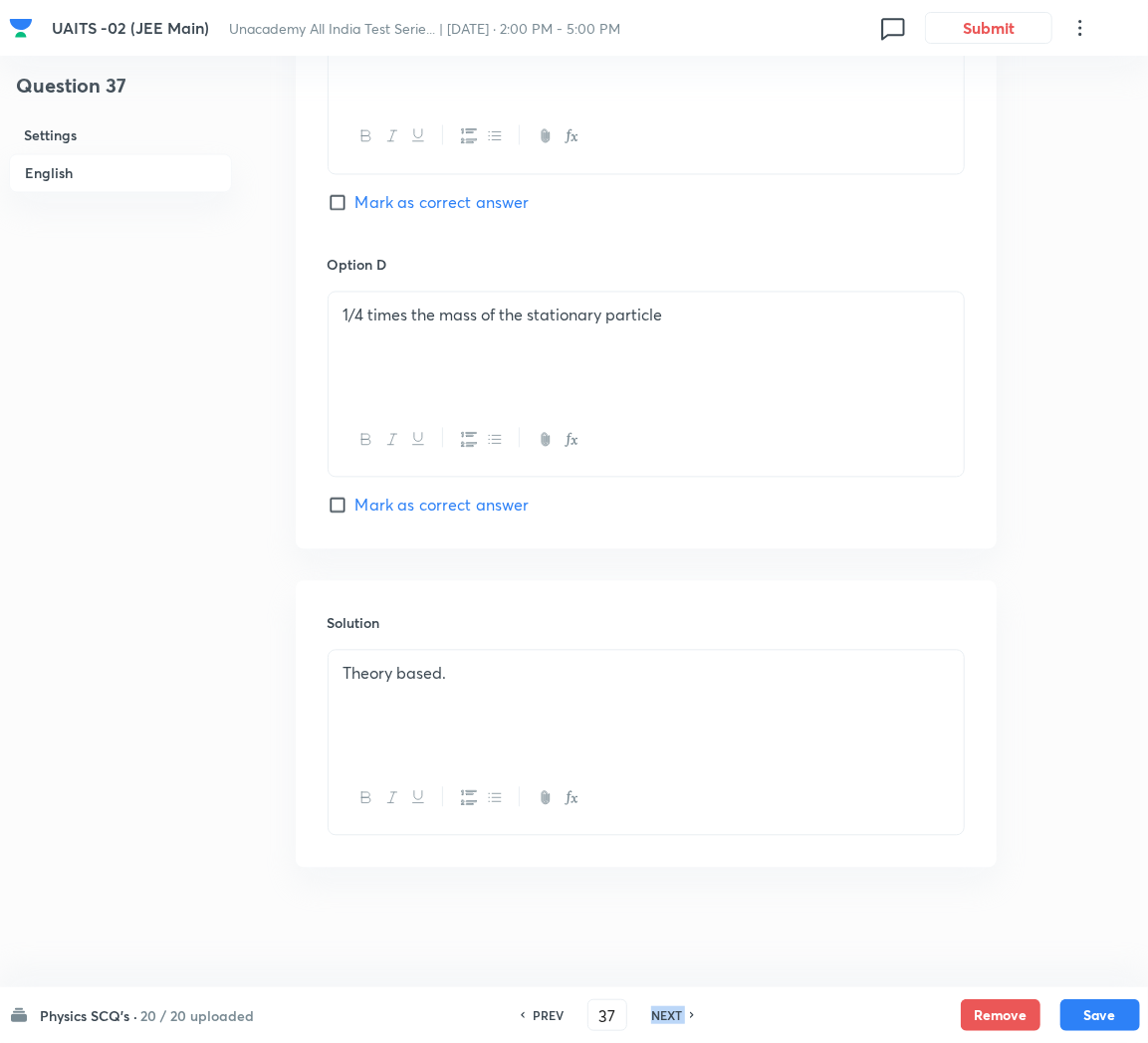 click on "NEXT" at bounding box center [666, 1015] 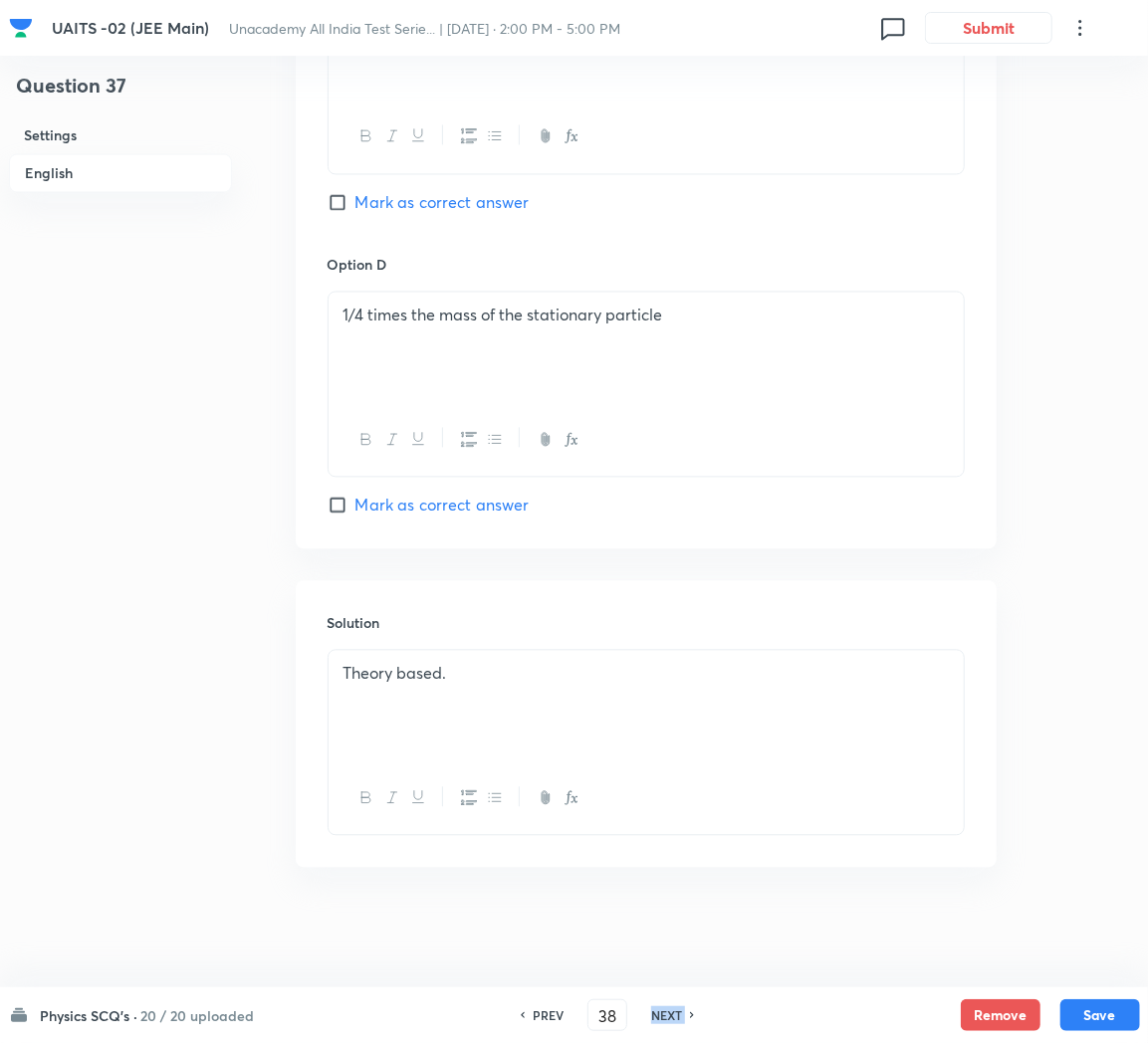 checkbox on "true" 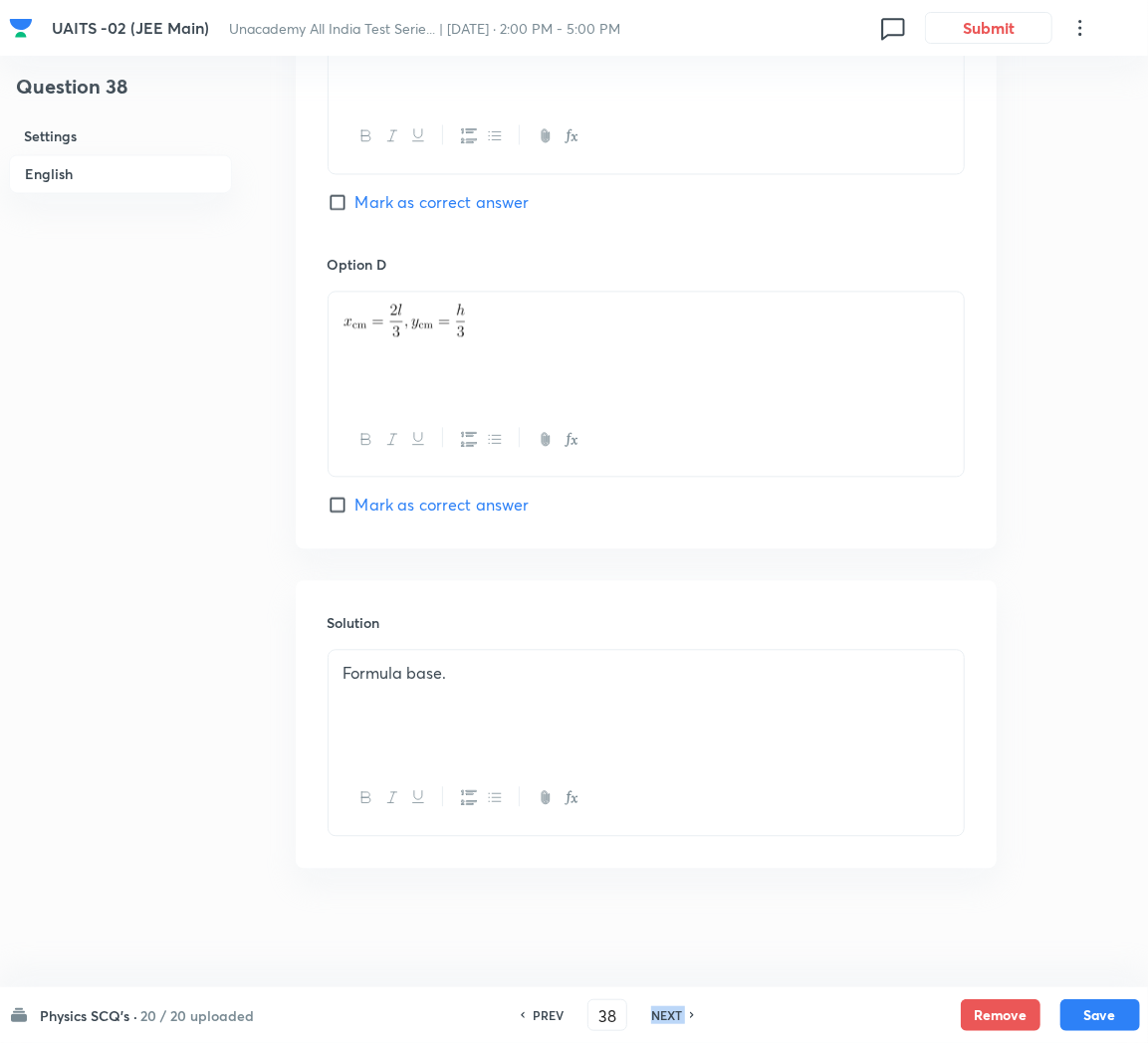 click on "NEXT" at bounding box center (666, 1015) 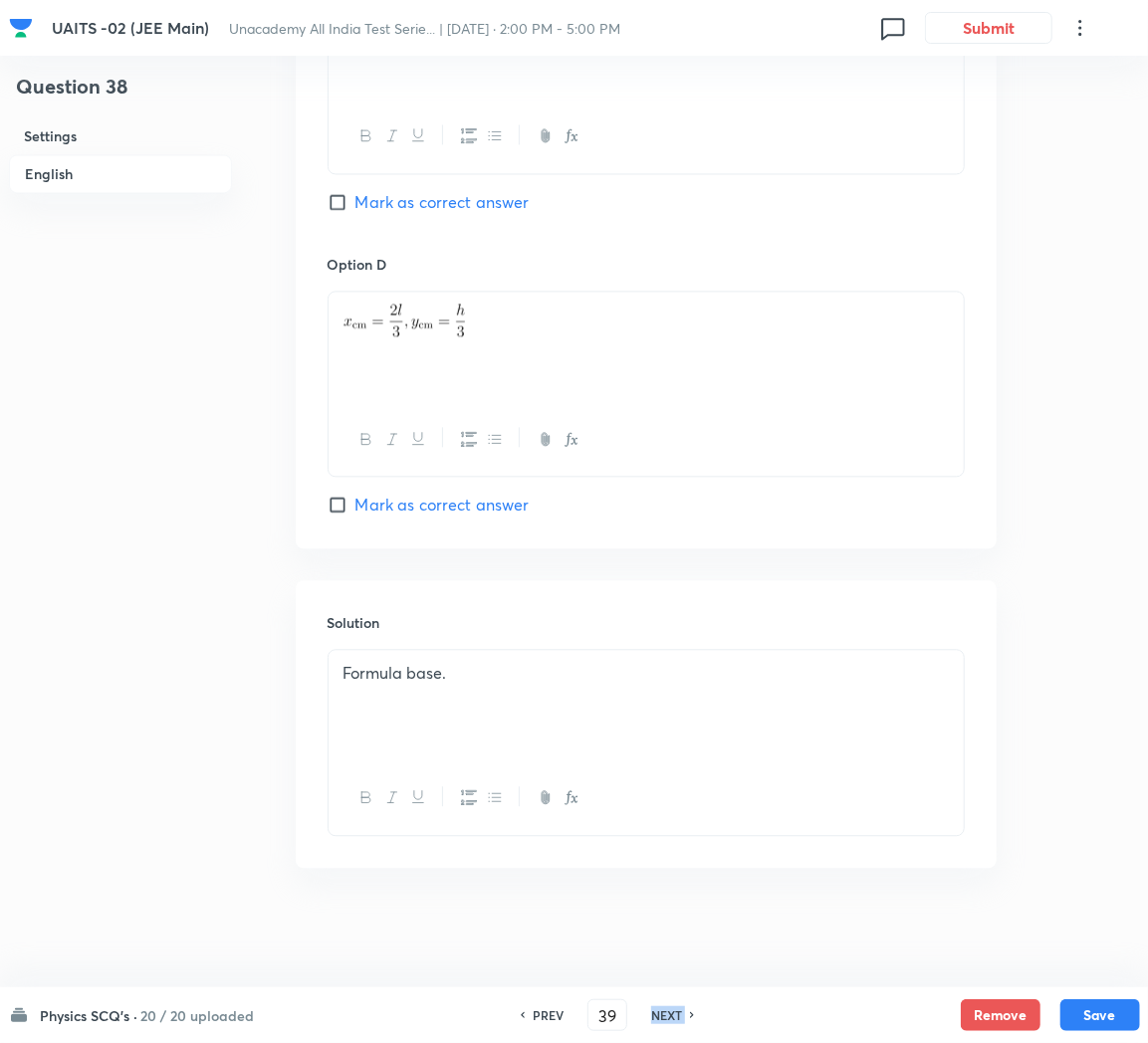 checkbox on "true" 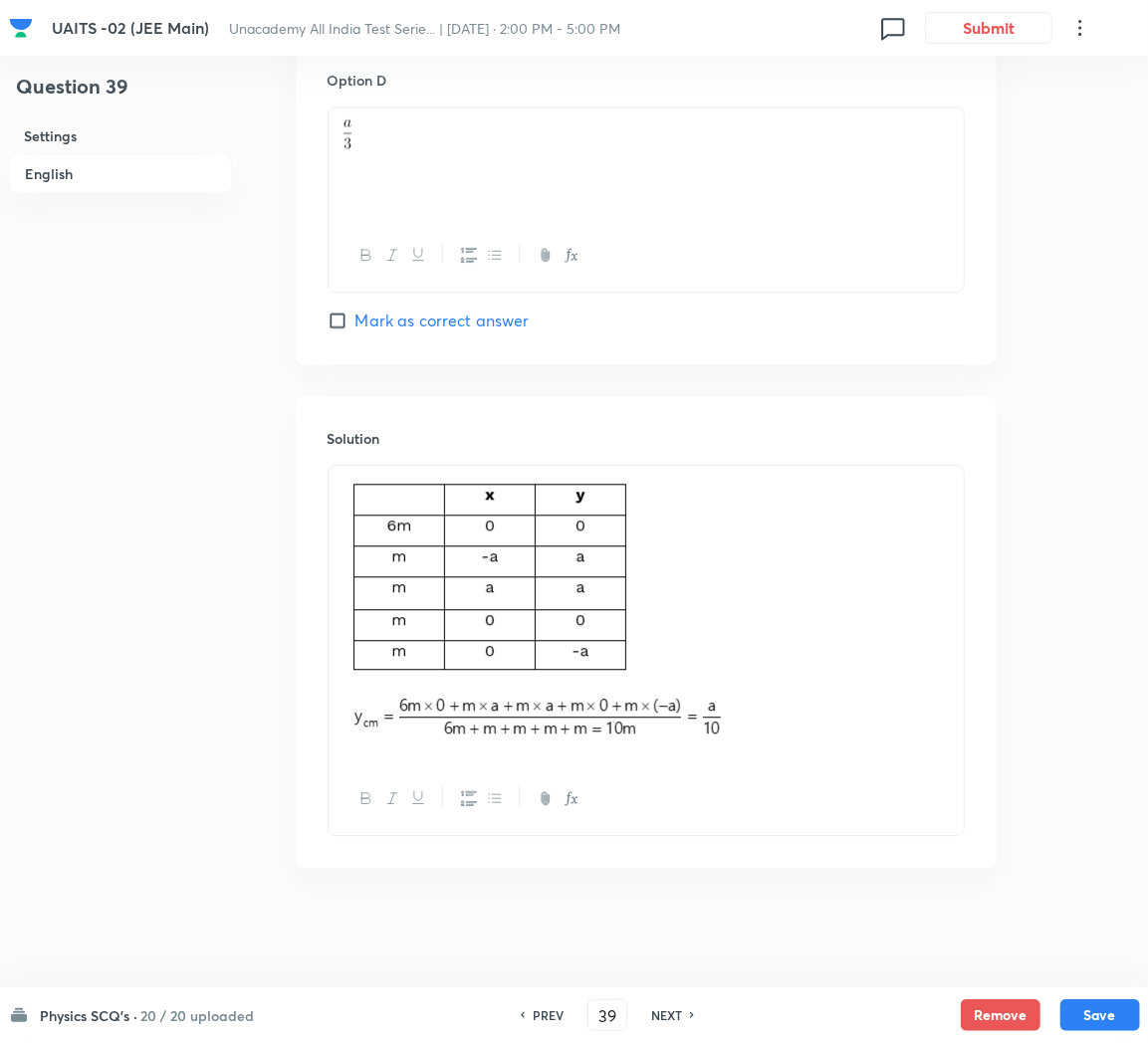click on "NEXT" at bounding box center [666, 1015] 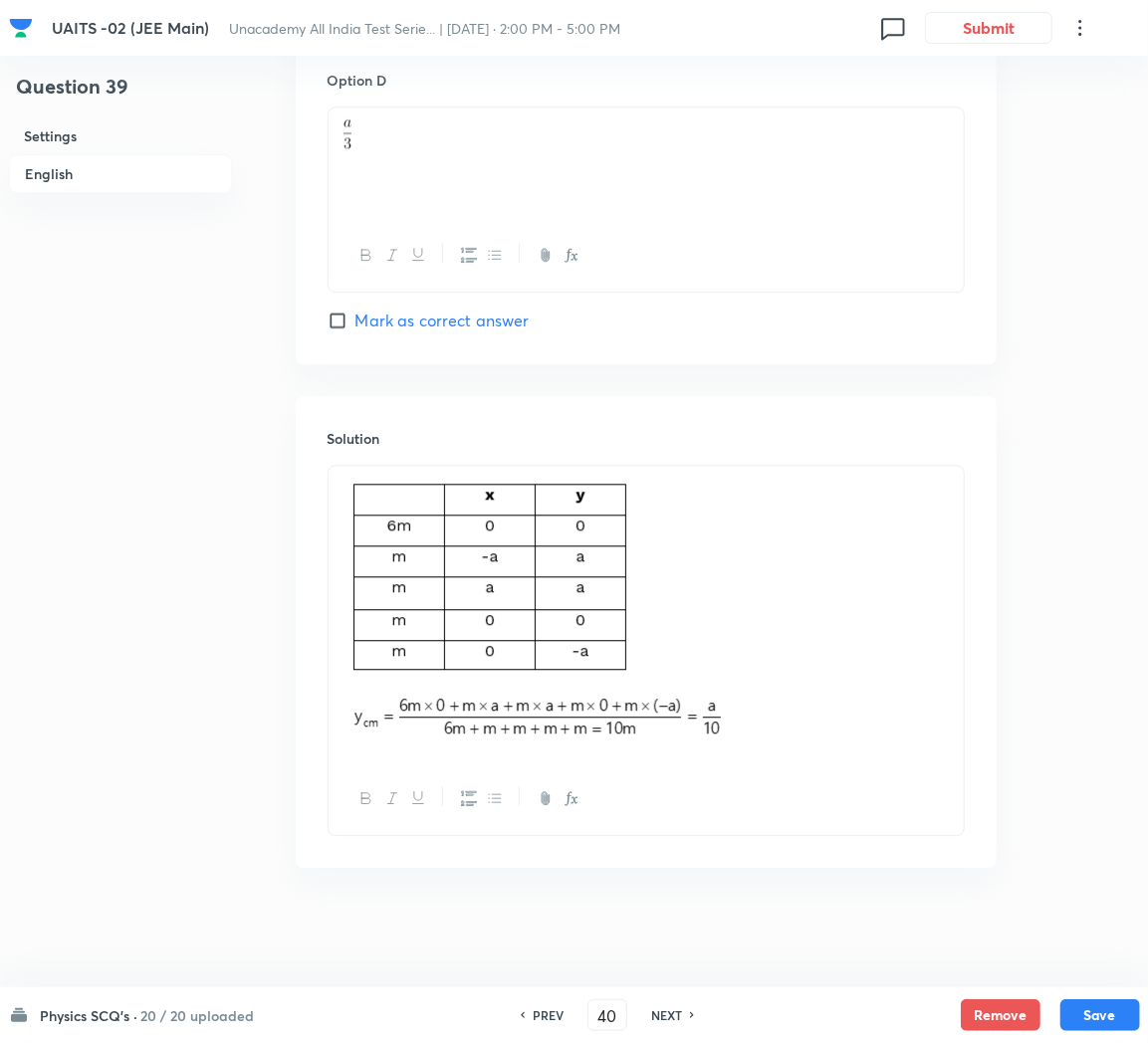 checkbox on "true" 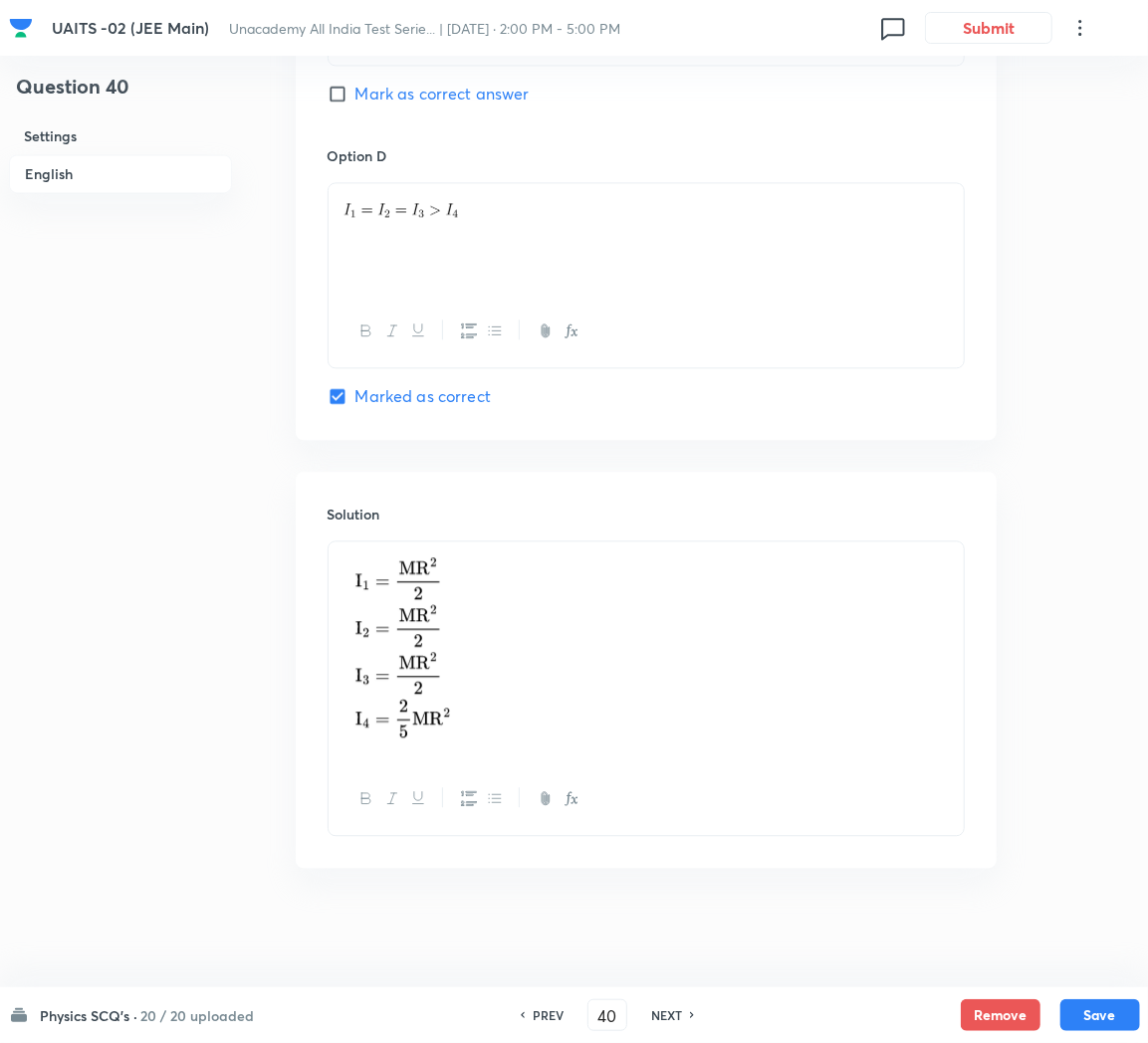 click on "NEXT" at bounding box center [666, 1015] 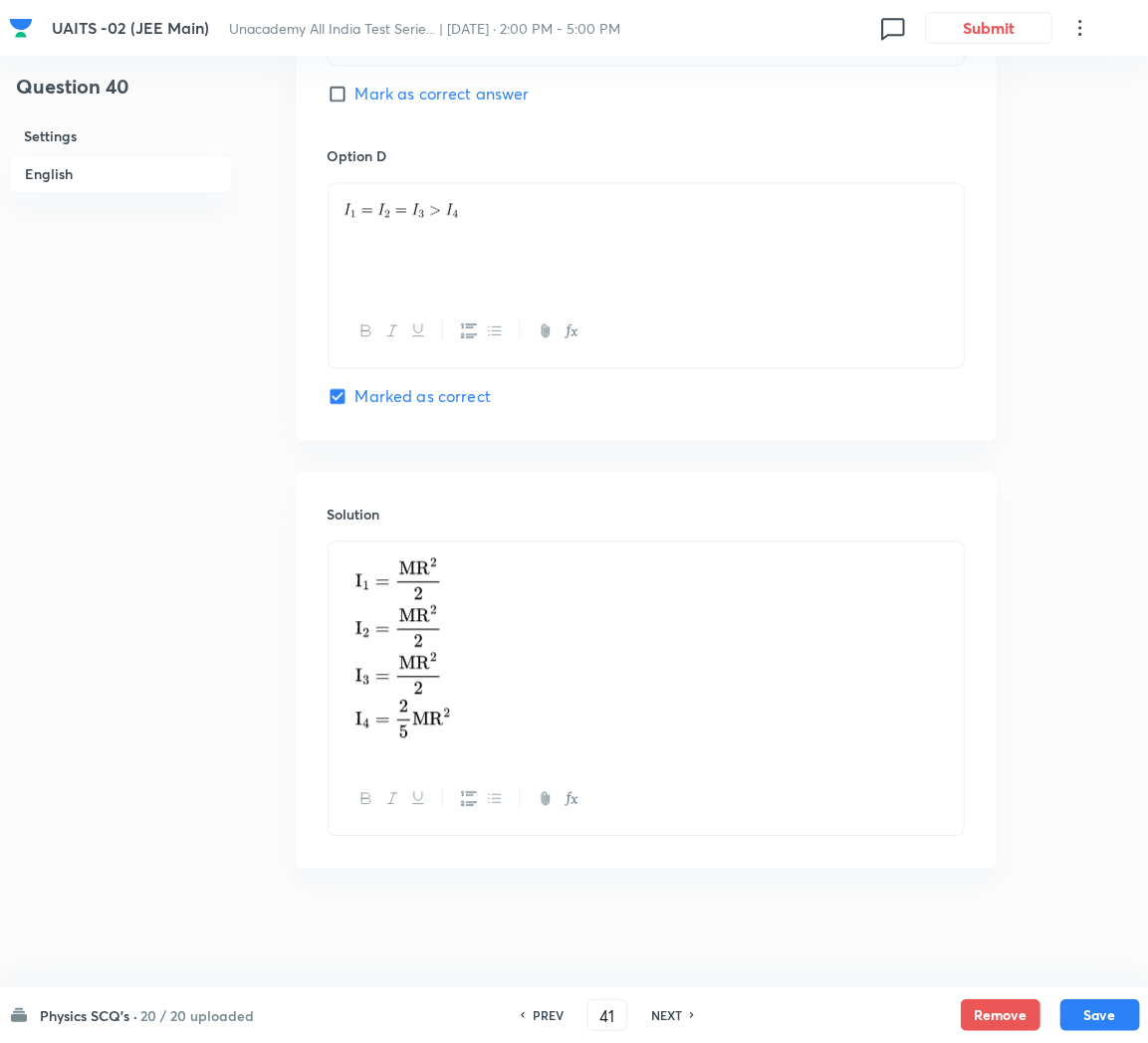 checkbox on "true" 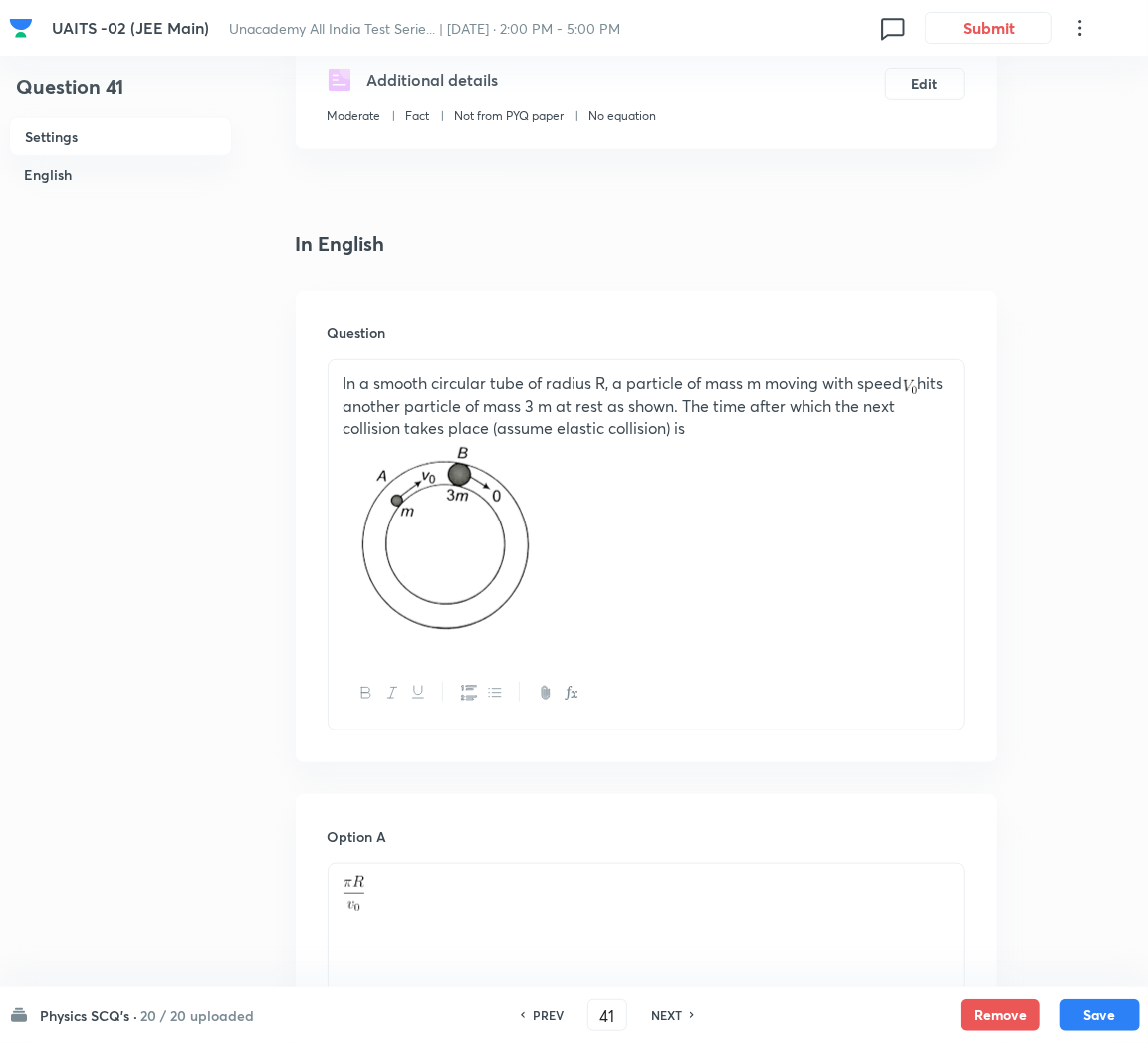 scroll, scrollTop: 246, scrollLeft: 0, axis: vertical 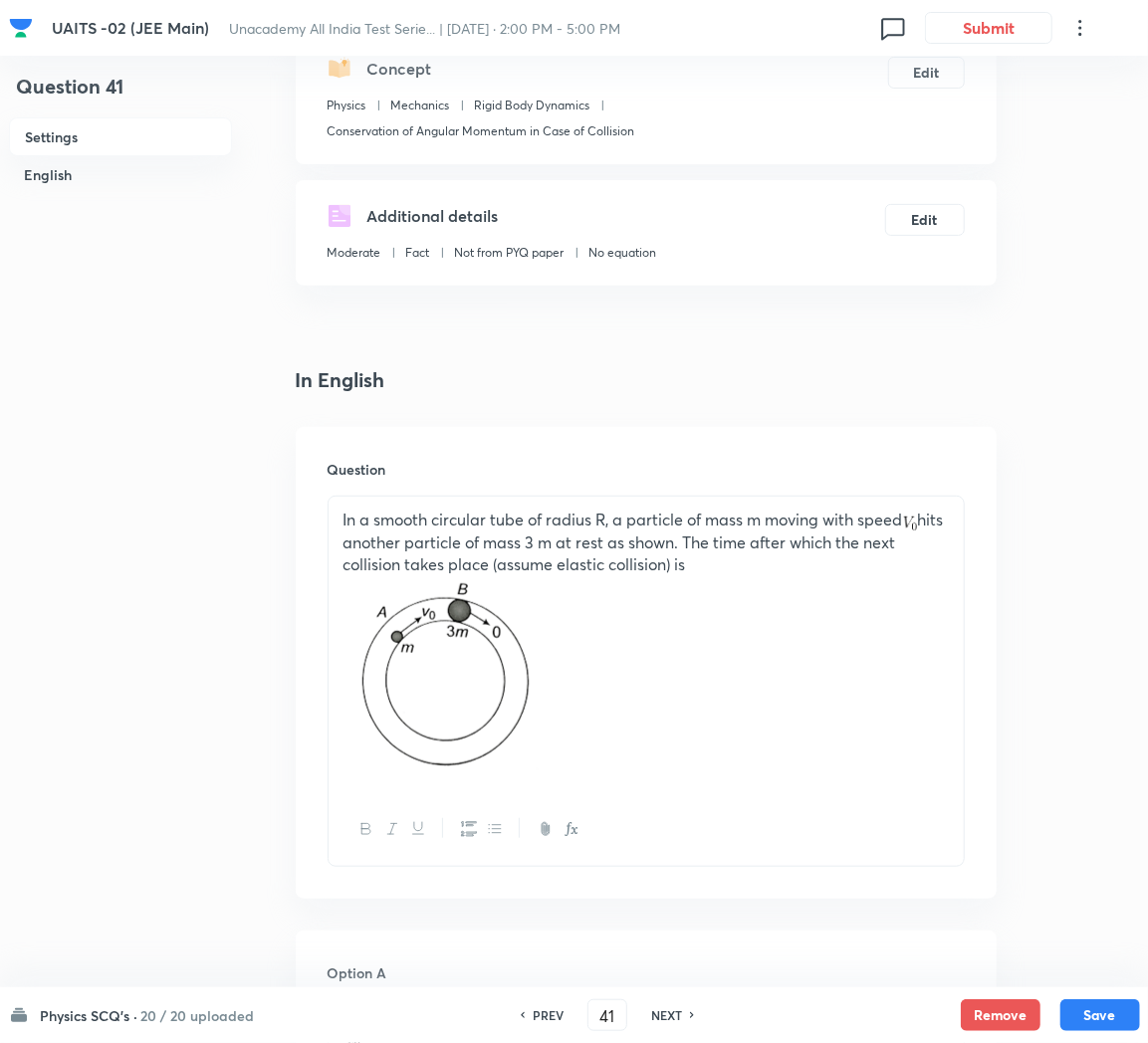 click on "In a smooth circular tube of radius R, a particle of mass m moving with speed   hits another particle of mass 3 m at rest as shown. The time after which the next collision takes place (assume elastic collision) is" at bounding box center (646, 542) 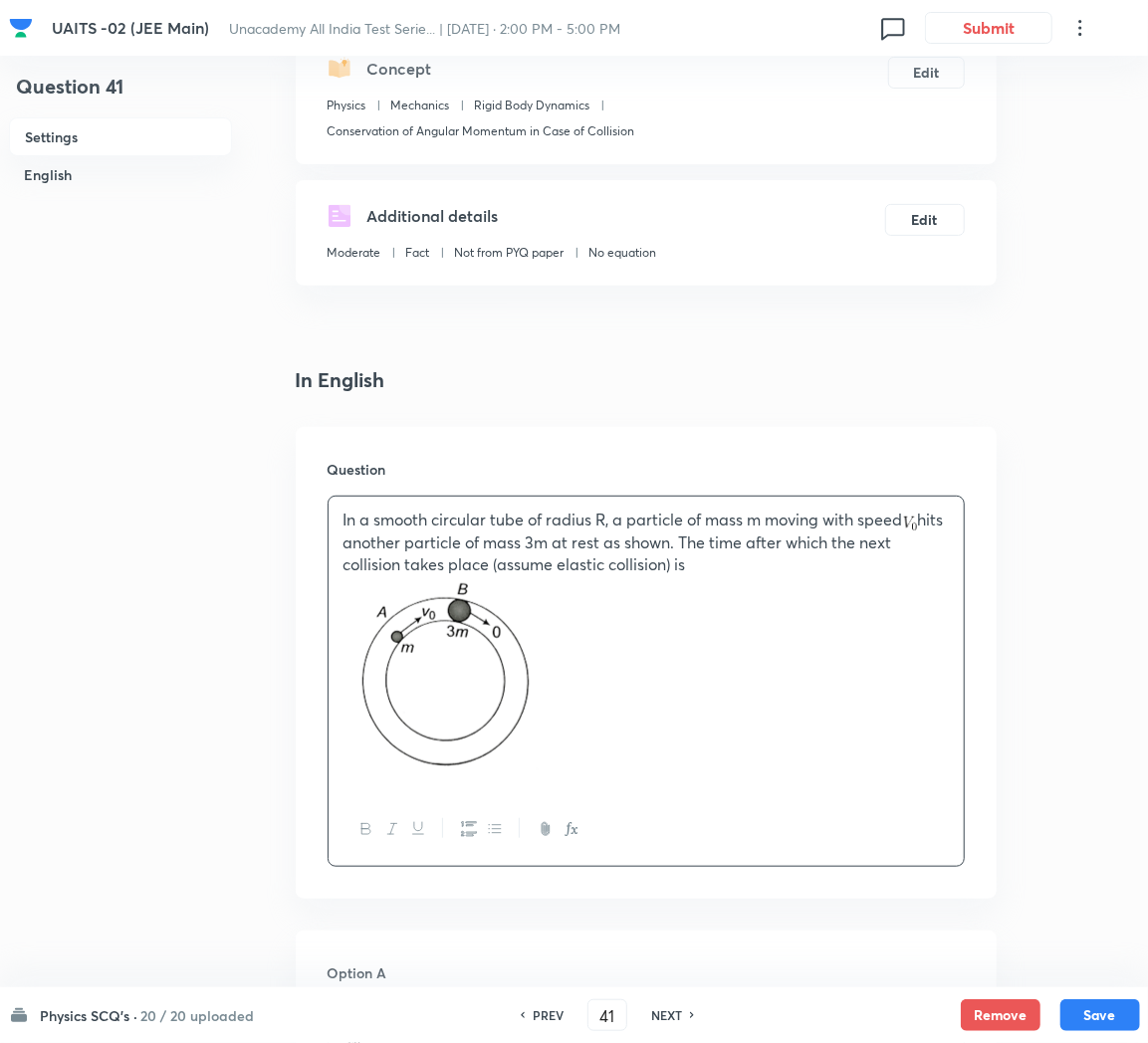 click at bounding box center [646, 679] 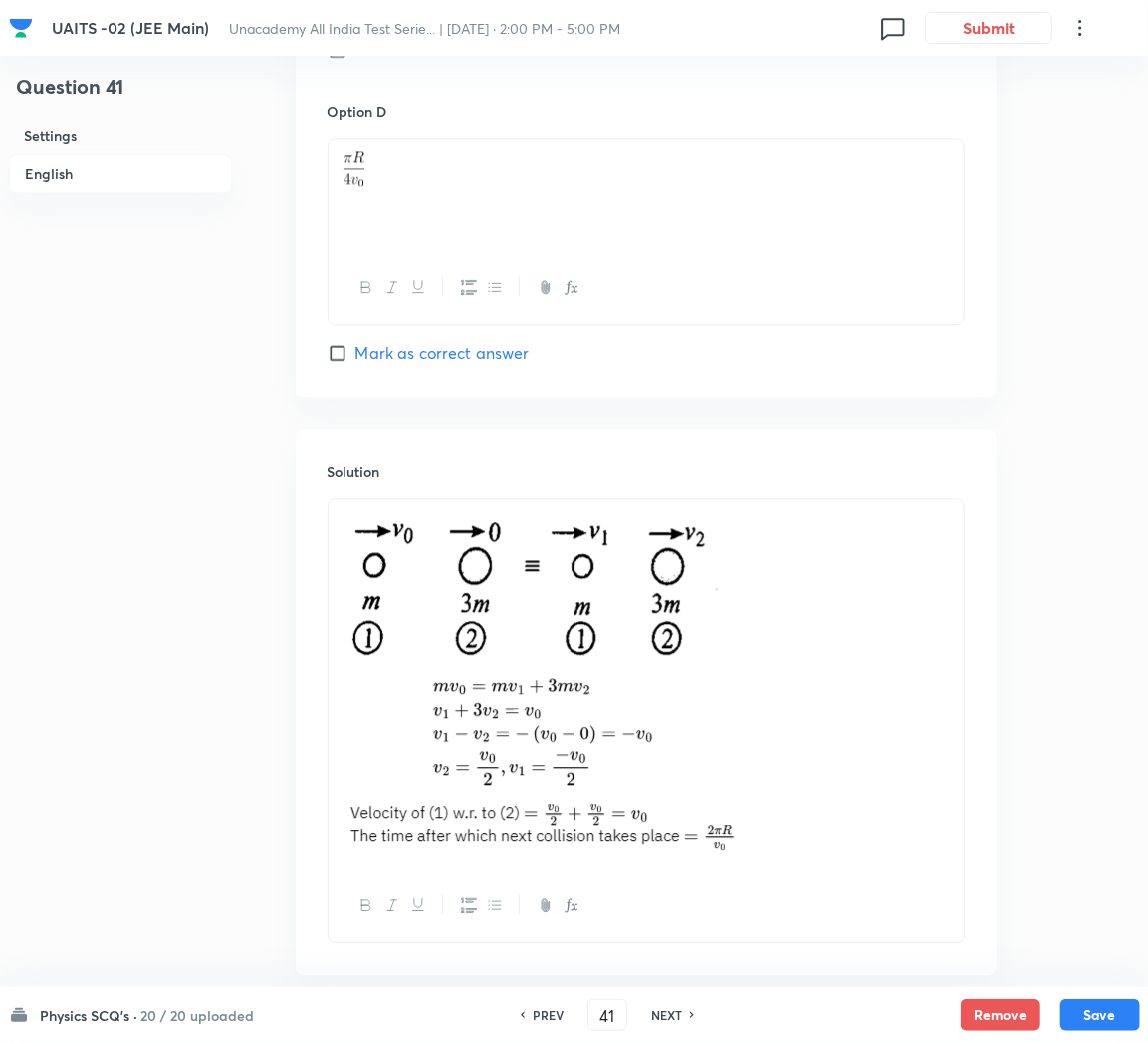 scroll, scrollTop: 2126, scrollLeft: 0, axis: vertical 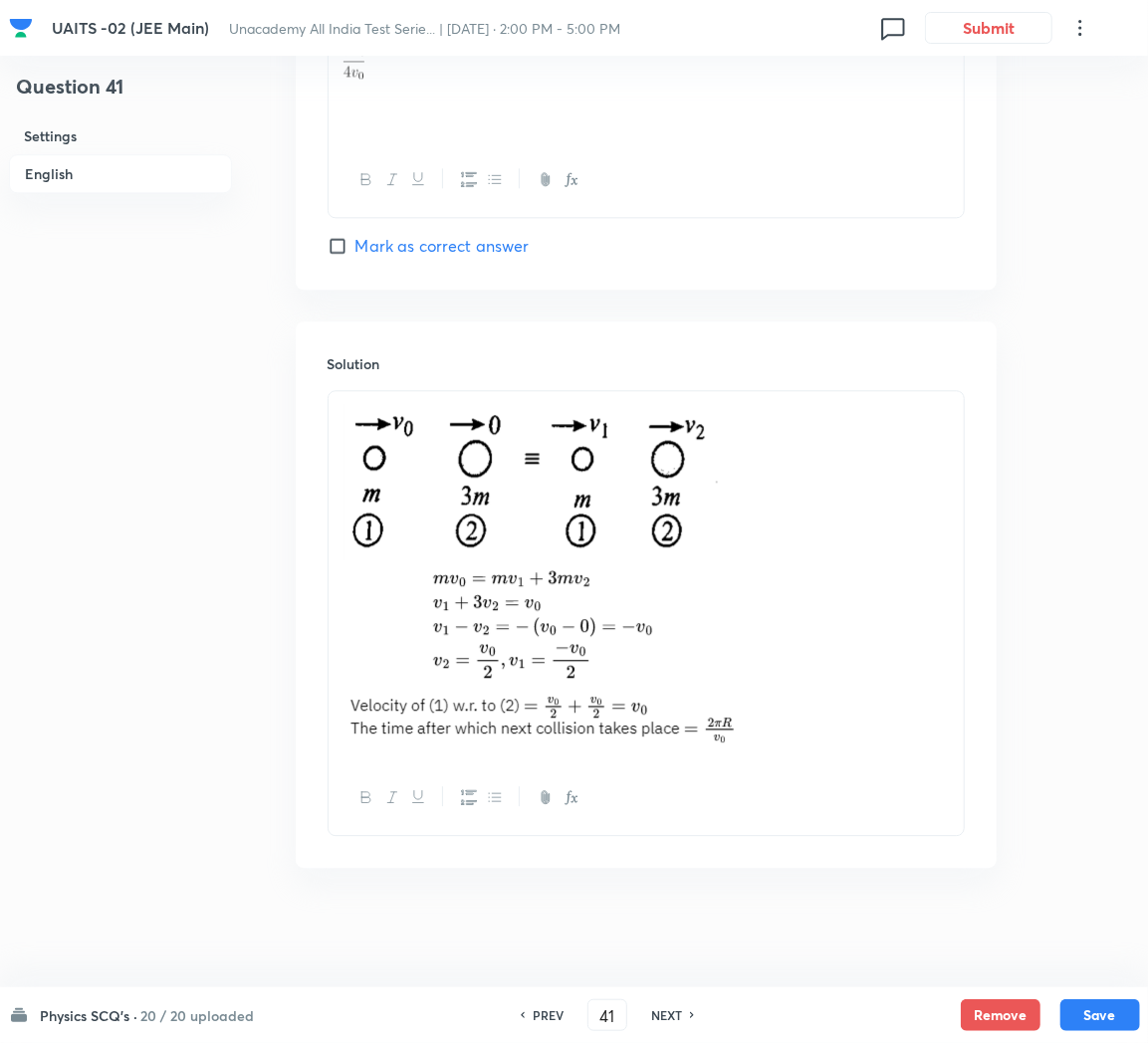 click at bounding box center [646, 658] 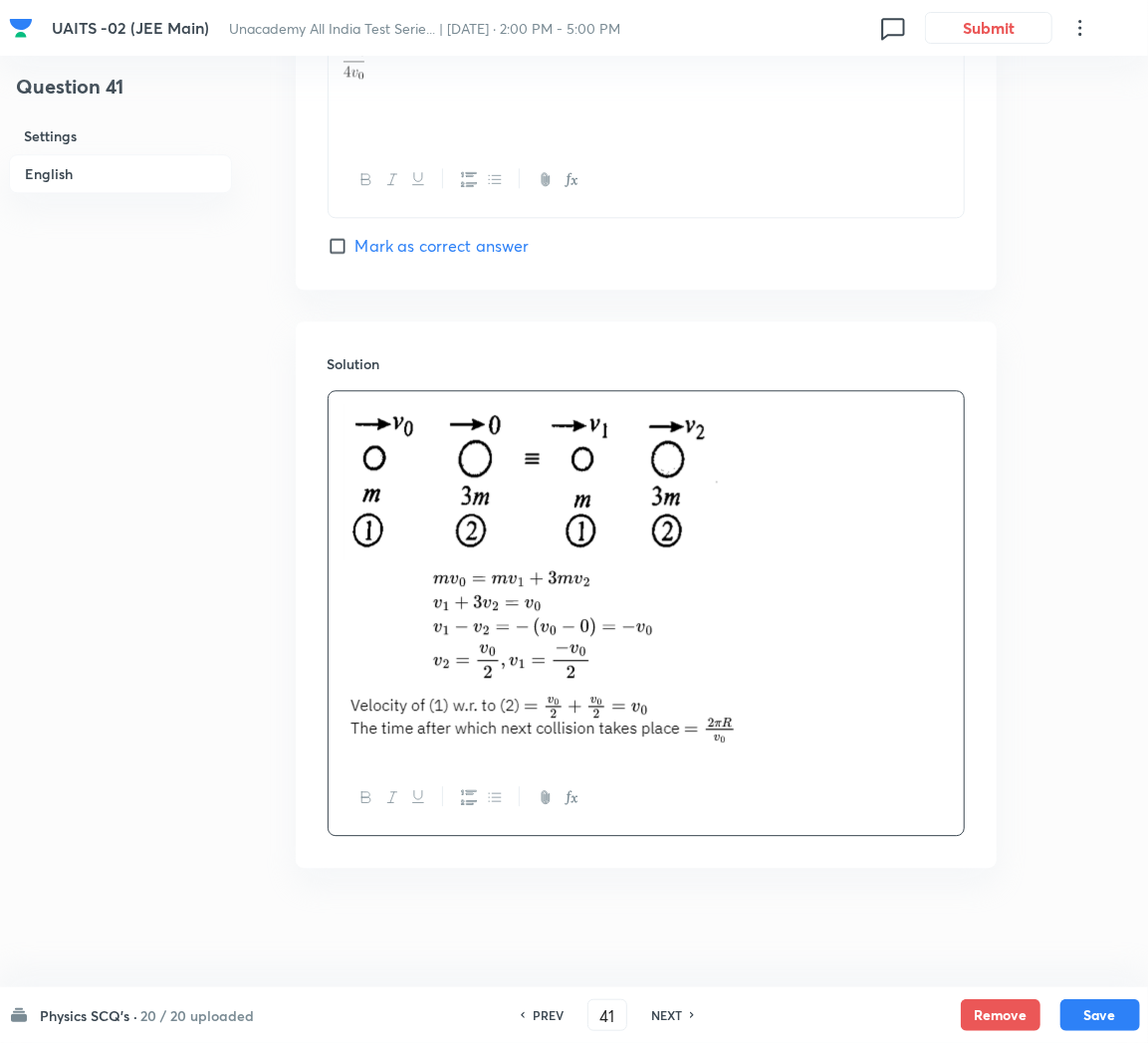 click at bounding box center [543, 655] 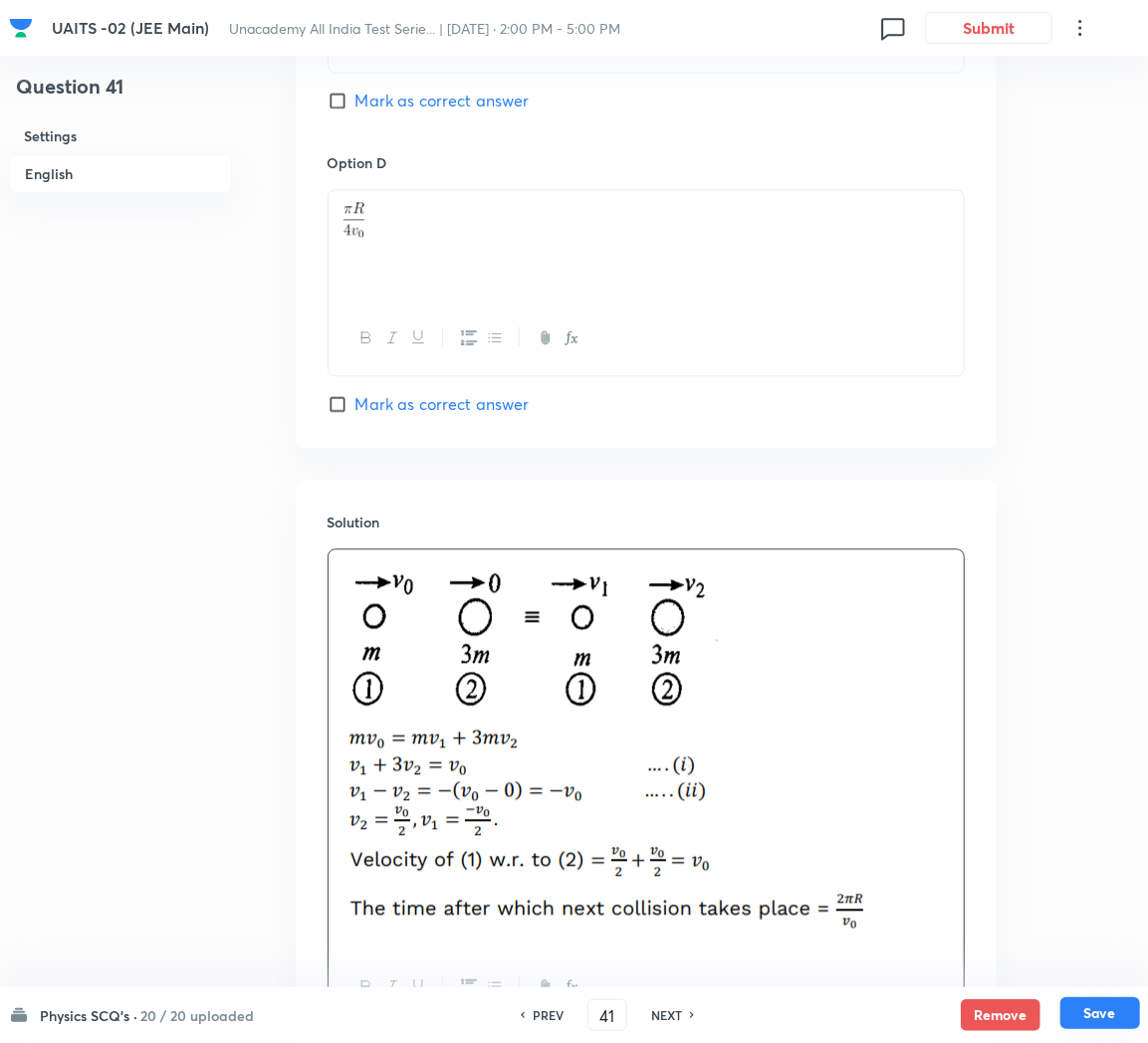 click on "Save" at bounding box center [1100, 1013] 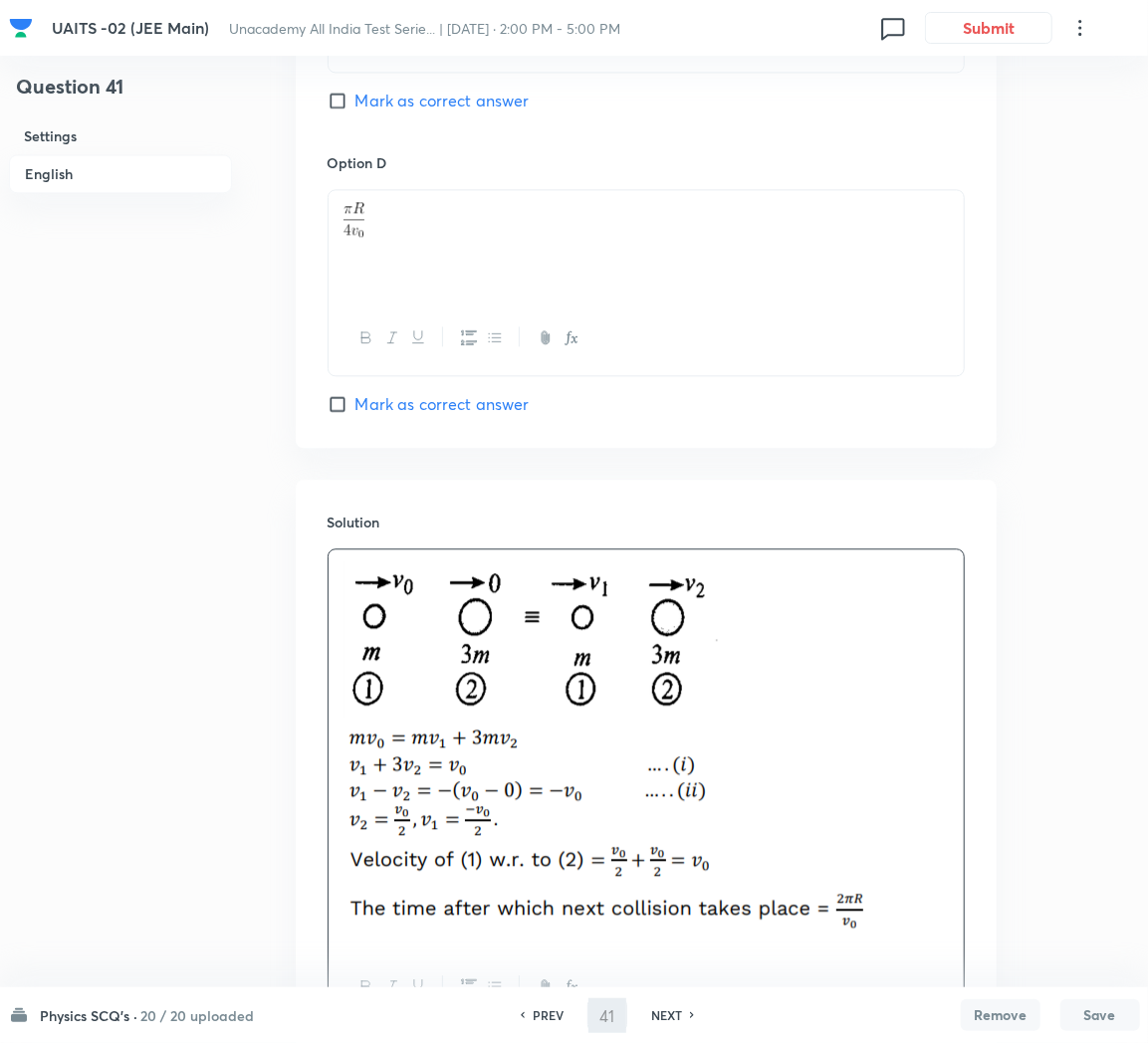 type on "42" 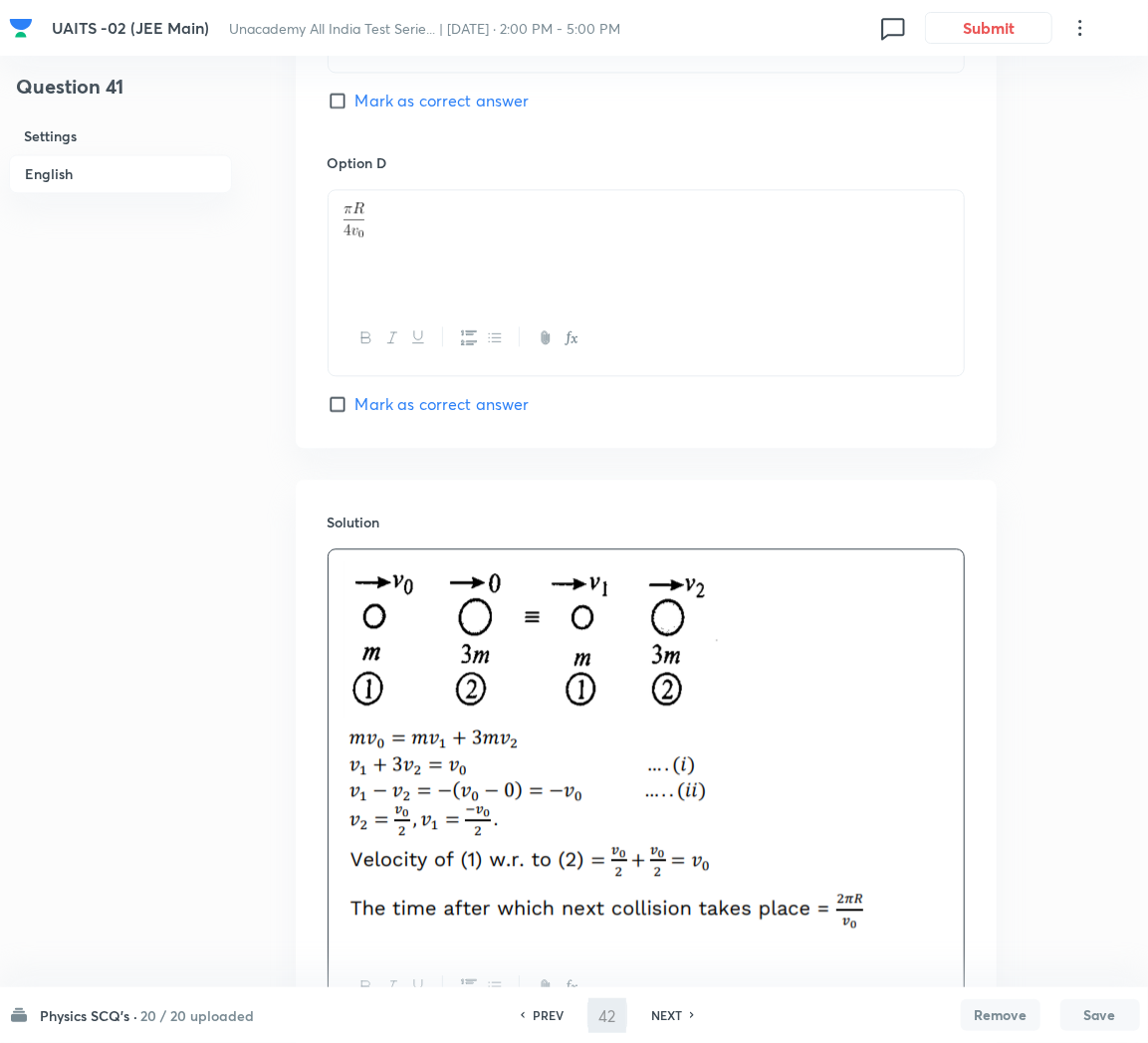 checkbox on "false" 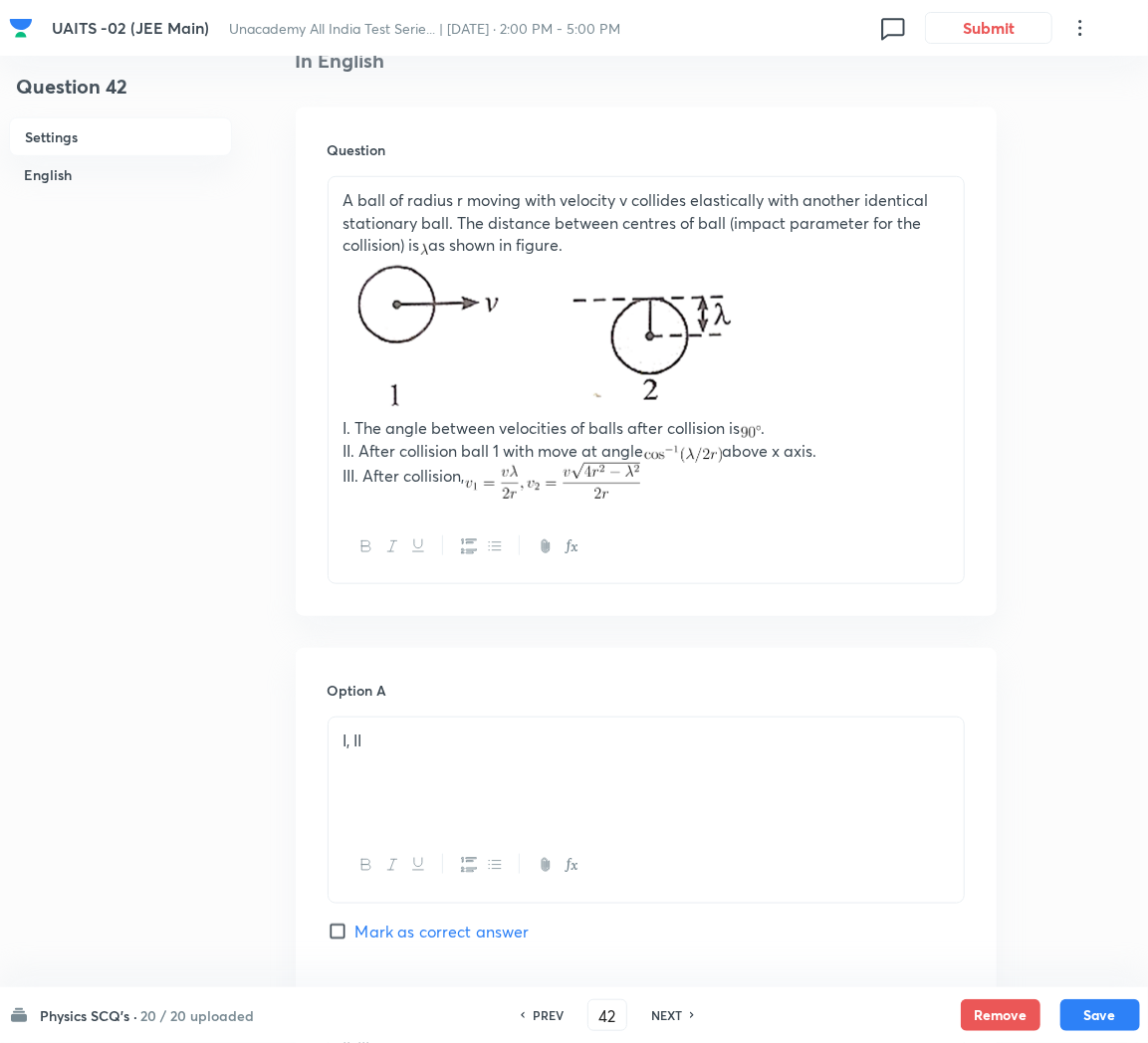 scroll, scrollTop: 330, scrollLeft: 0, axis: vertical 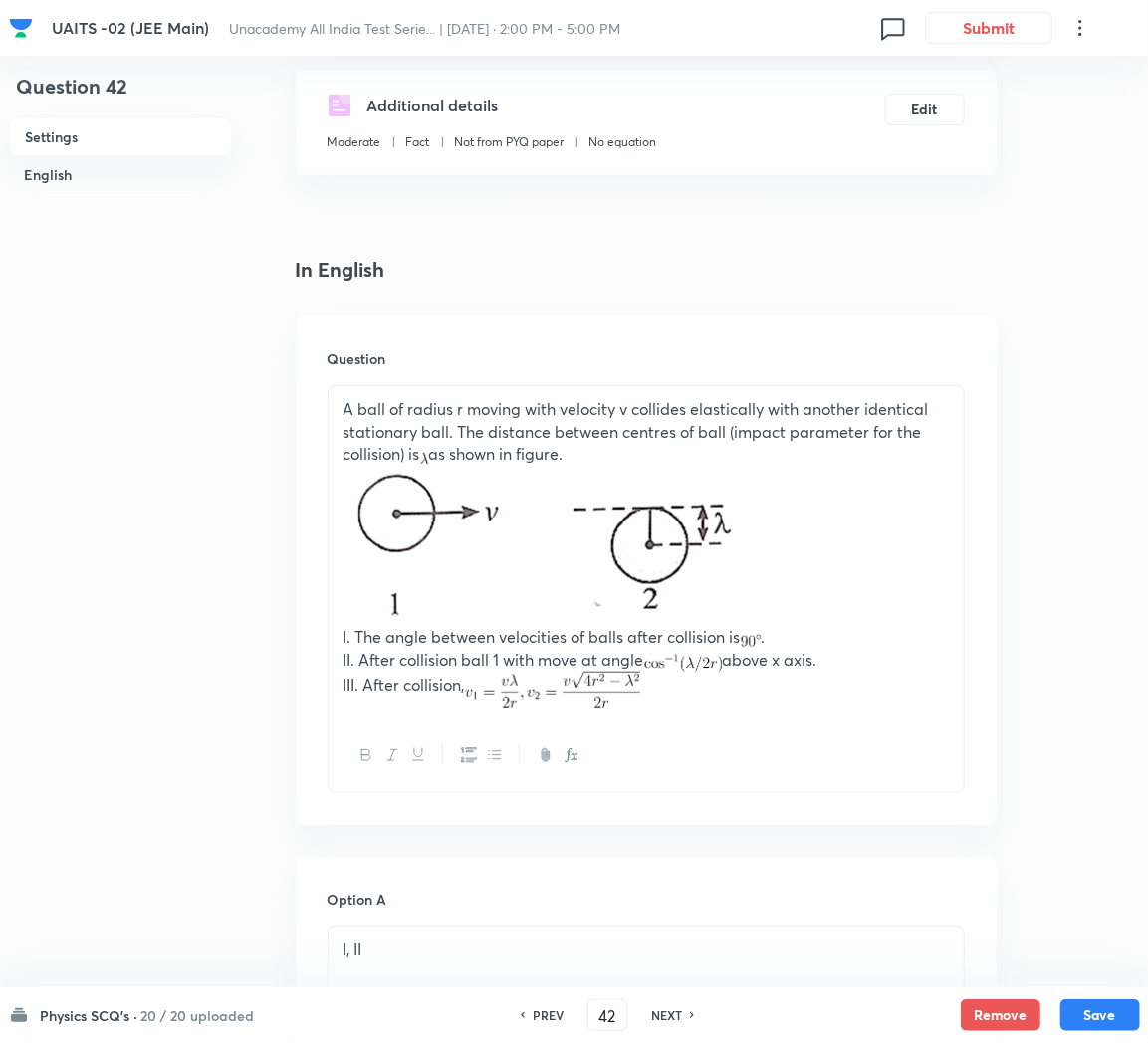 drag, startPoint x: 792, startPoint y: 657, endPoint x: 807, endPoint y: 680, distance: 27.45906 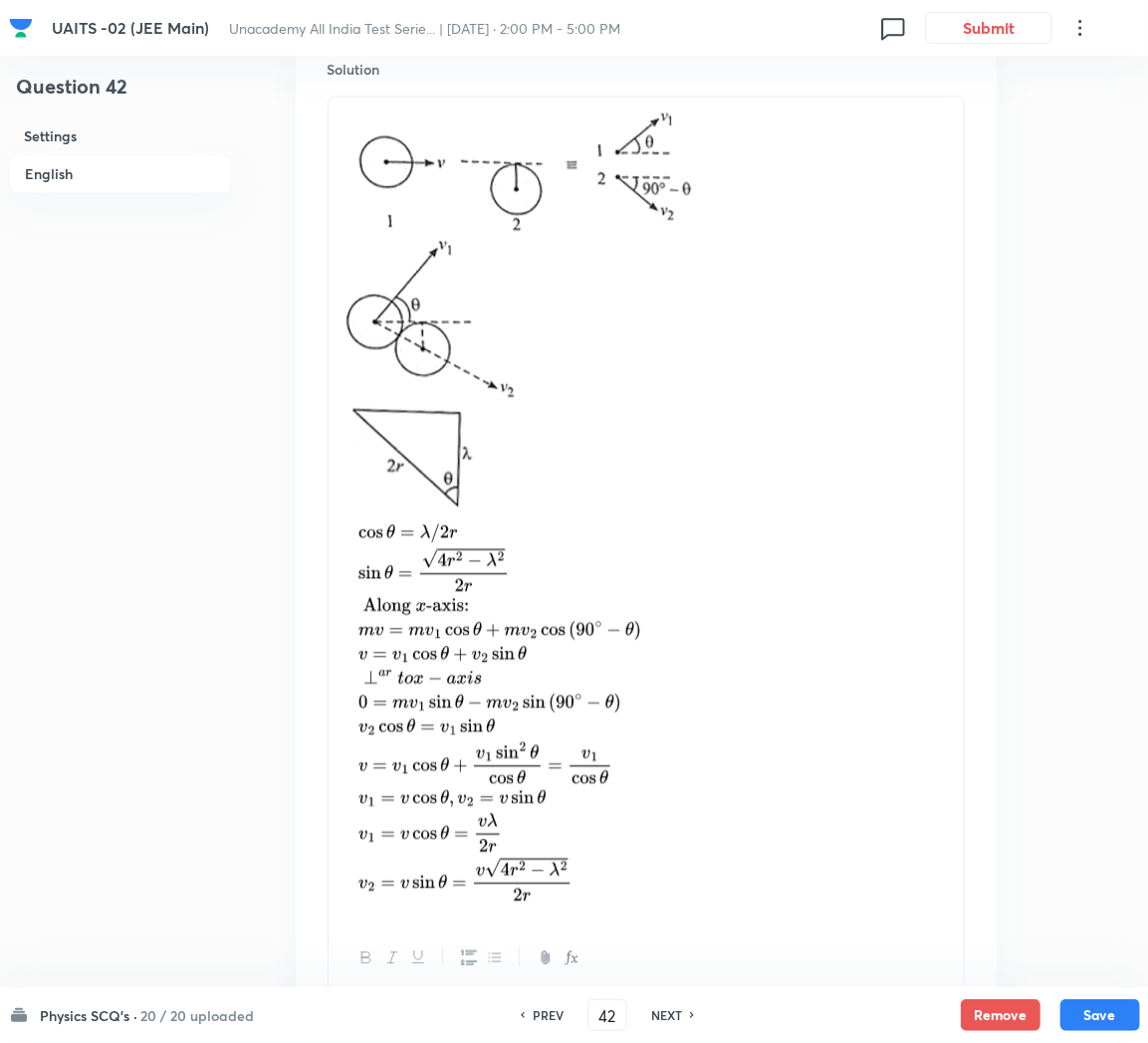 scroll, scrollTop: 2592, scrollLeft: 0, axis: vertical 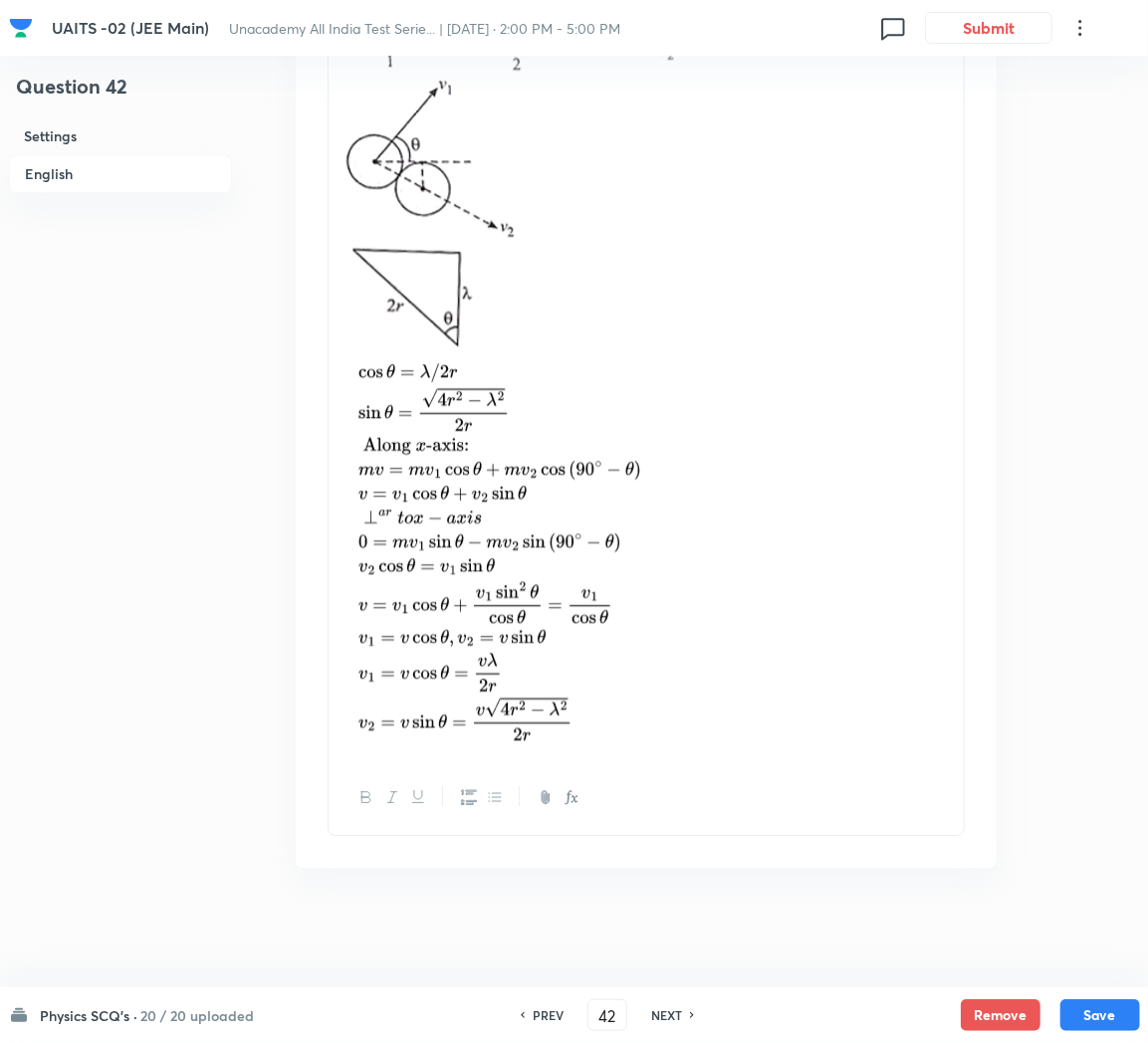click at bounding box center [646, 551] 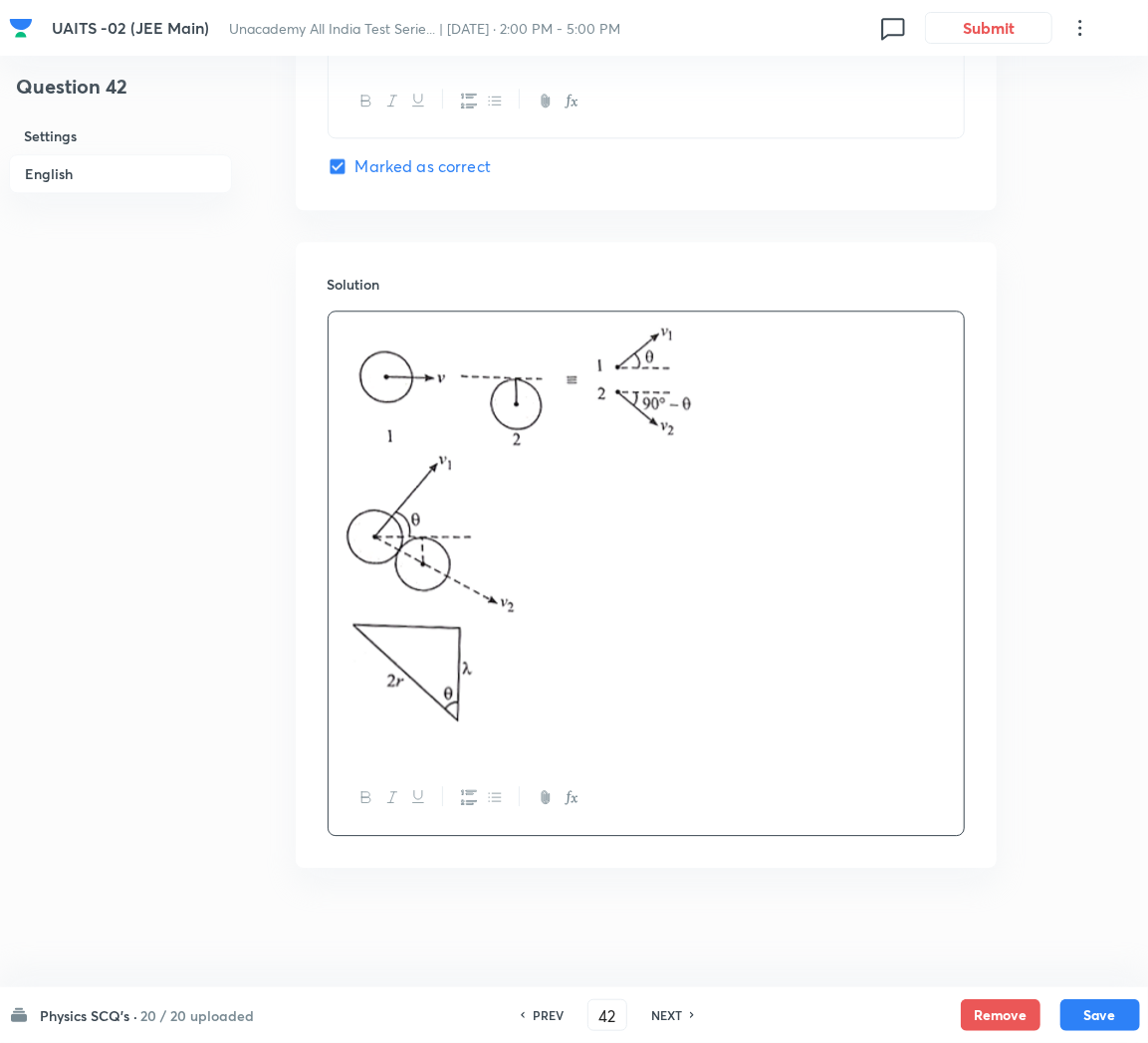 scroll, scrollTop: 2216, scrollLeft: 0, axis: vertical 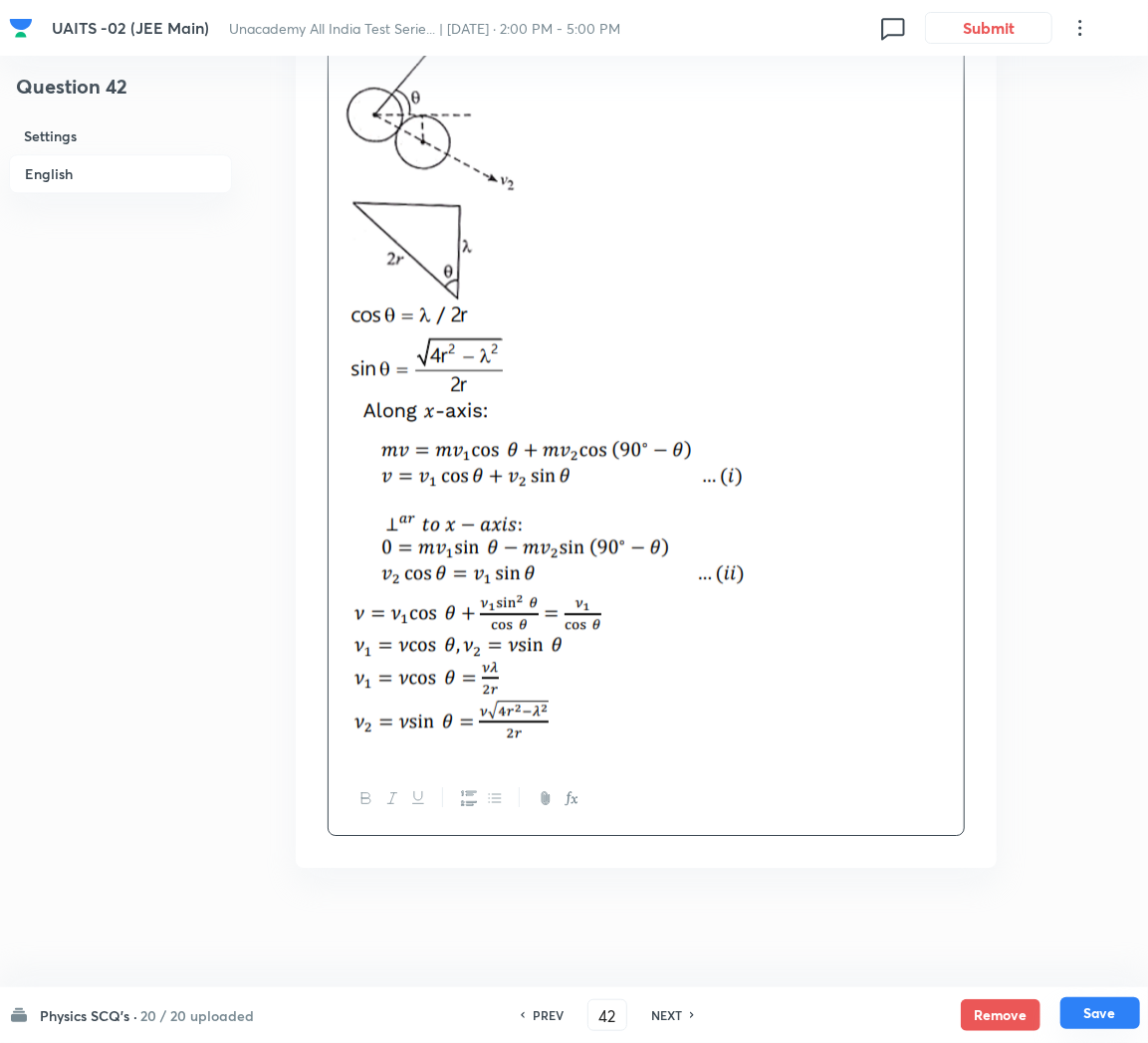 click on "Save" at bounding box center (1100, 1013) 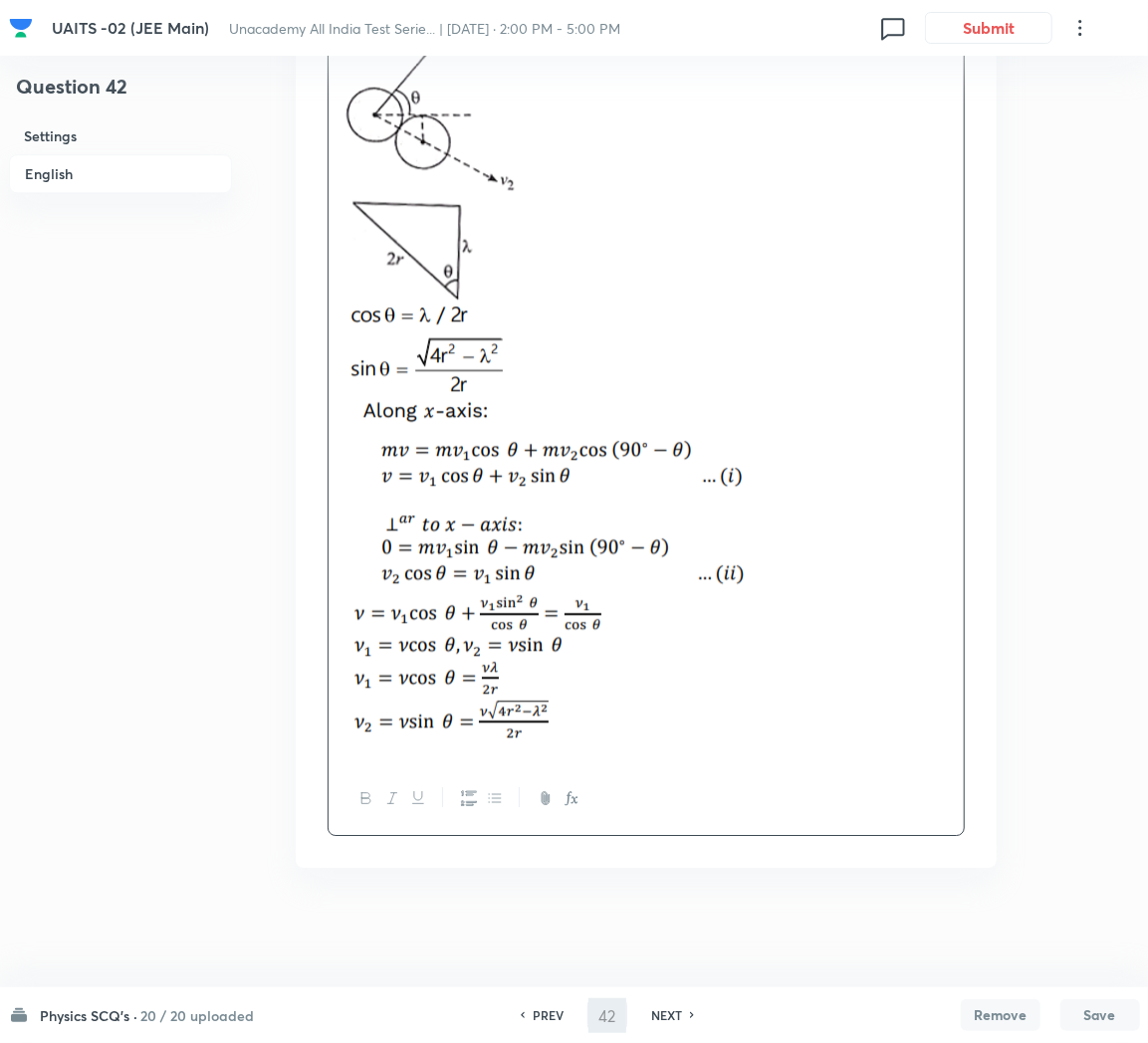 type on "43" 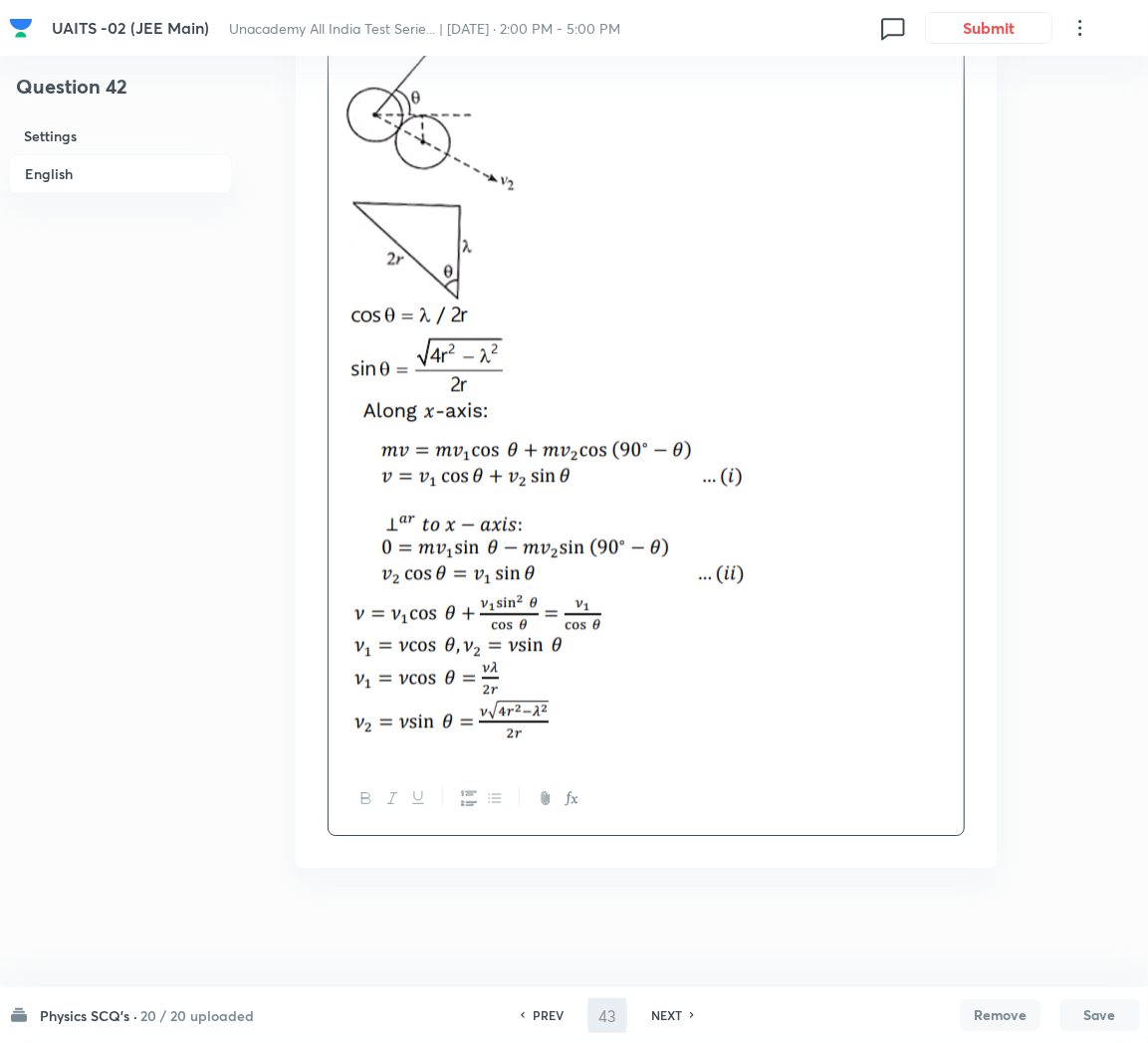 checkbox on "false" 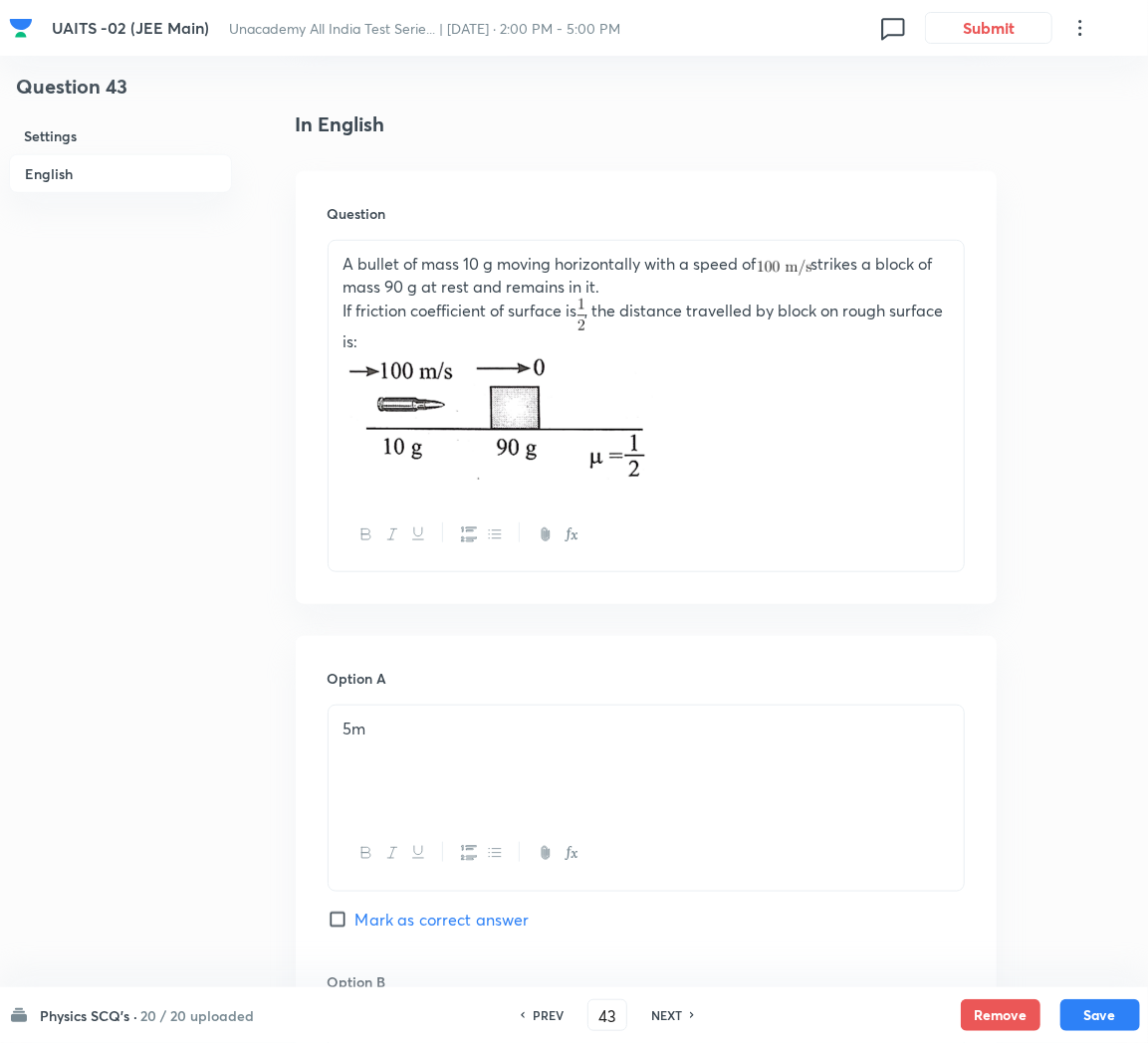 scroll, scrollTop: 474, scrollLeft: 0, axis: vertical 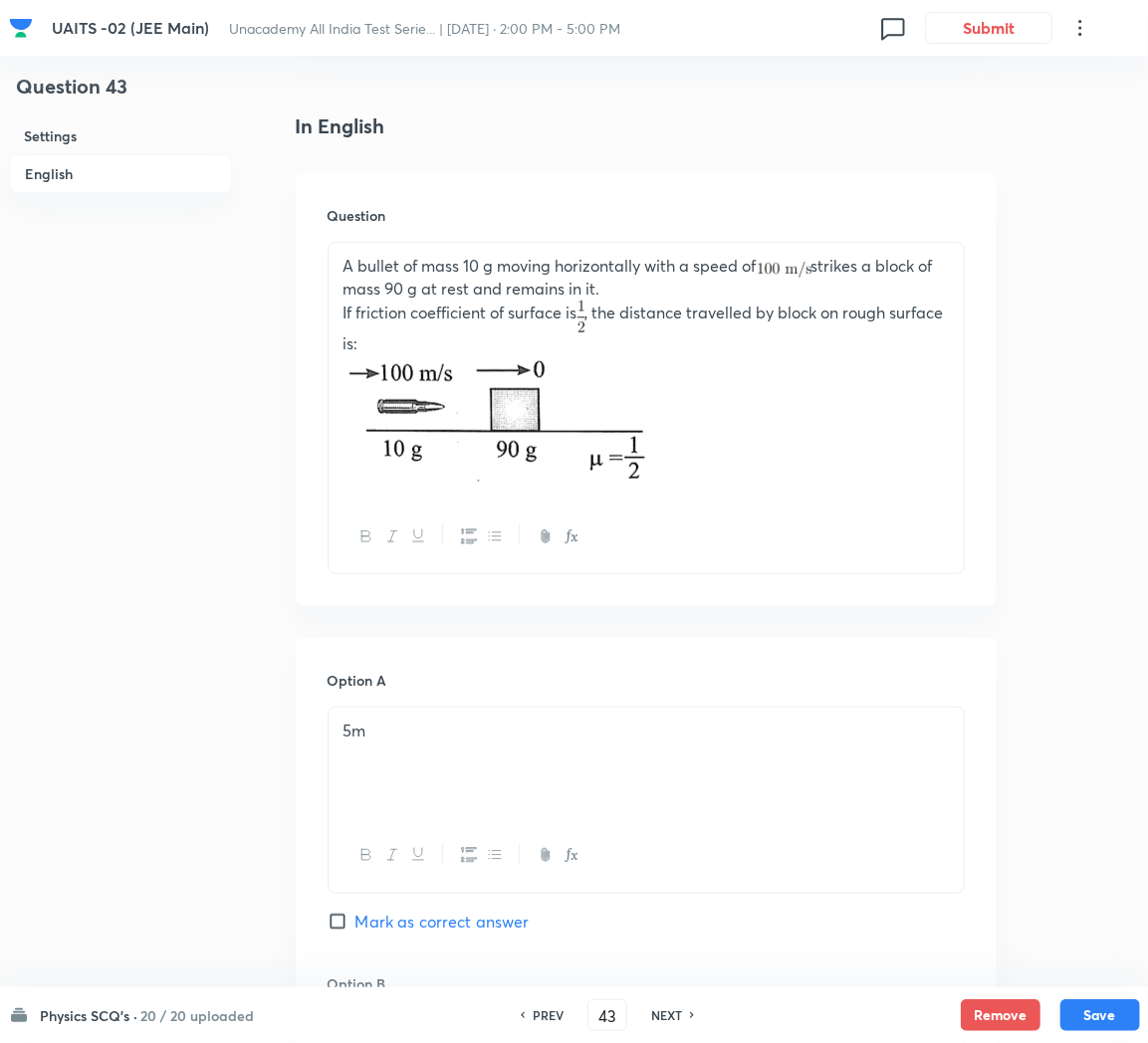click at bounding box center [498, 419] 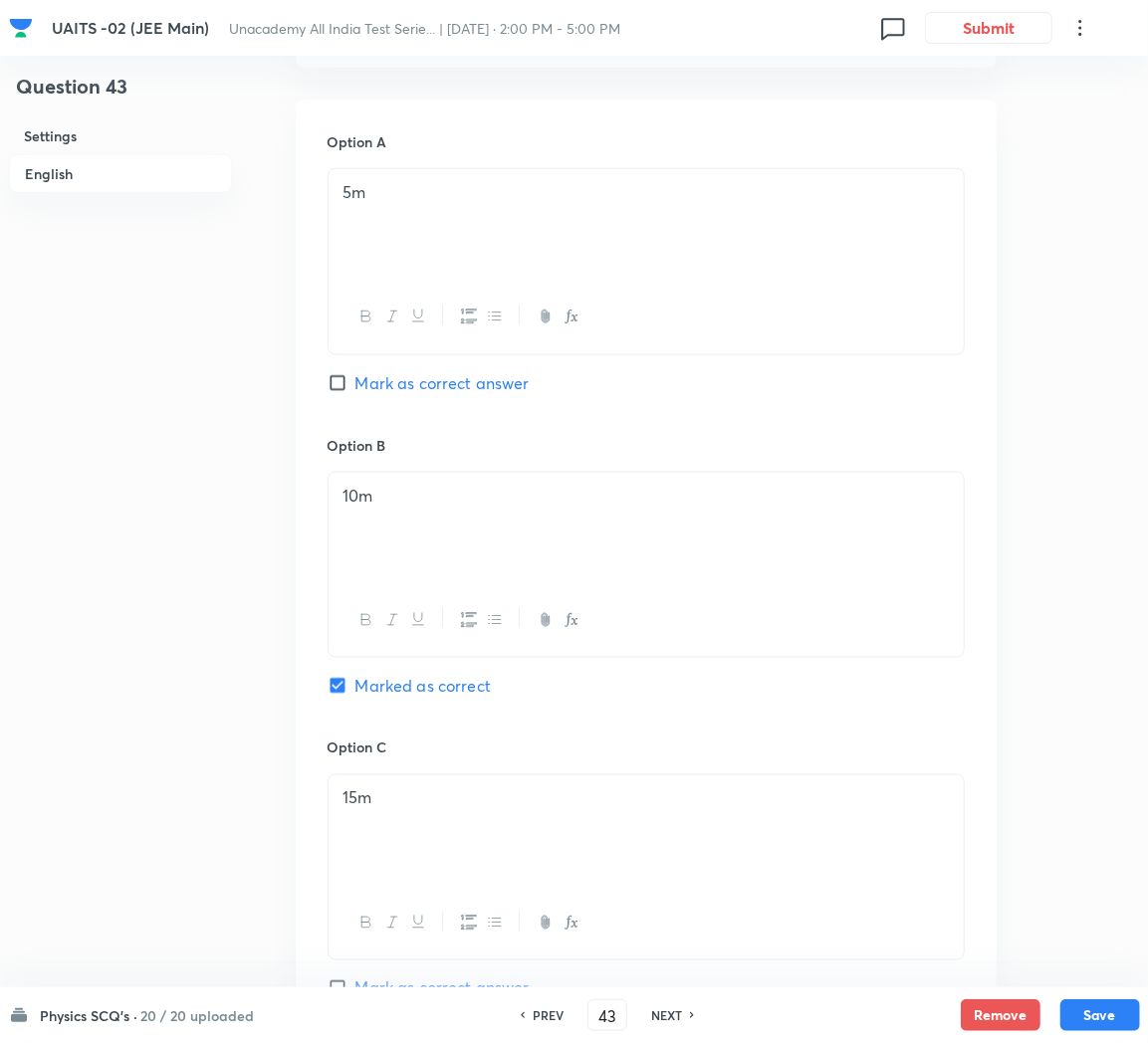 scroll, scrollTop: 1138, scrollLeft: 0, axis: vertical 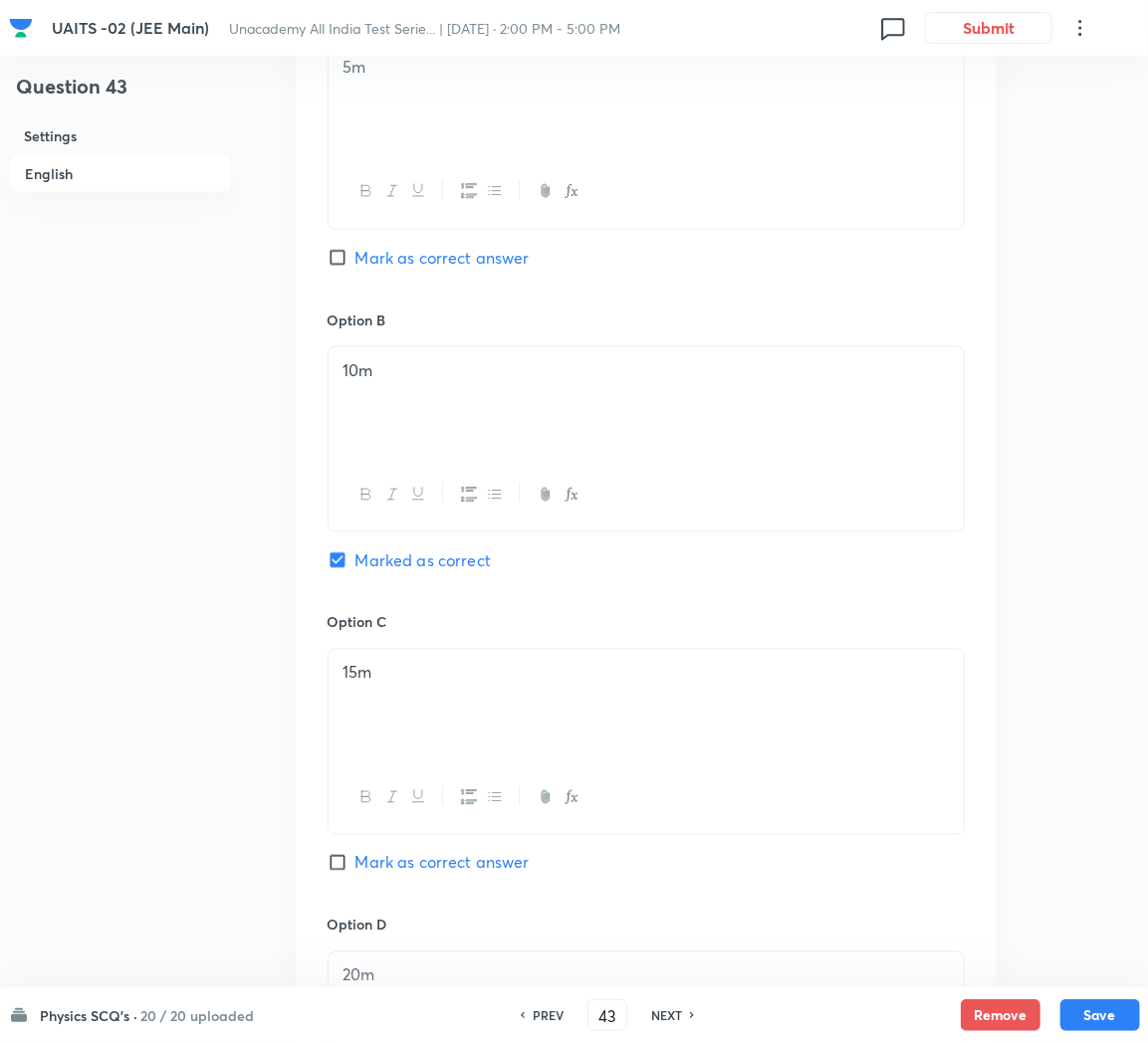 click on "15m" at bounding box center (646, 673) 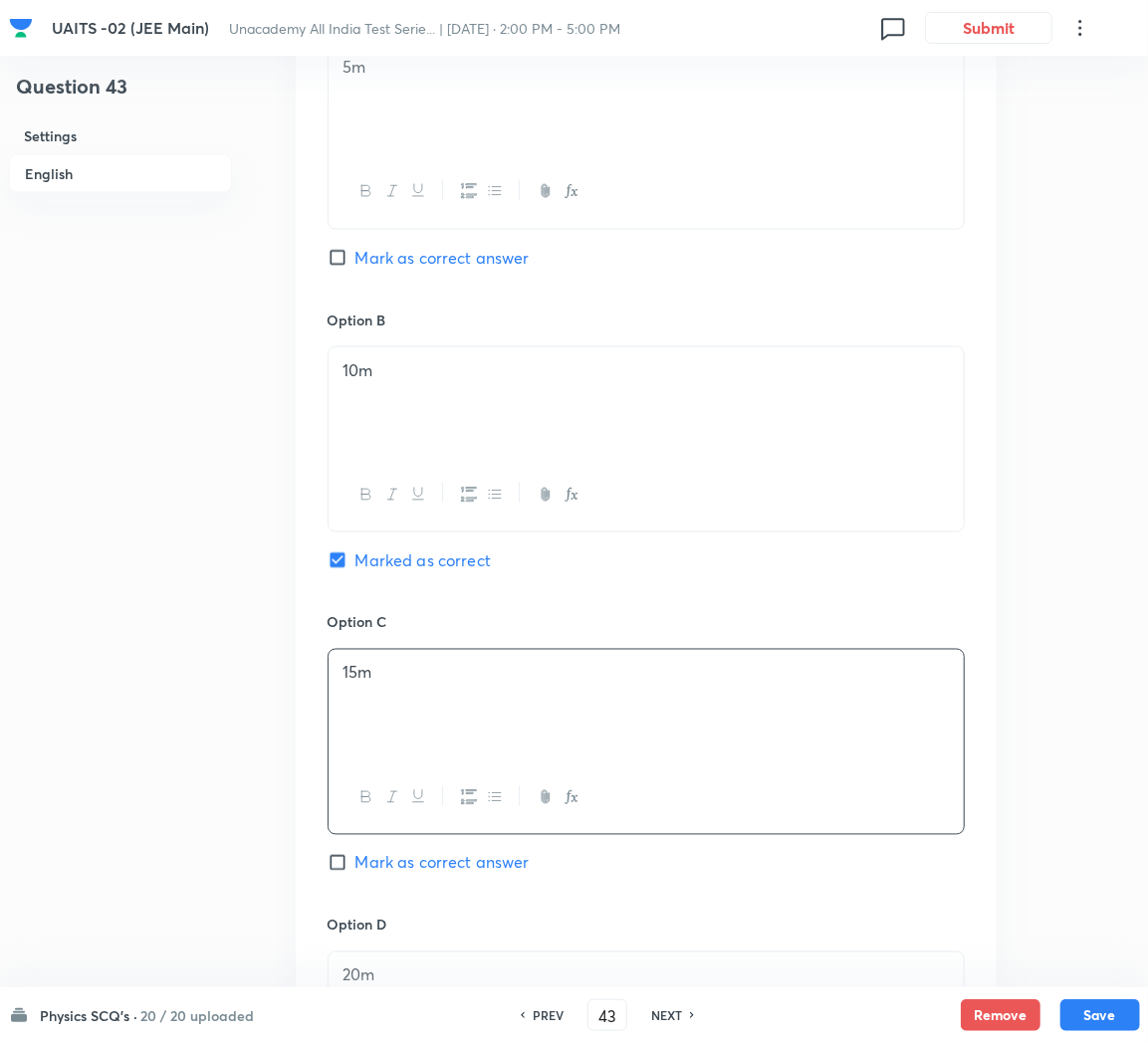 type 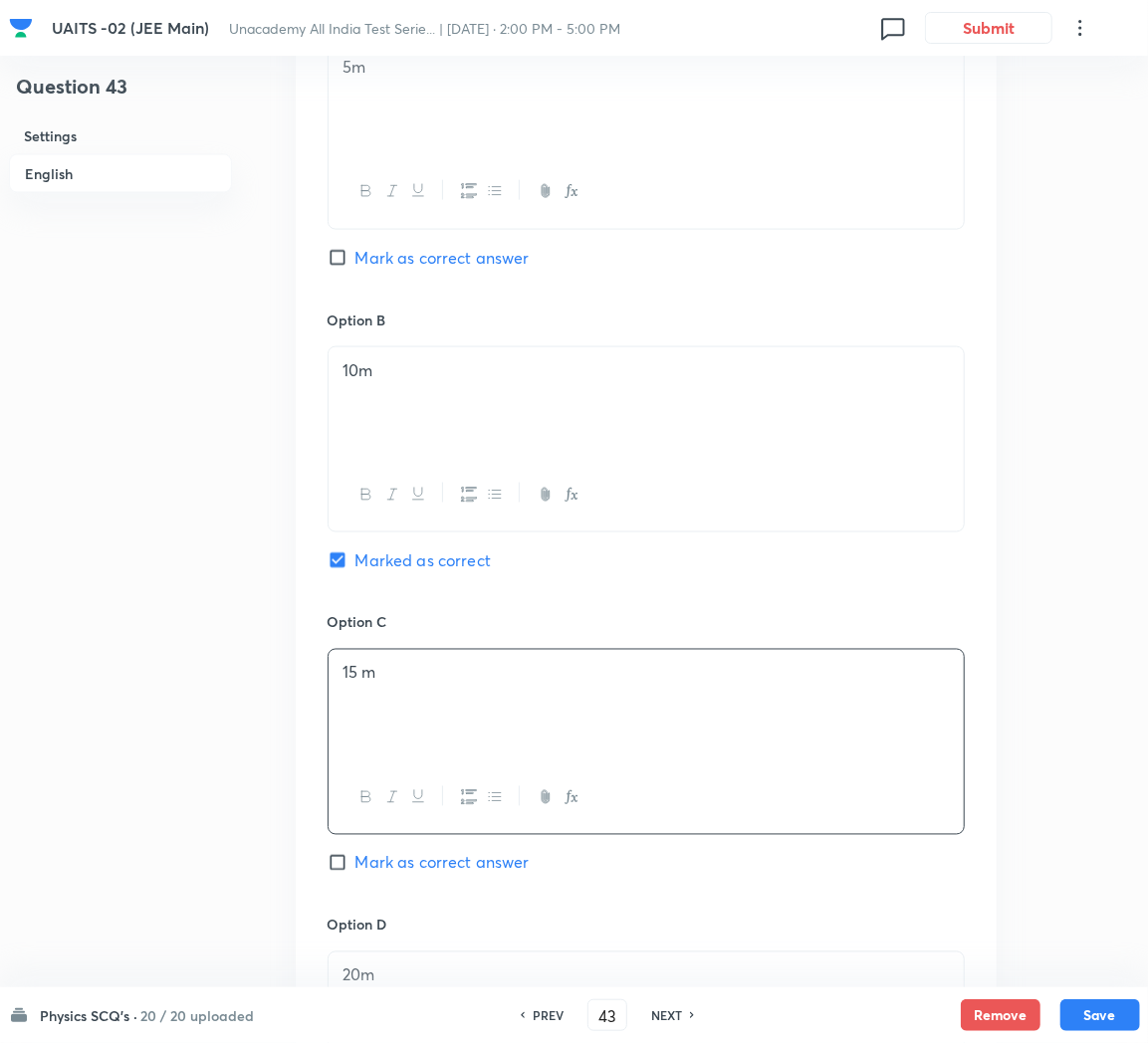 click on "10m" at bounding box center (646, 370) 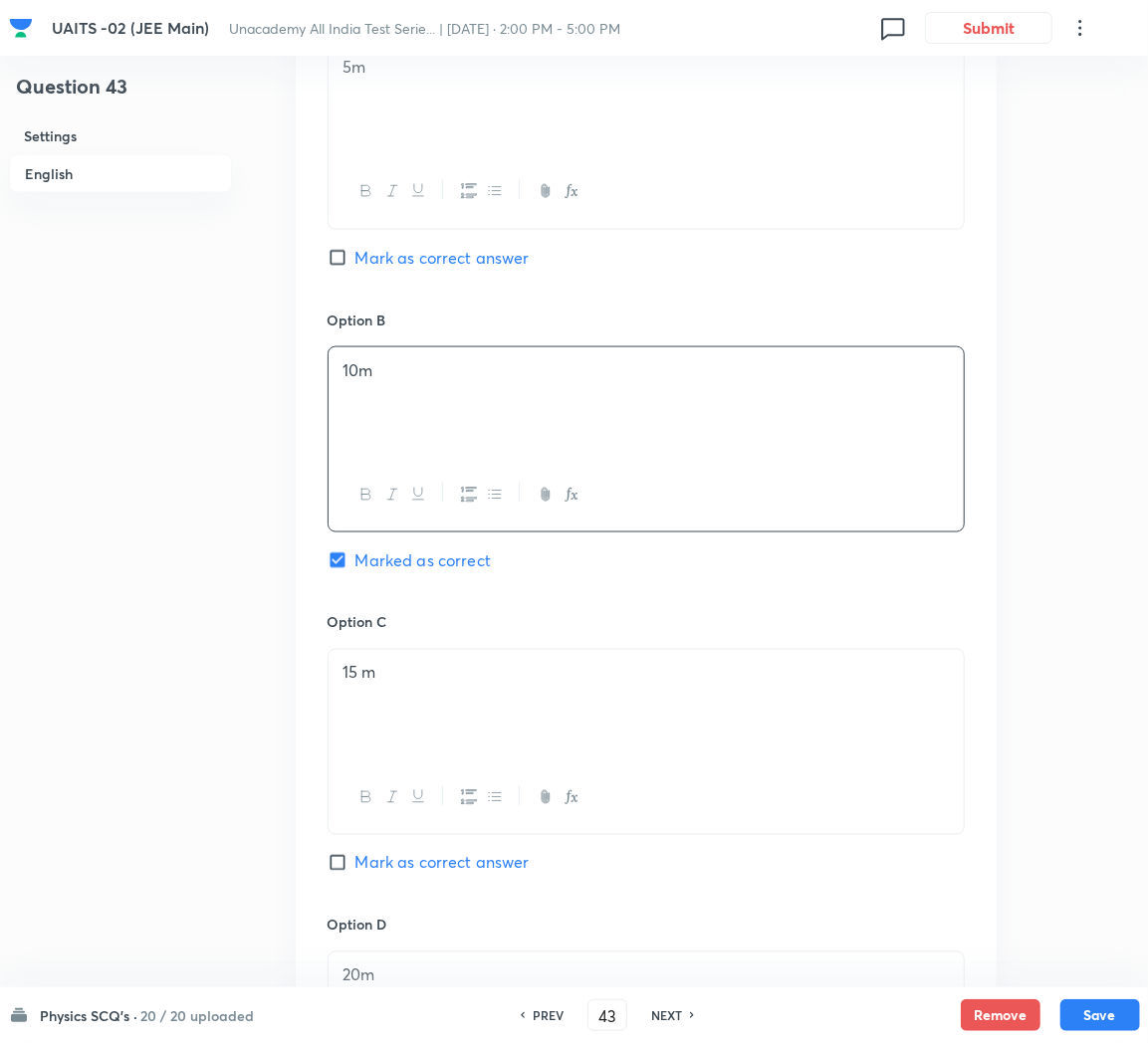 type 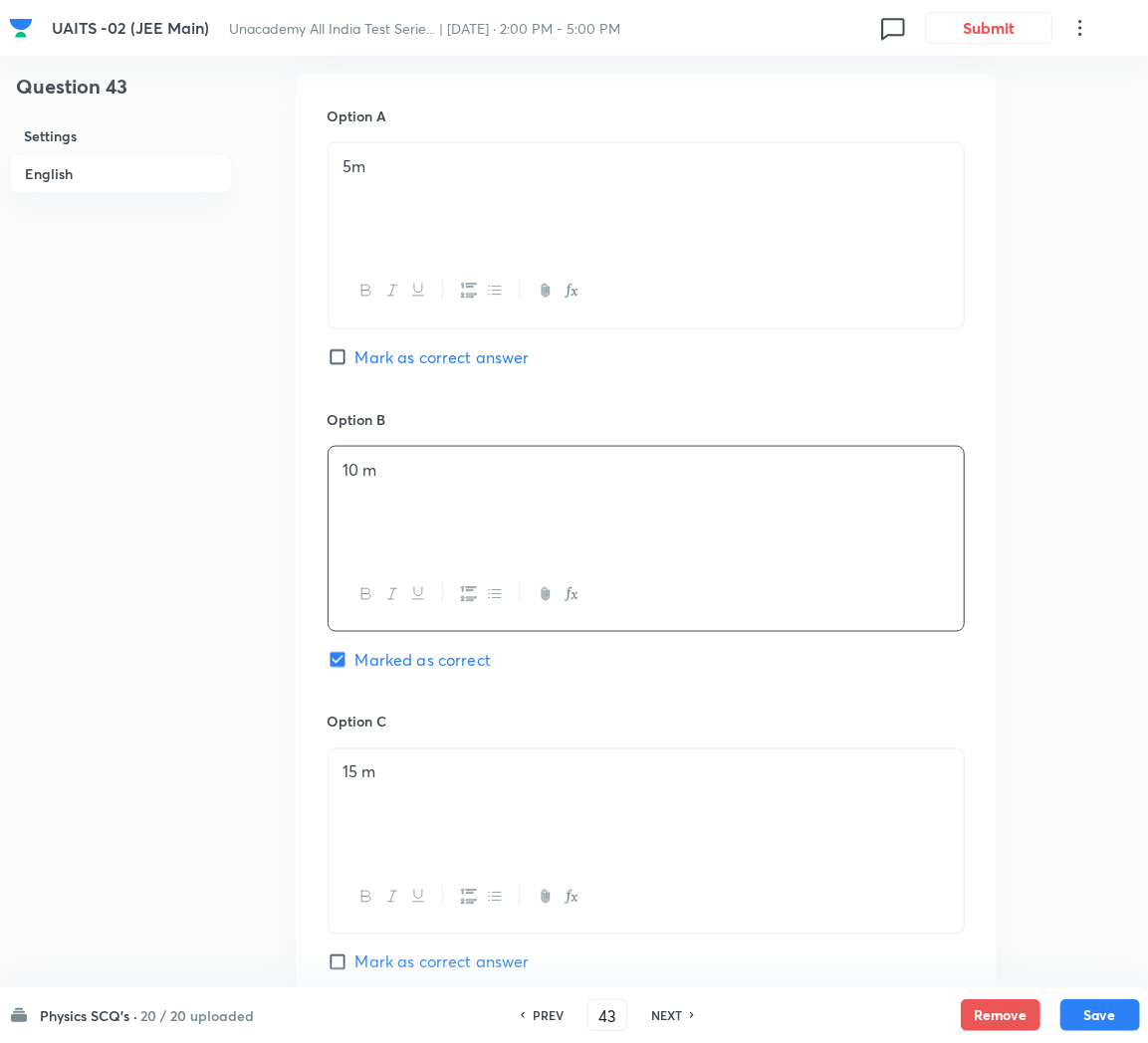 scroll, scrollTop: 917, scrollLeft: 0, axis: vertical 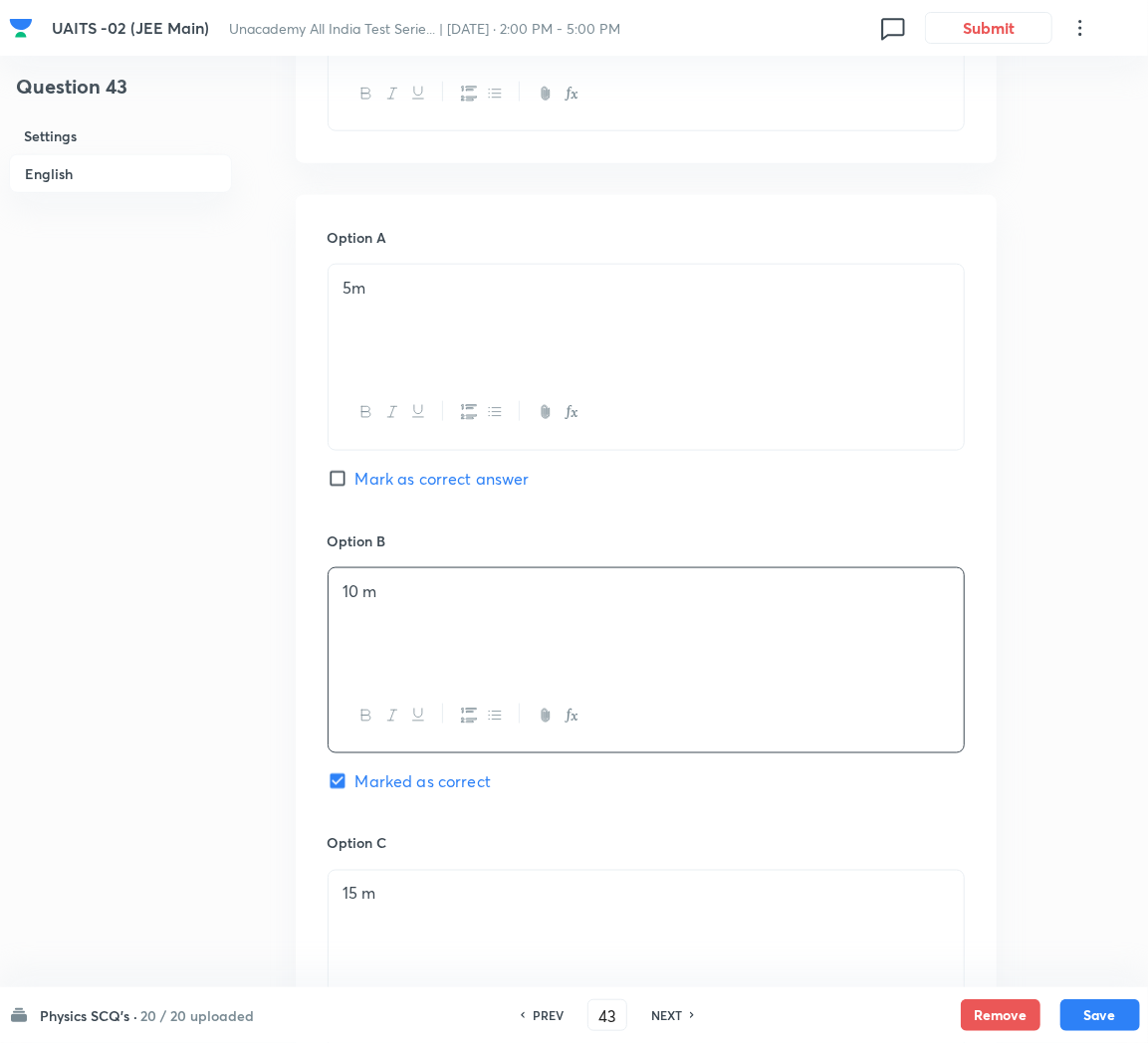 click on "5m" at bounding box center [646, 288] 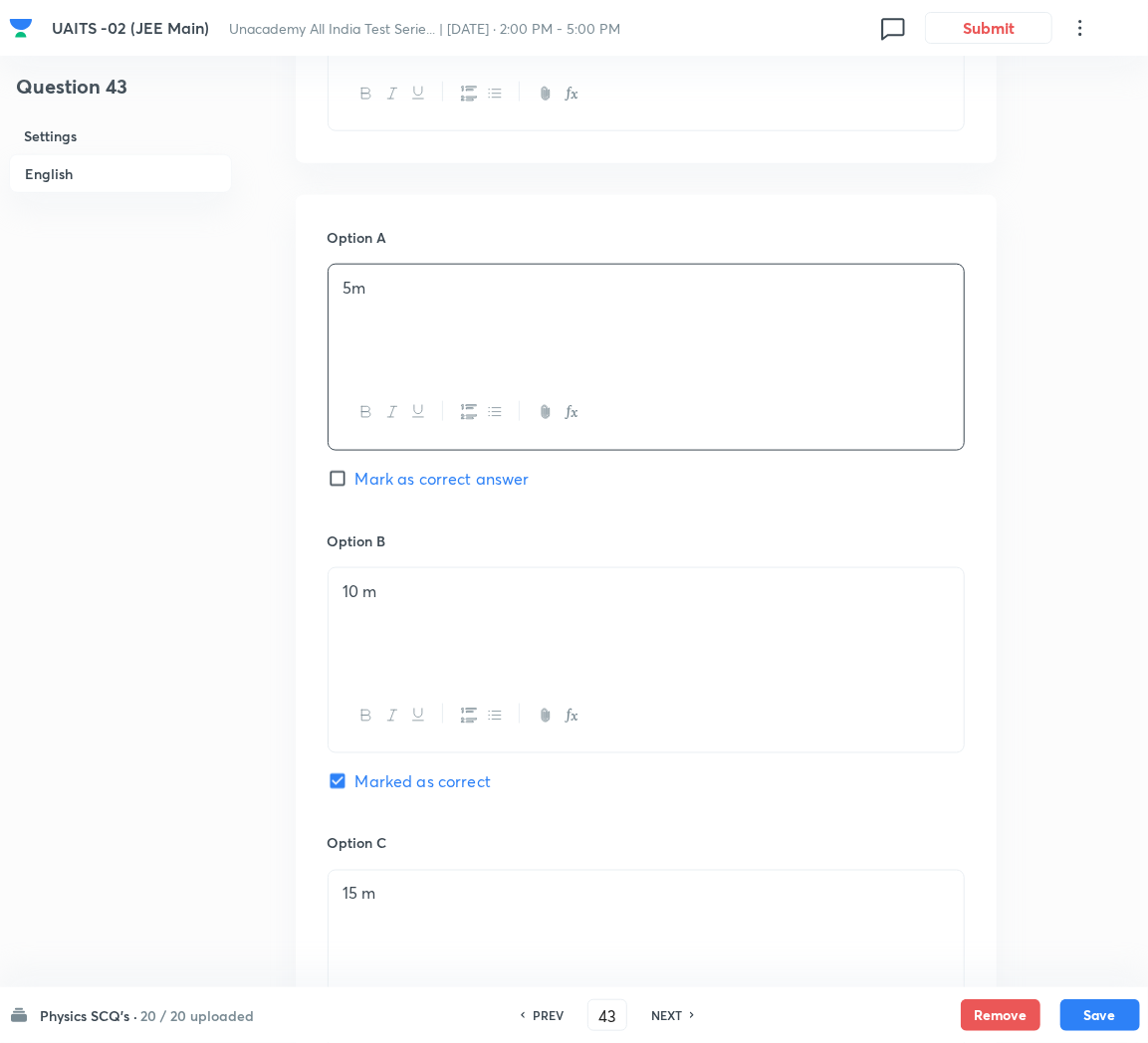 type 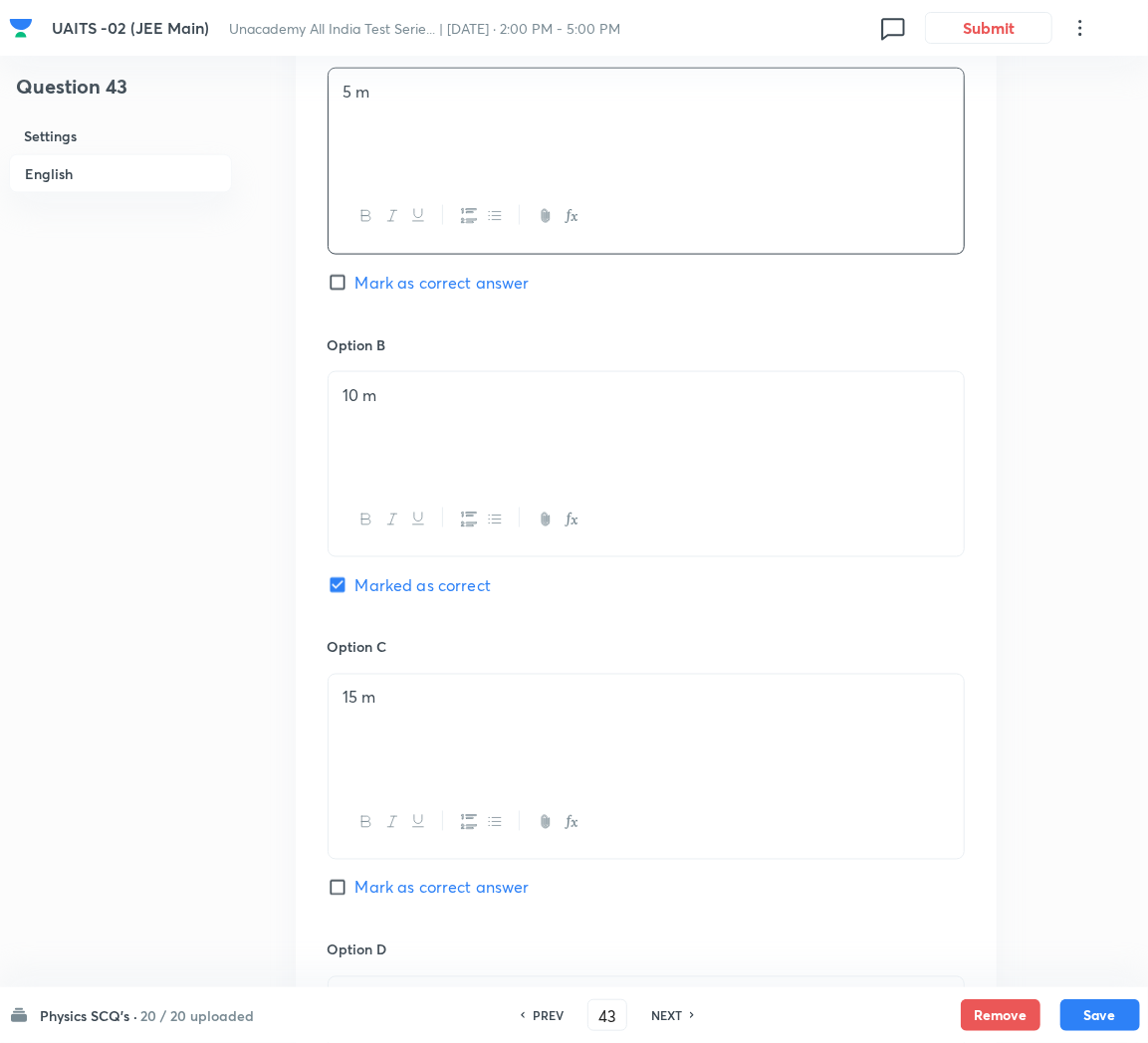 scroll, scrollTop: 1358, scrollLeft: 0, axis: vertical 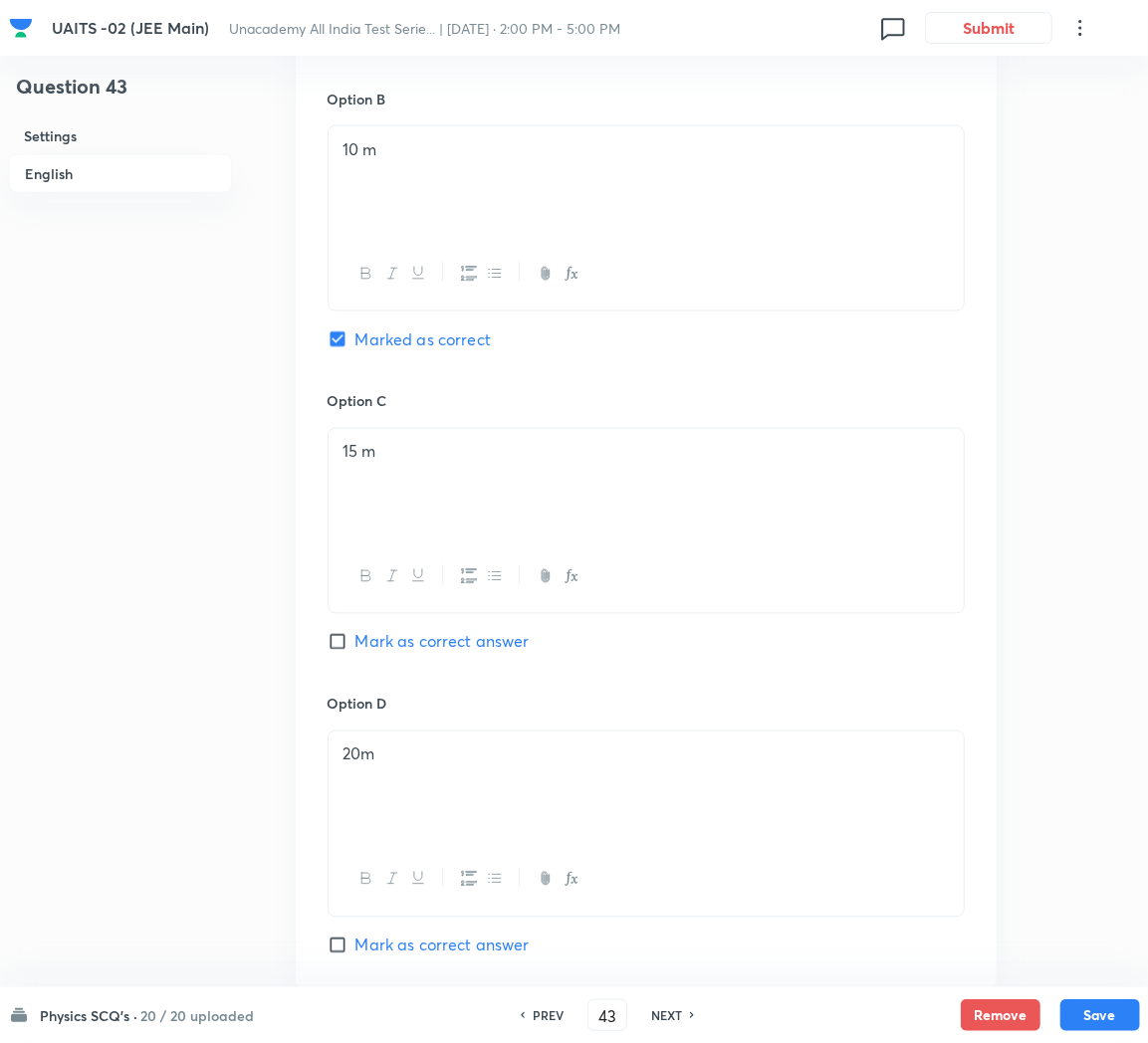 click on "20m" at bounding box center (646, 754) 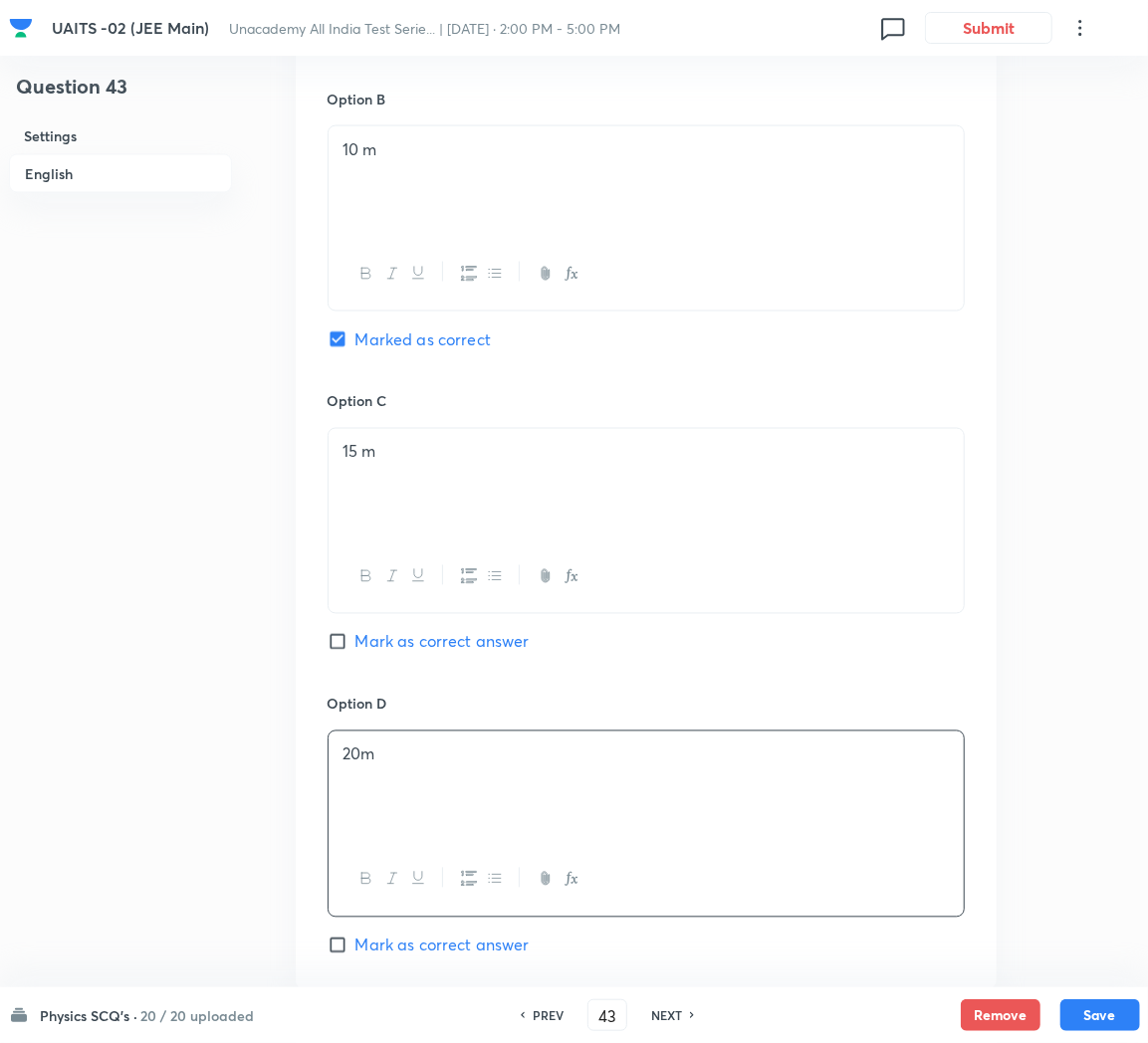 type 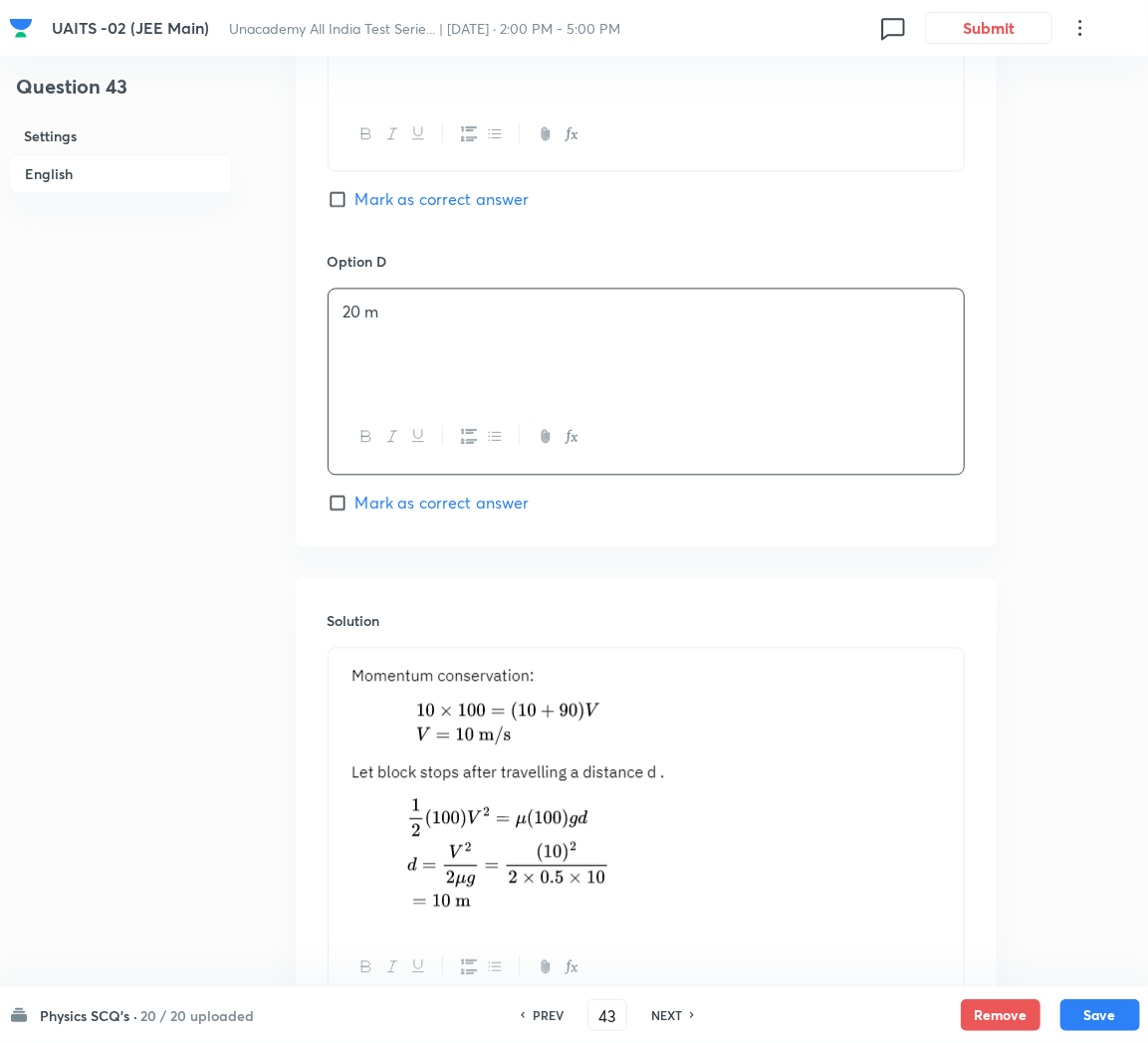 scroll, scrollTop: 1974, scrollLeft: 0, axis: vertical 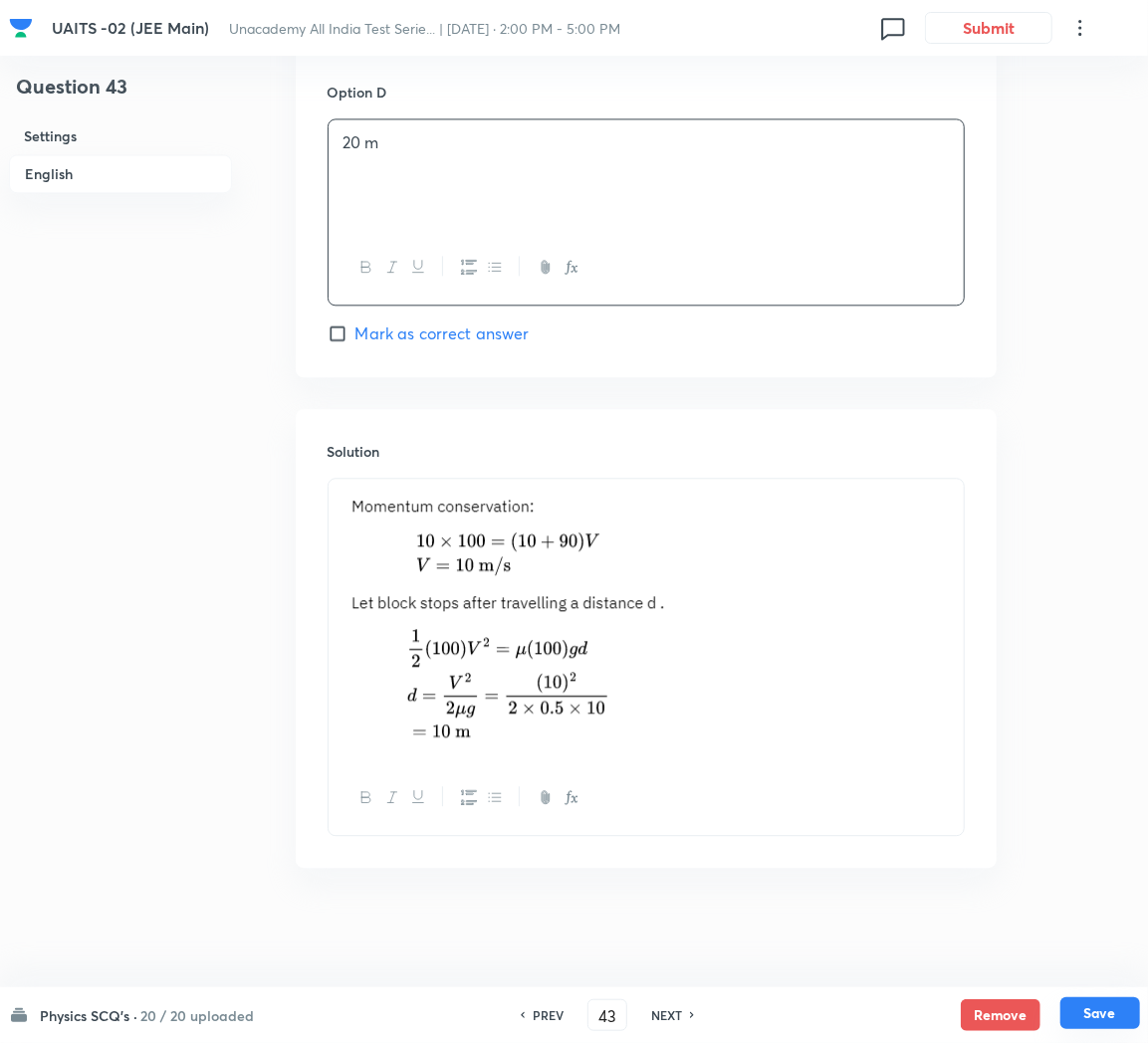 click on "Save" at bounding box center (1100, 1013) 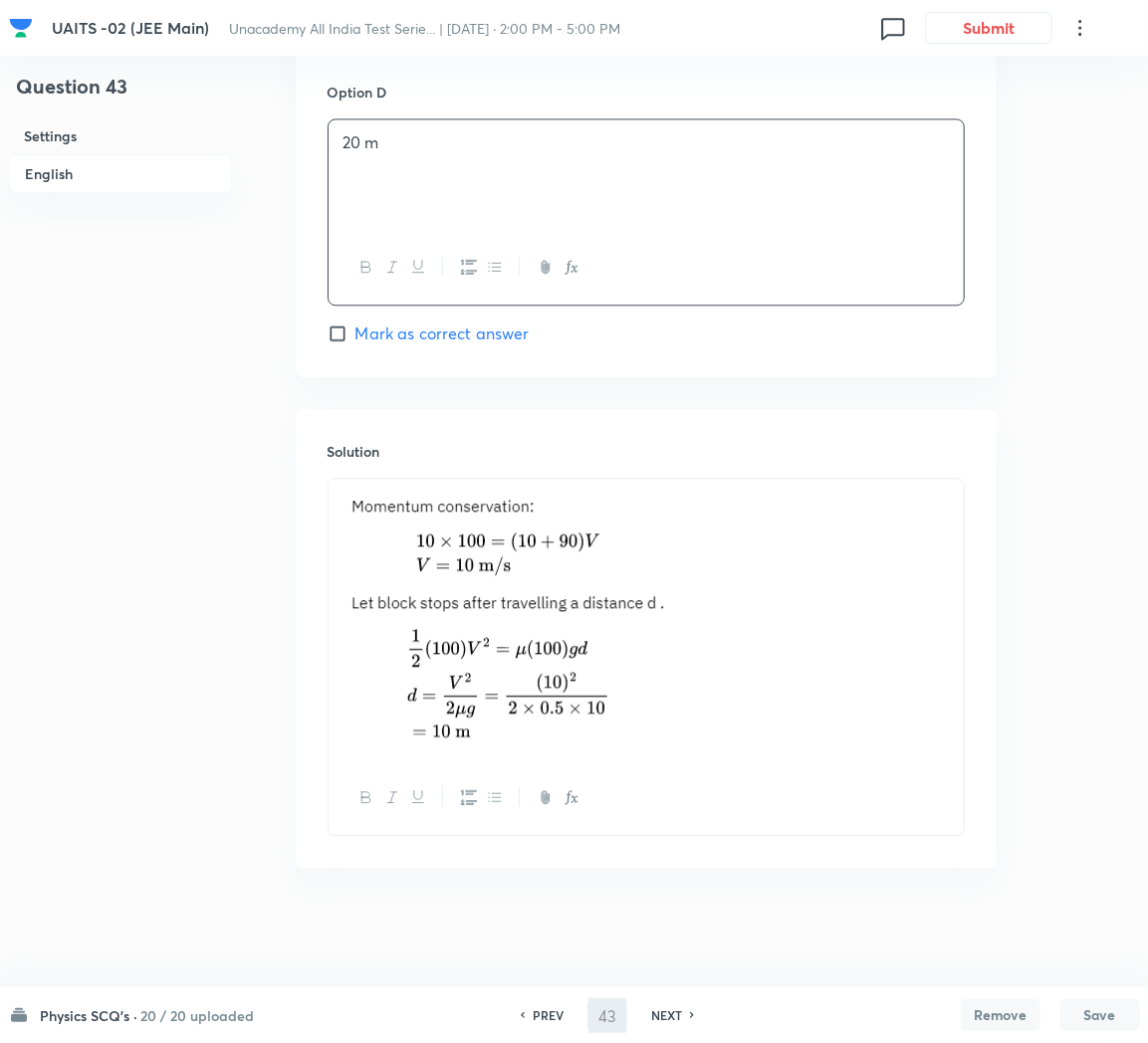 type on "44" 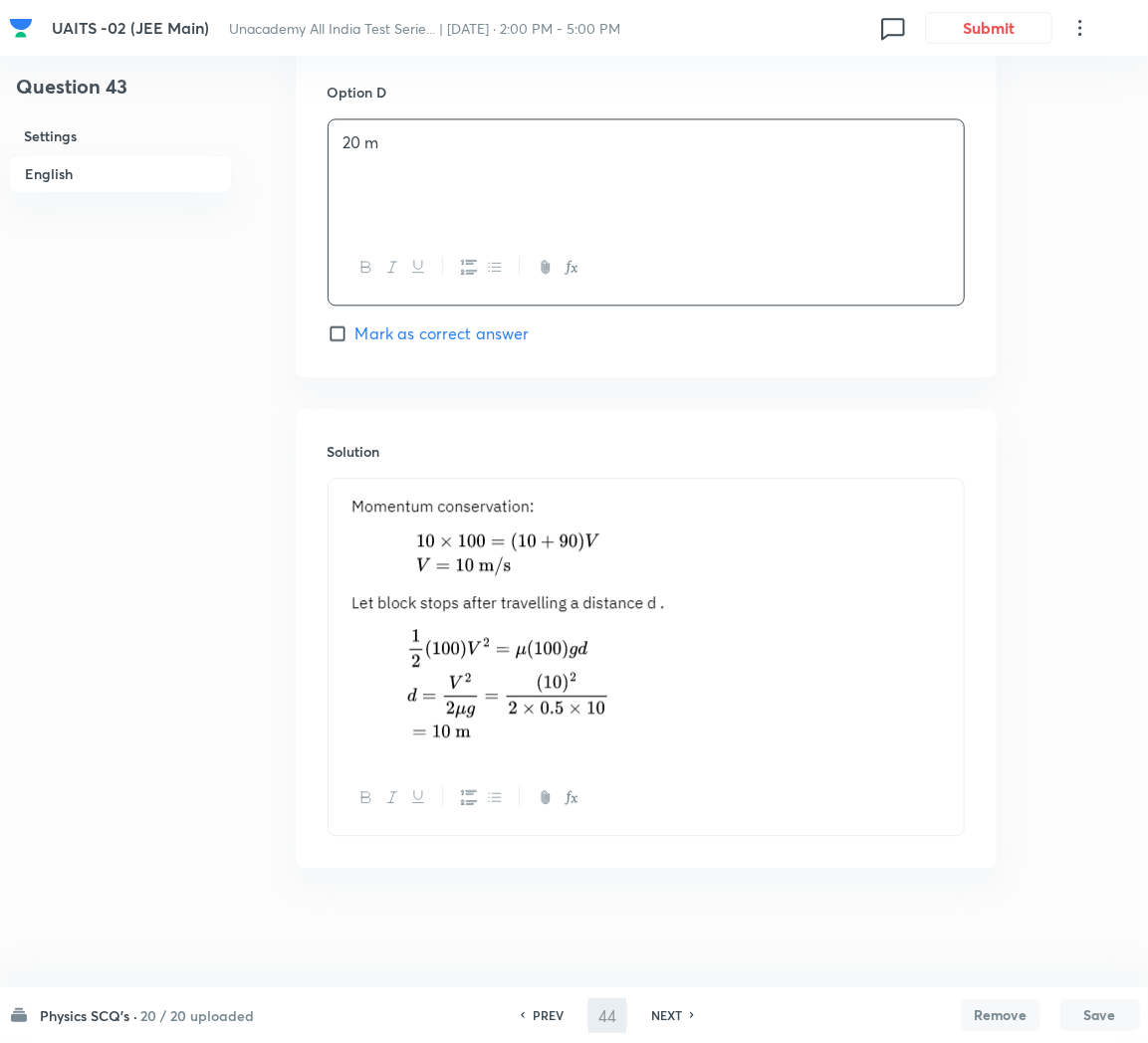 checkbox on "false" 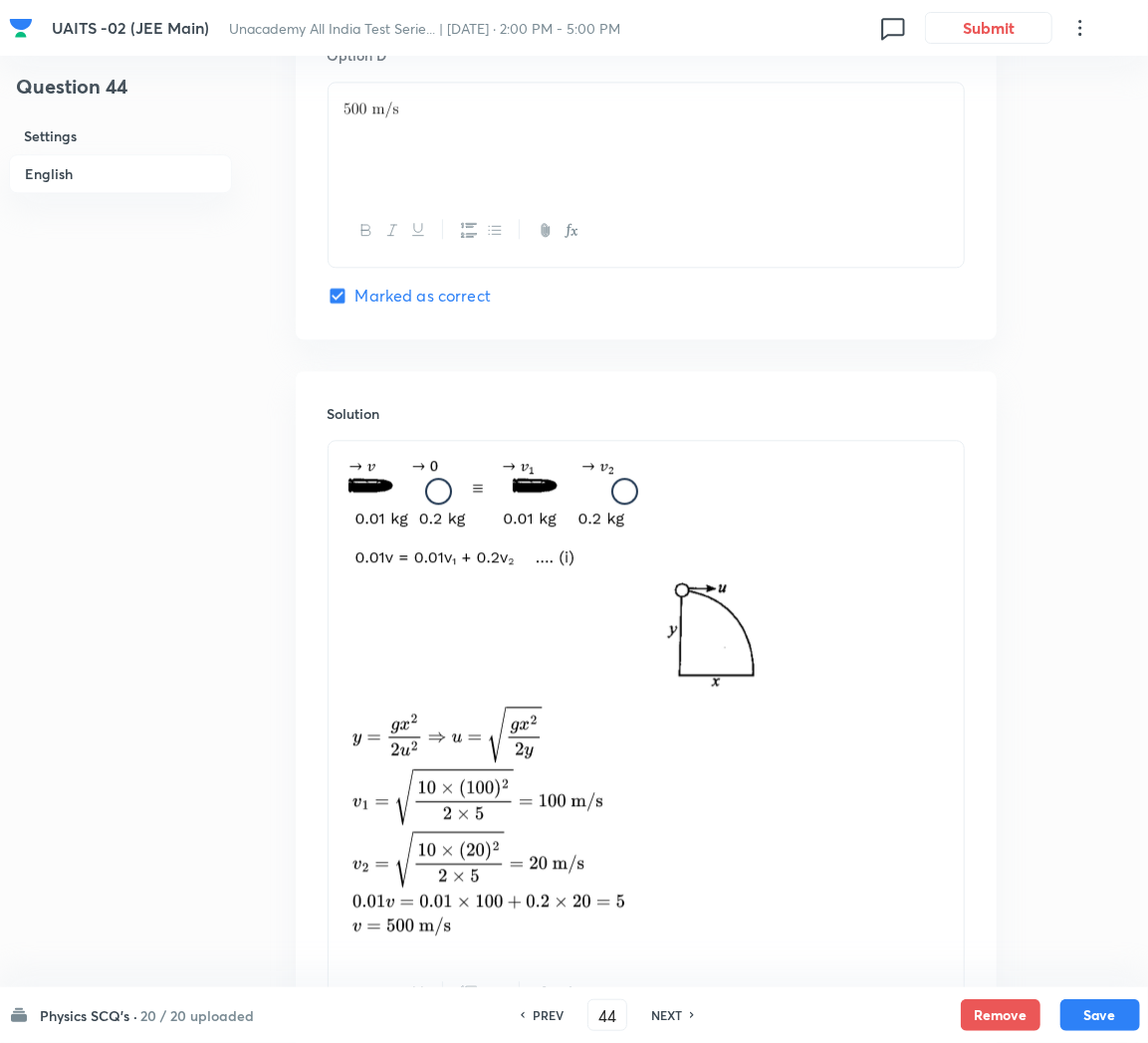 scroll, scrollTop: 2158, scrollLeft: 0, axis: vertical 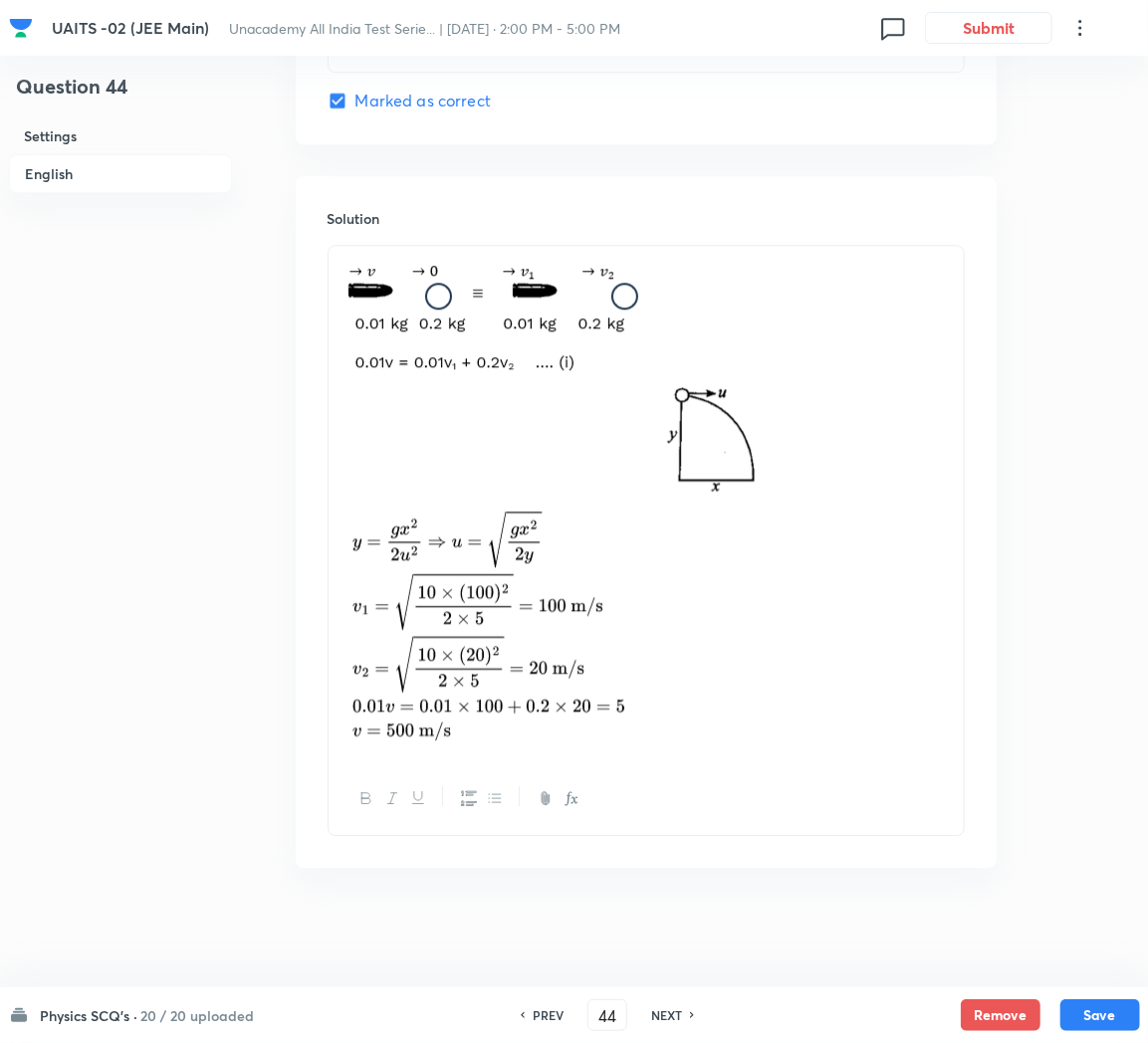 click on "NEXT" at bounding box center [666, 1015] 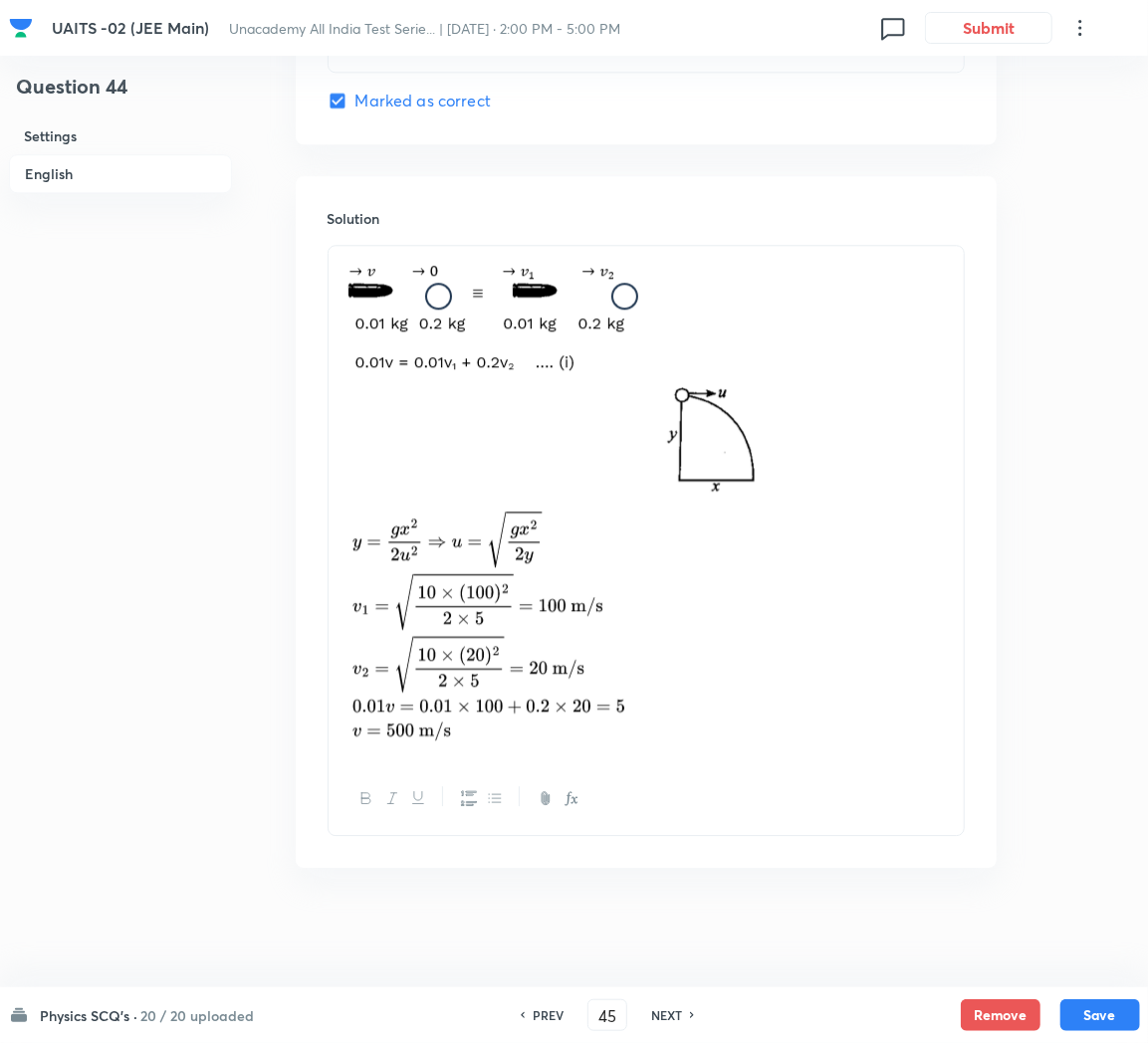 checkbox on "true" 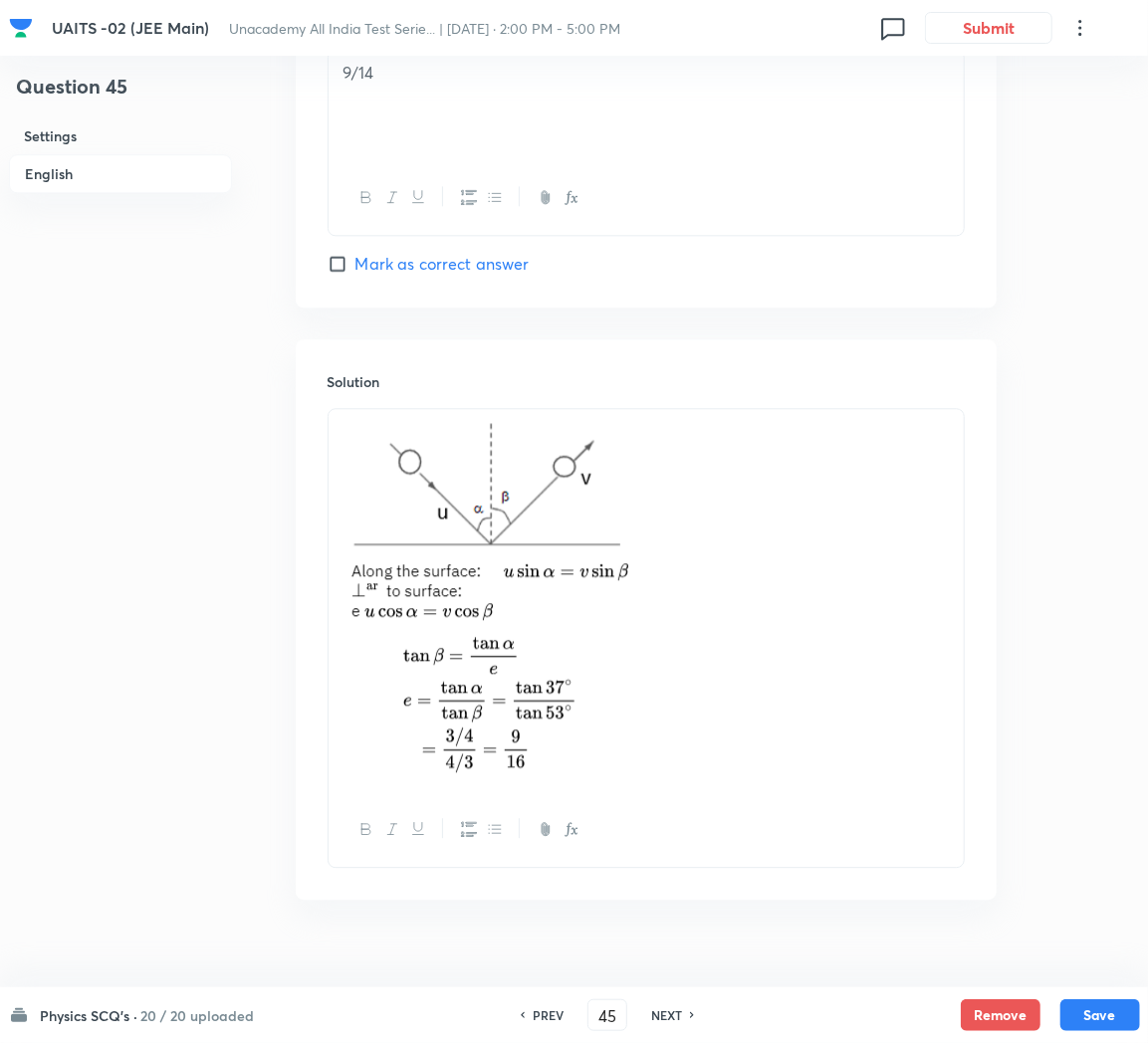 scroll, scrollTop: 2064, scrollLeft: 0, axis: vertical 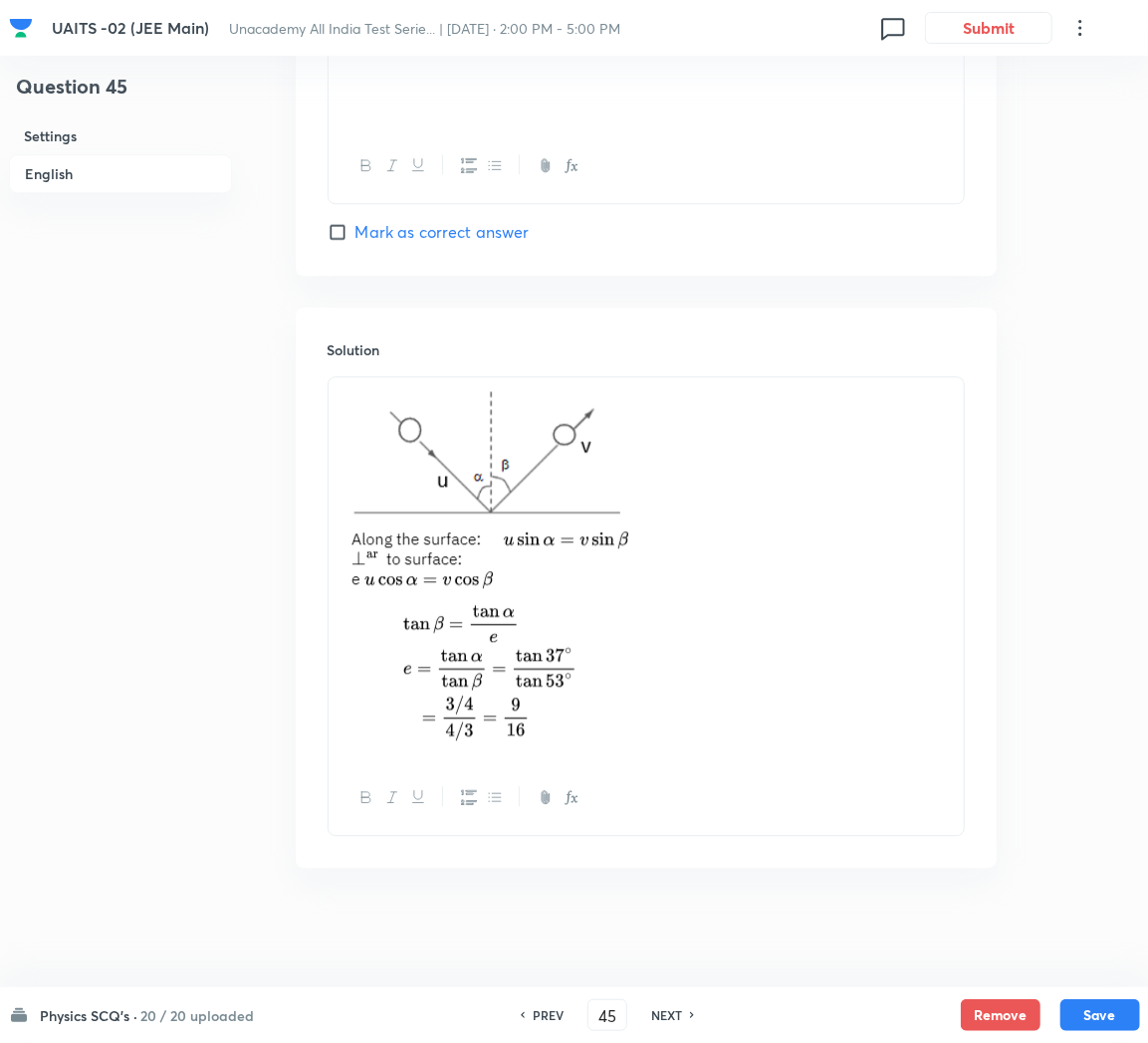 click at bounding box center (490, 634) 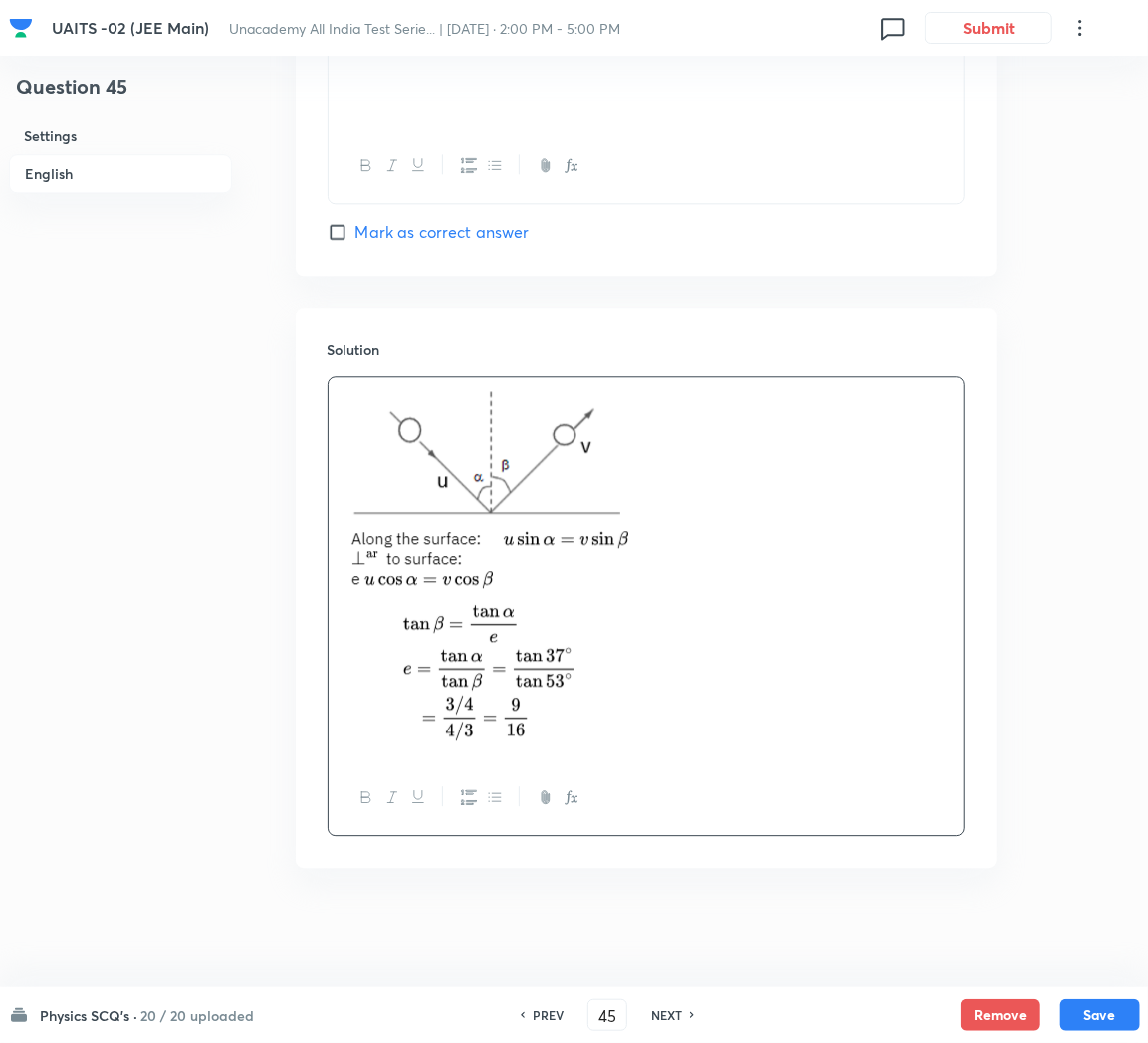 drag, startPoint x: 723, startPoint y: 559, endPoint x: 711, endPoint y: 577, distance: 21.633308 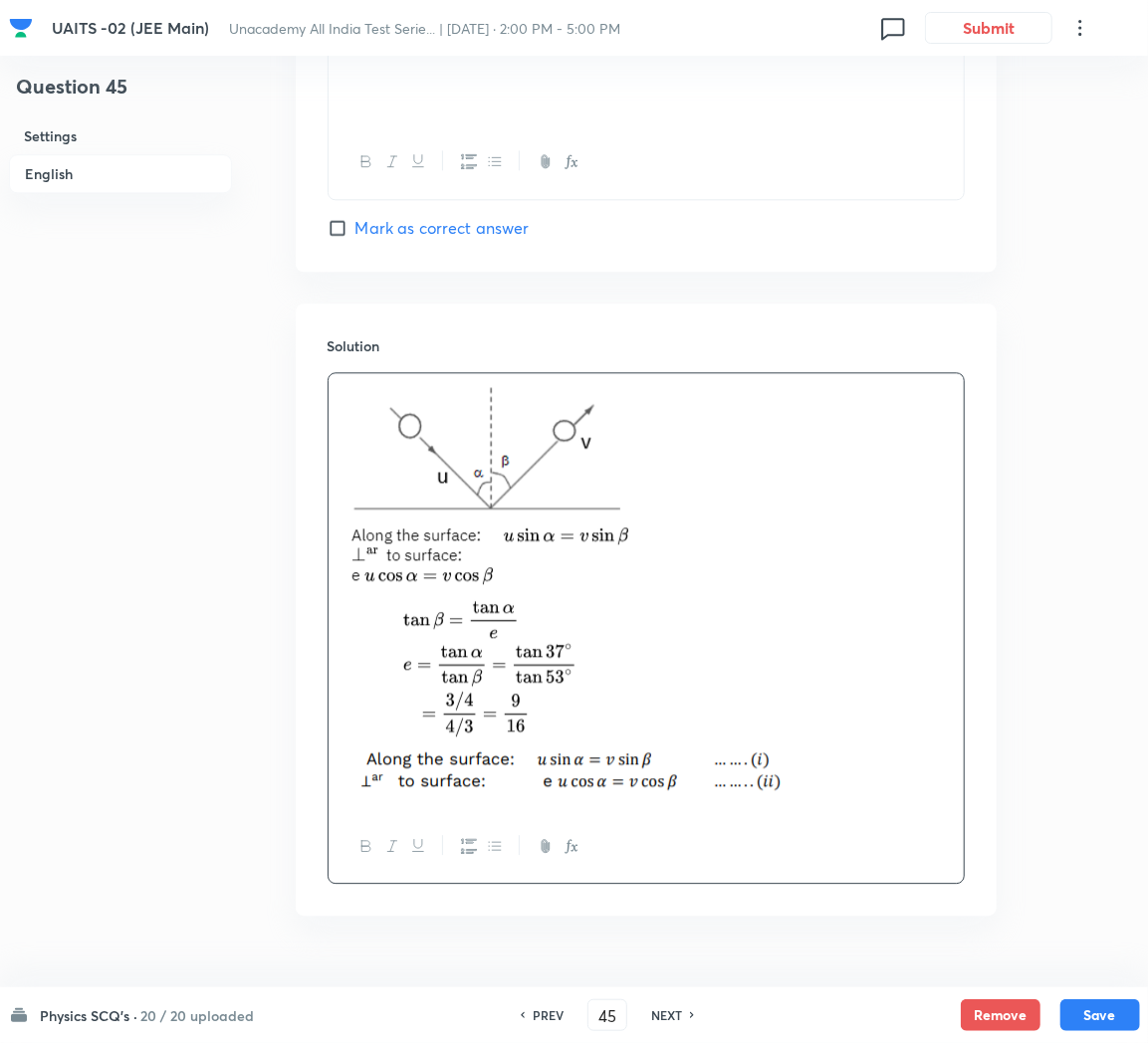 click at bounding box center (646, 633) 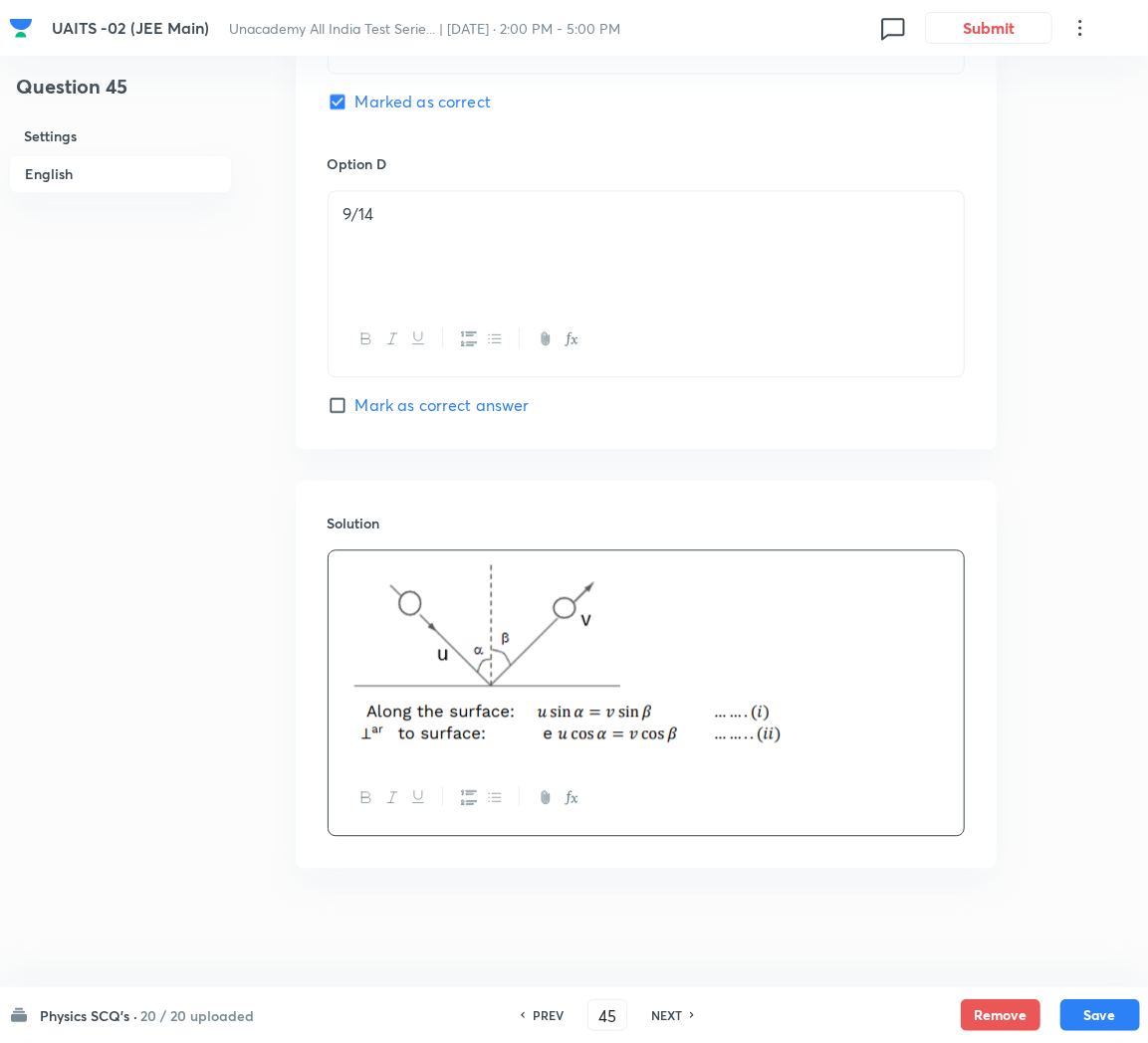 scroll, scrollTop: 1891, scrollLeft: 0, axis: vertical 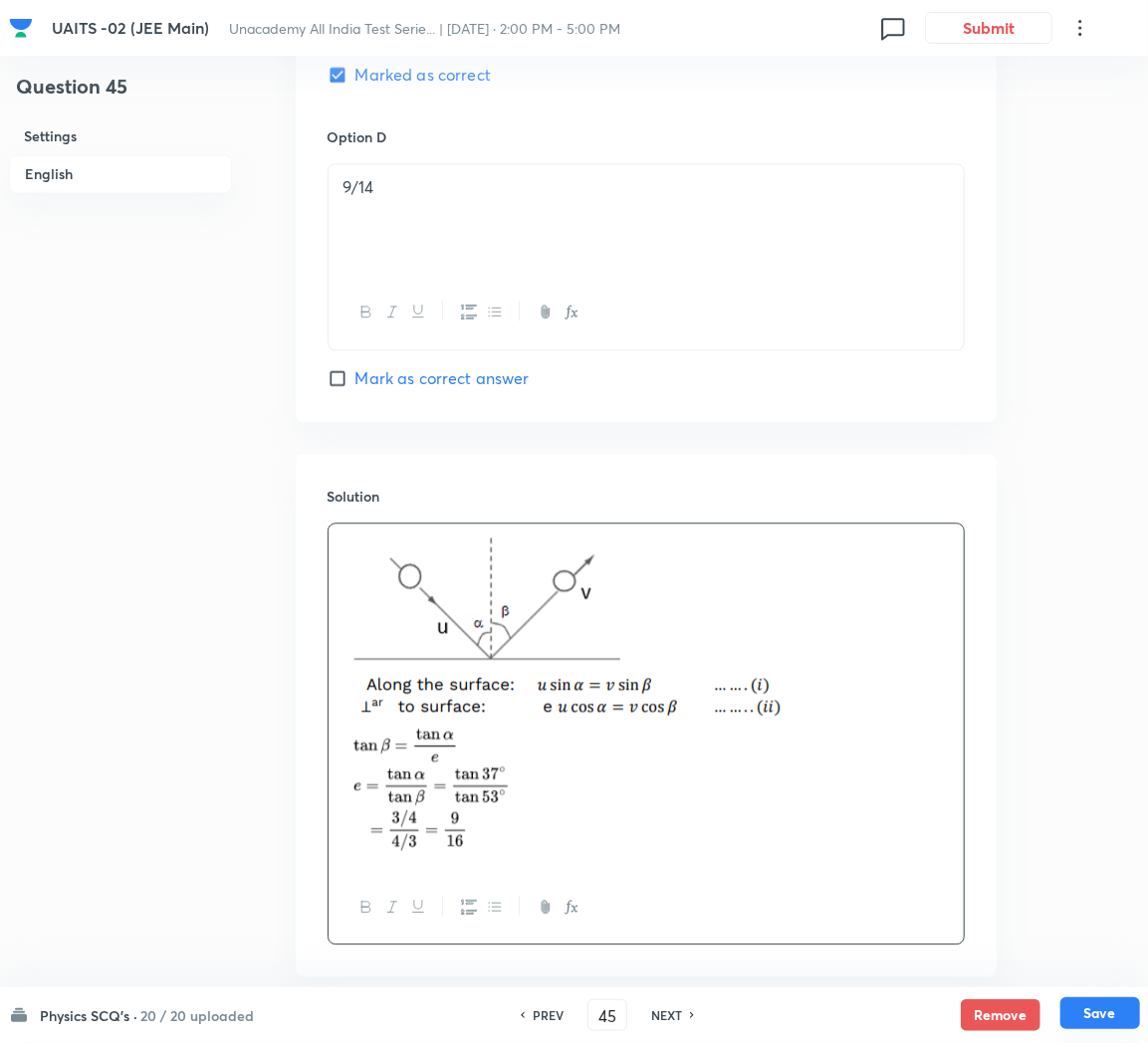 click on "Save" at bounding box center [1100, 1013] 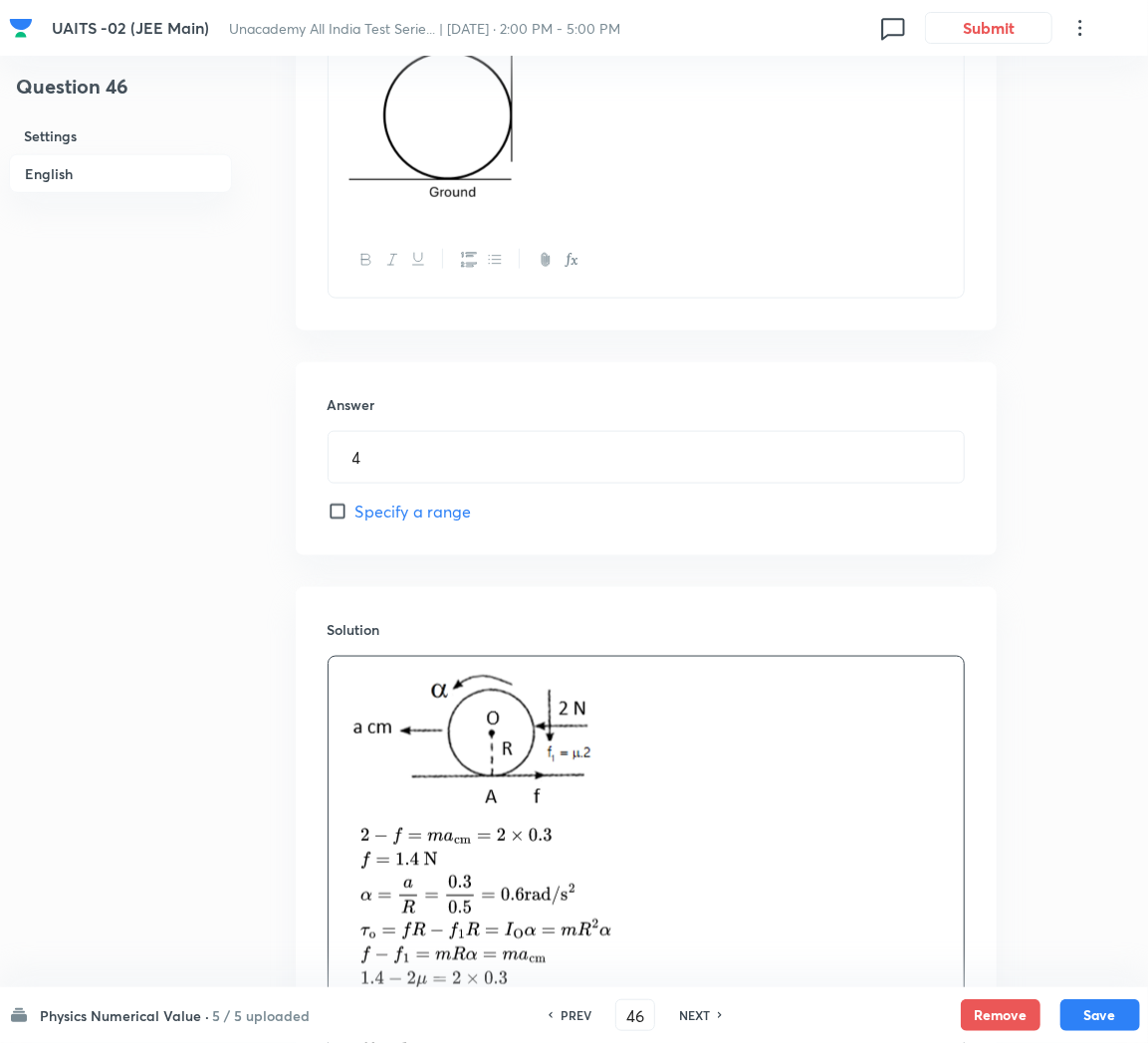 scroll, scrollTop: 1188, scrollLeft: 0, axis: vertical 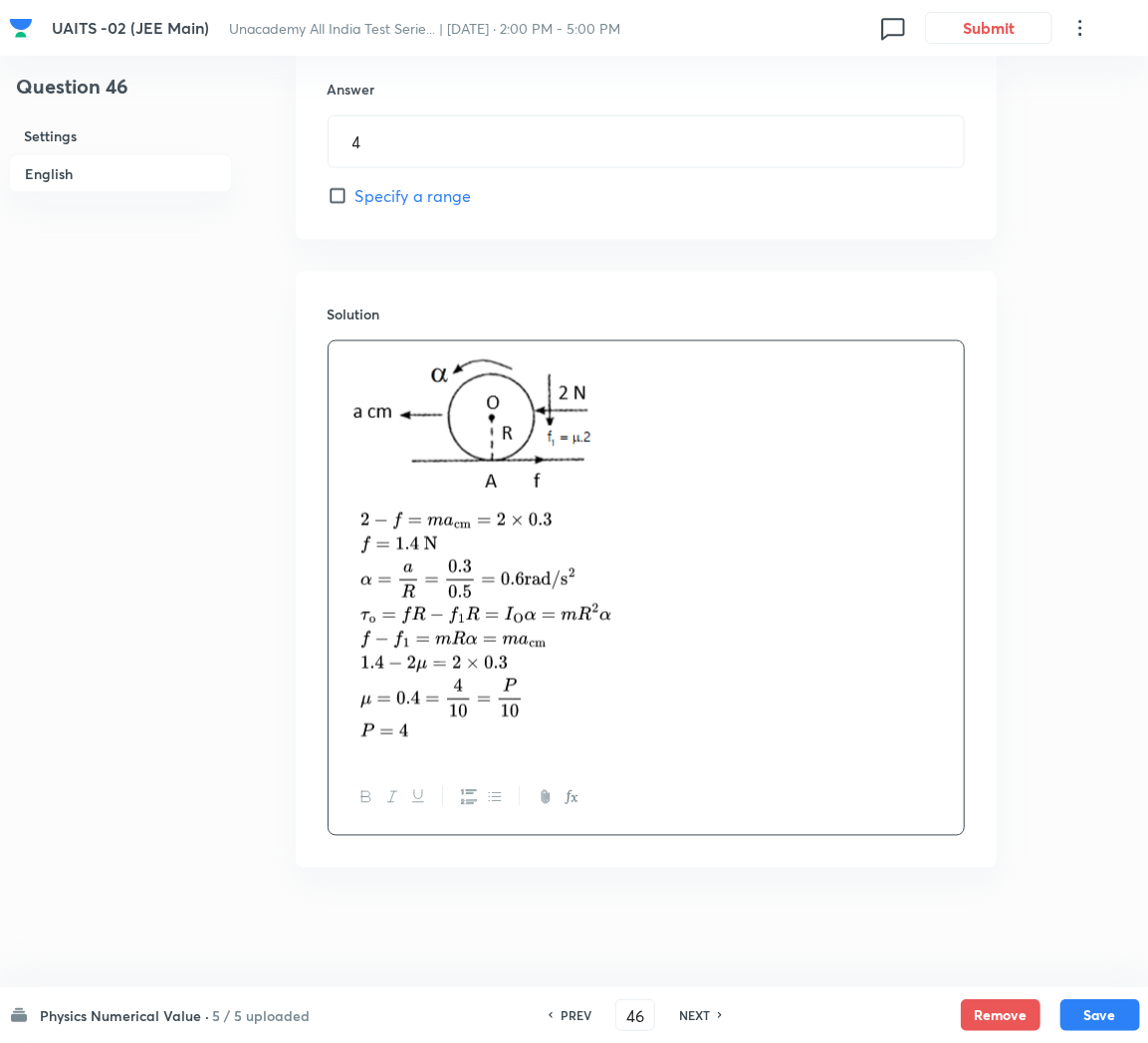 drag, startPoint x: 698, startPoint y: 1018, endPoint x: 699, endPoint y: 956, distance: 62.008064 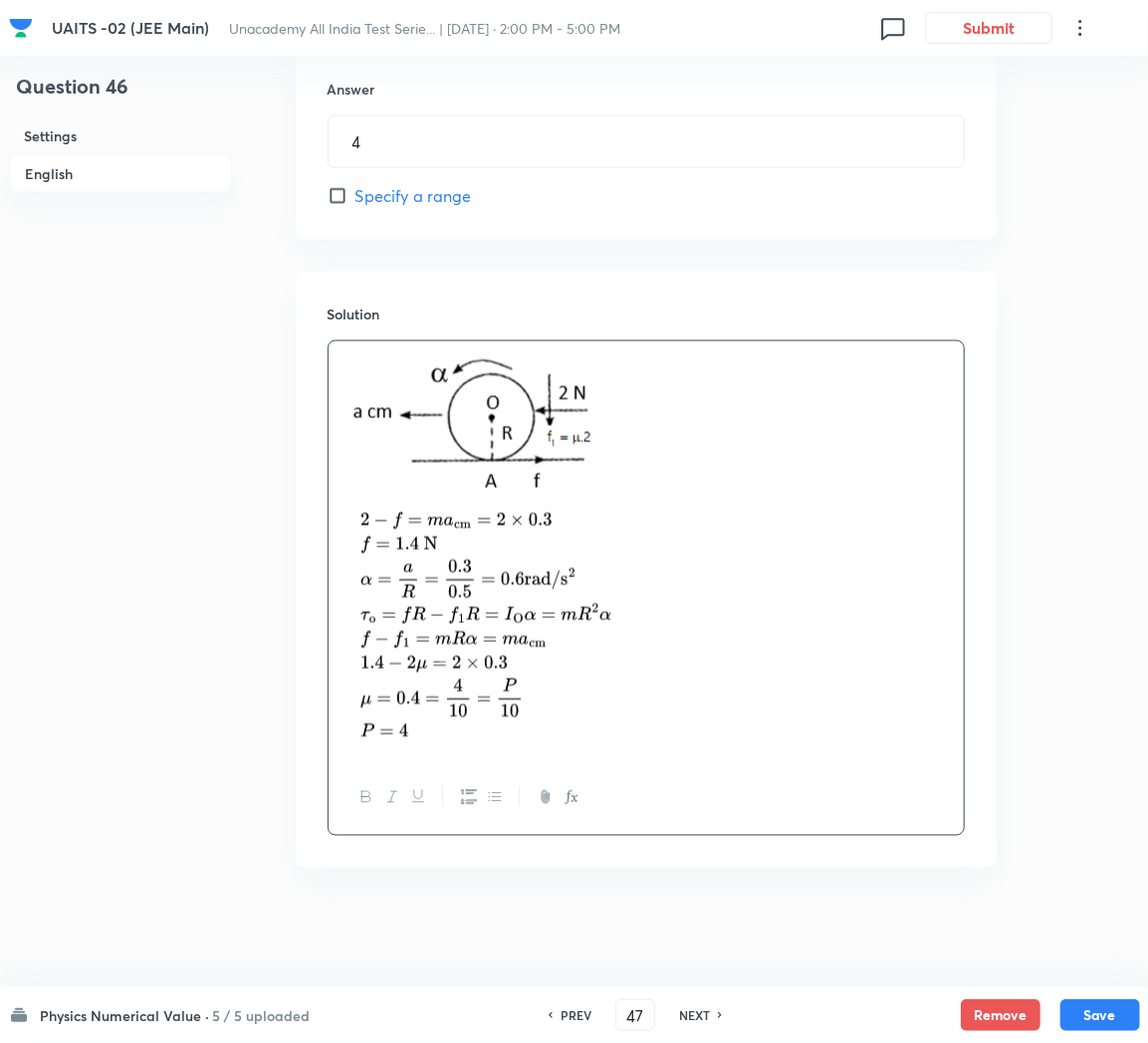 type on "5" 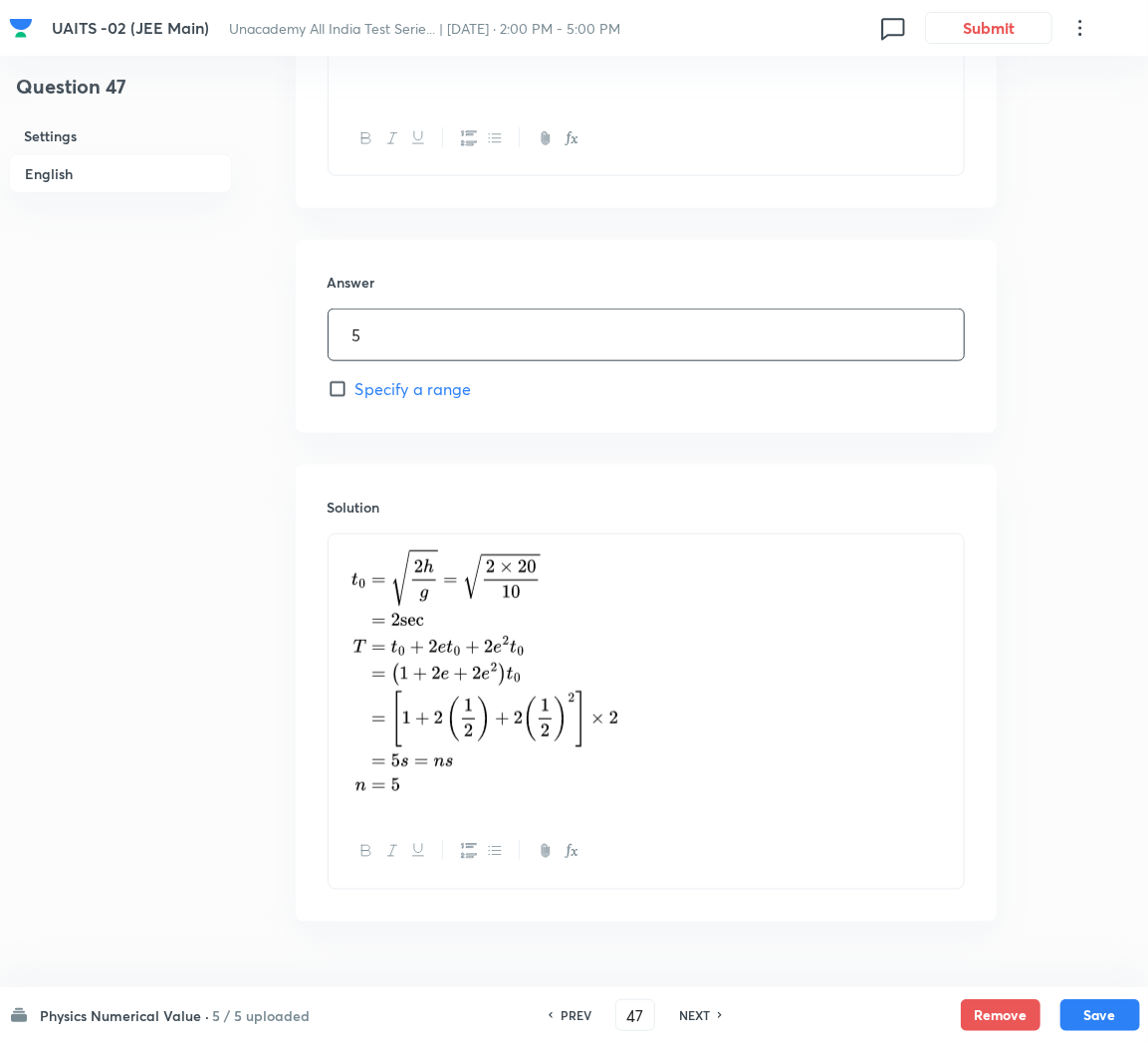 scroll, scrollTop: 804, scrollLeft: 0, axis: vertical 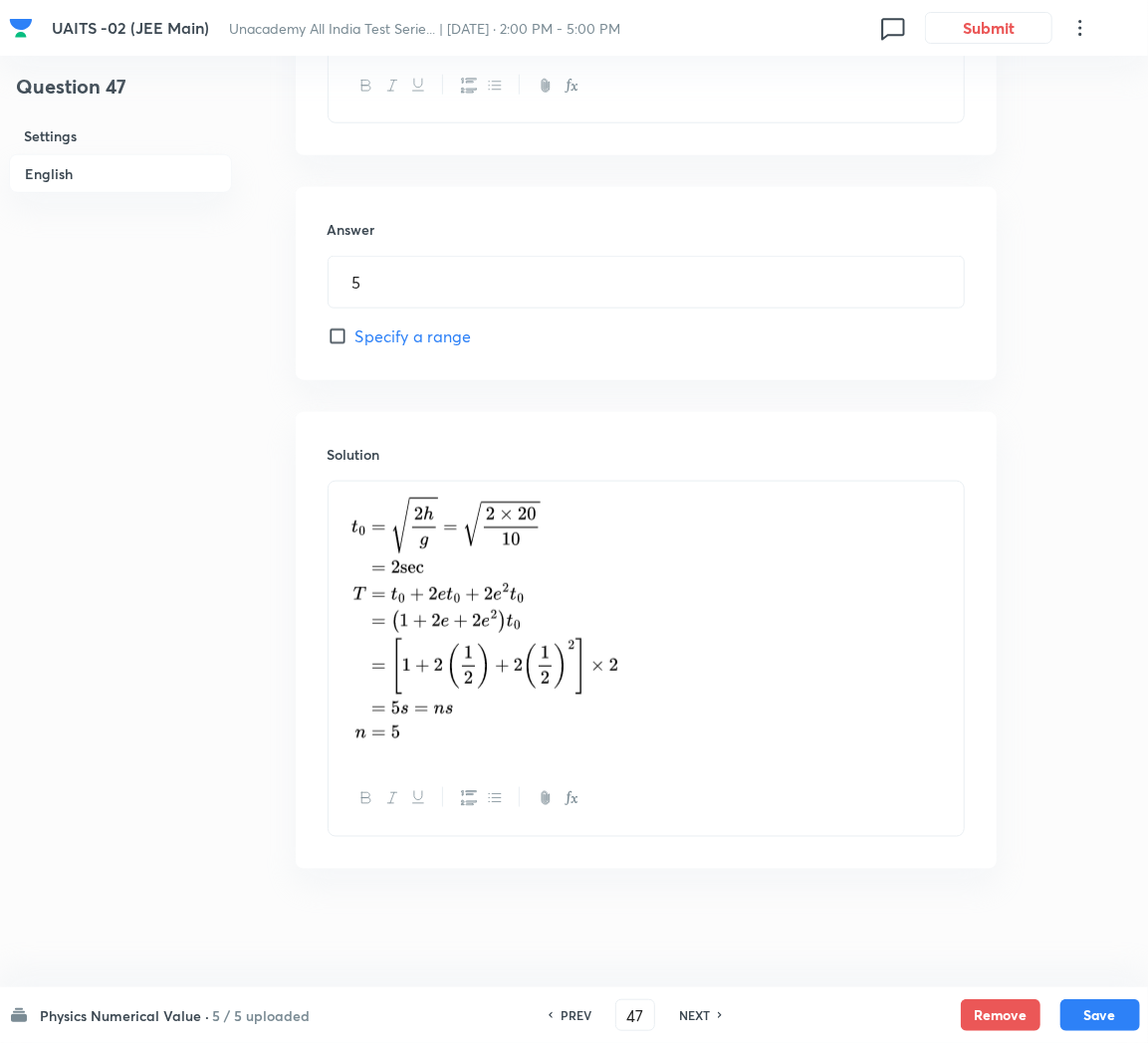 click on "NEXT" at bounding box center [694, 1015] 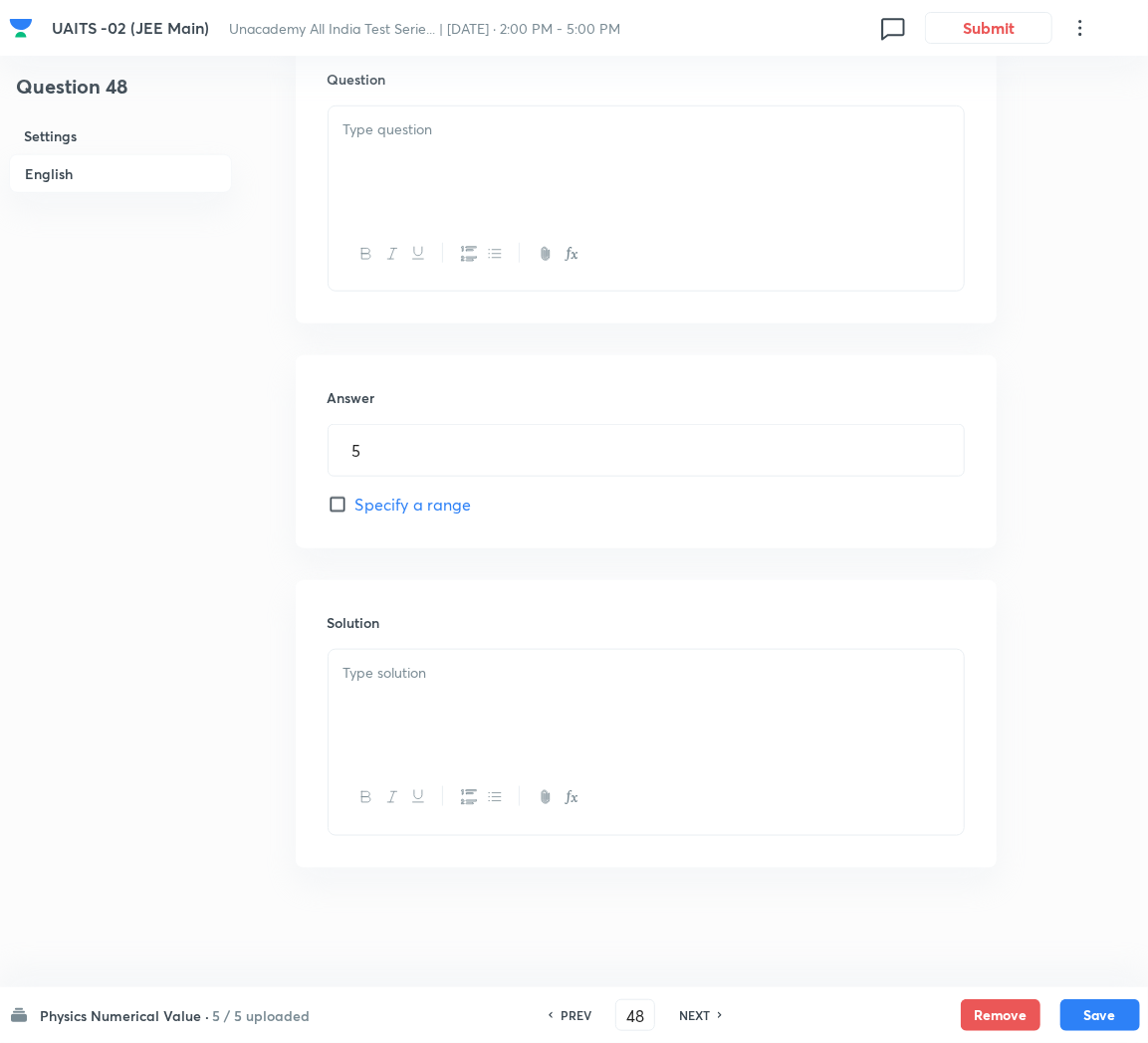 type on "2" 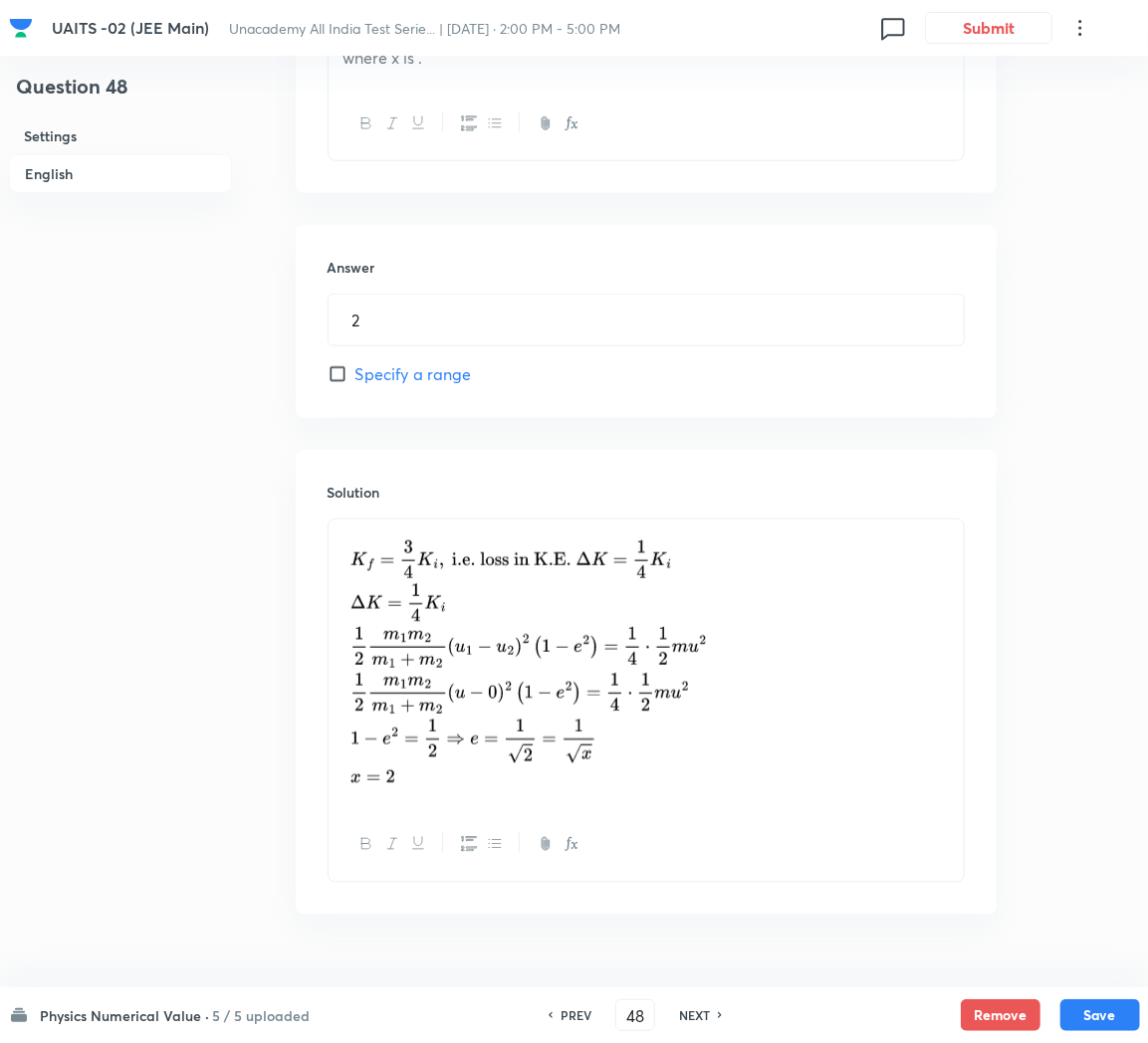 scroll, scrollTop: 804, scrollLeft: 0, axis: vertical 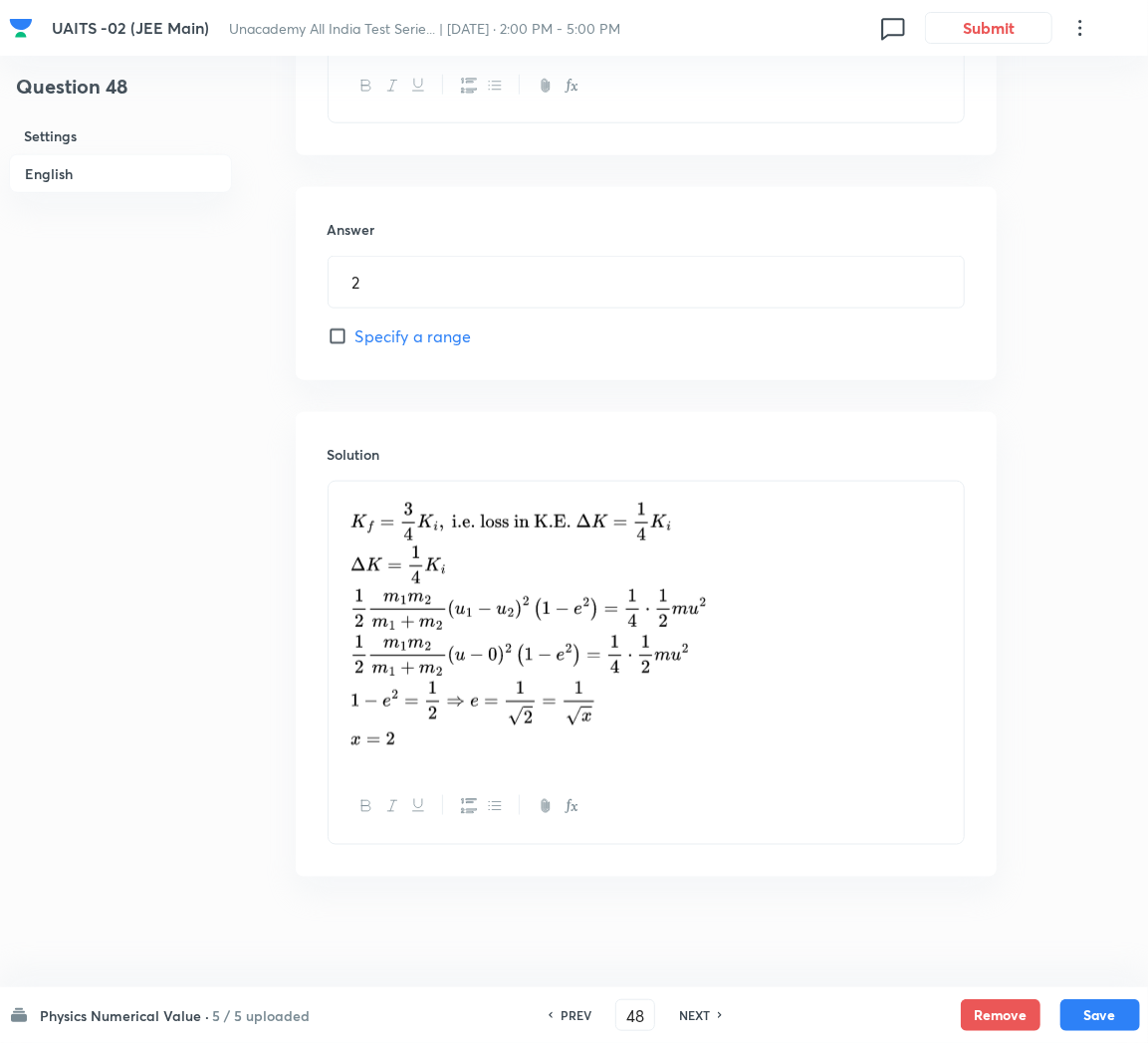 click on "NEXT" at bounding box center (694, 1015) 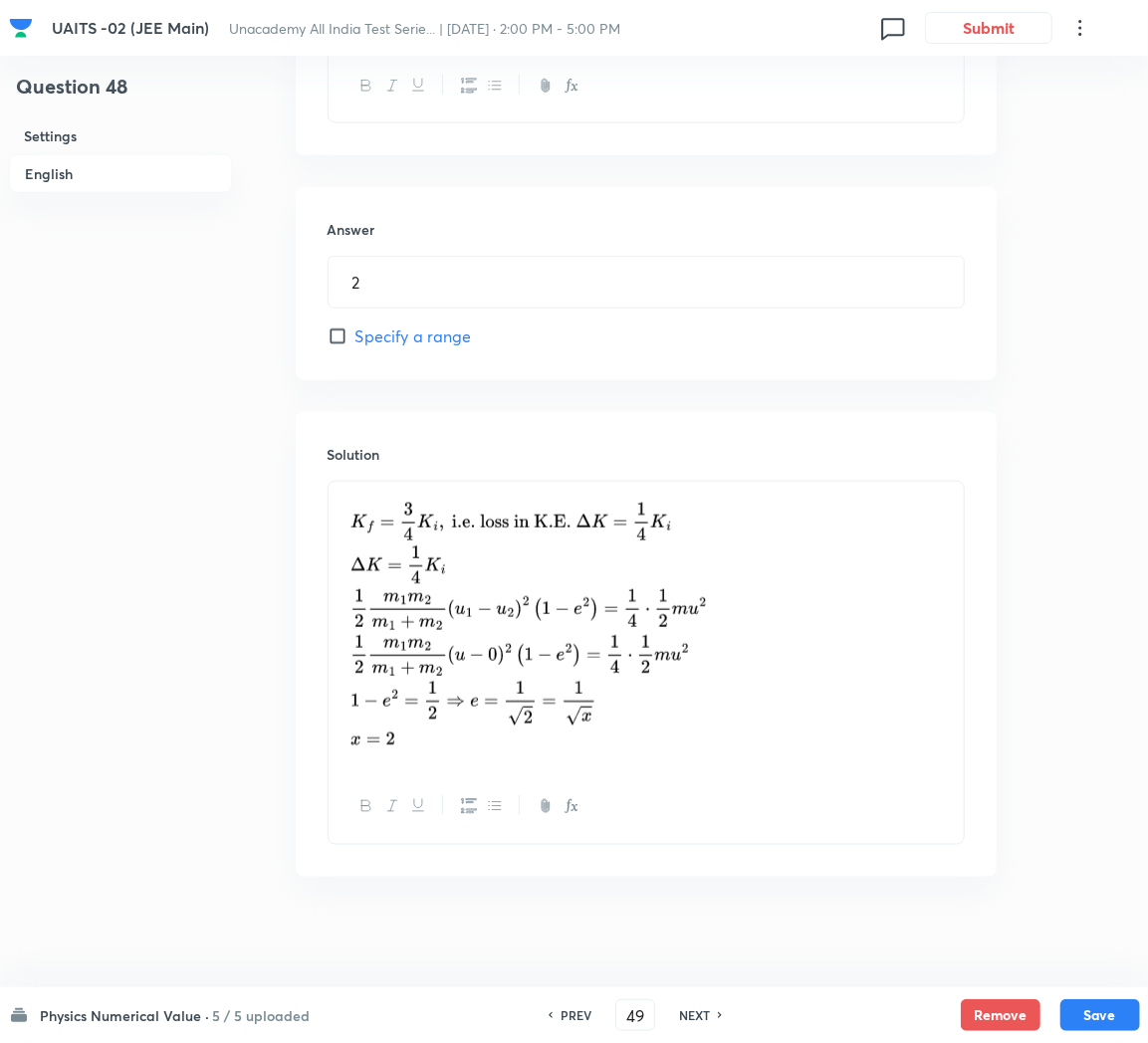 type on "1" 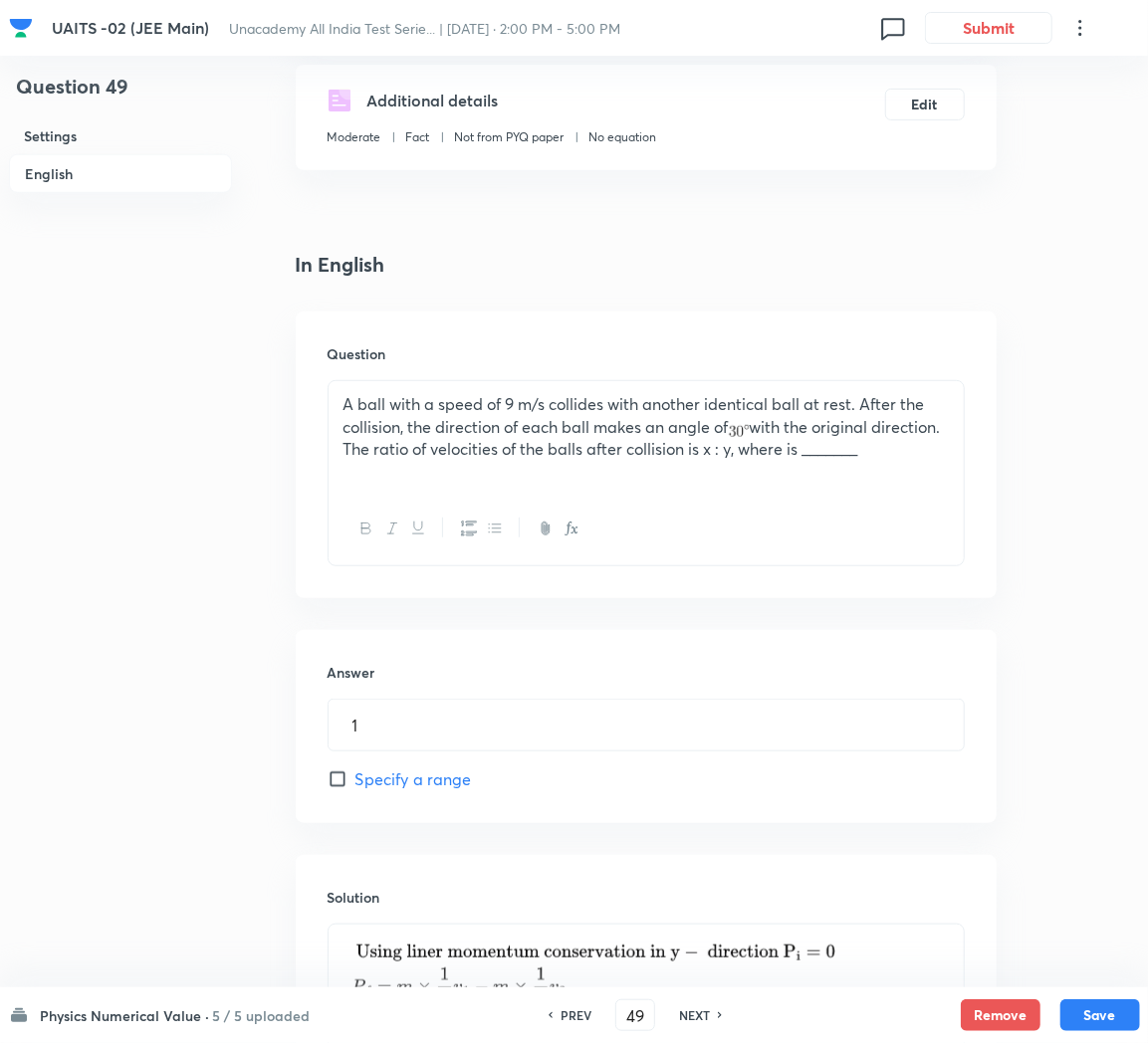 scroll, scrollTop: 279, scrollLeft: 0, axis: vertical 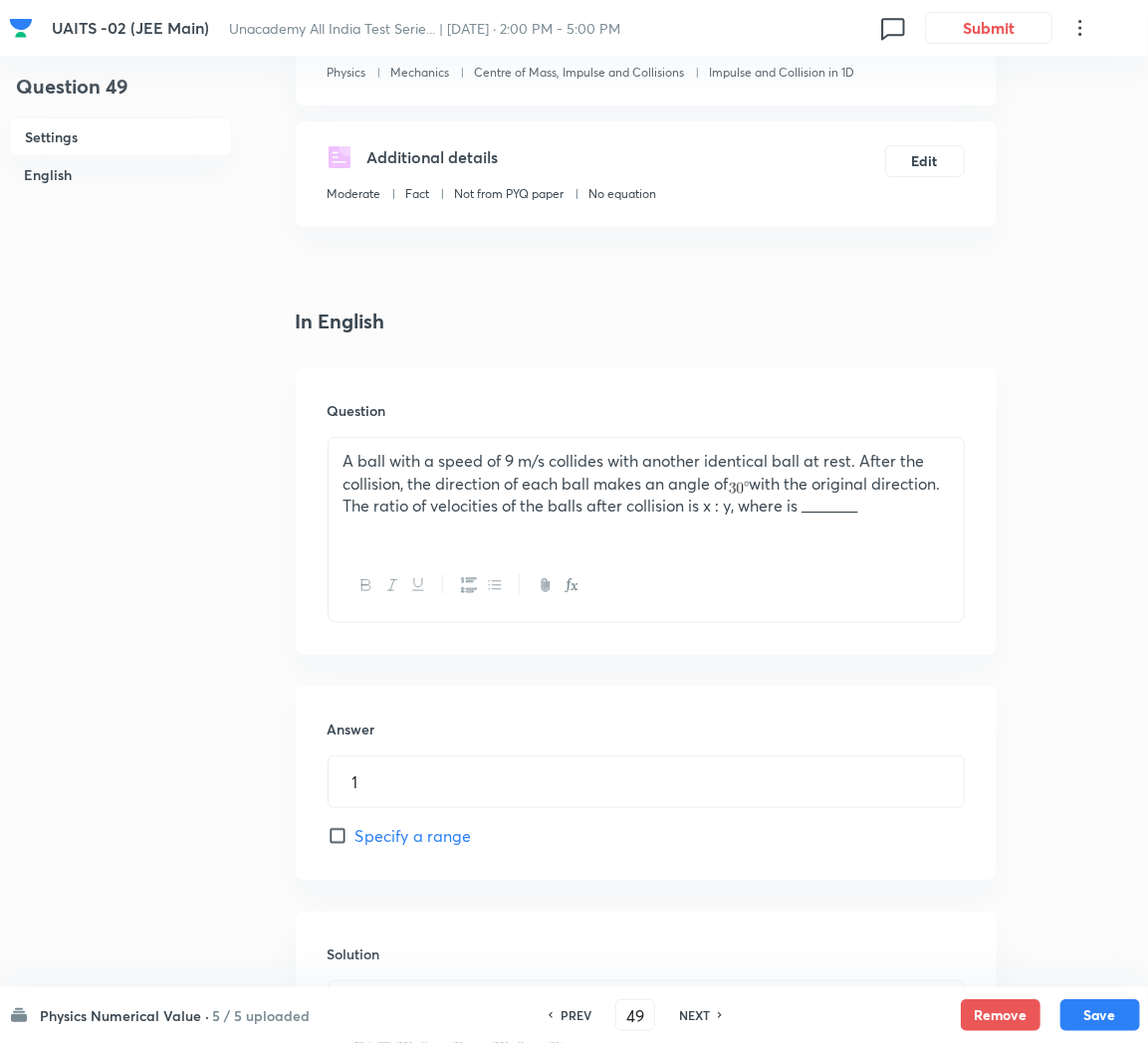 click on "A ball with a speed of 9 m/s collides with another identical ball at rest. After the collision, the direction of each ball makes an angle of   with the original direction. The ratio of velocities of the balls after collision is x : y, where is _______" at bounding box center [646, 484] 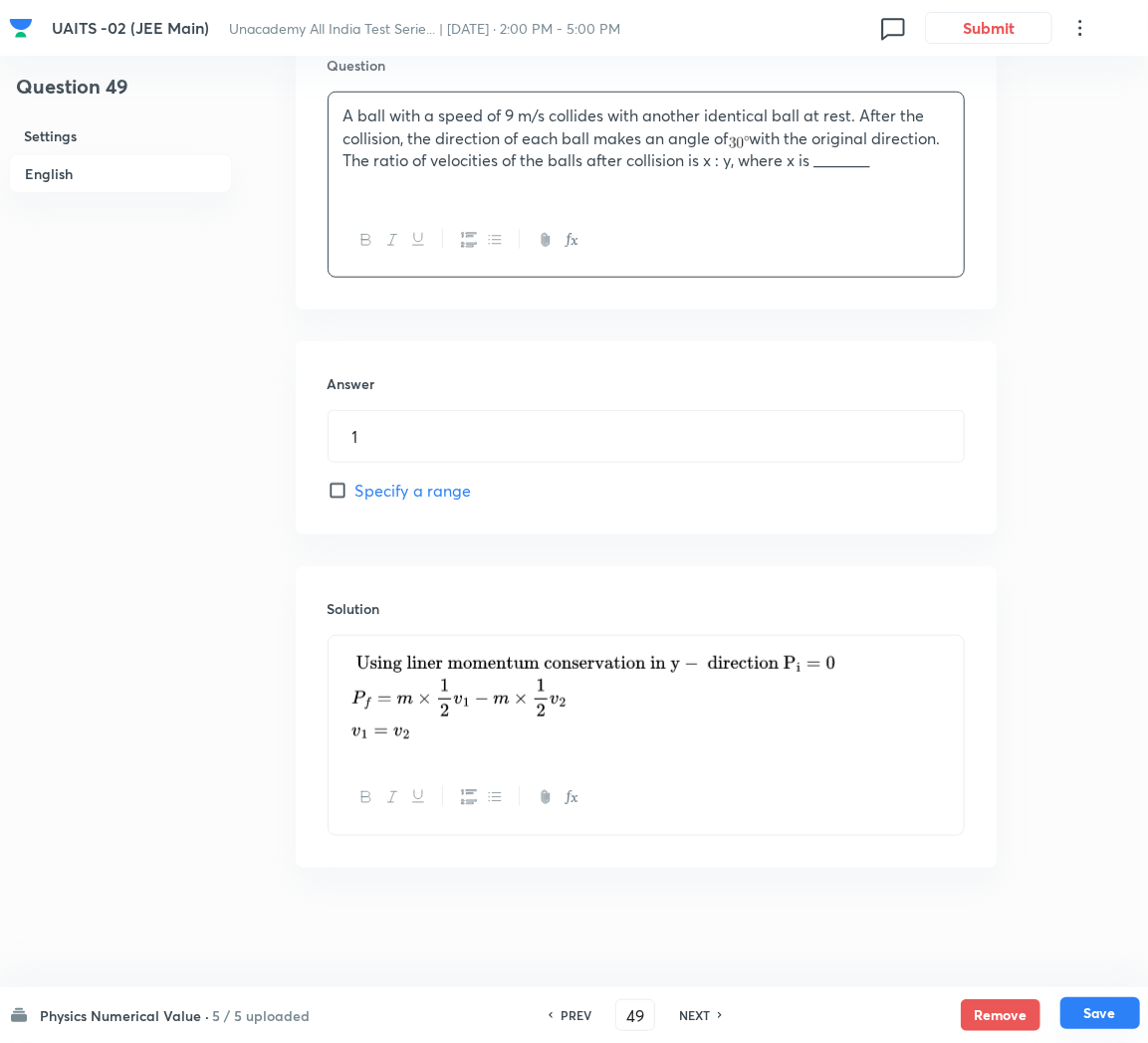scroll, scrollTop: 627, scrollLeft: 0, axis: vertical 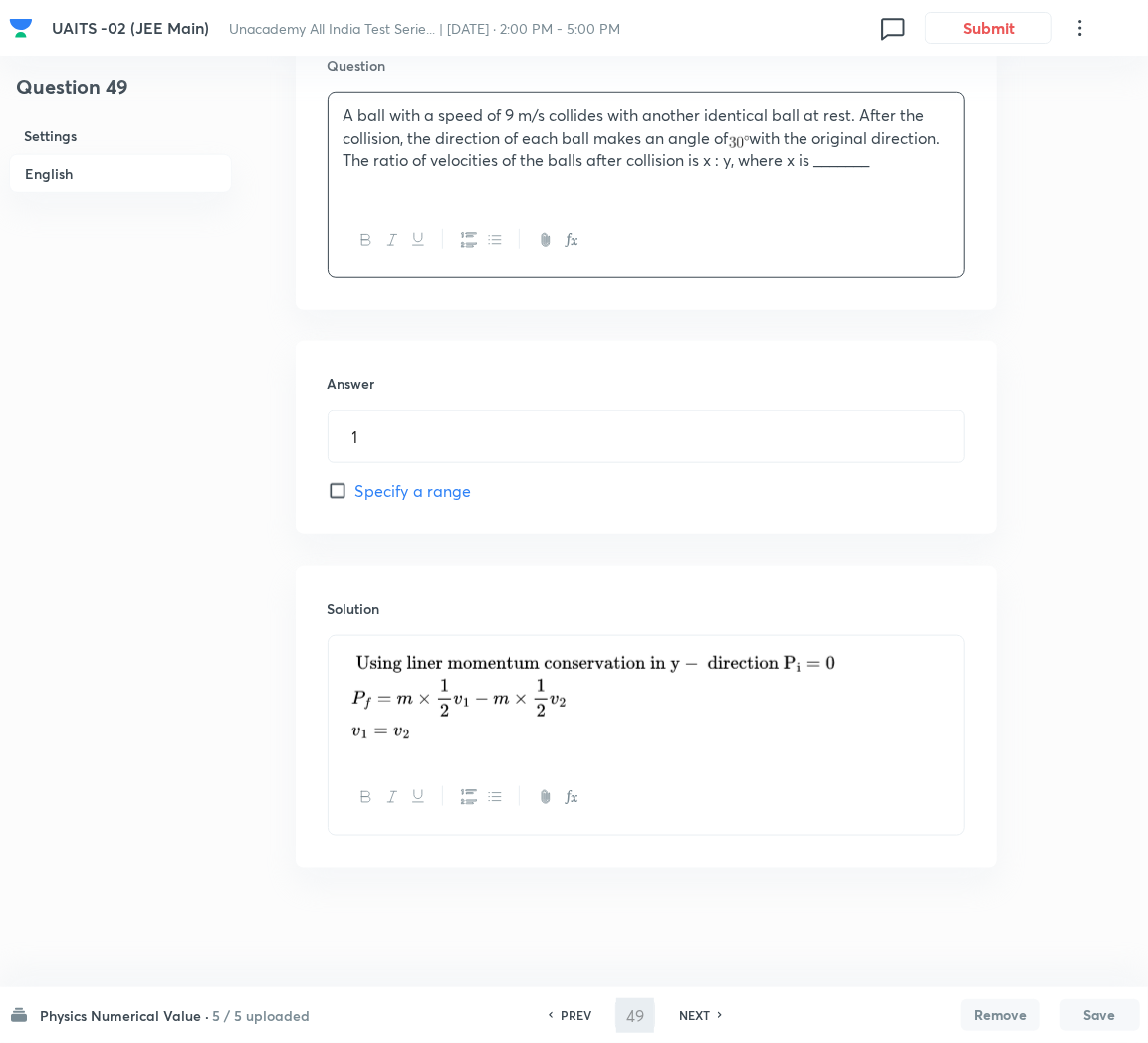 type on "50" 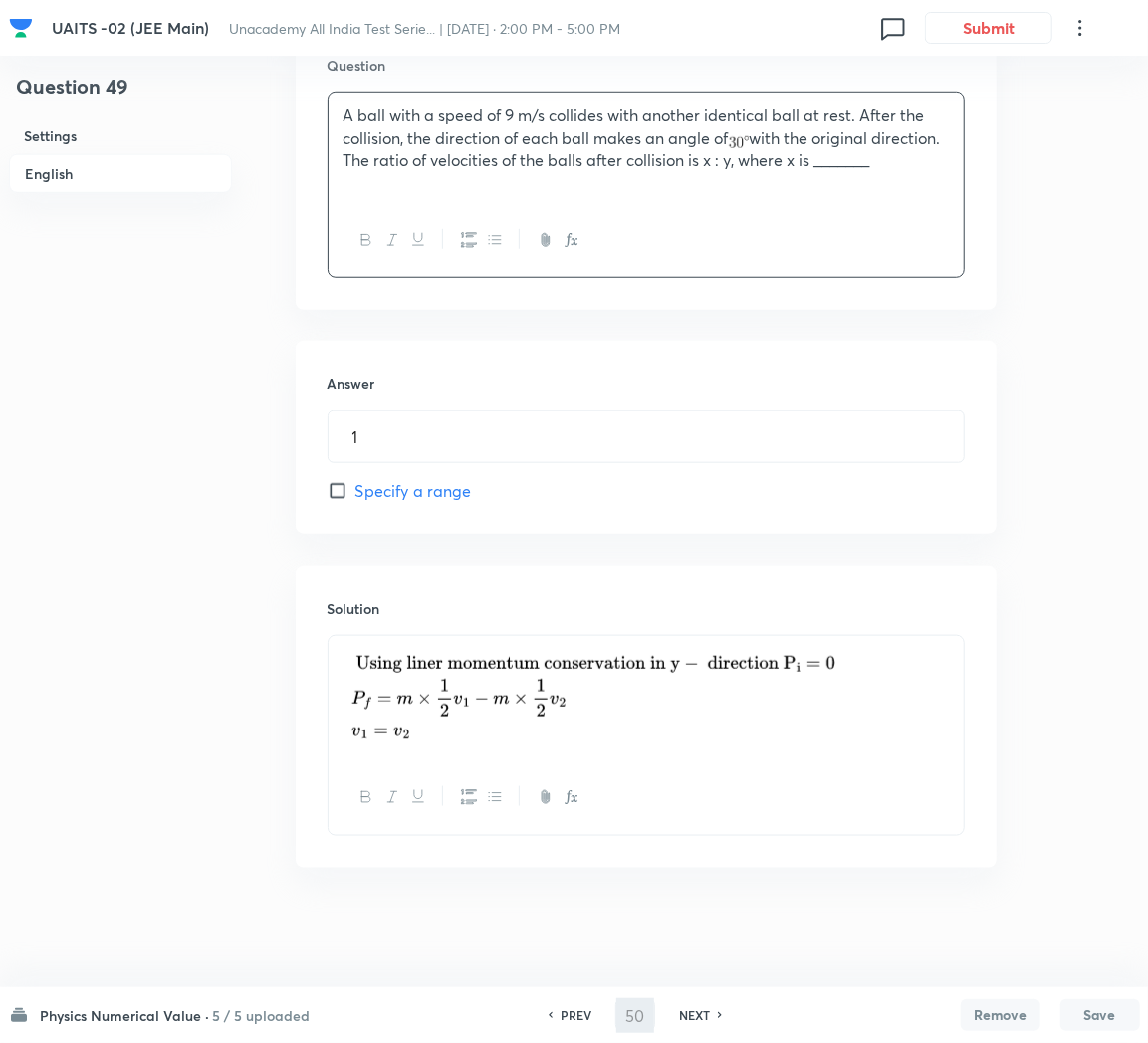 type on "9" 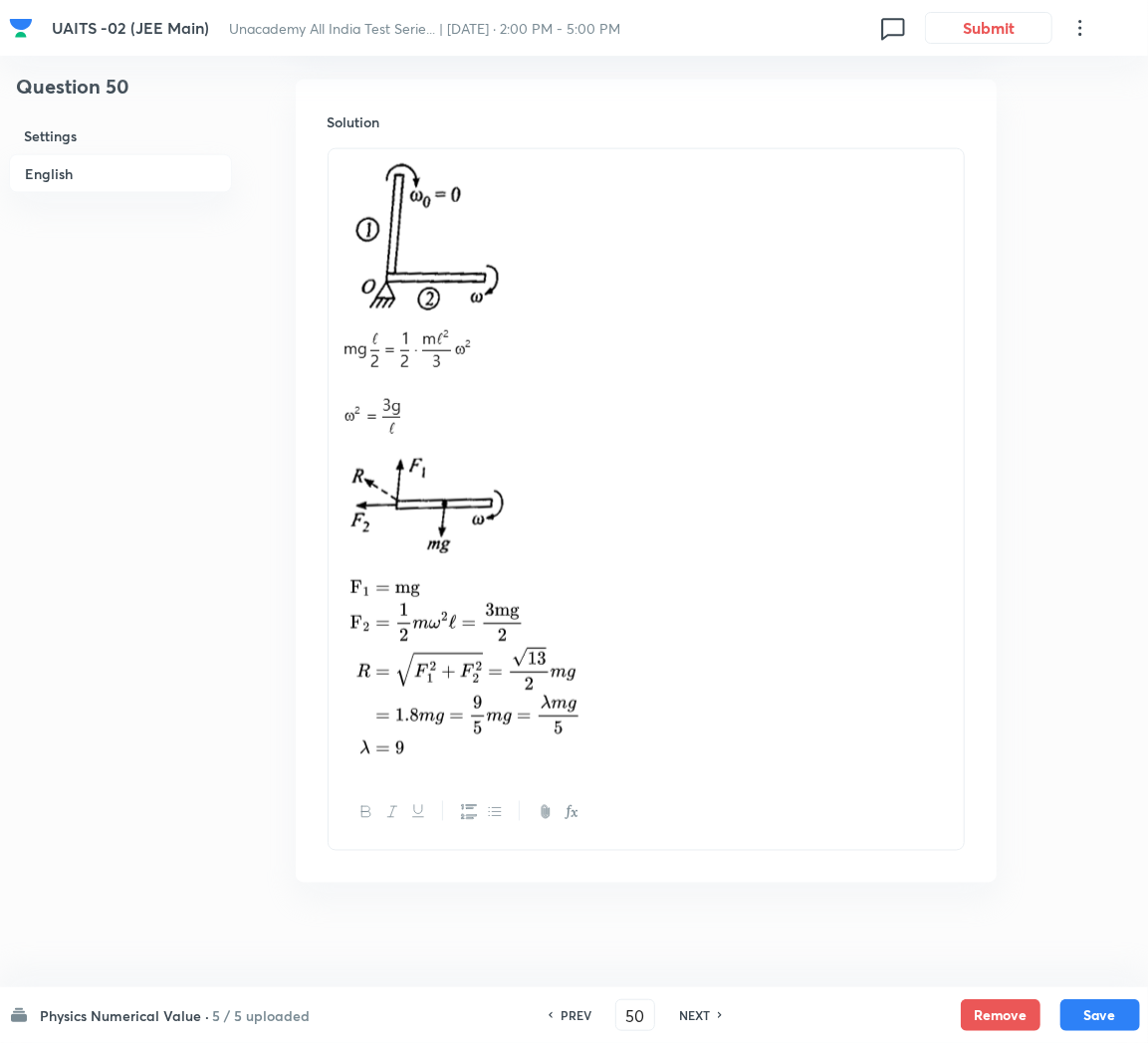 scroll, scrollTop: 1127, scrollLeft: 0, axis: vertical 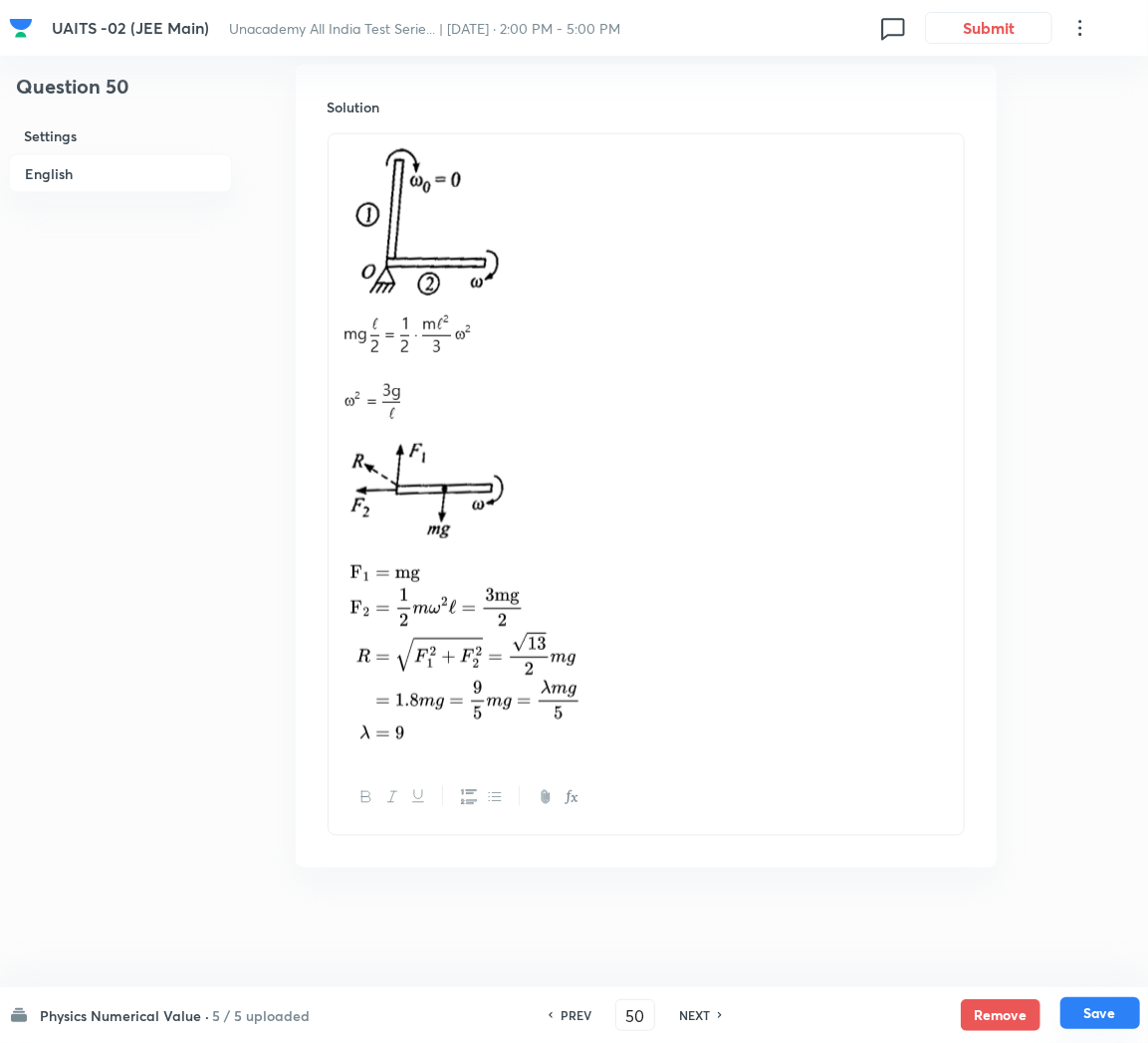 click on "Save" at bounding box center (1100, 1013) 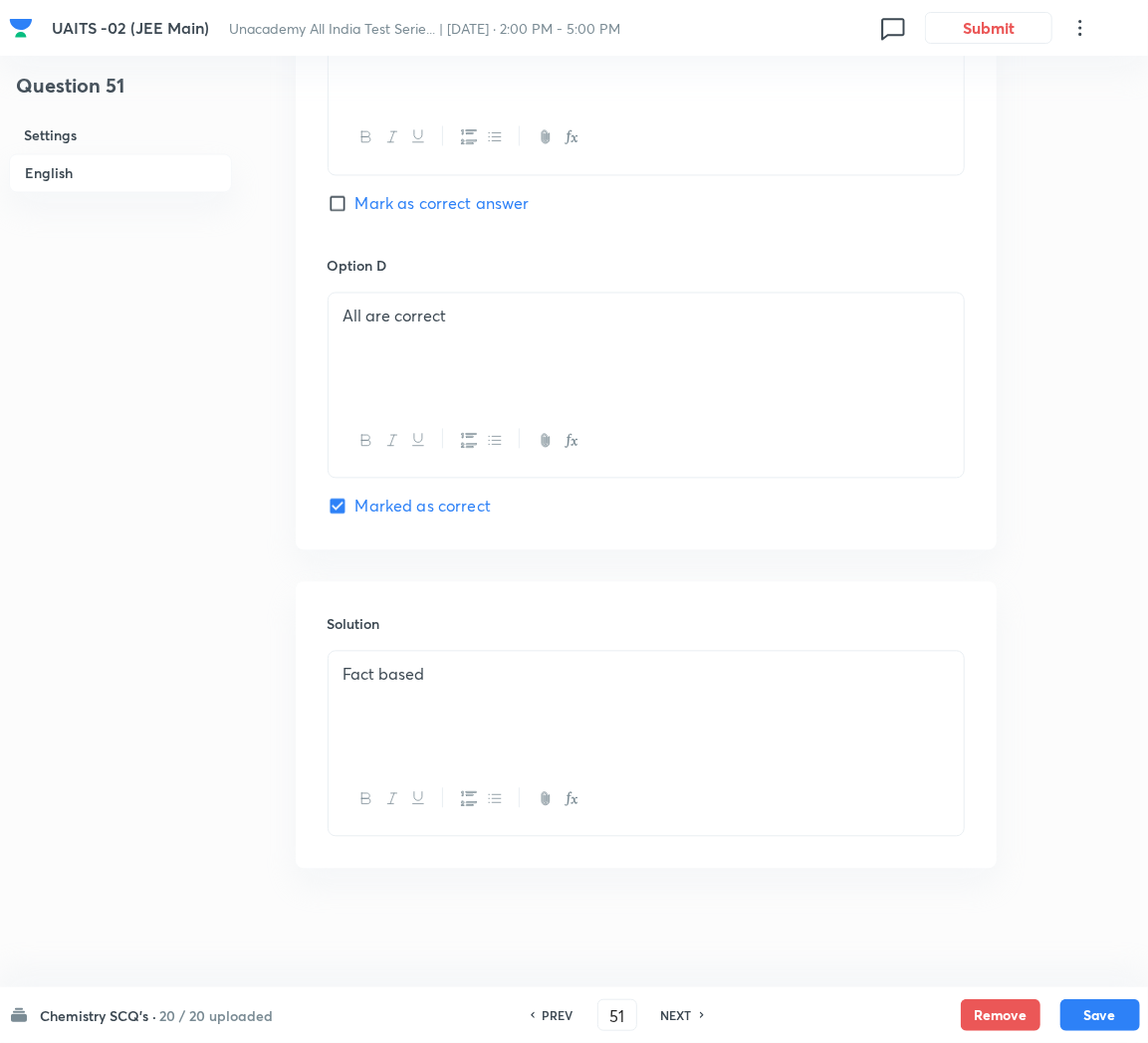 scroll, scrollTop: 1682, scrollLeft: 0, axis: vertical 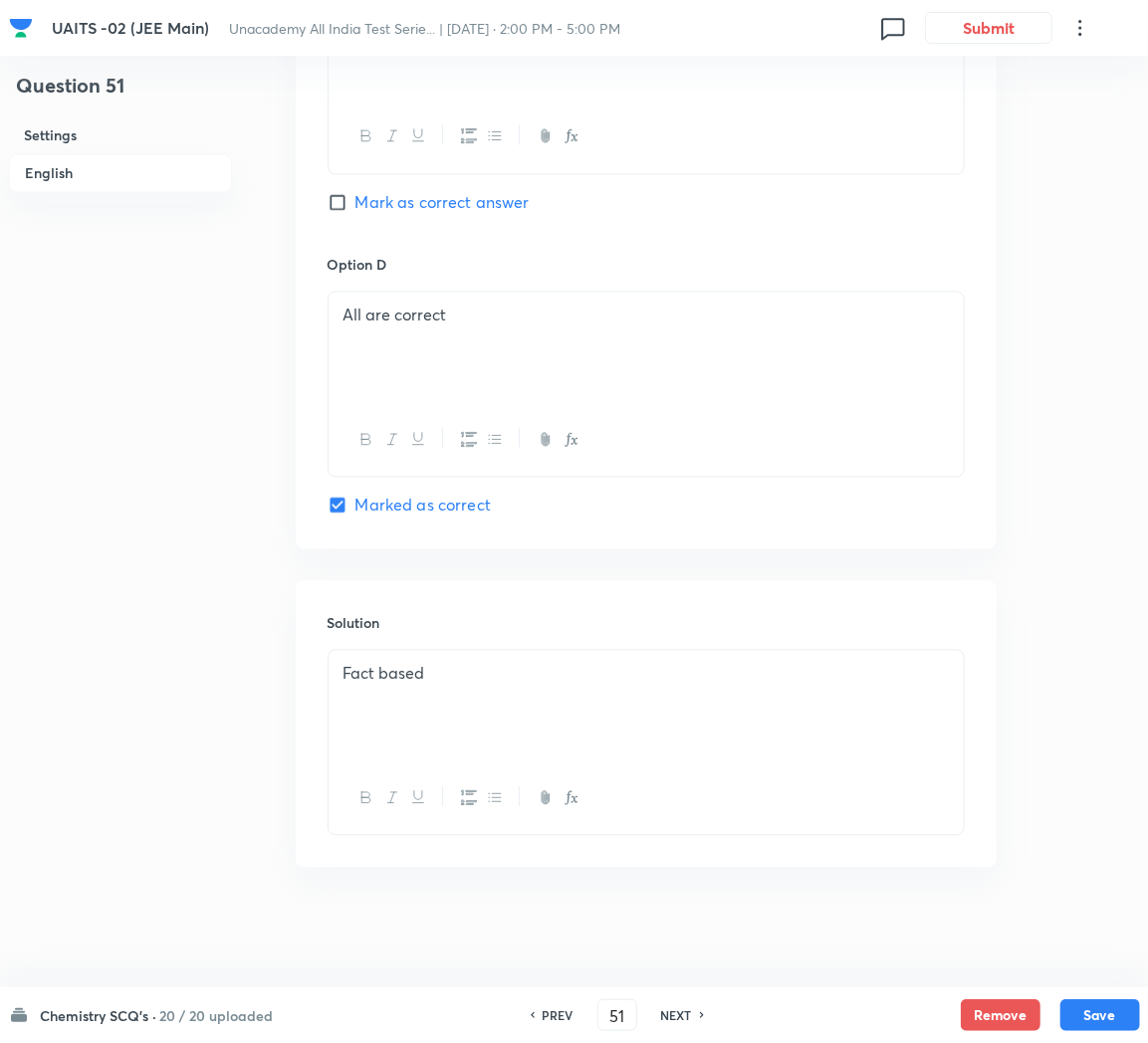 click on "NEXT" at bounding box center [676, 1015] 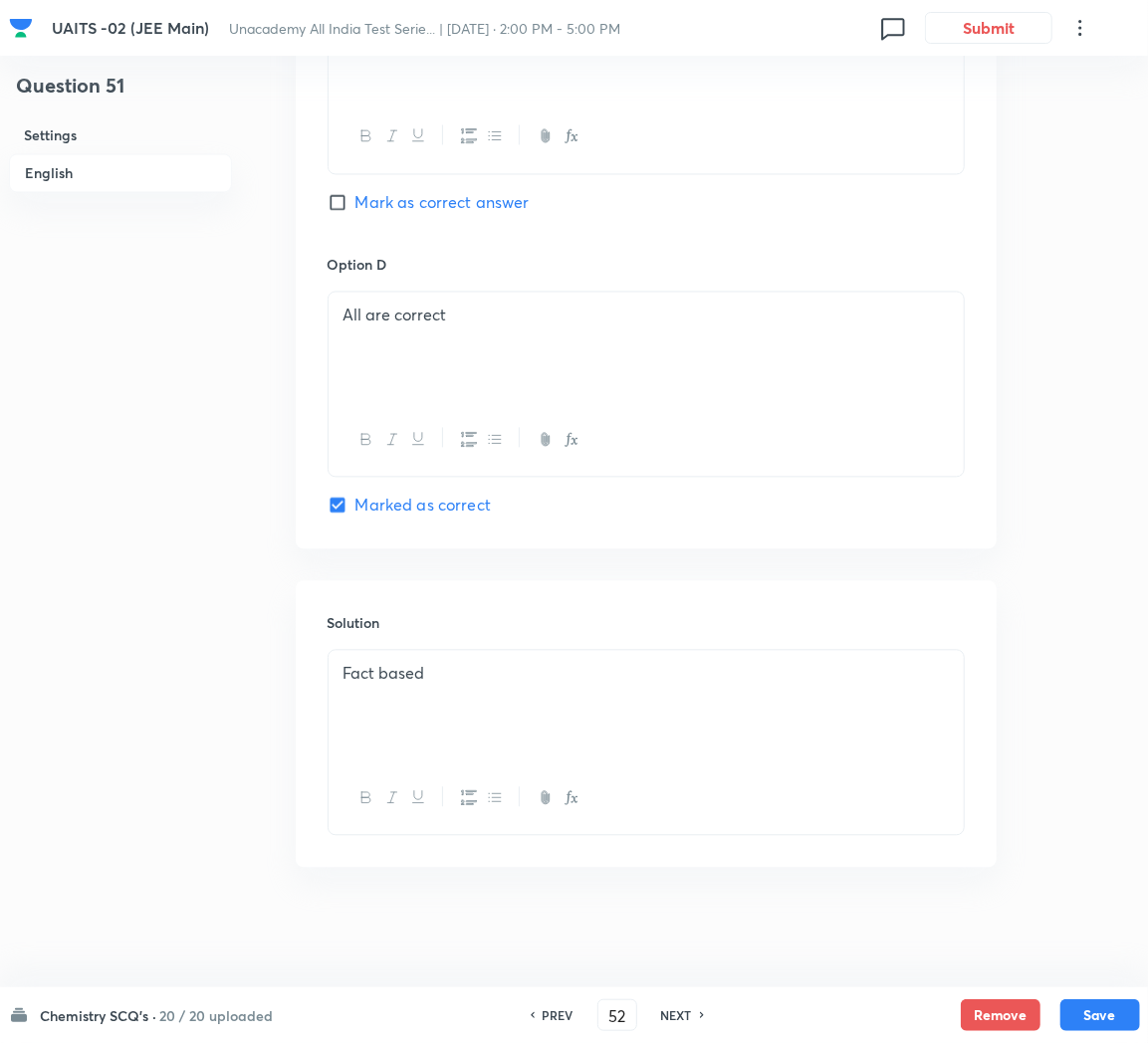 checkbox on "true" 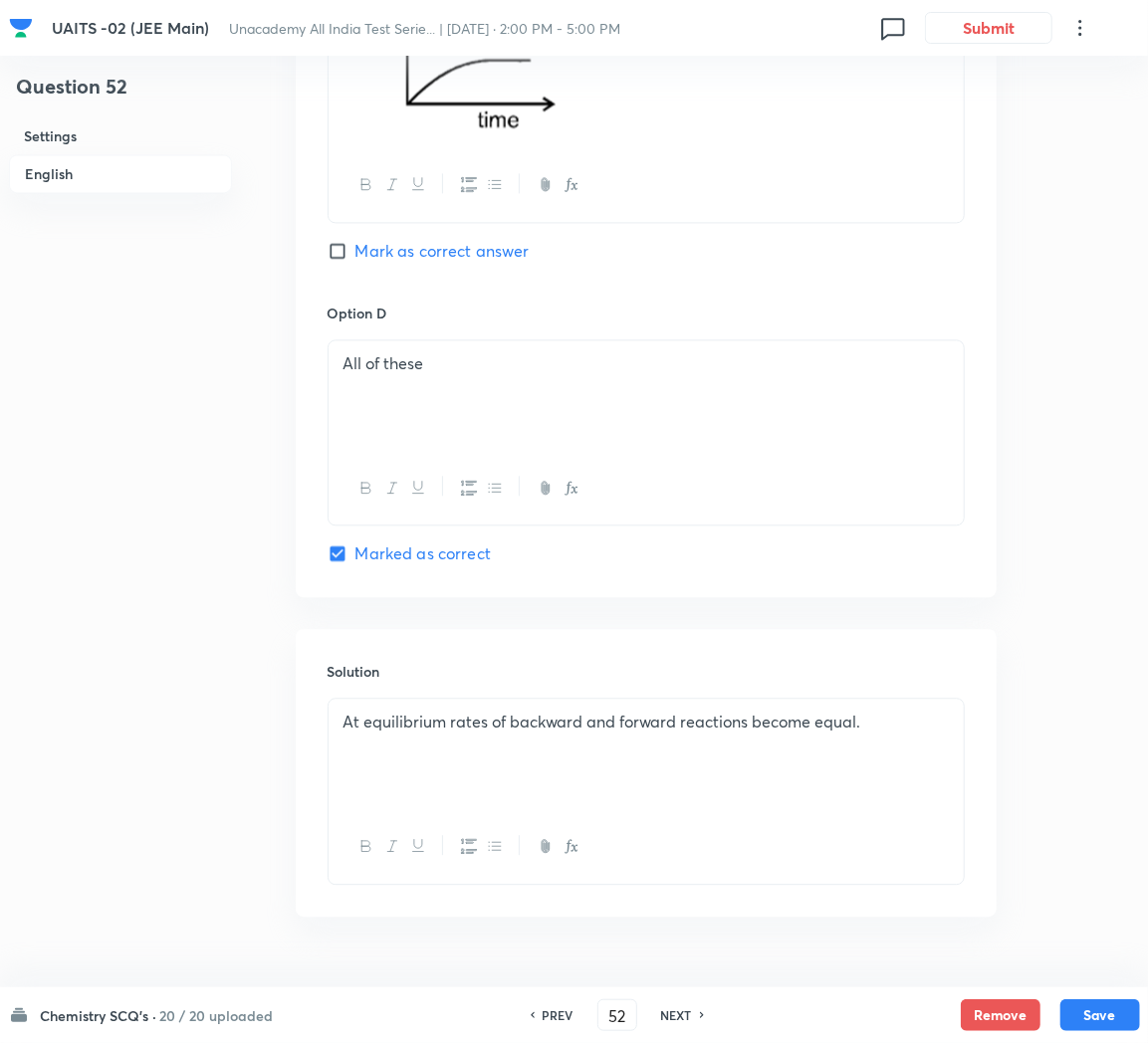 scroll, scrollTop: 1936, scrollLeft: 0, axis: vertical 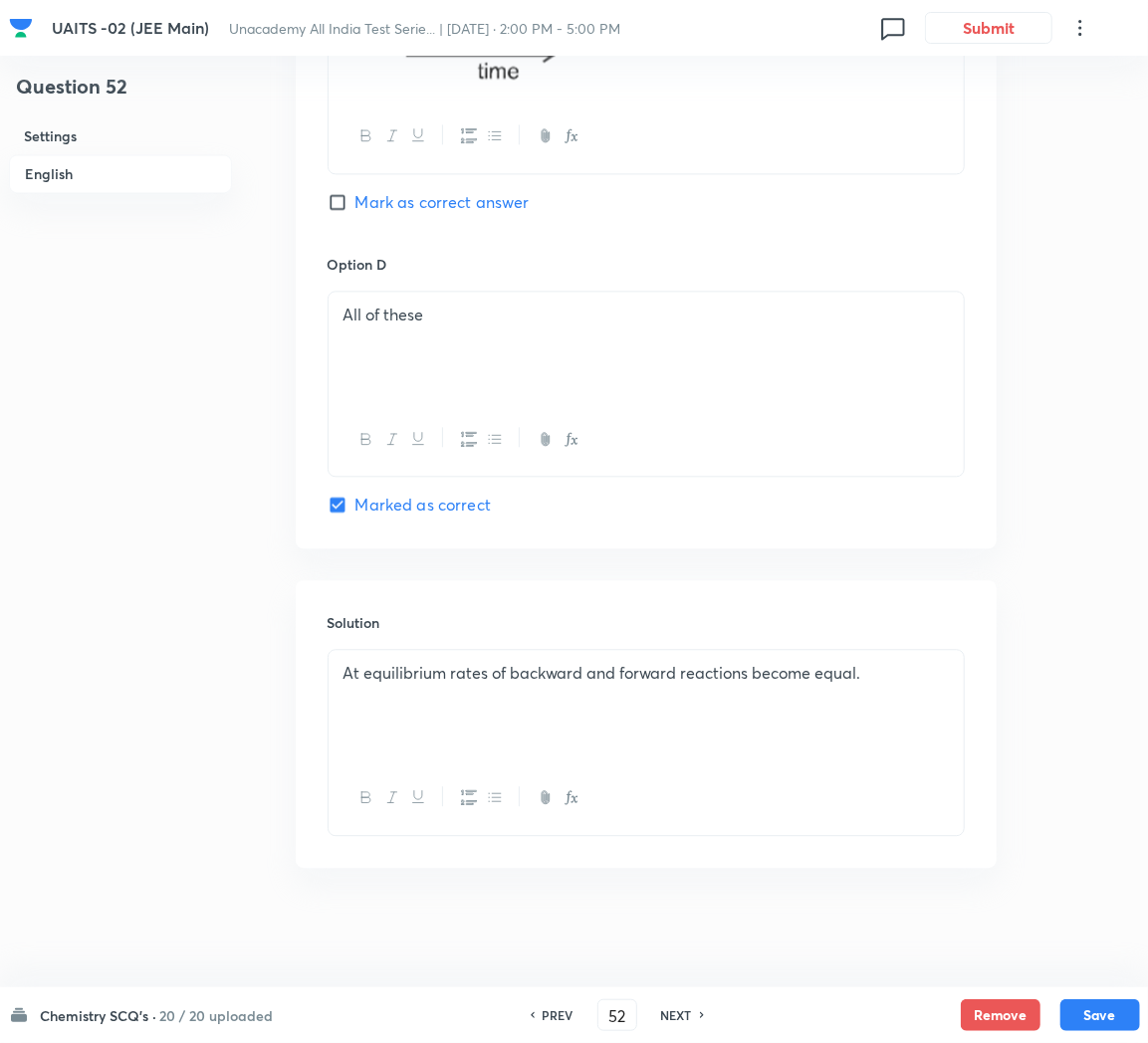 click on "NEXT" at bounding box center [676, 1015] 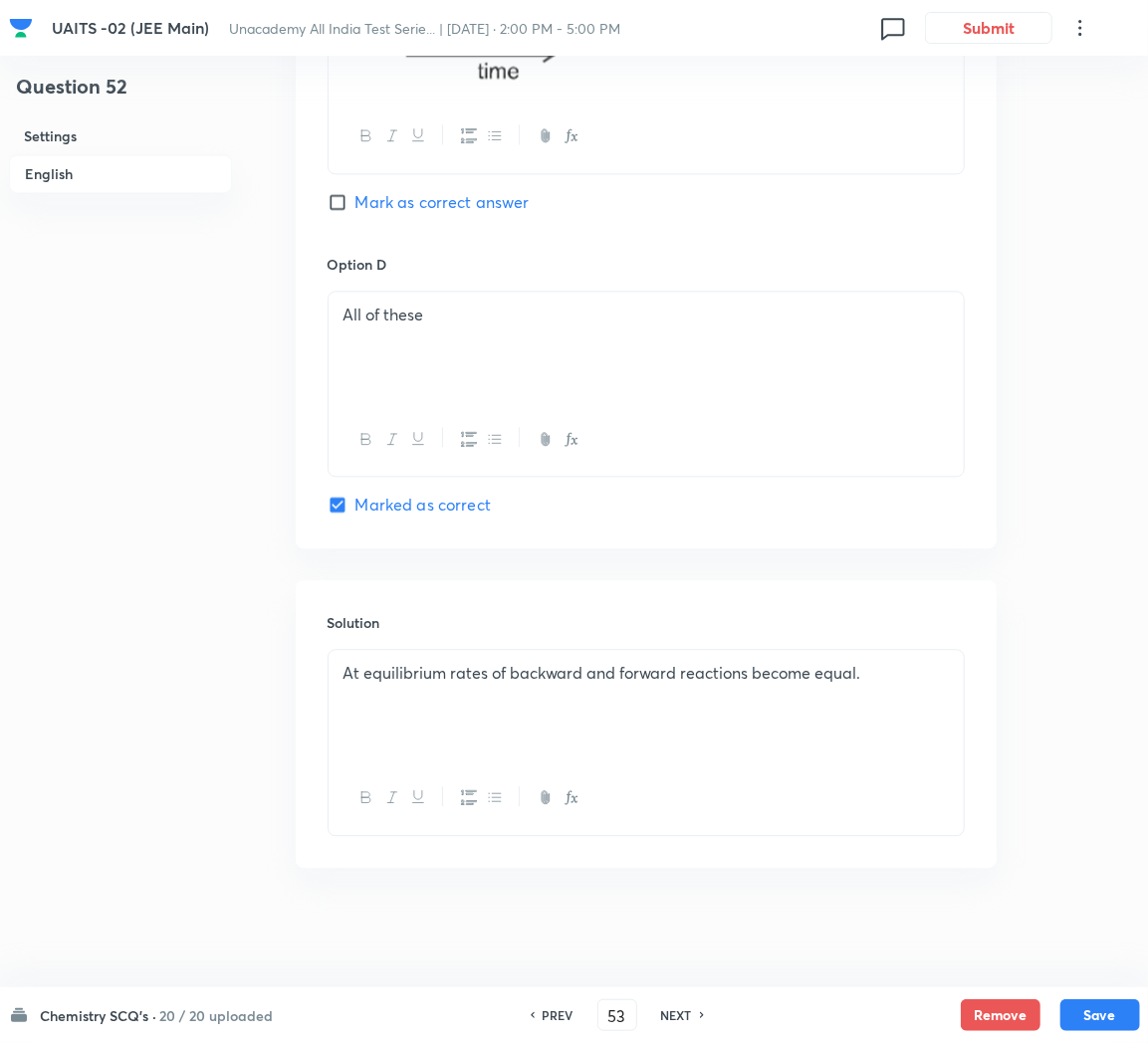 checkbox on "true" 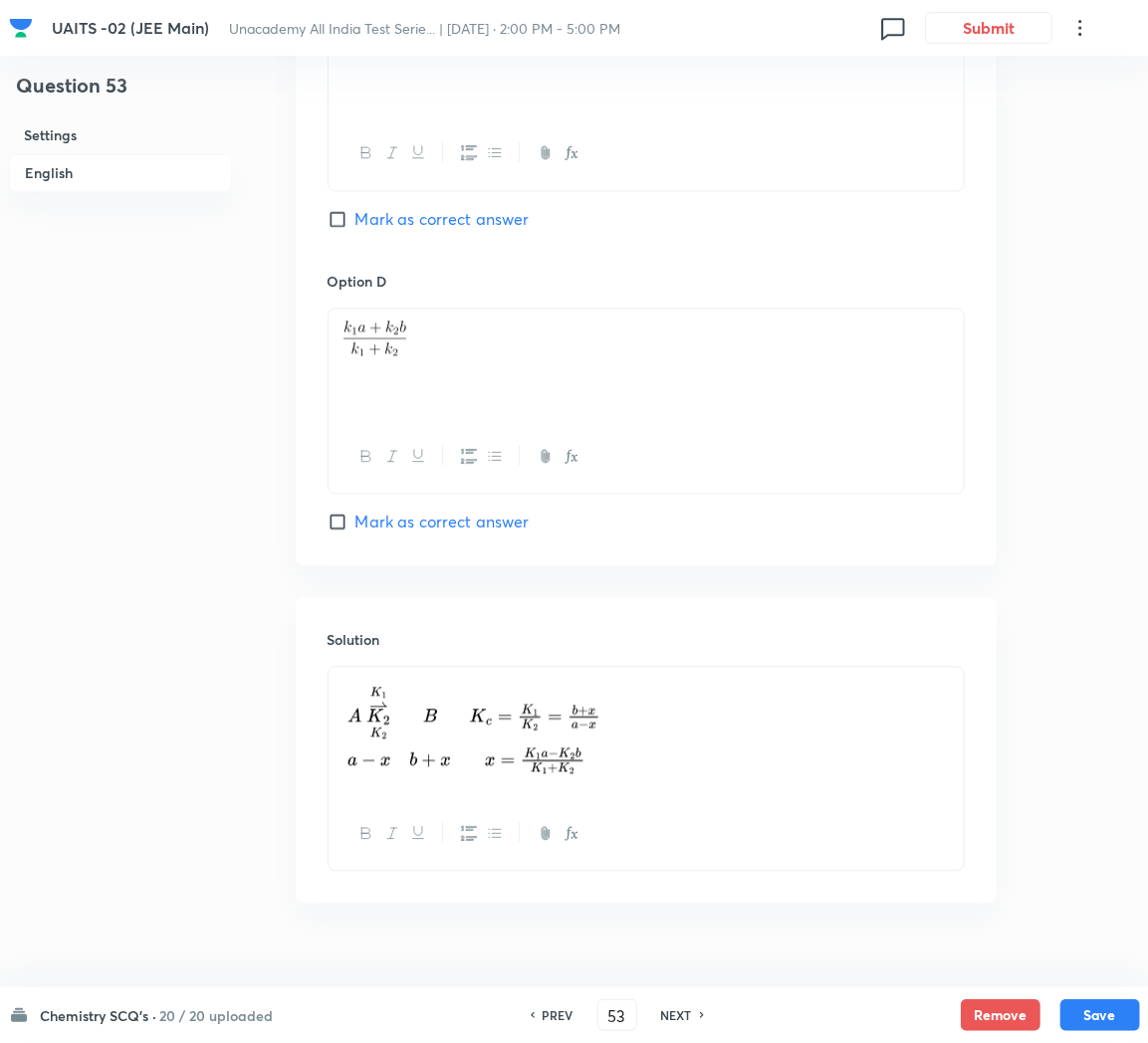 scroll, scrollTop: 1709, scrollLeft: 0, axis: vertical 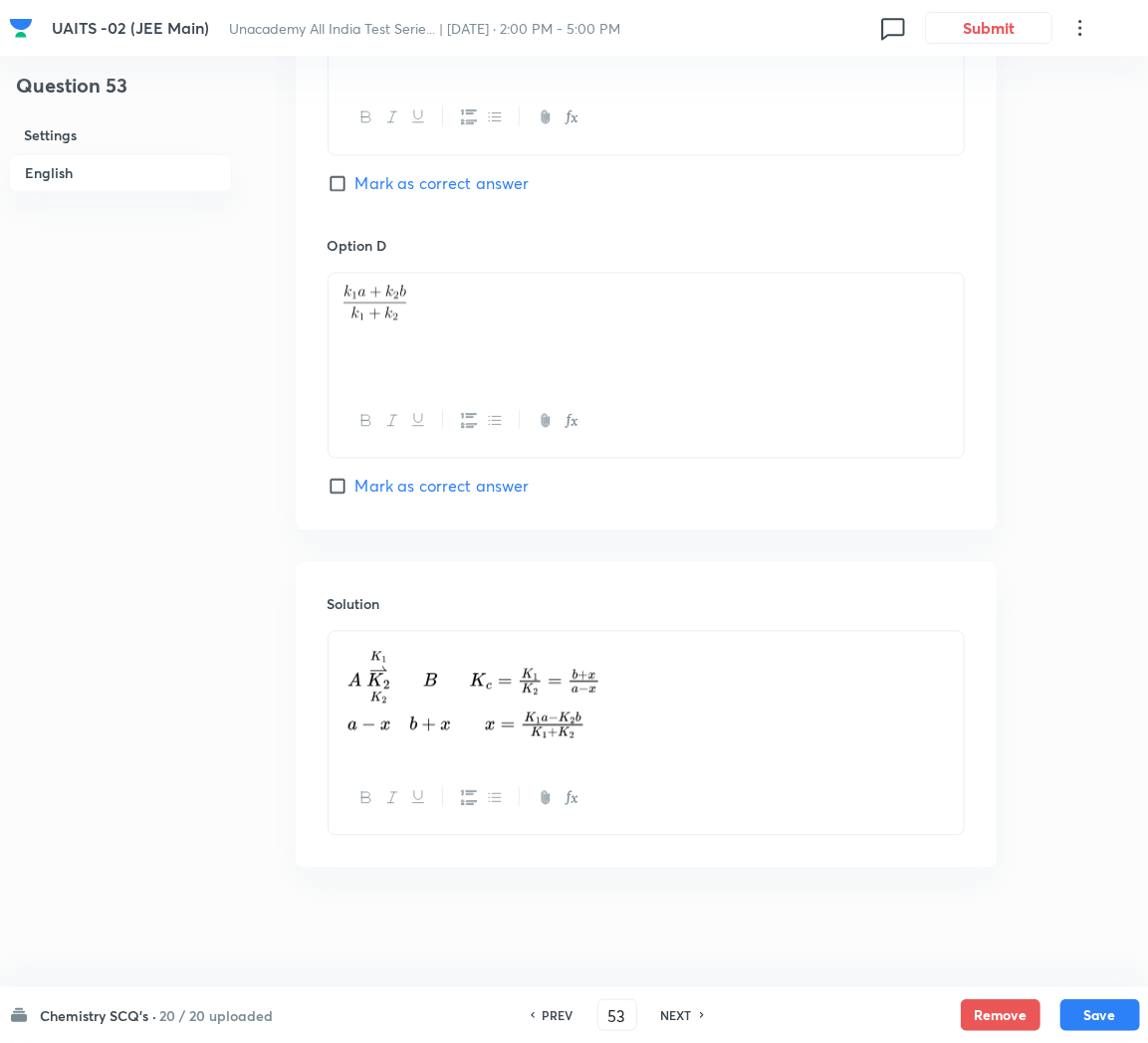 click on "NEXT" at bounding box center [676, 1015] 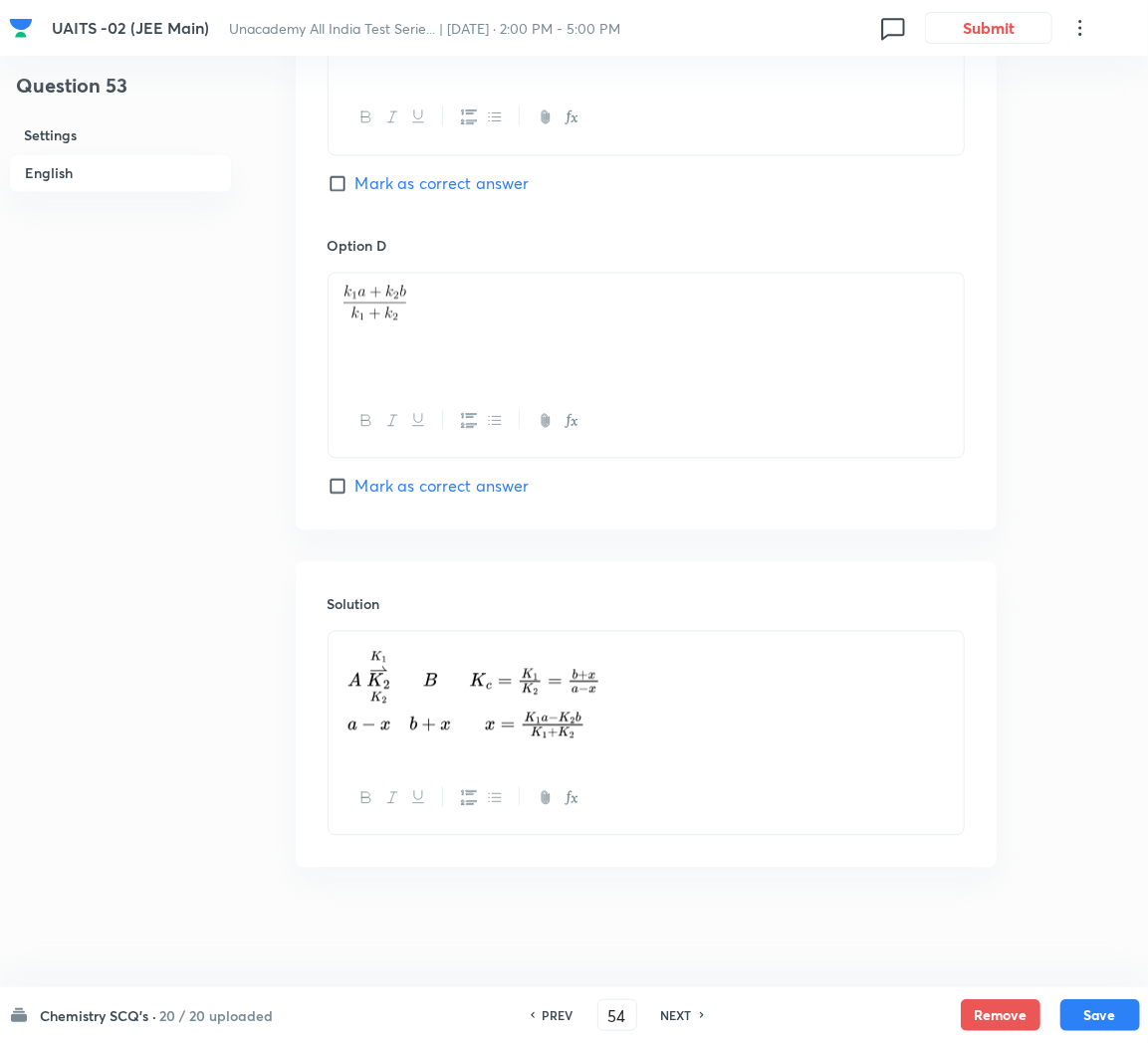 checkbox on "true" 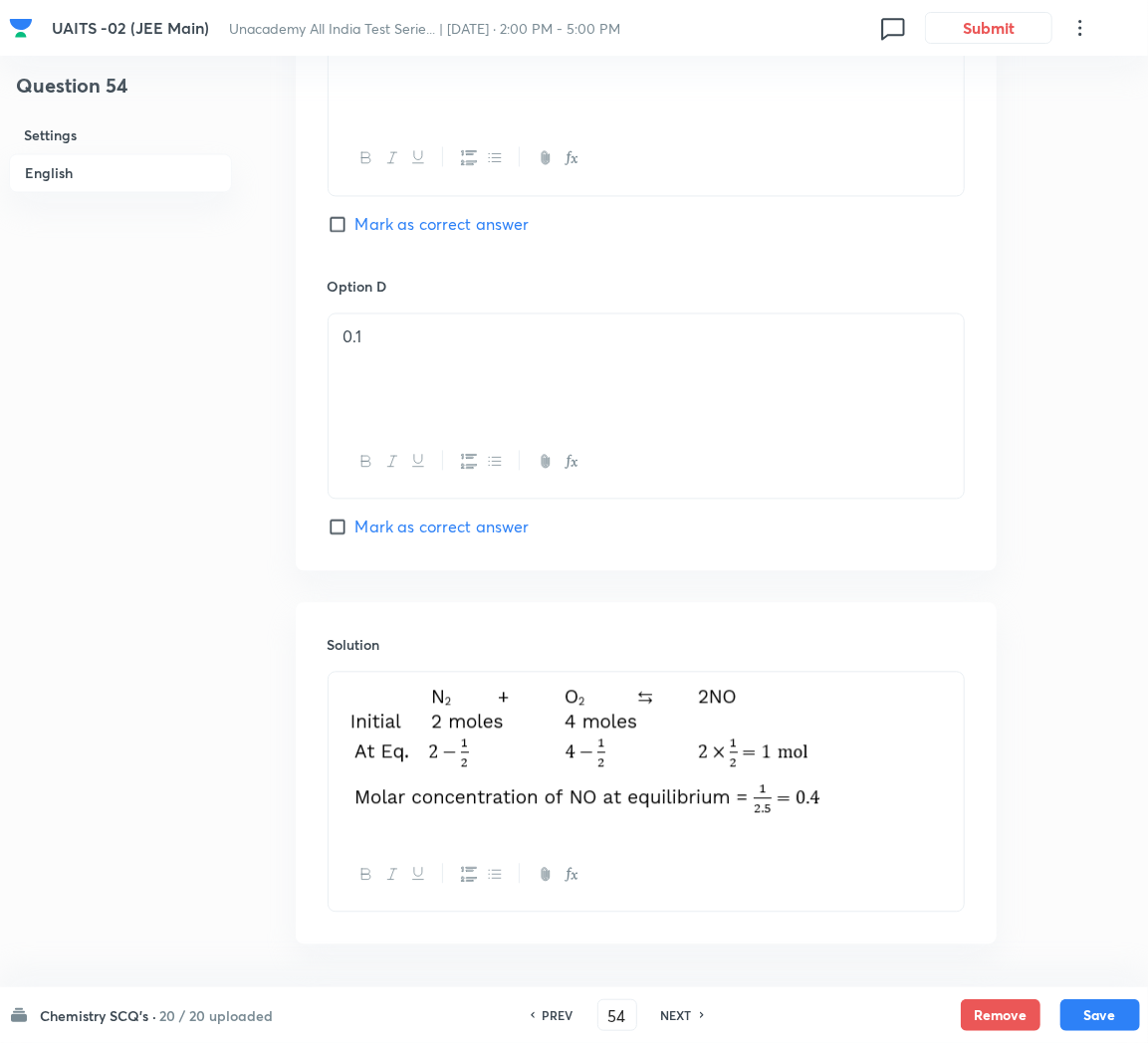 scroll, scrollTop: 1739, scrollLeft: 0, axis: vertical 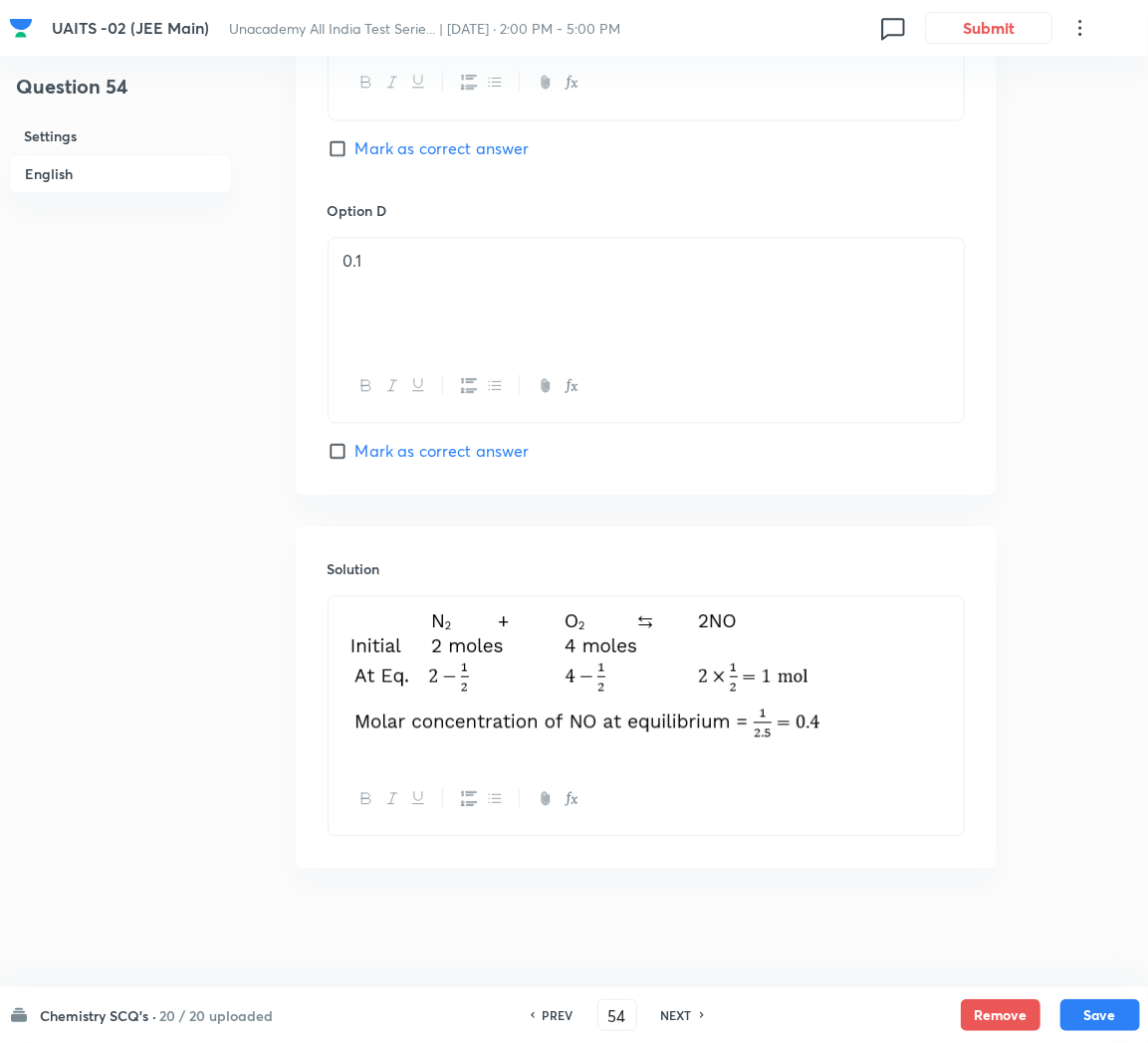 click on "NEXT" at bounding box center [676, 1015] 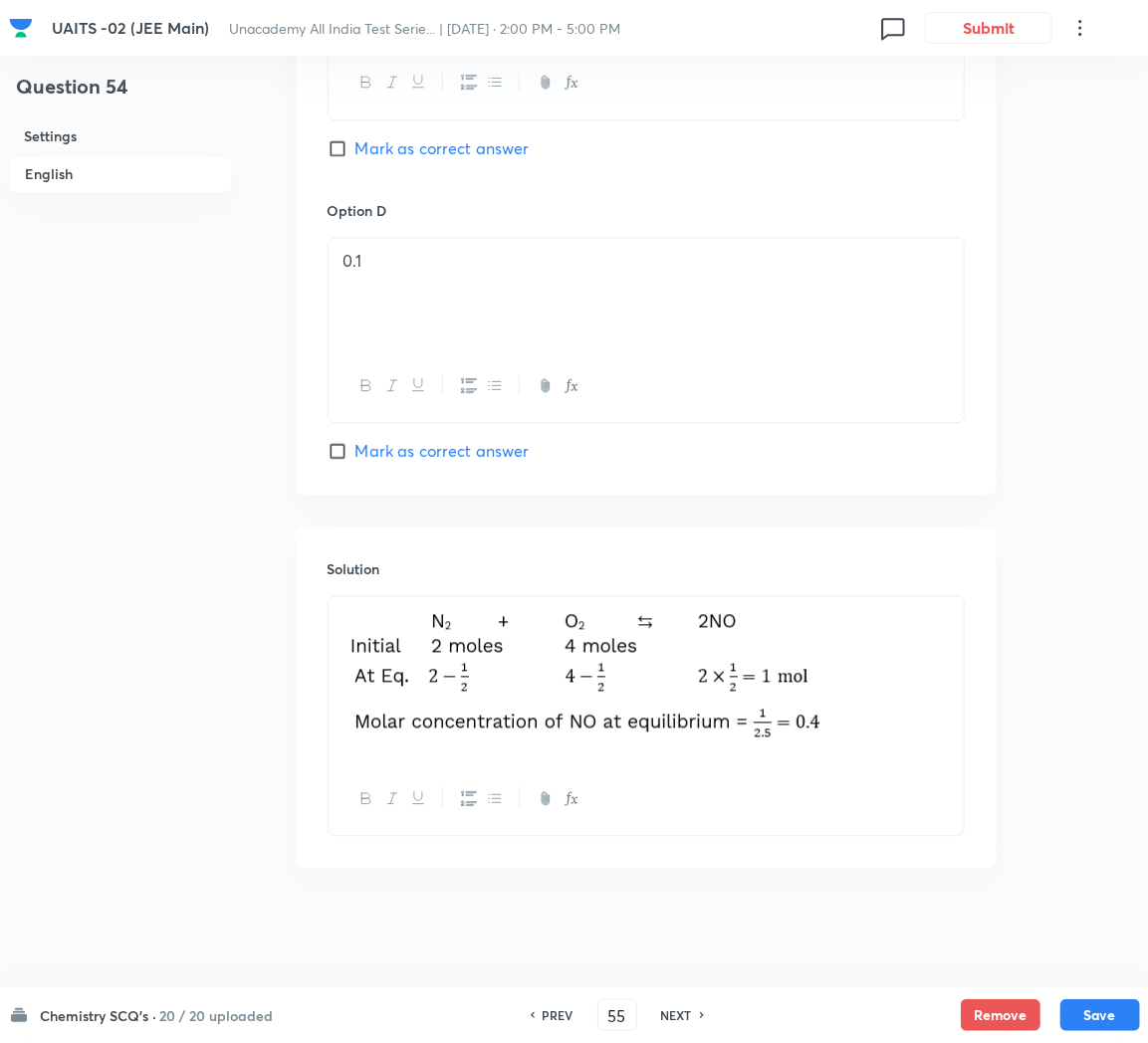 checkbox on "true" 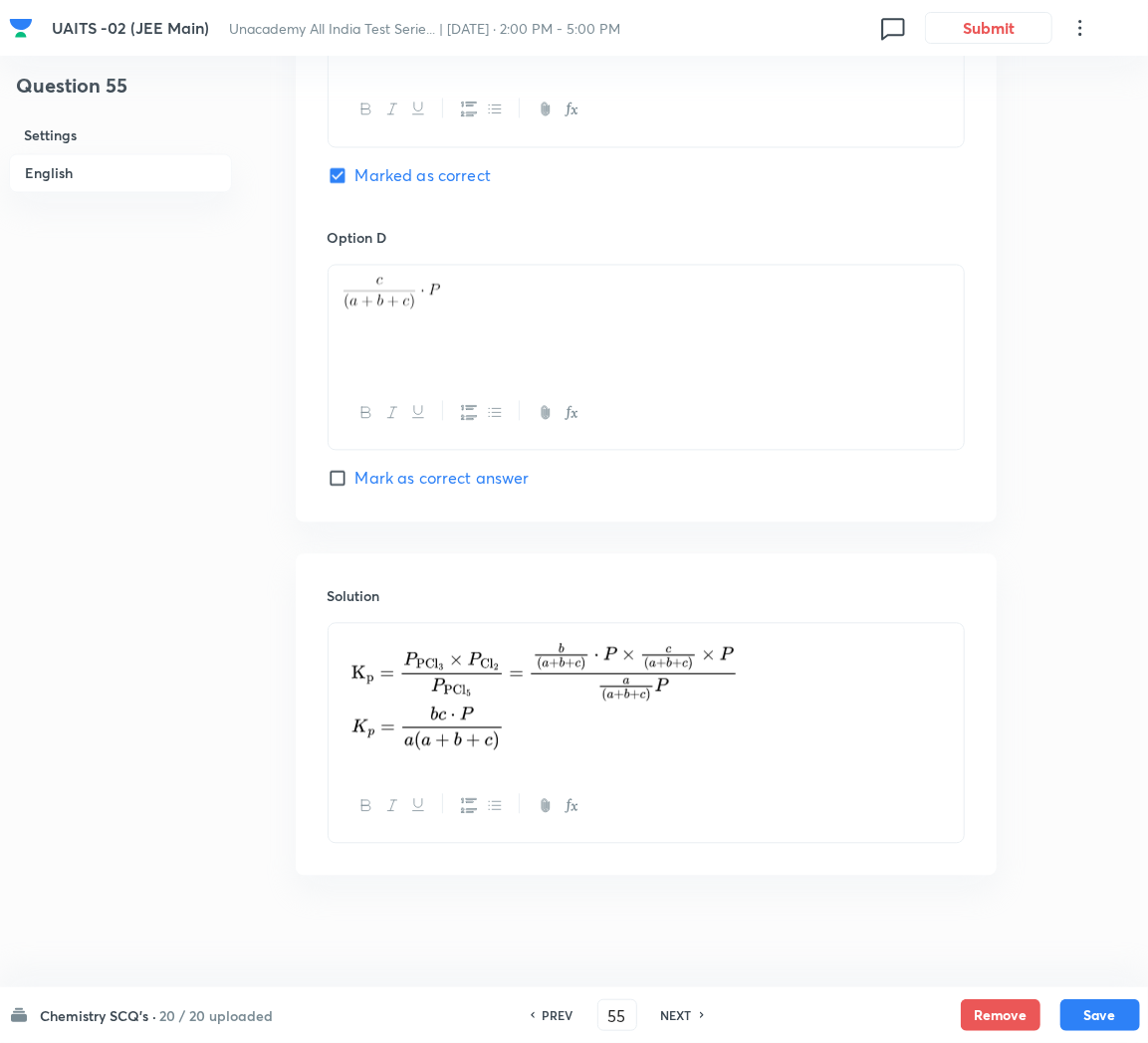 scroll, scrollTop: 1716, scrollLeft: 0, axis: vertical 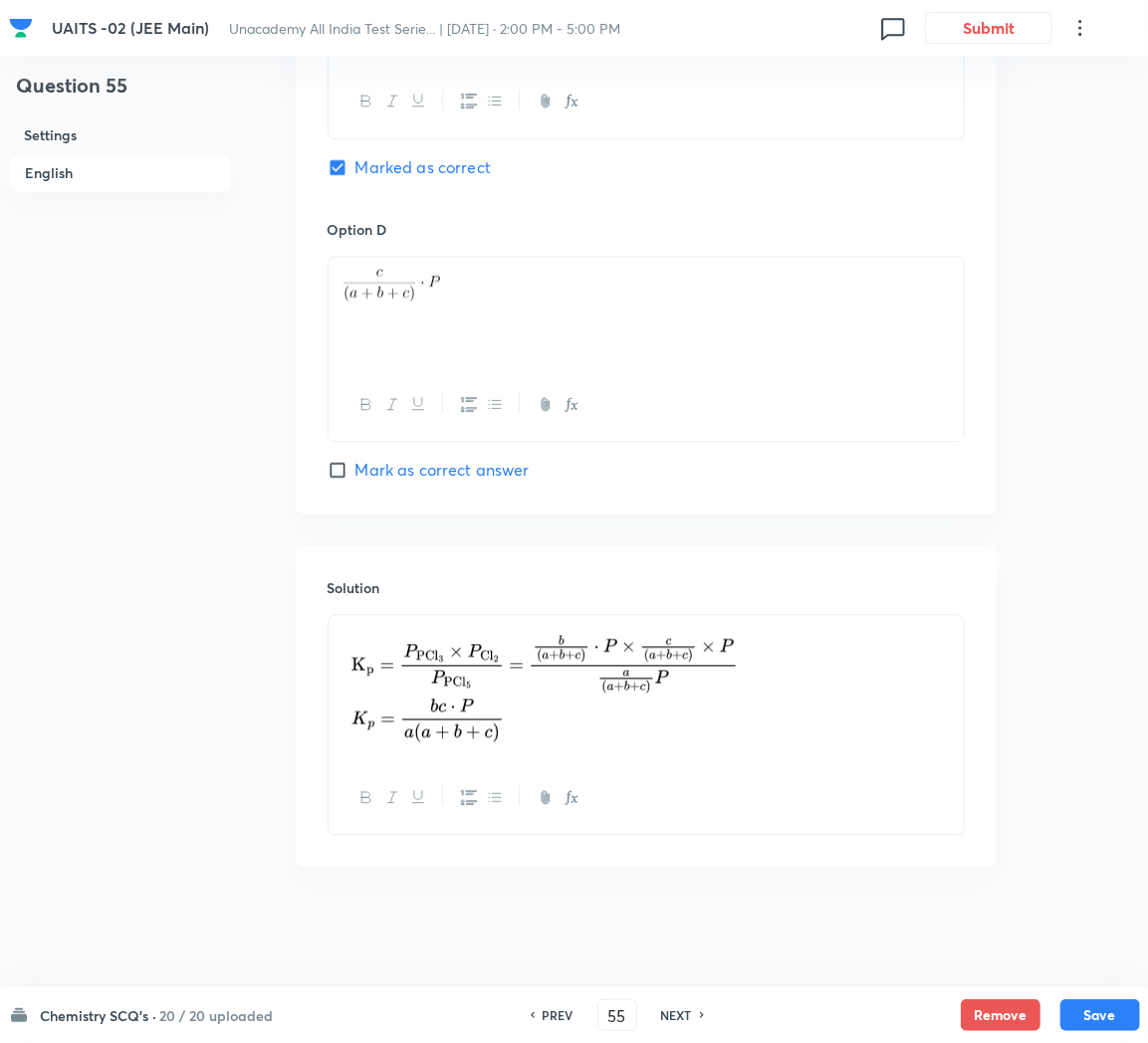 click on "NEXT" at bounding box center (676, 1015) 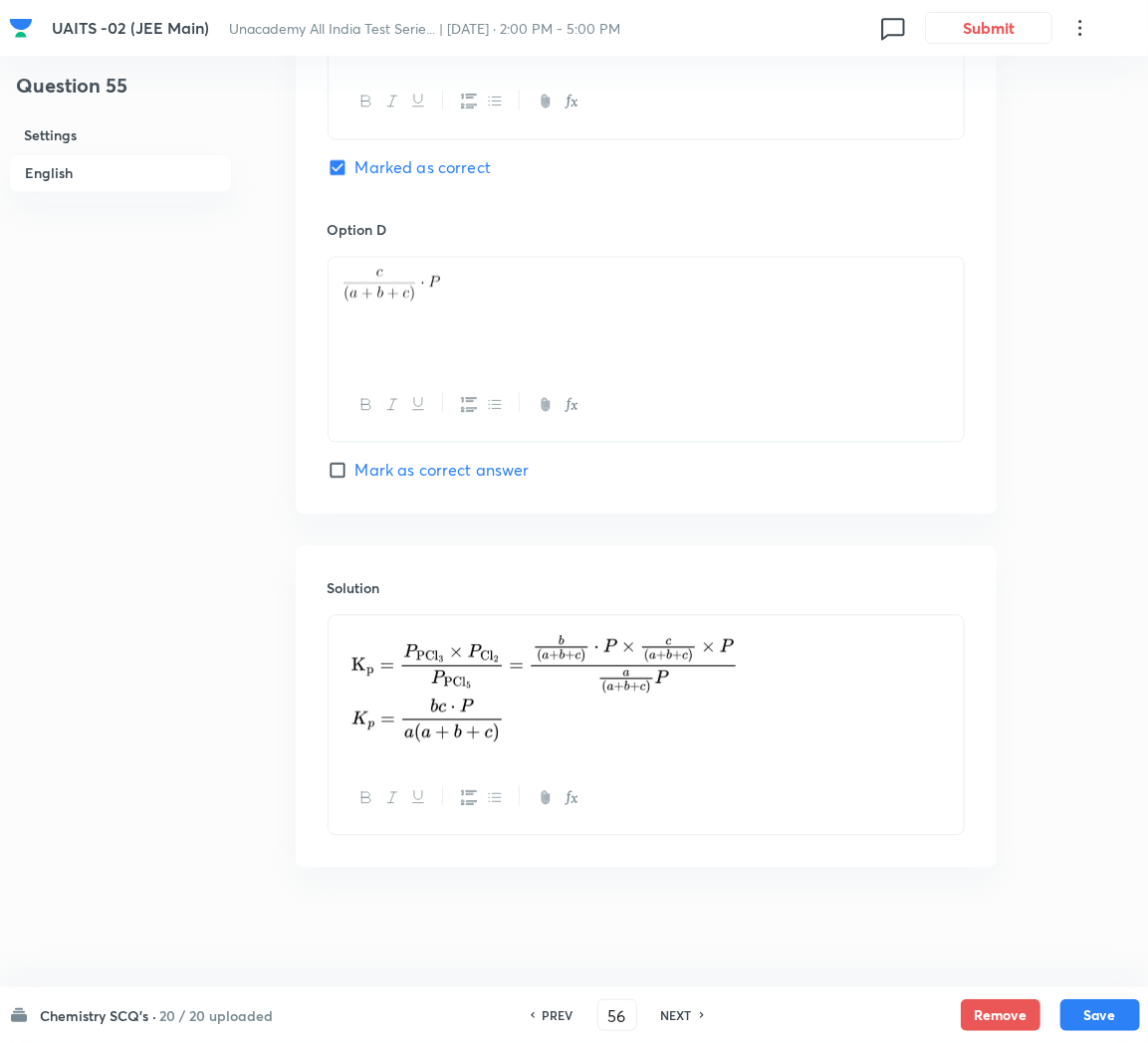 checkbox on "true" 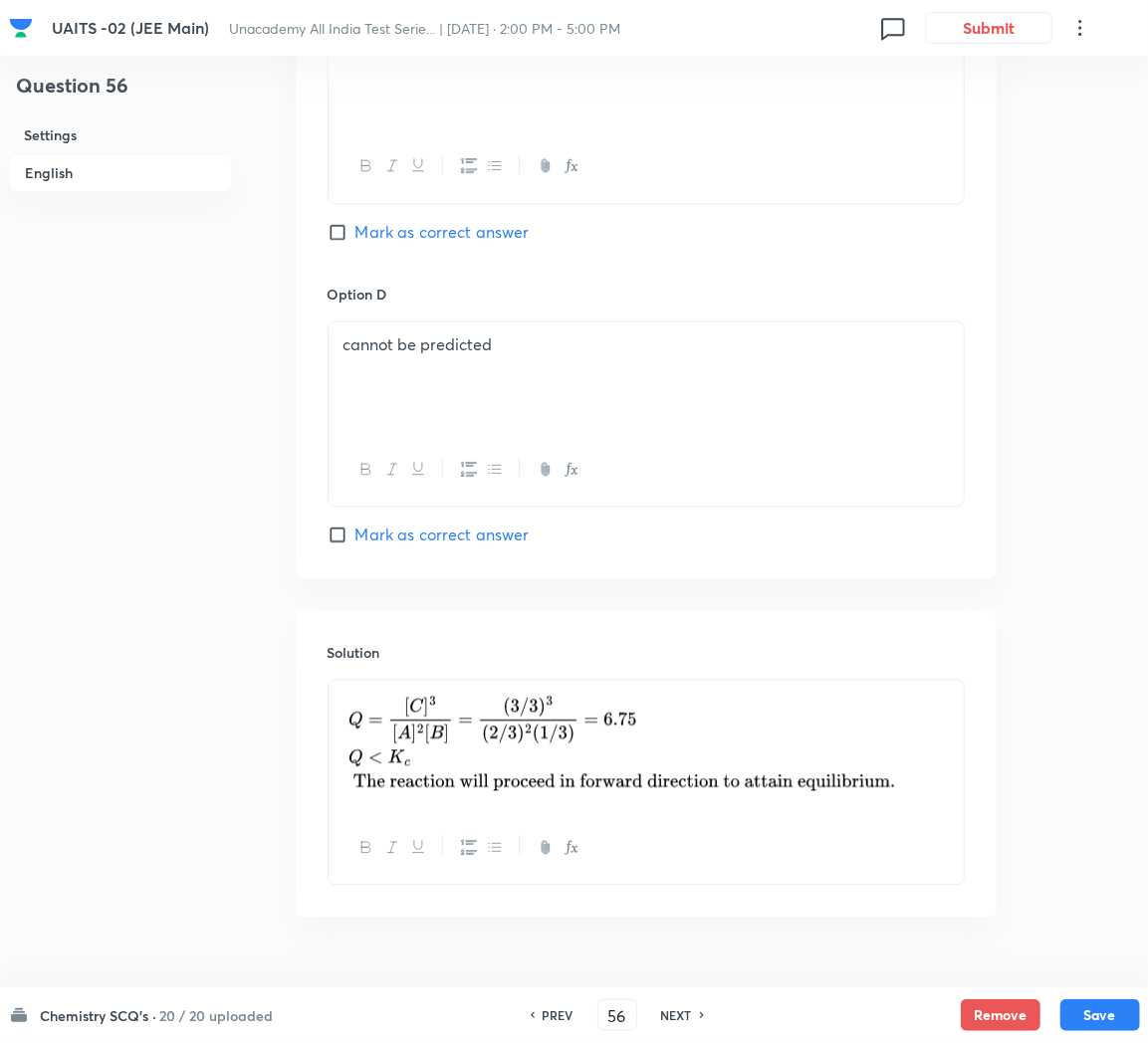 scroll, scrollTop: 1702, scrollLeft: 0, axis: vertical 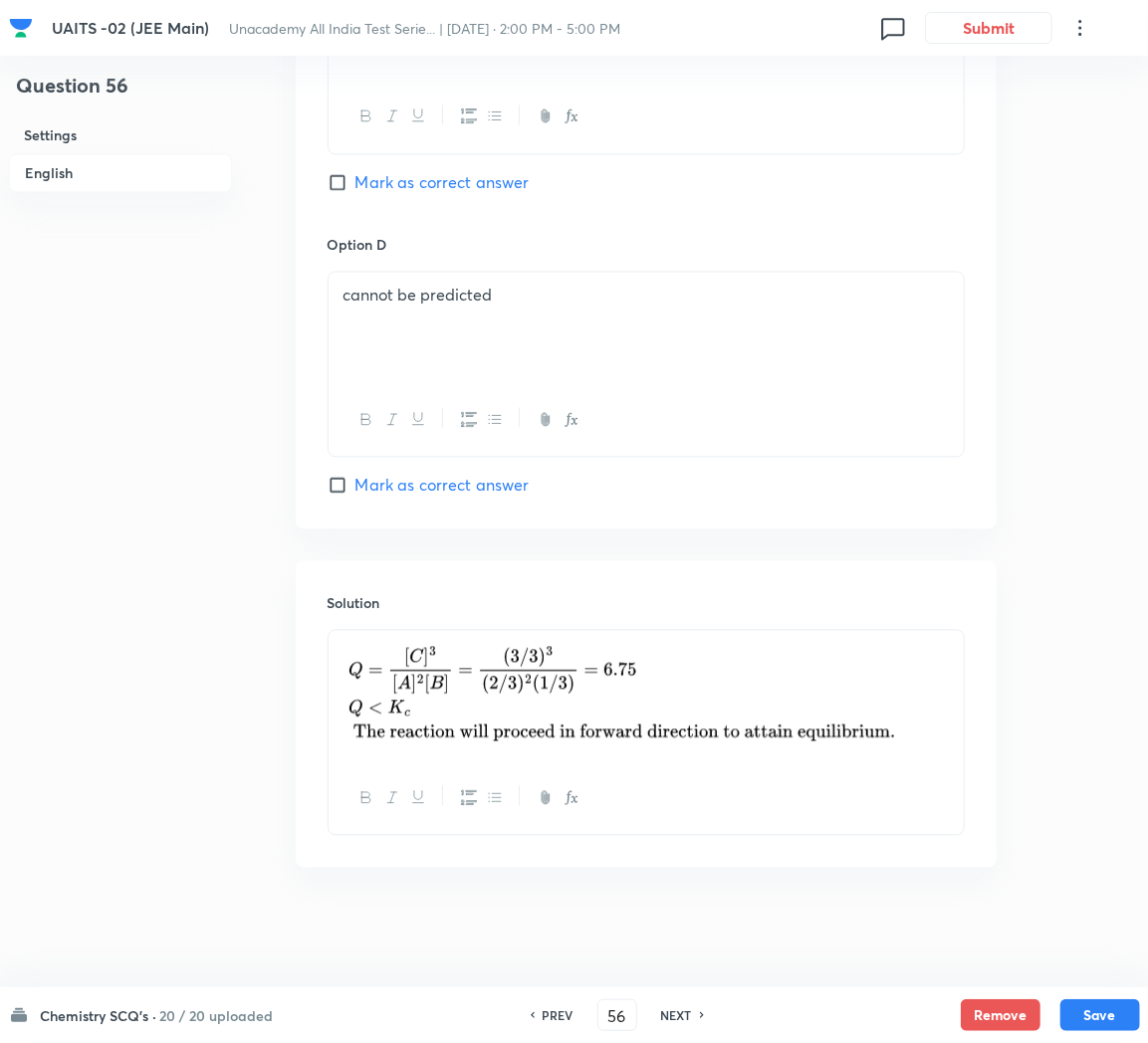 click on "NEXT" at bounding box center (676, 1015) 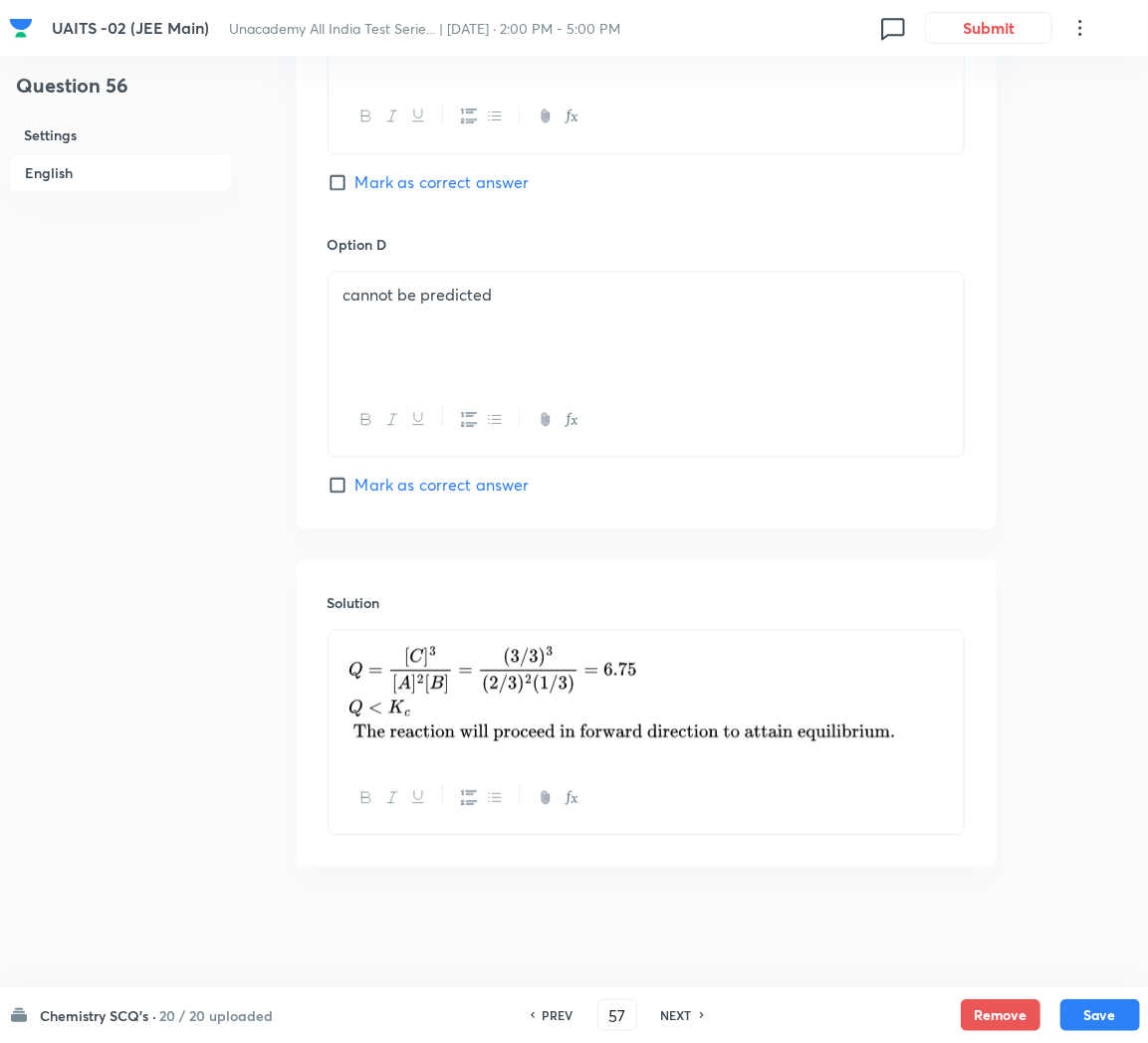 checkbox on "true" 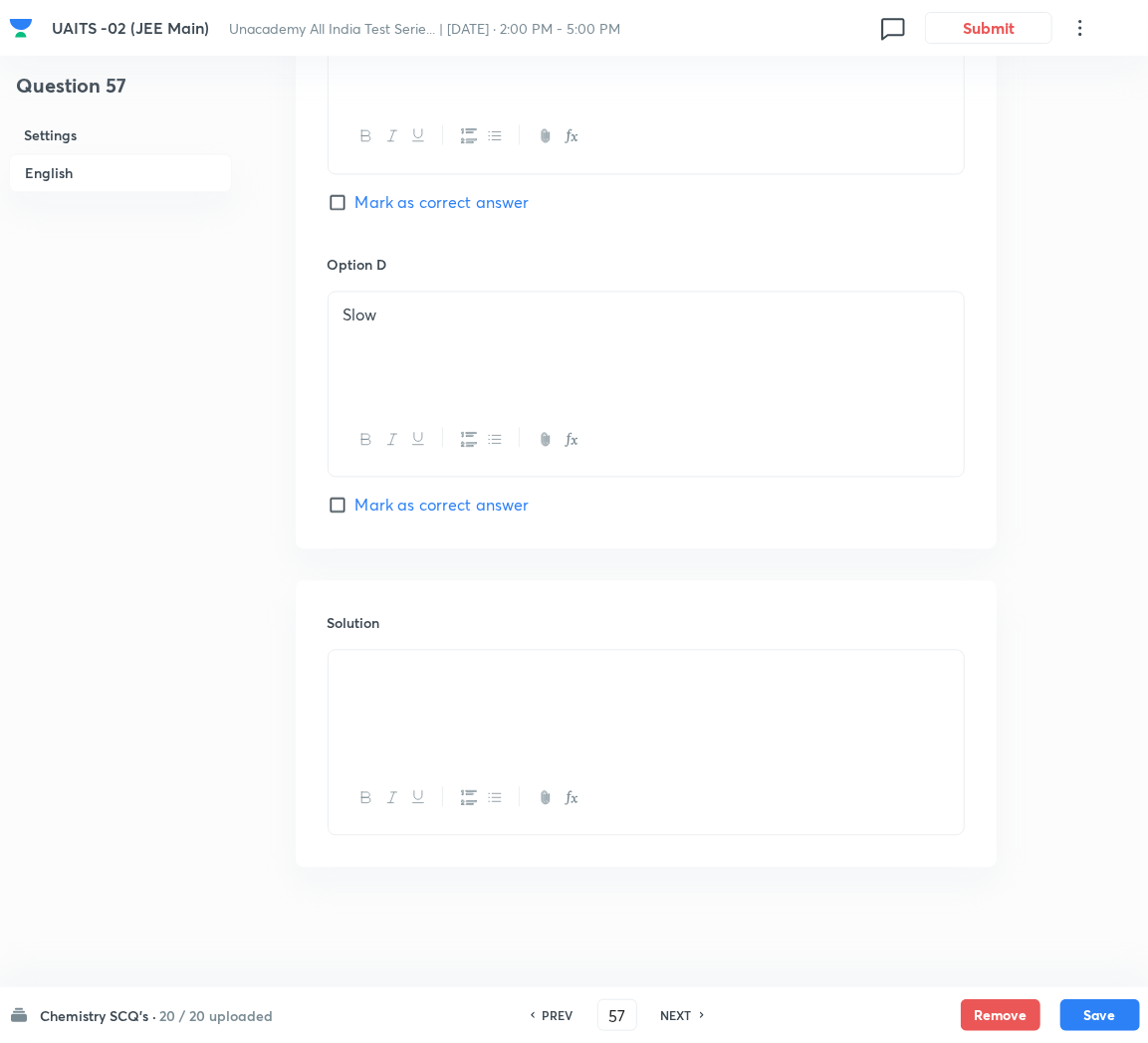 scroll, scrollTop: 1682, scrollLeft: 0, axis: vertical 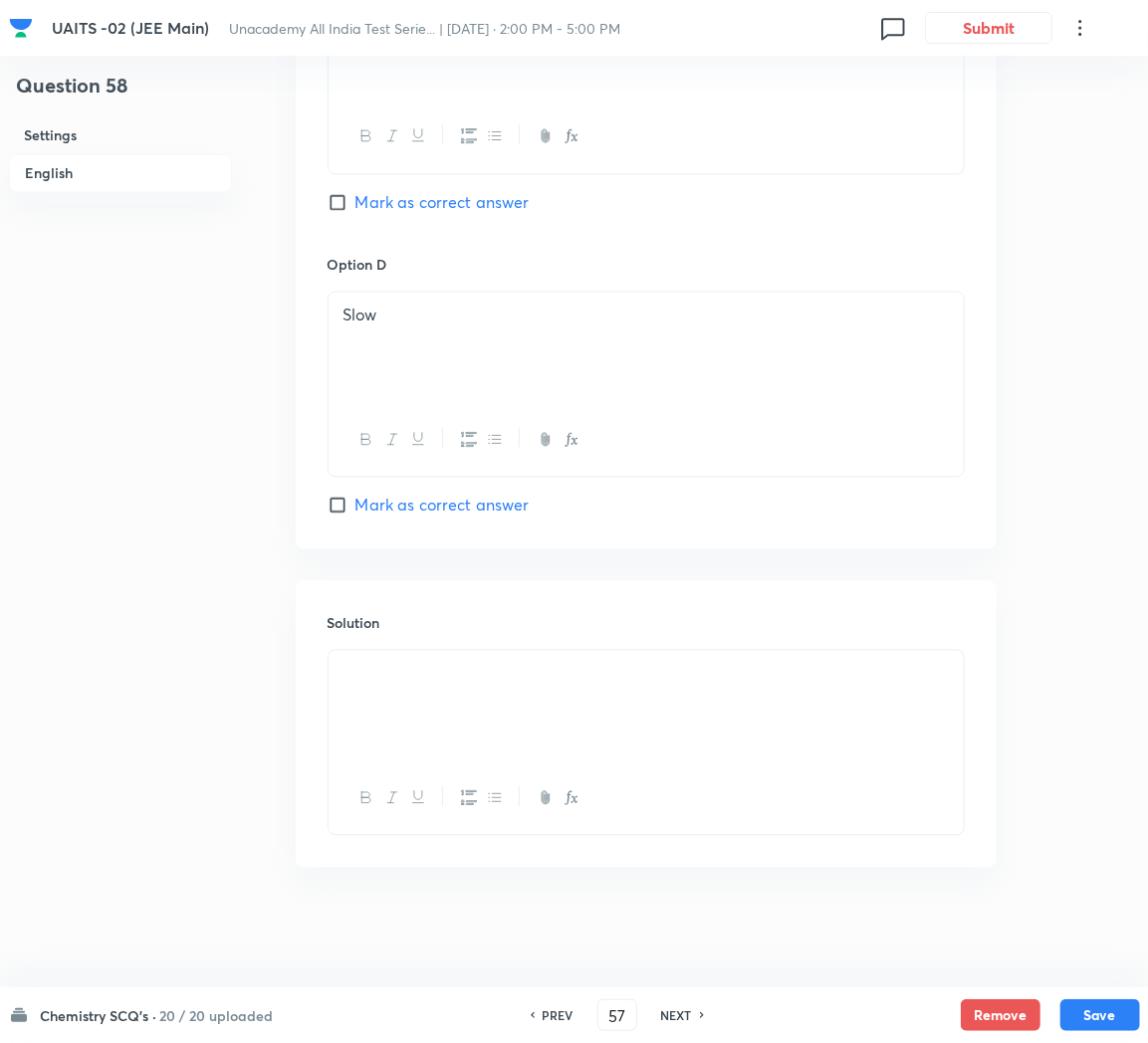 type on "58" 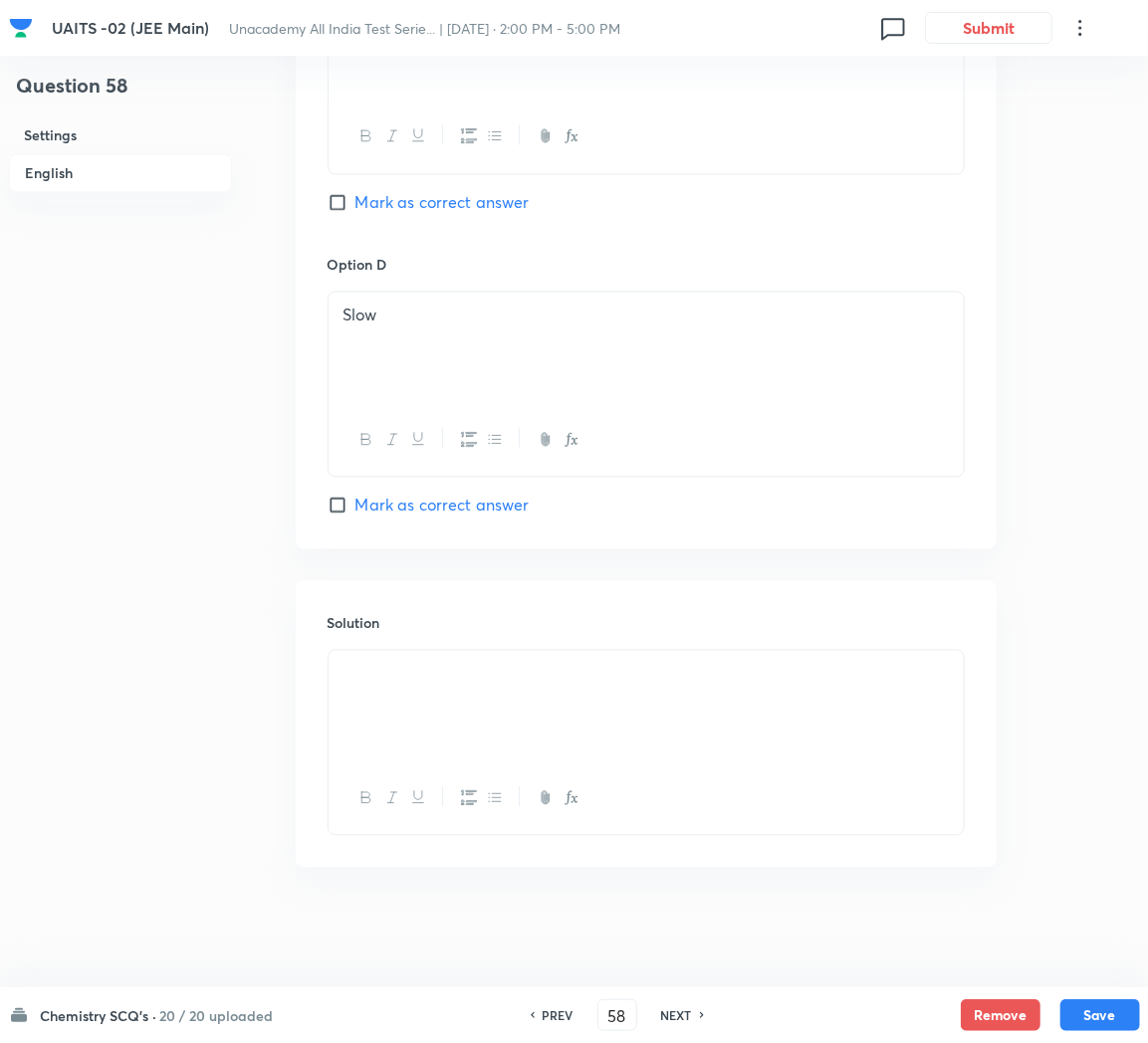 checkbox on "false" 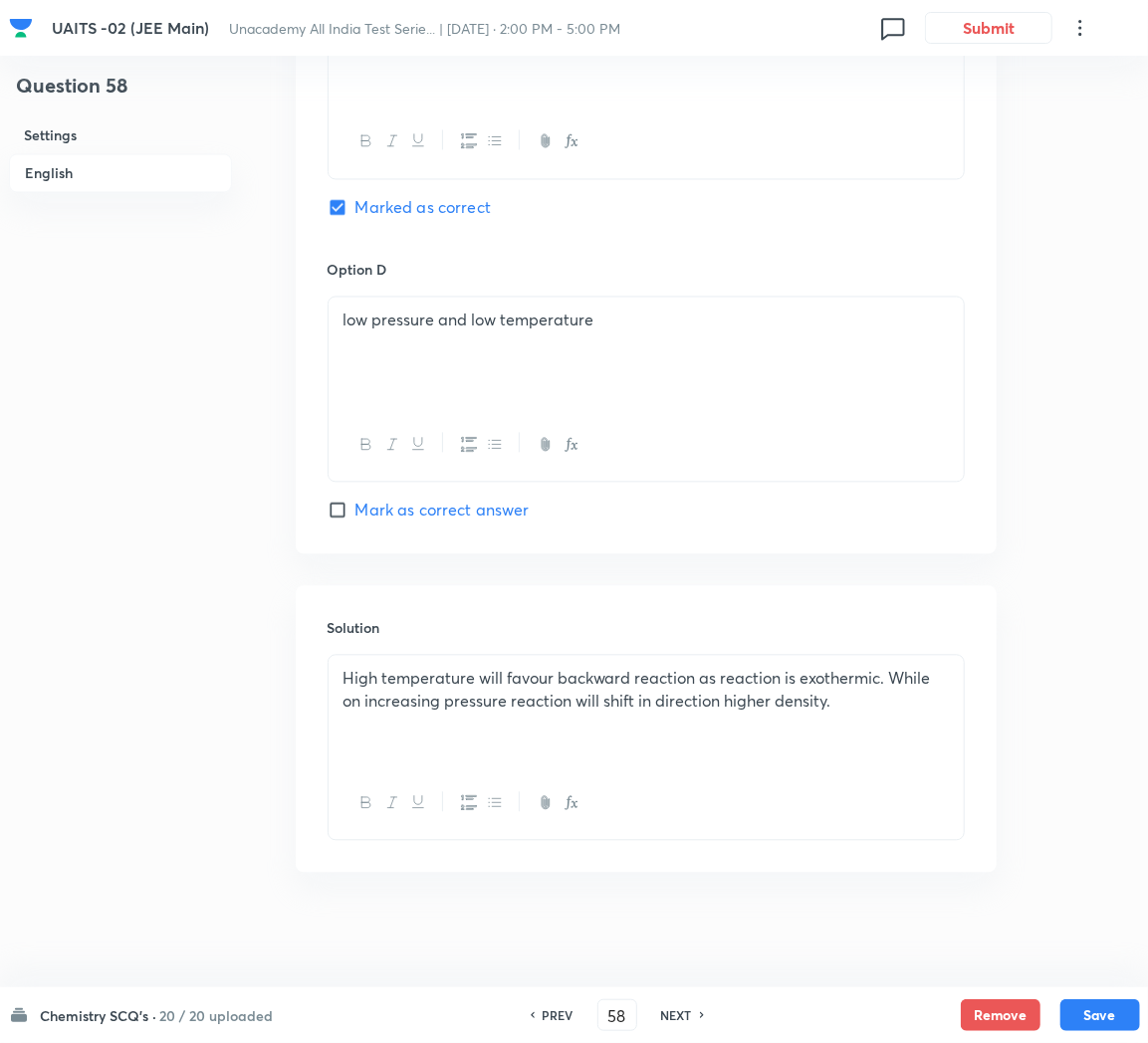 scroll, scrollTop: 1682, scrollLeft: 0, axis: vertical 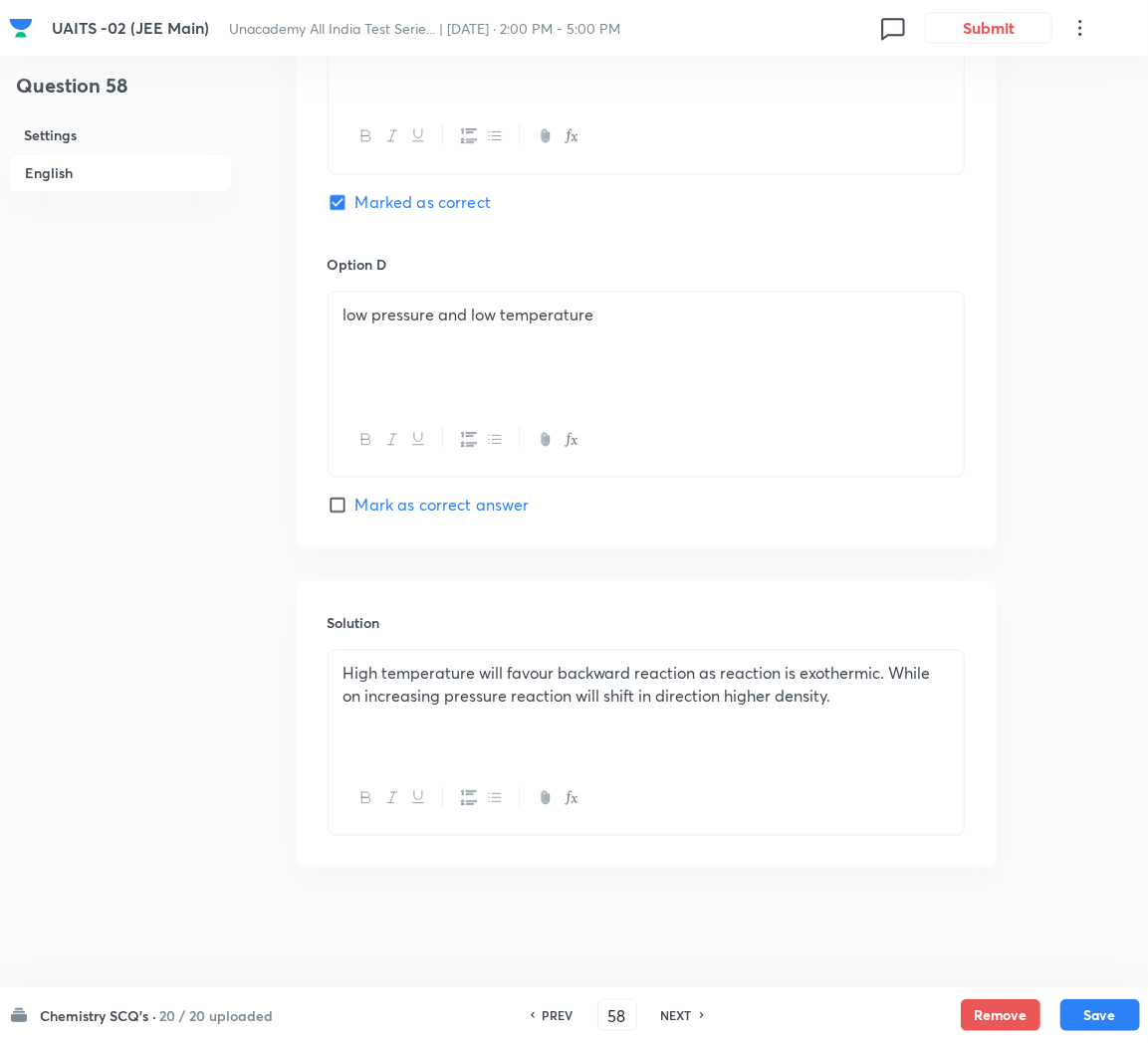 click on "NEXT" at bounding box center (676, 1015) 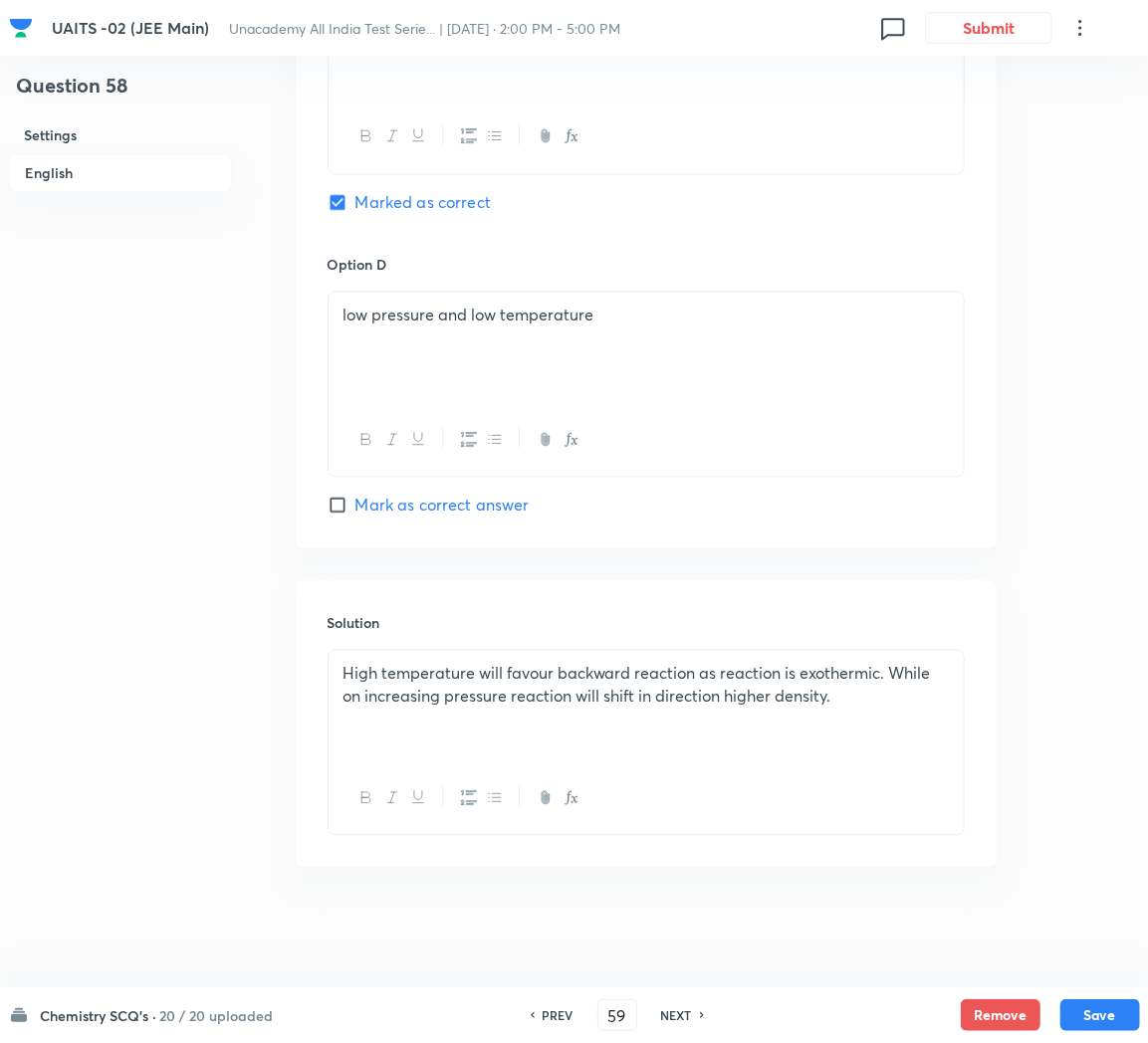 checkbox on "true" 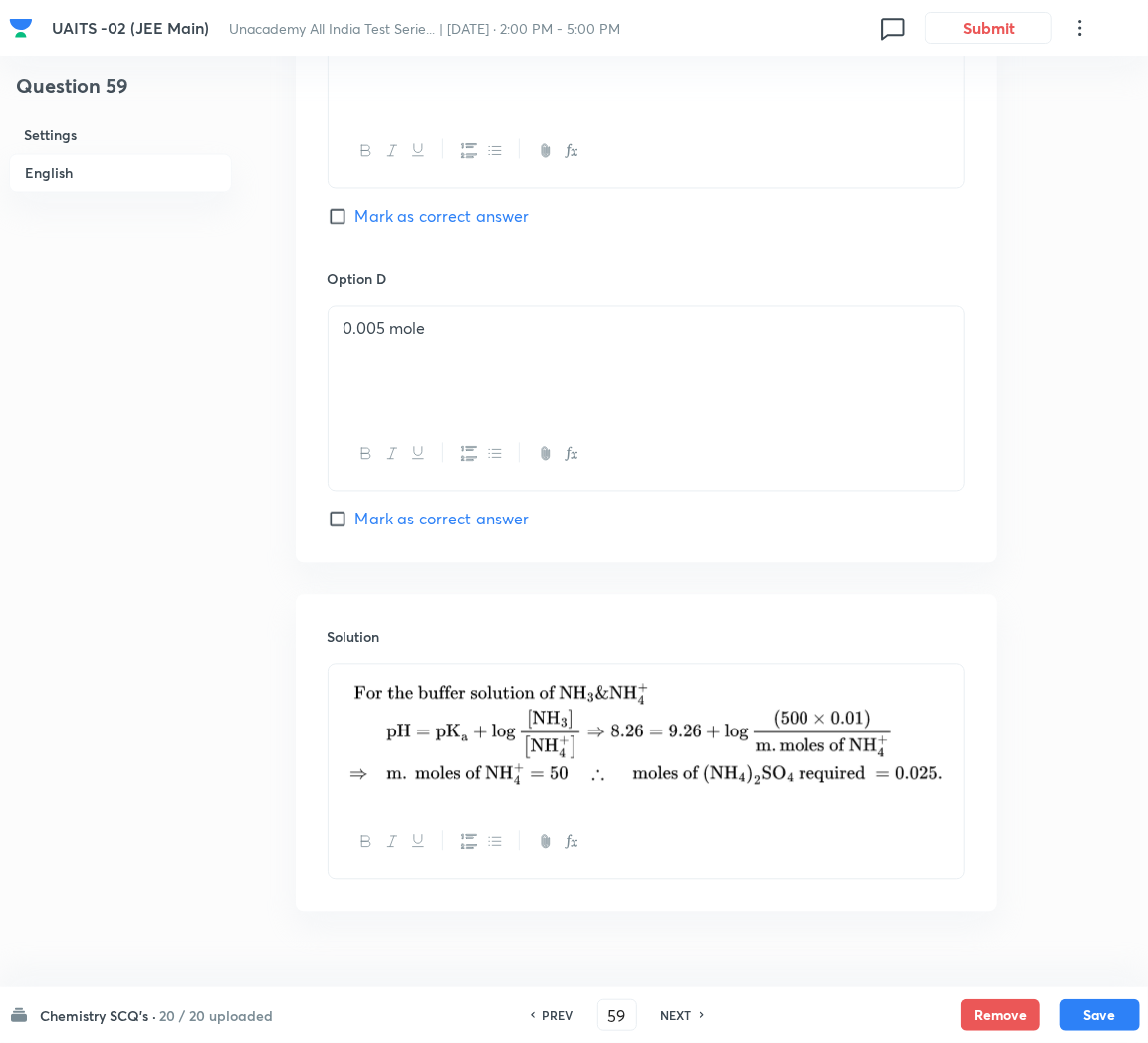 scroll, scrollTop: 1690, scrollLeft: 0, axis: vertical 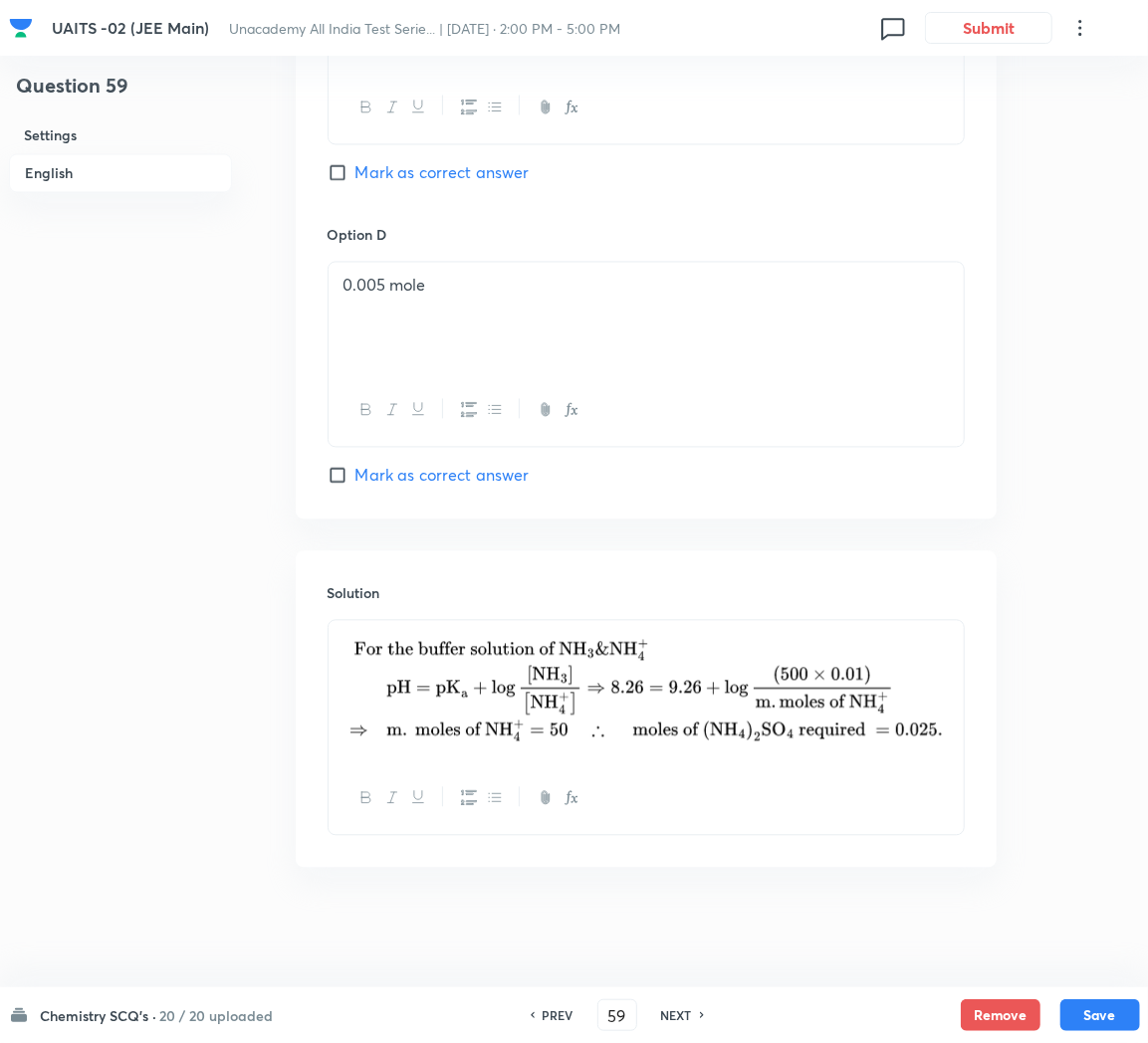 click on "NEXT" at bounding box center [676, 1015] 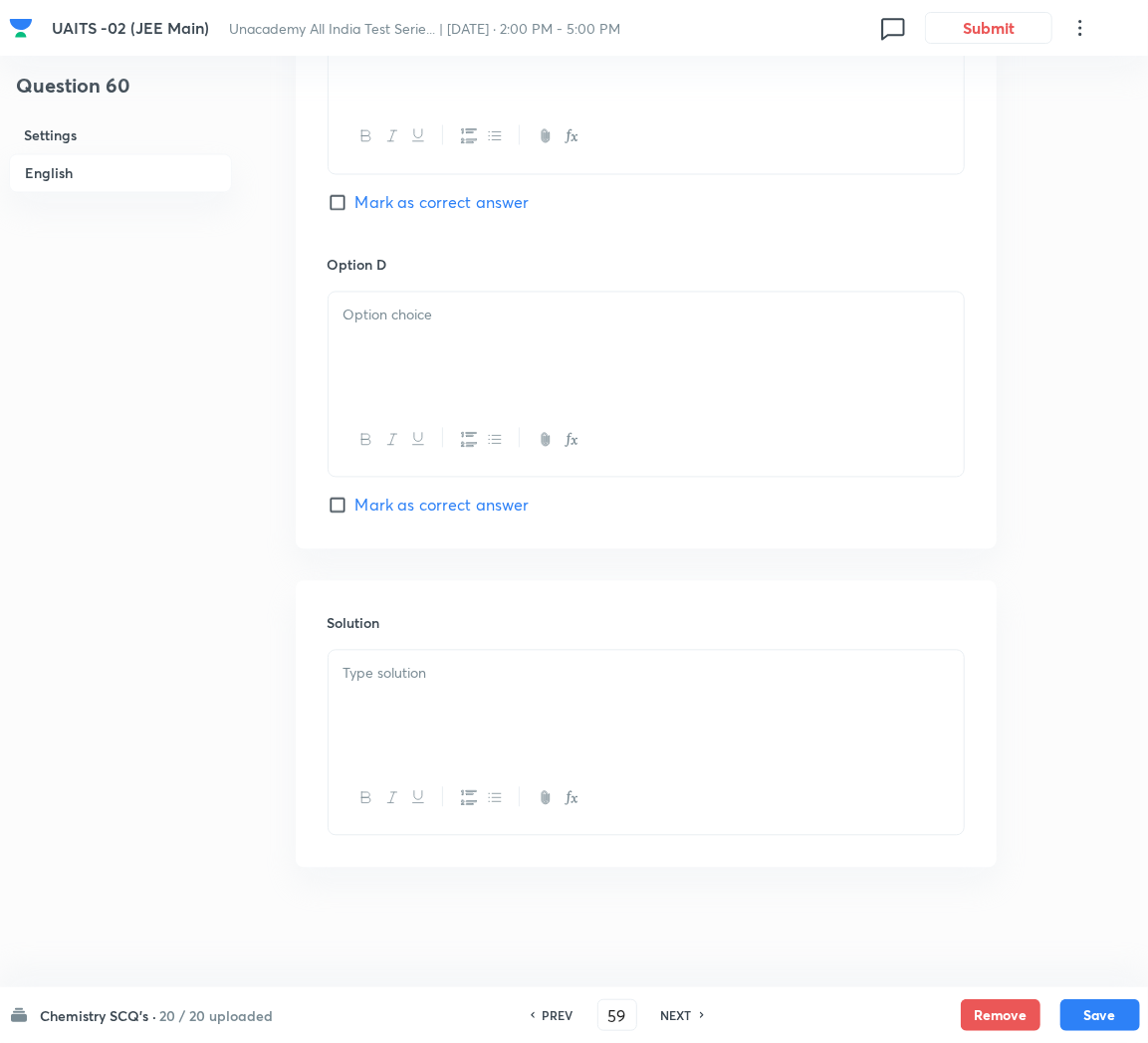 type on "60" 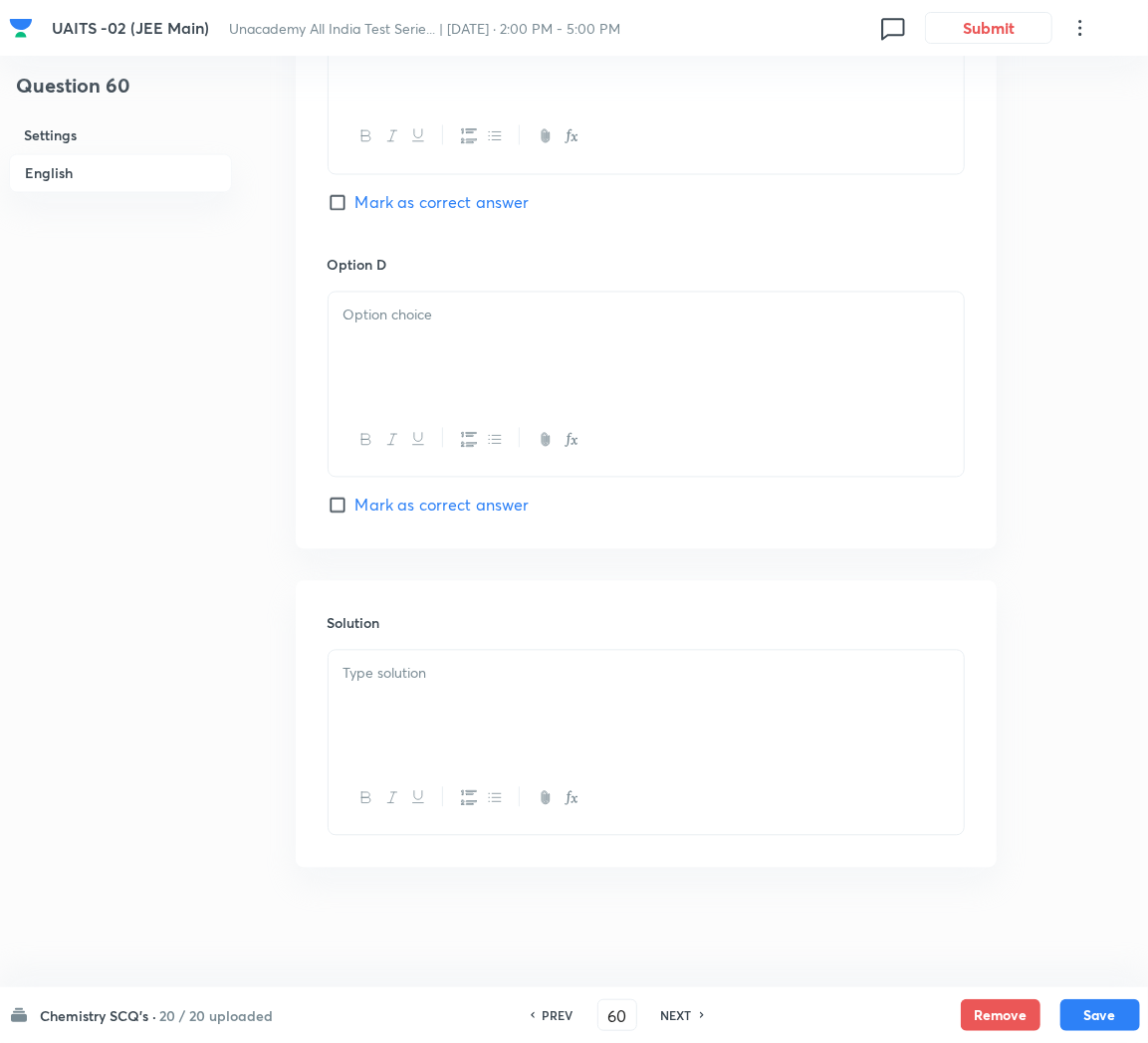 checkbox on "true" 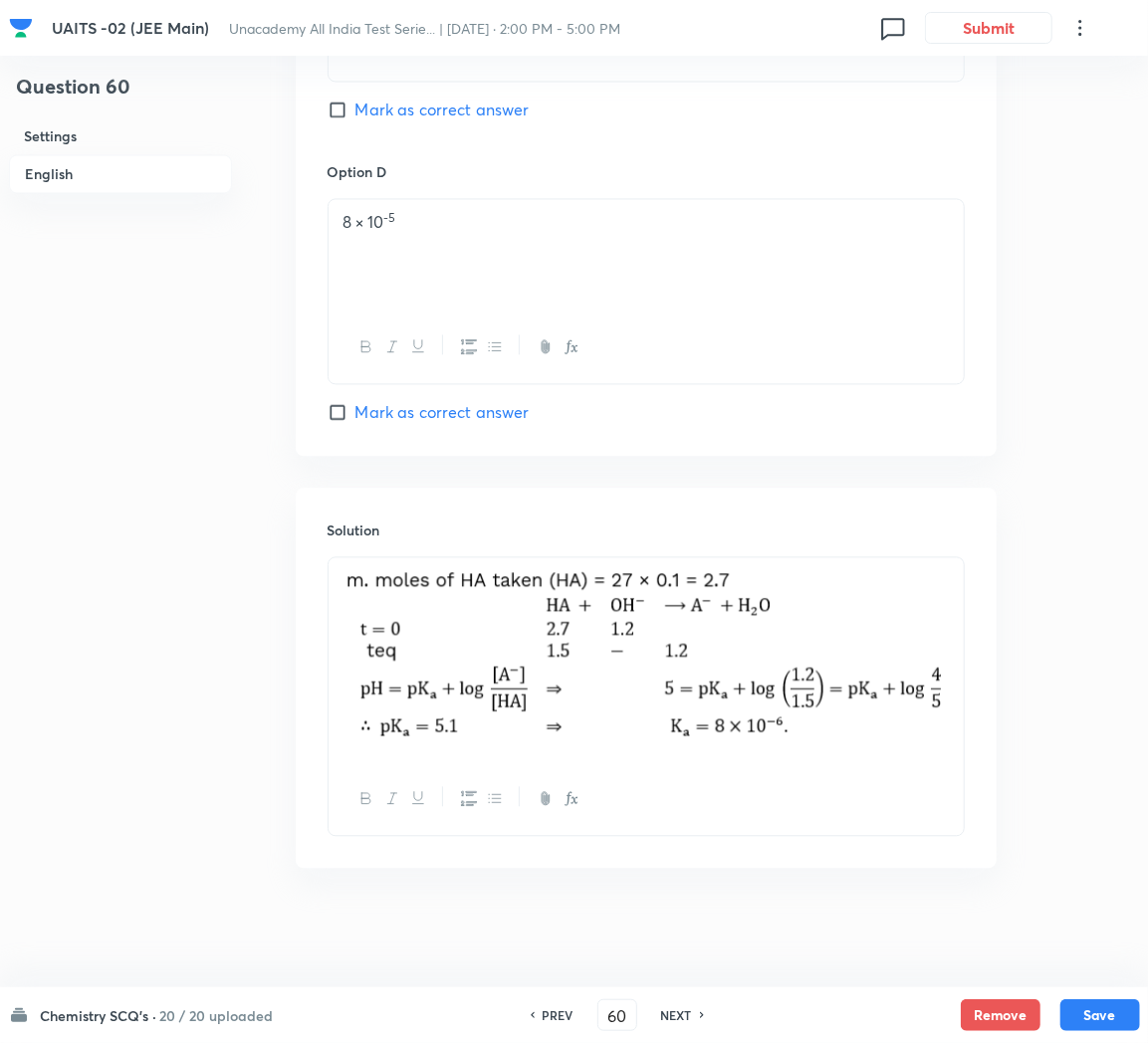 scroll, scrollTop: 1749, scrollLeft: 0, axis: vertical 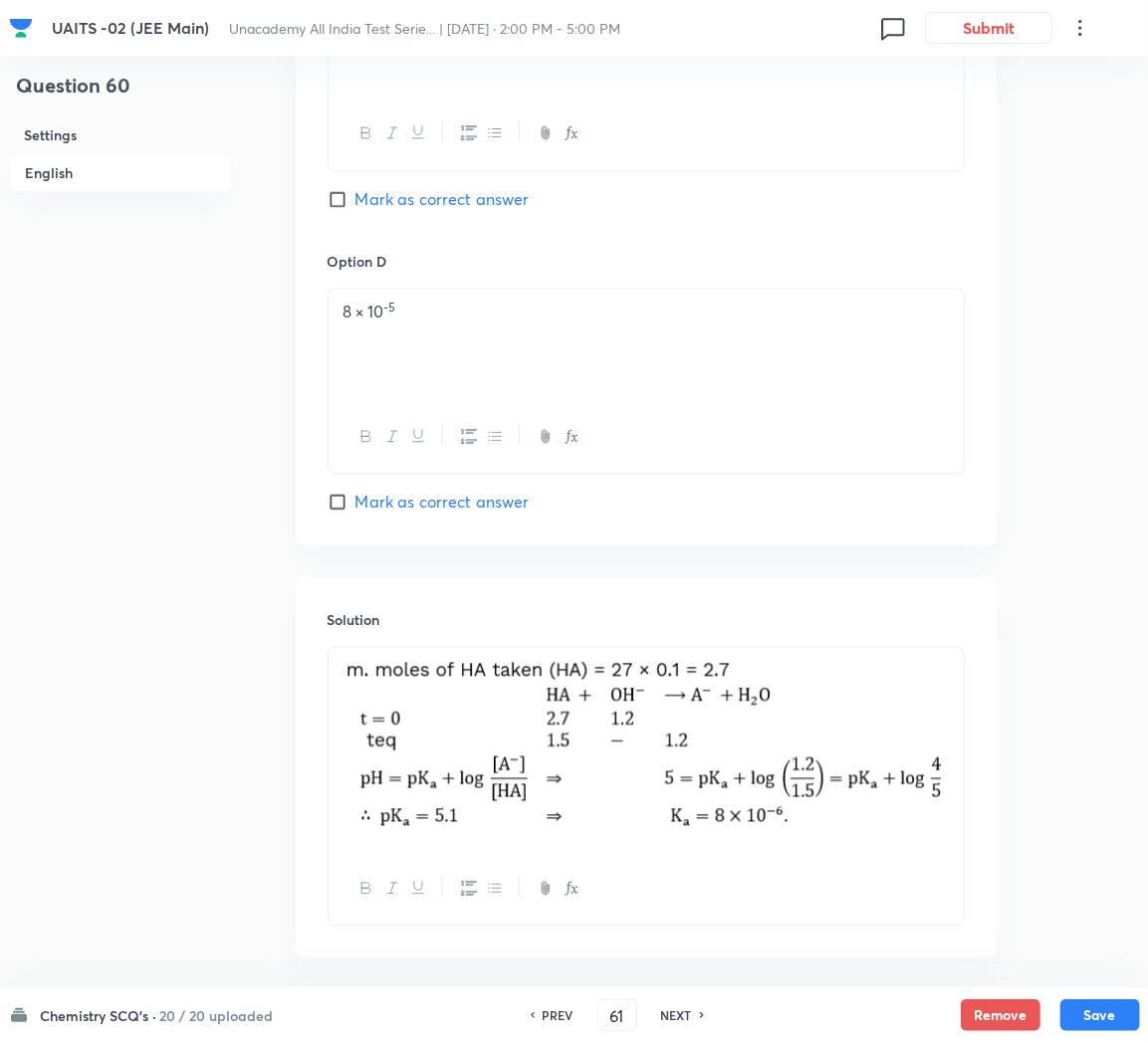 checkbox on "true" 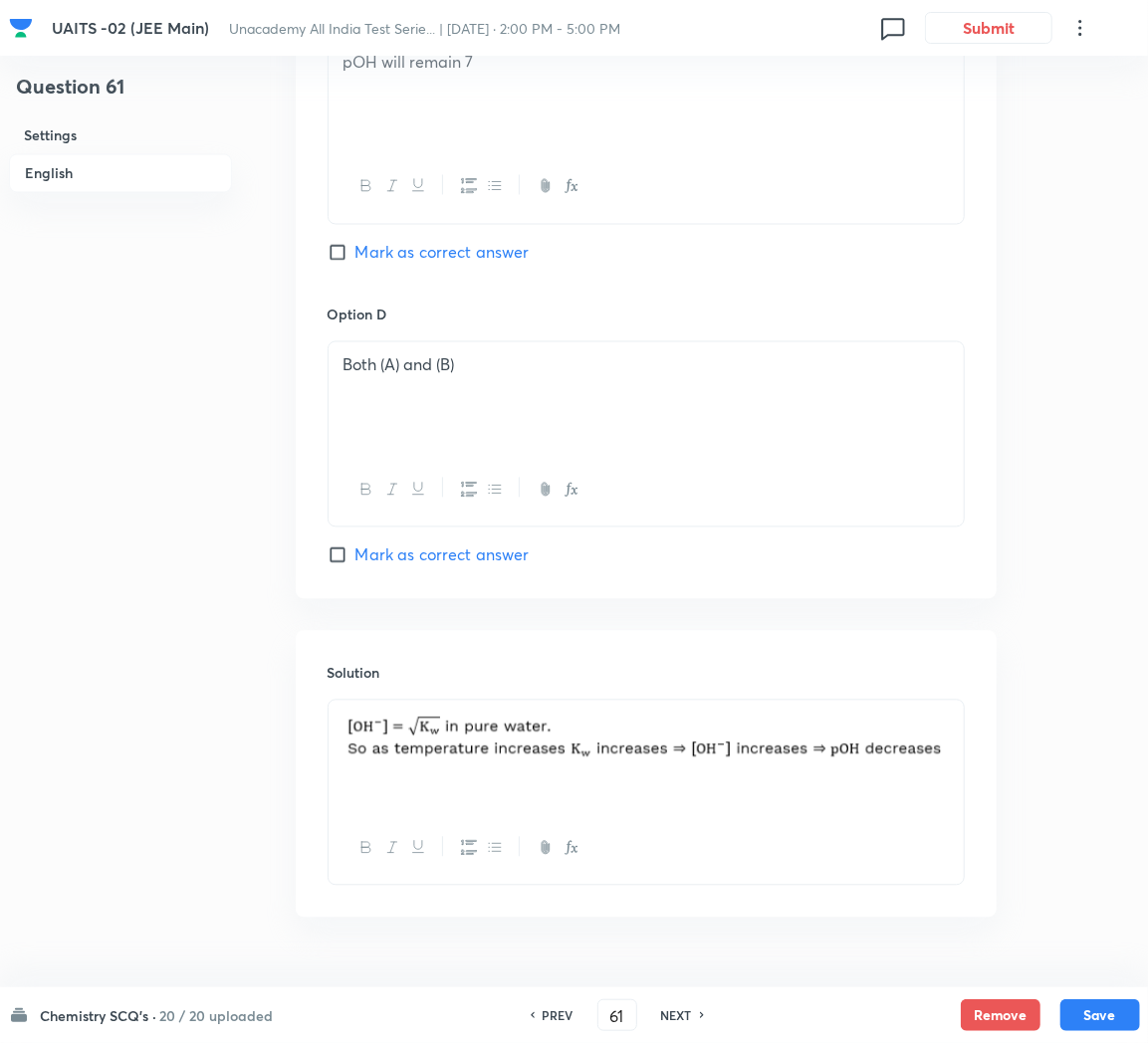 scroll, scrollTop: 1655, scrollLeft: 0, axis: vertical 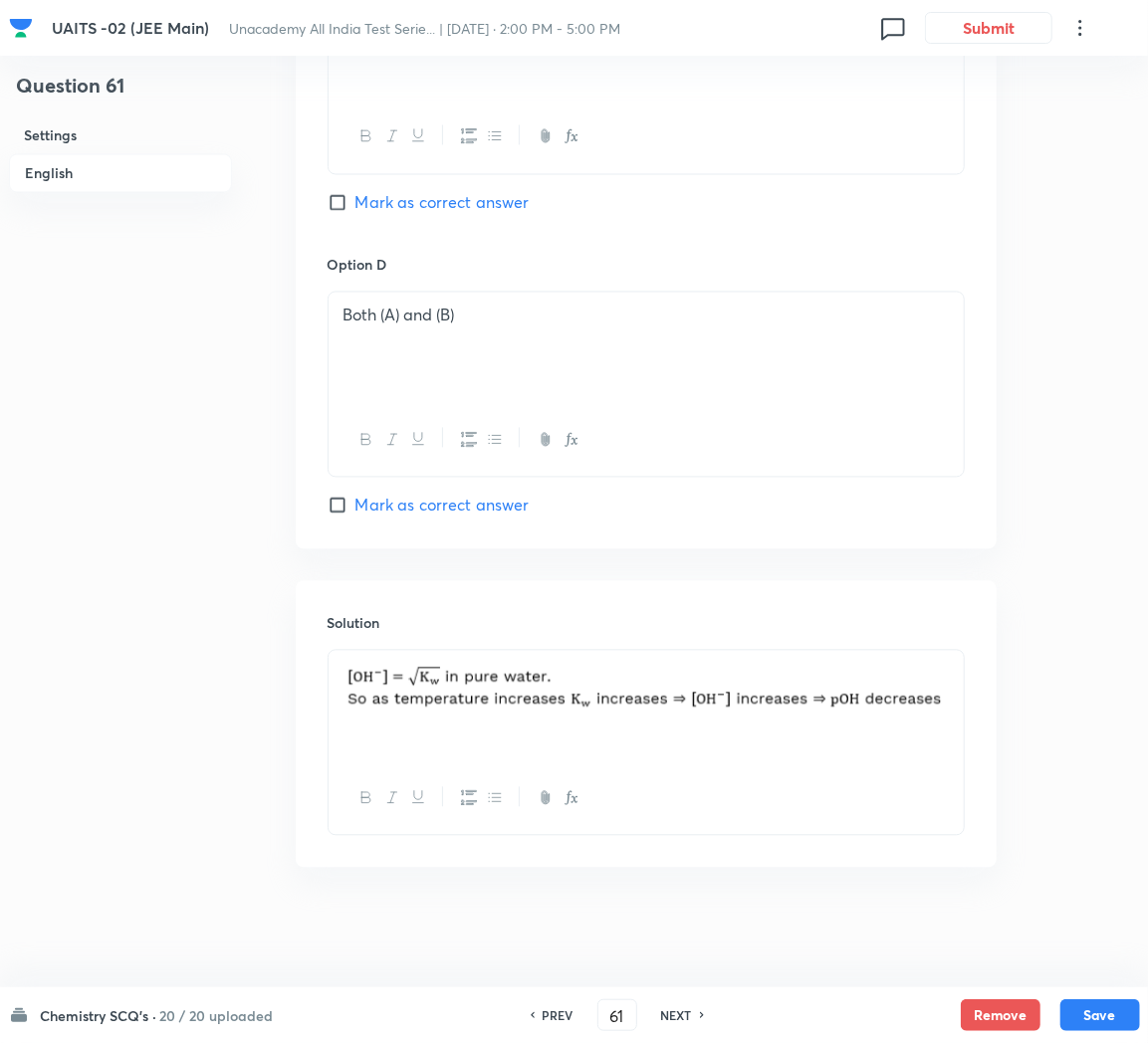 click on "NEXT" at bounding box center [676, 1015] 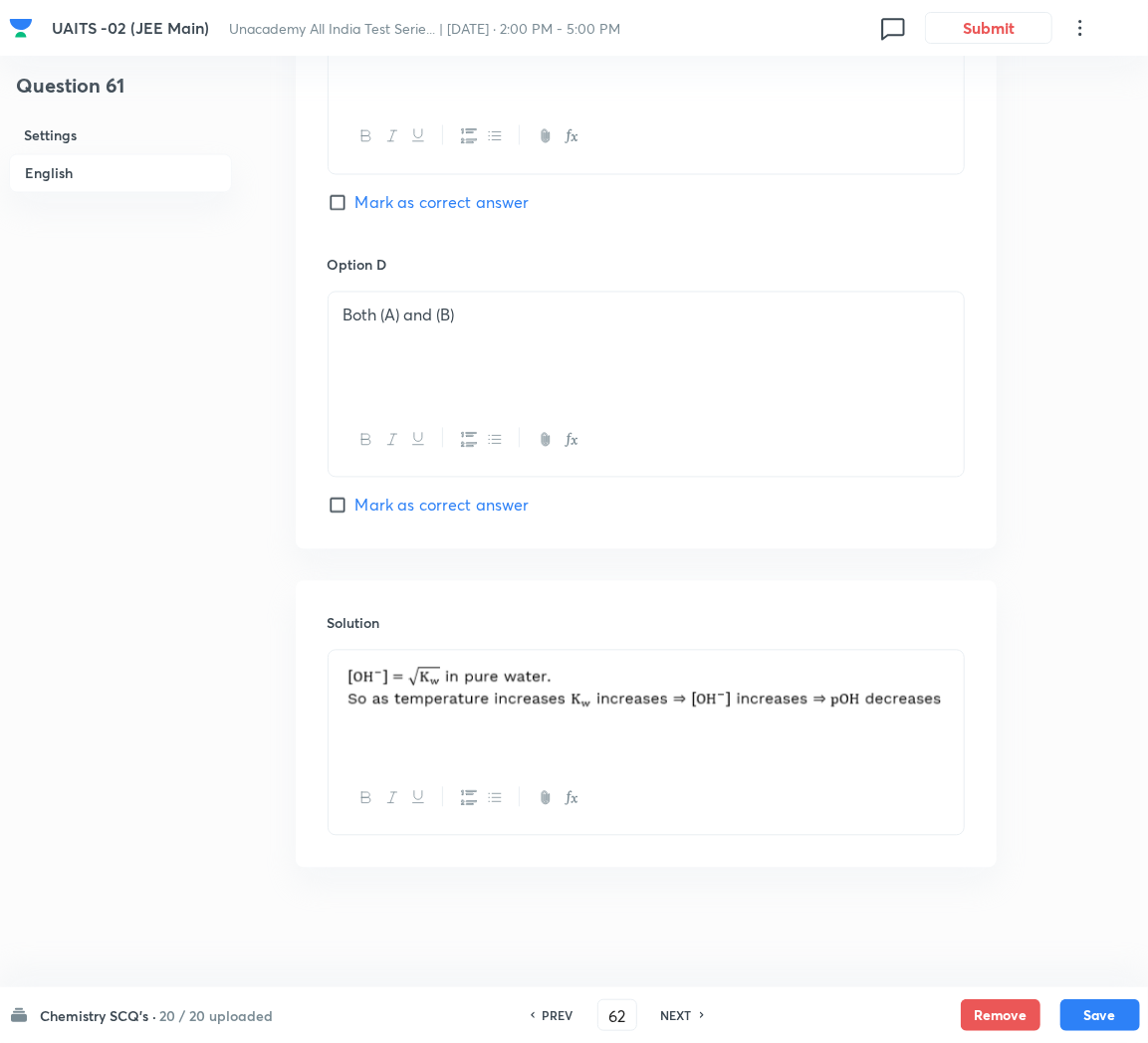 checkbox on "true" 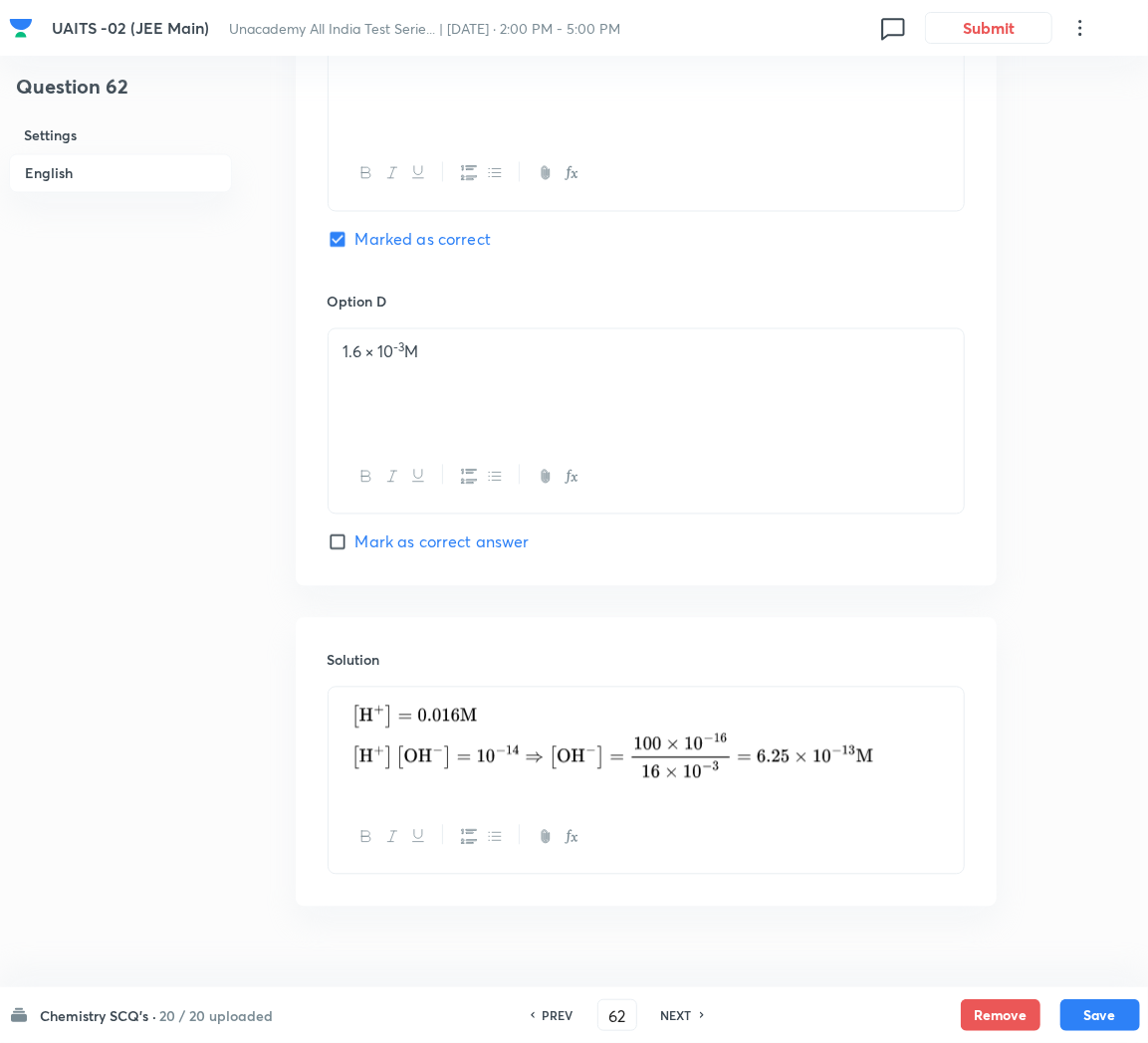 scroll, scrollTop: 1657, scrollLeft: 0, axis: vertical 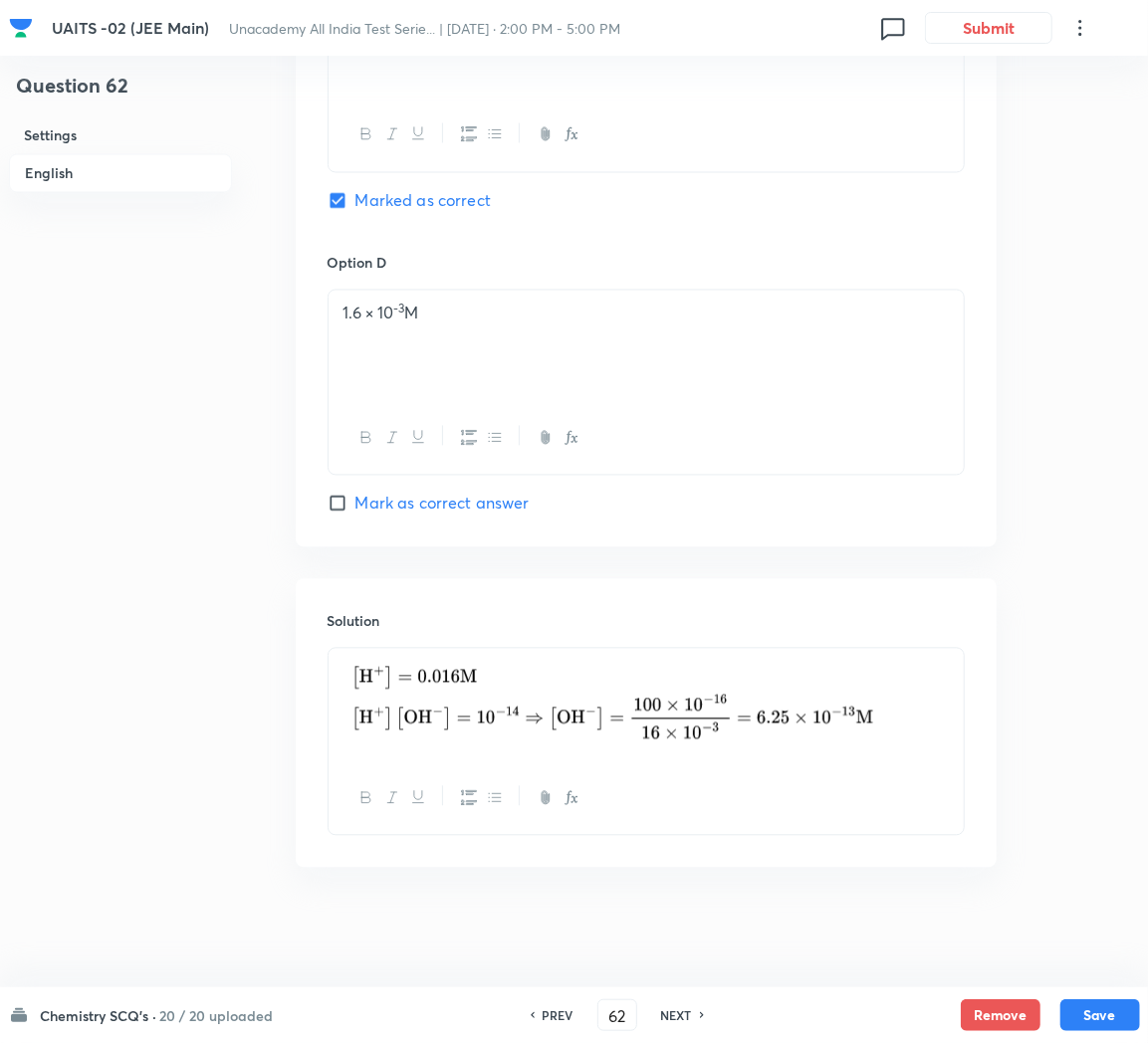 click on "NEXT" at bounding box center [676, 1015] 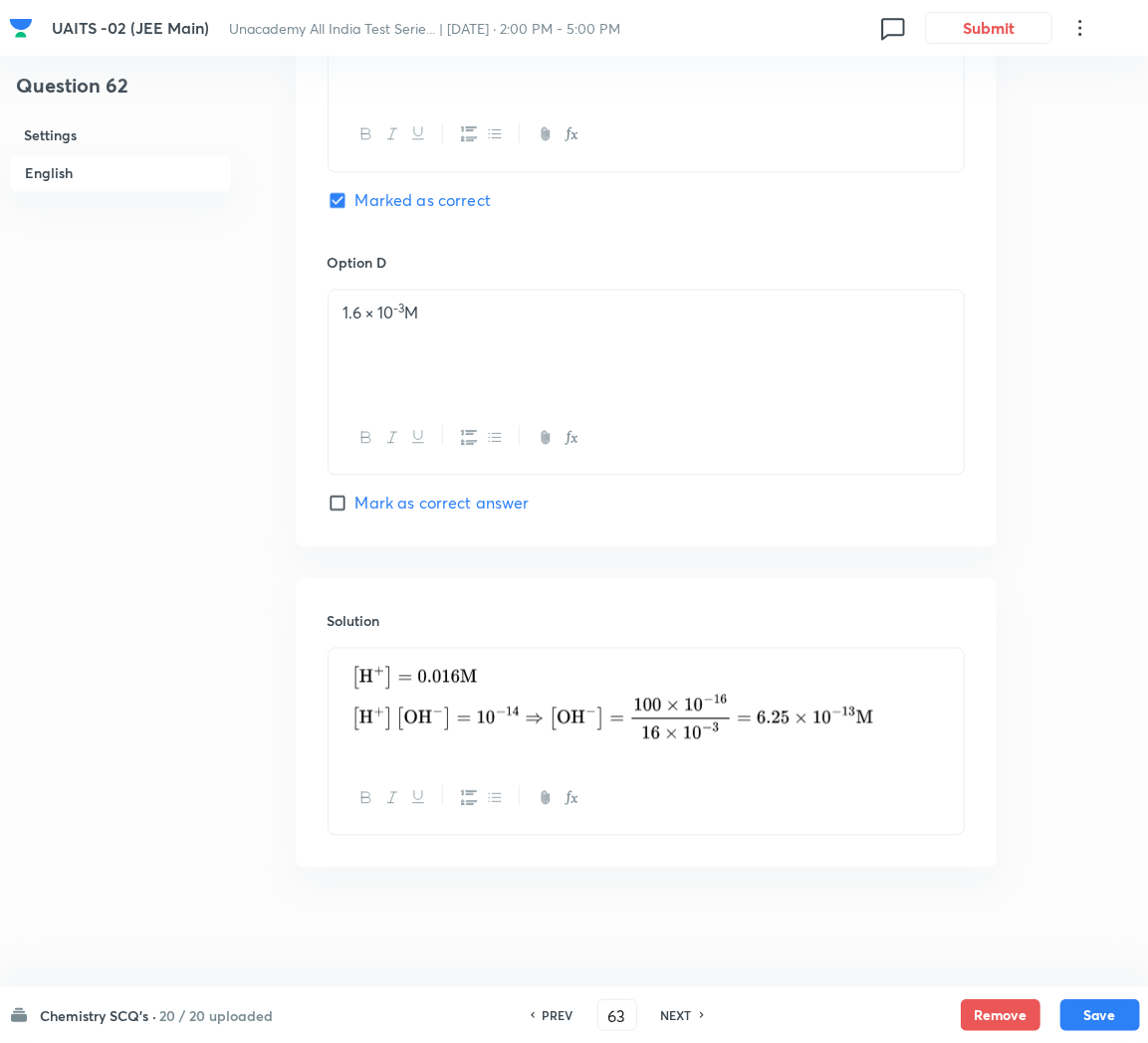 checkbox on "false" 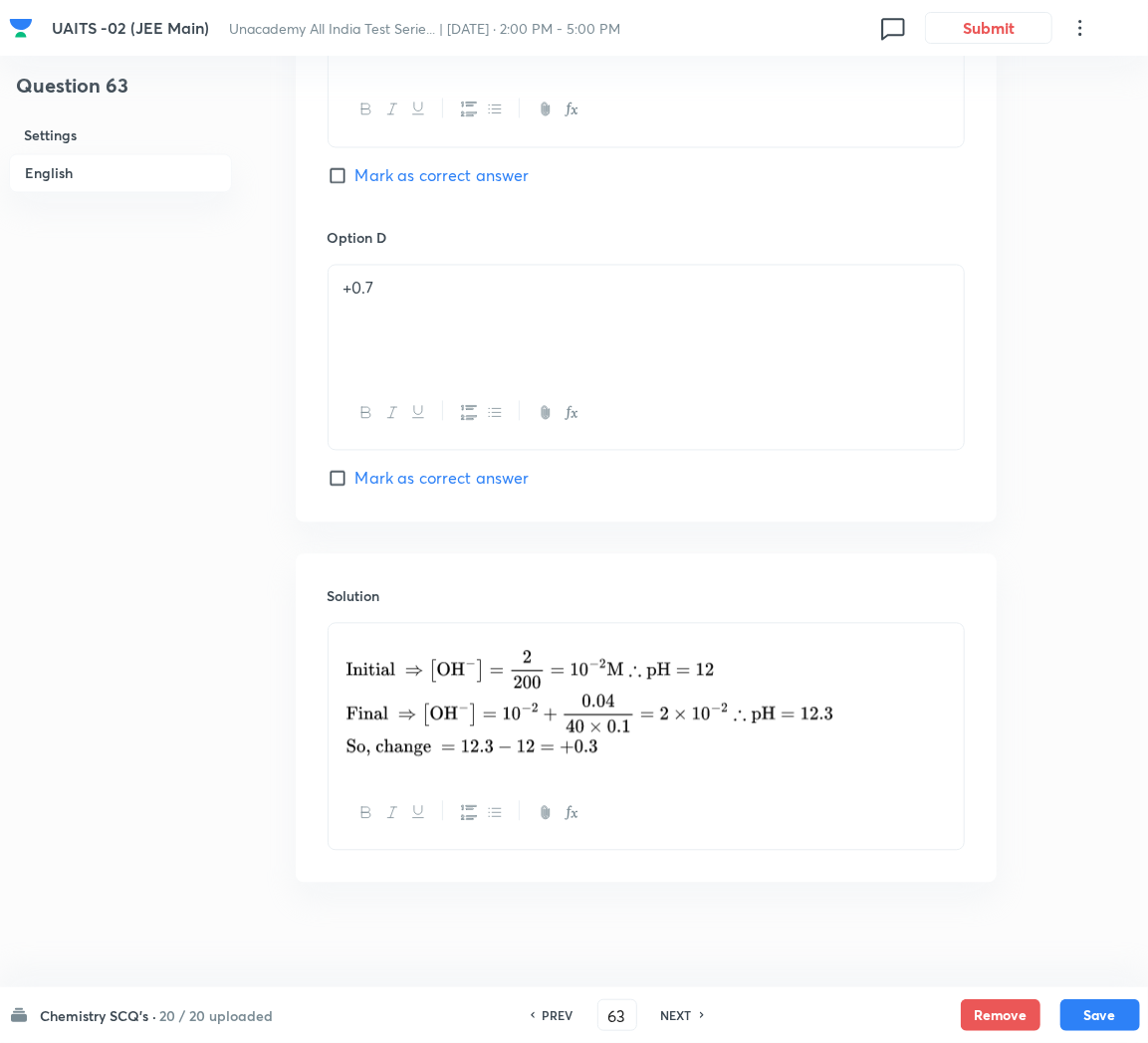 scroll, scrollTop: 1697, scrollLeft: 0, axis: vertical 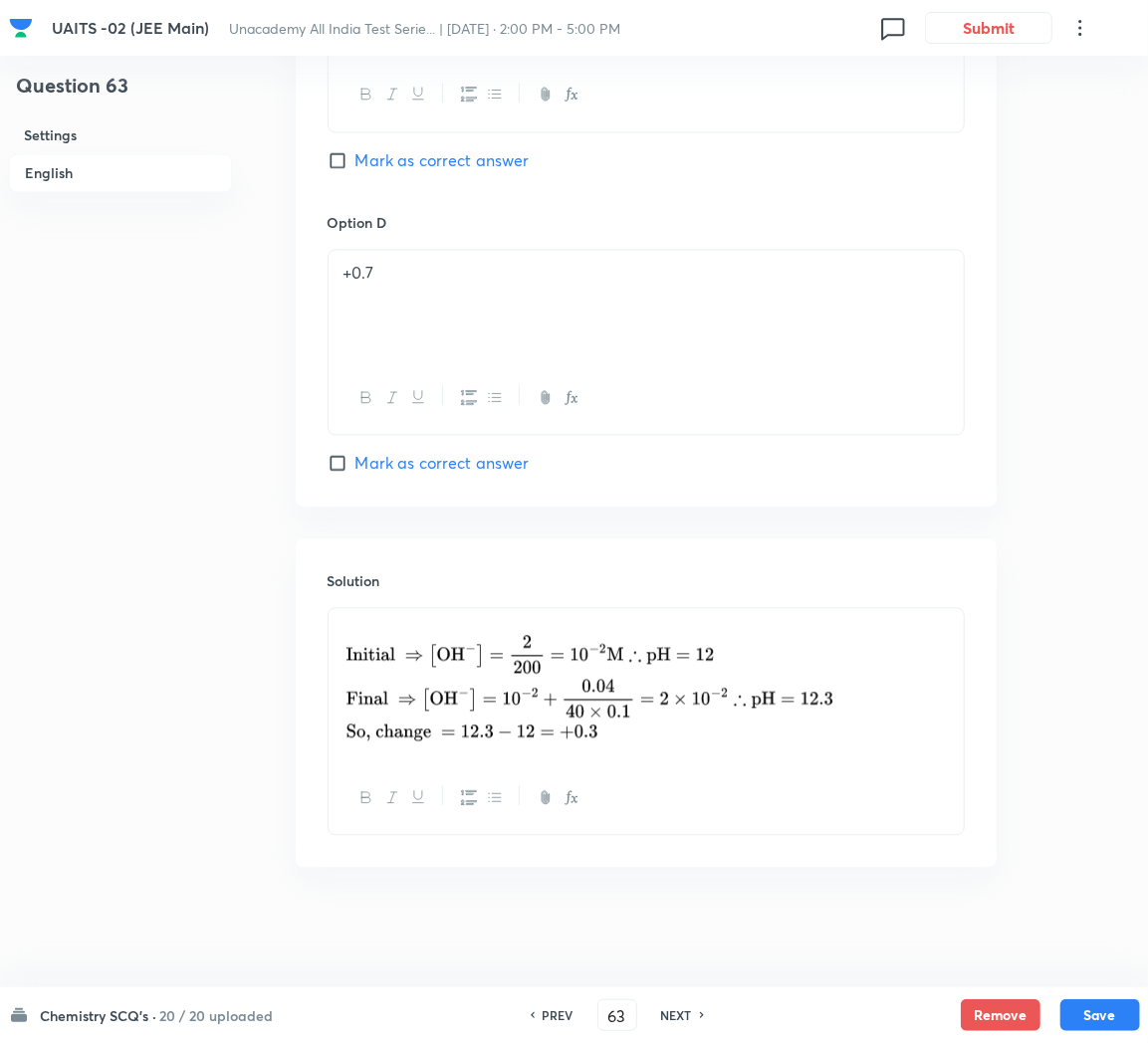click on "NEXT" at bounding box center [676, 1015] 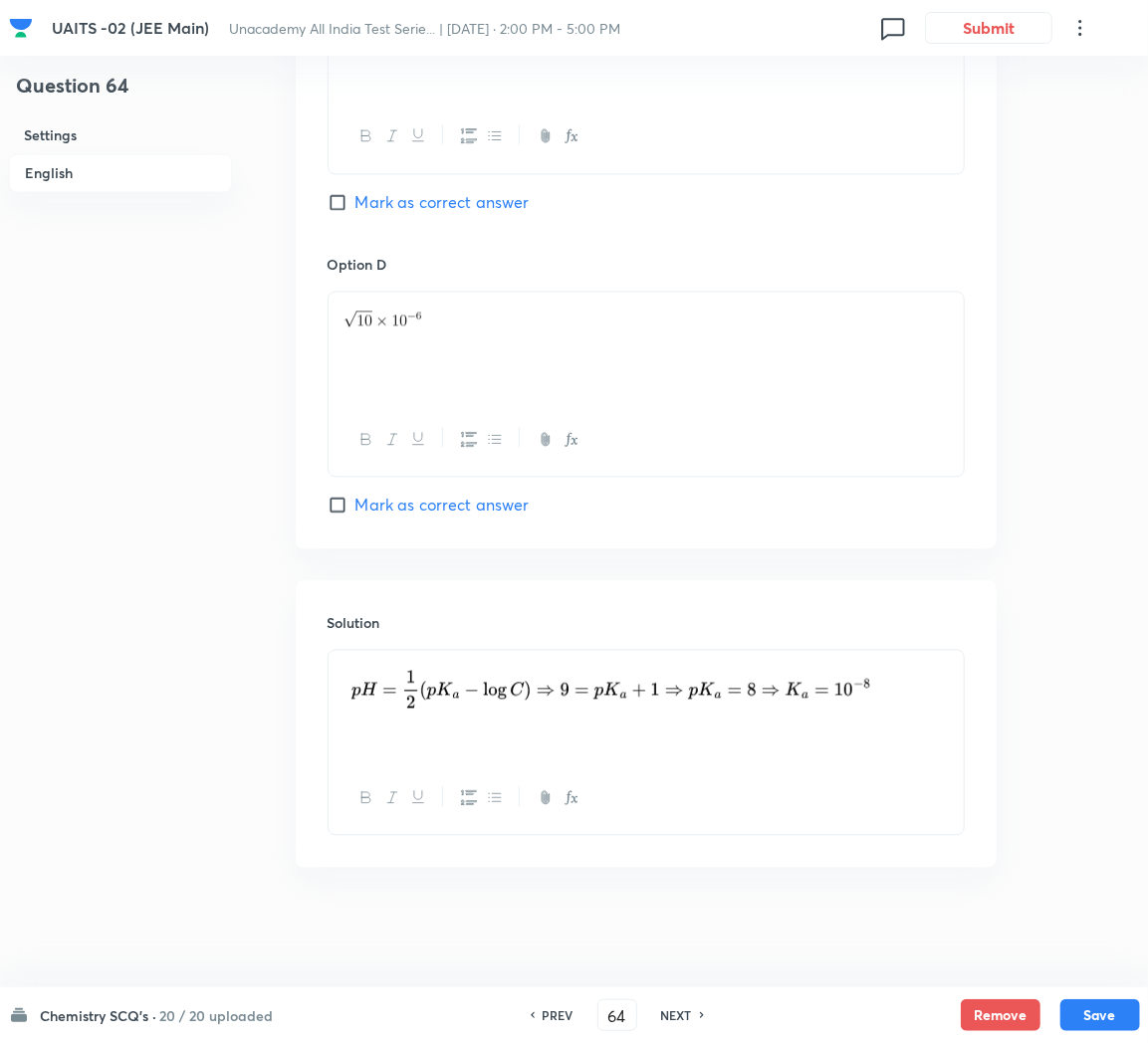 checkbox on "true" 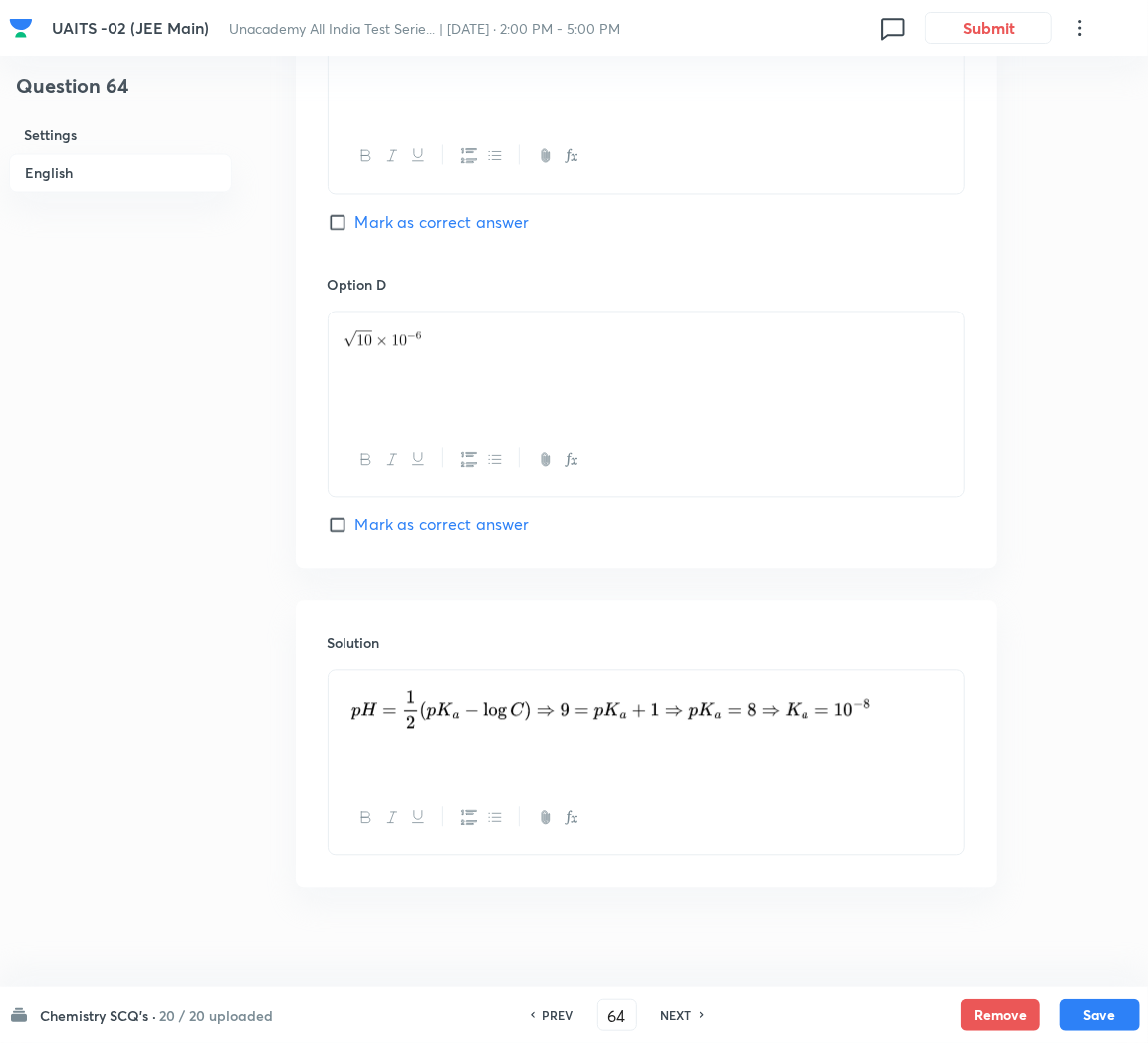 scroll, scrollTop: 1682, scrollLeft: 0, axis: vertical 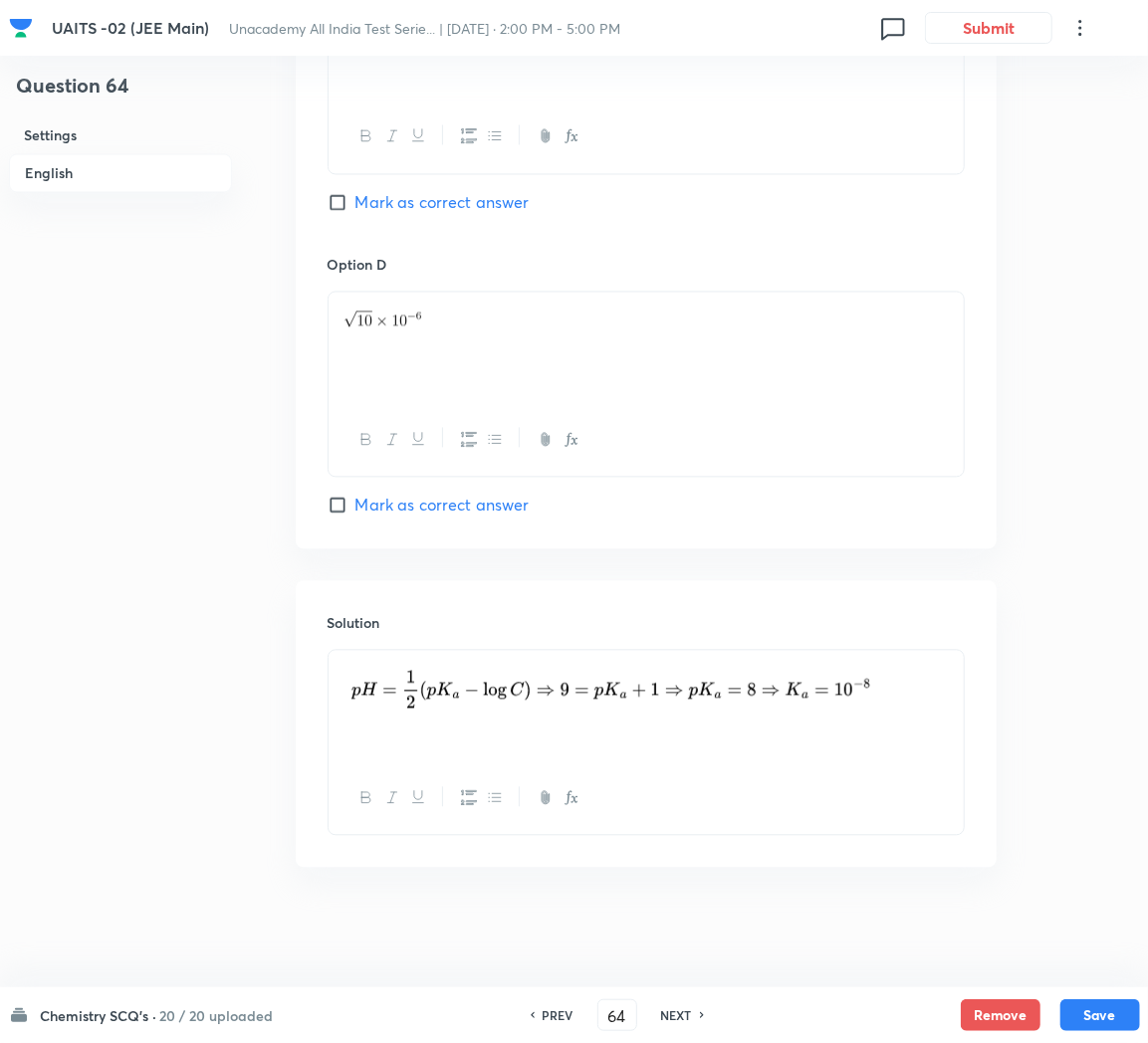 click on "NEXT" at bounding box center [676, 1015] 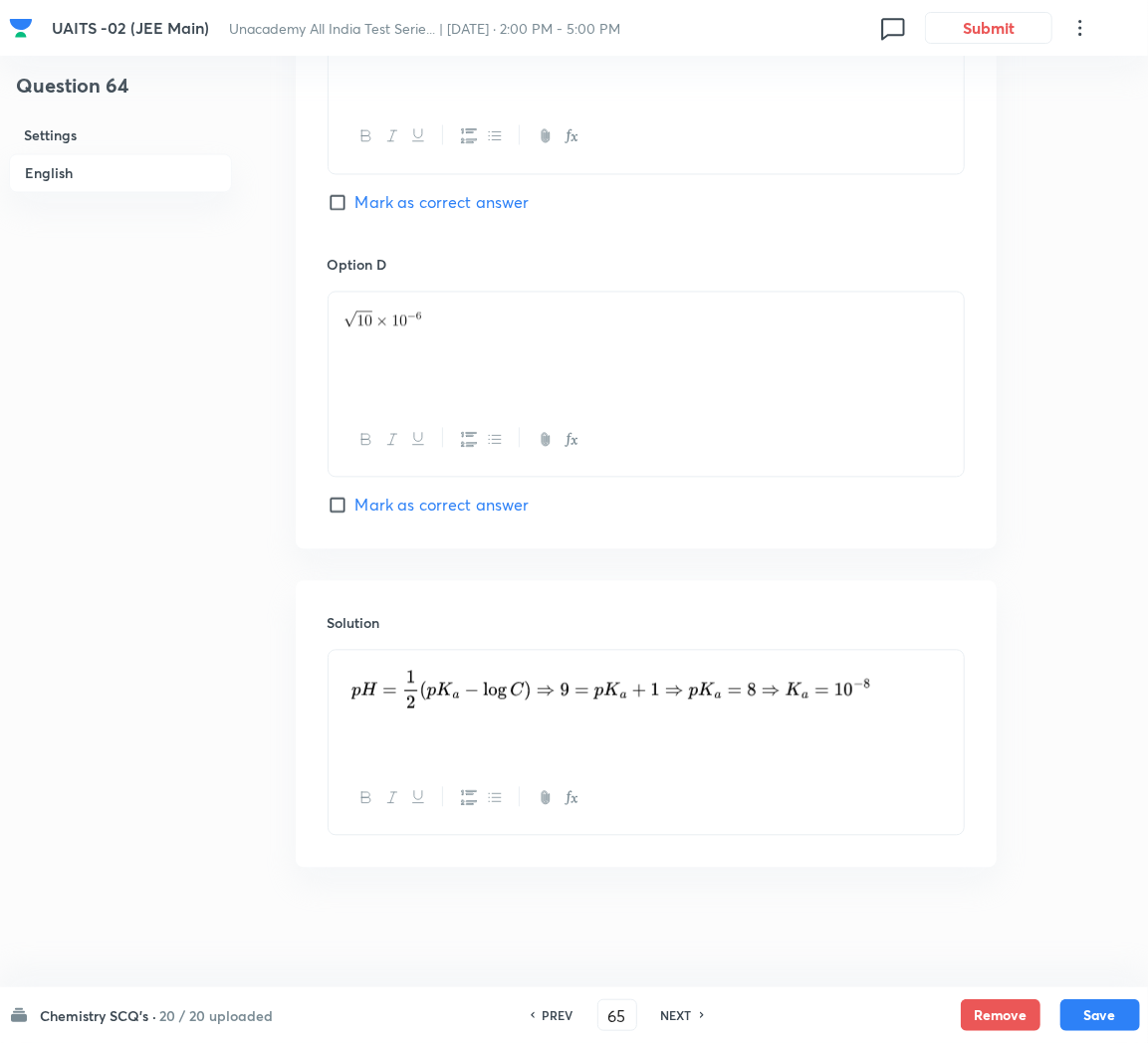 checkbox on "true" 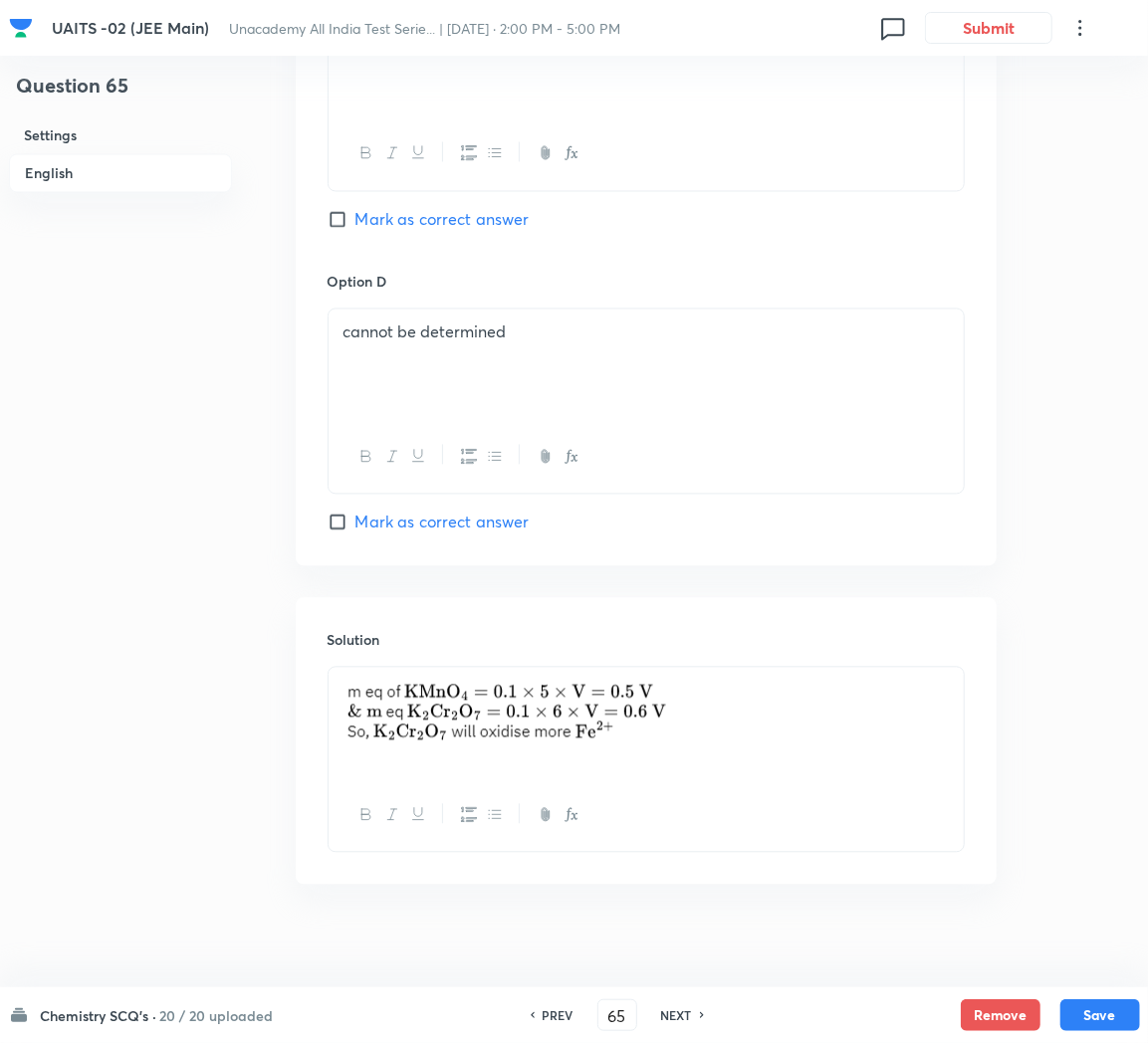 scroll, scrollTop: 1655, scrollLeft: 0, axis: vertical 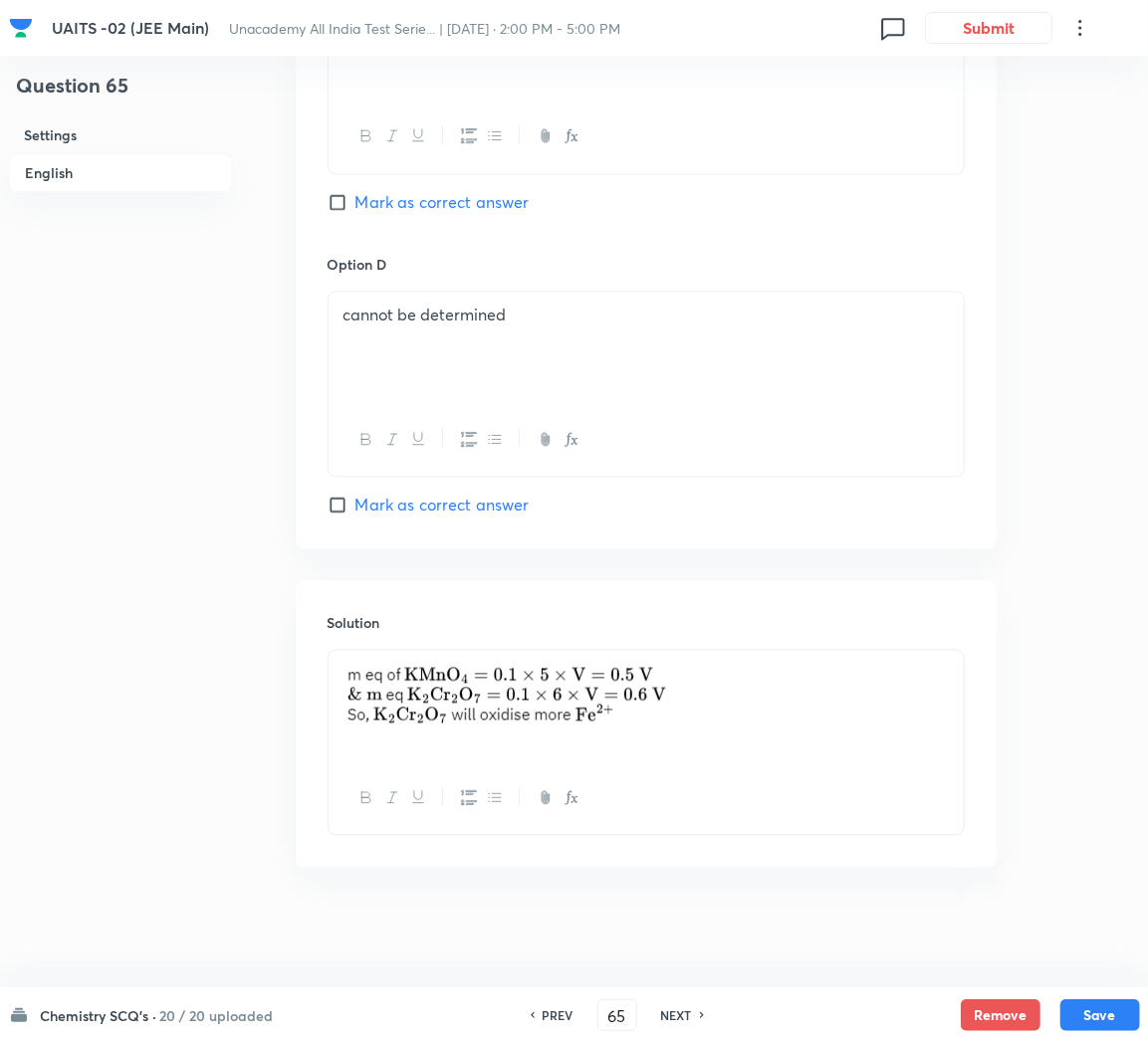 click on "NEXT" at bounding box center (676, 1015) 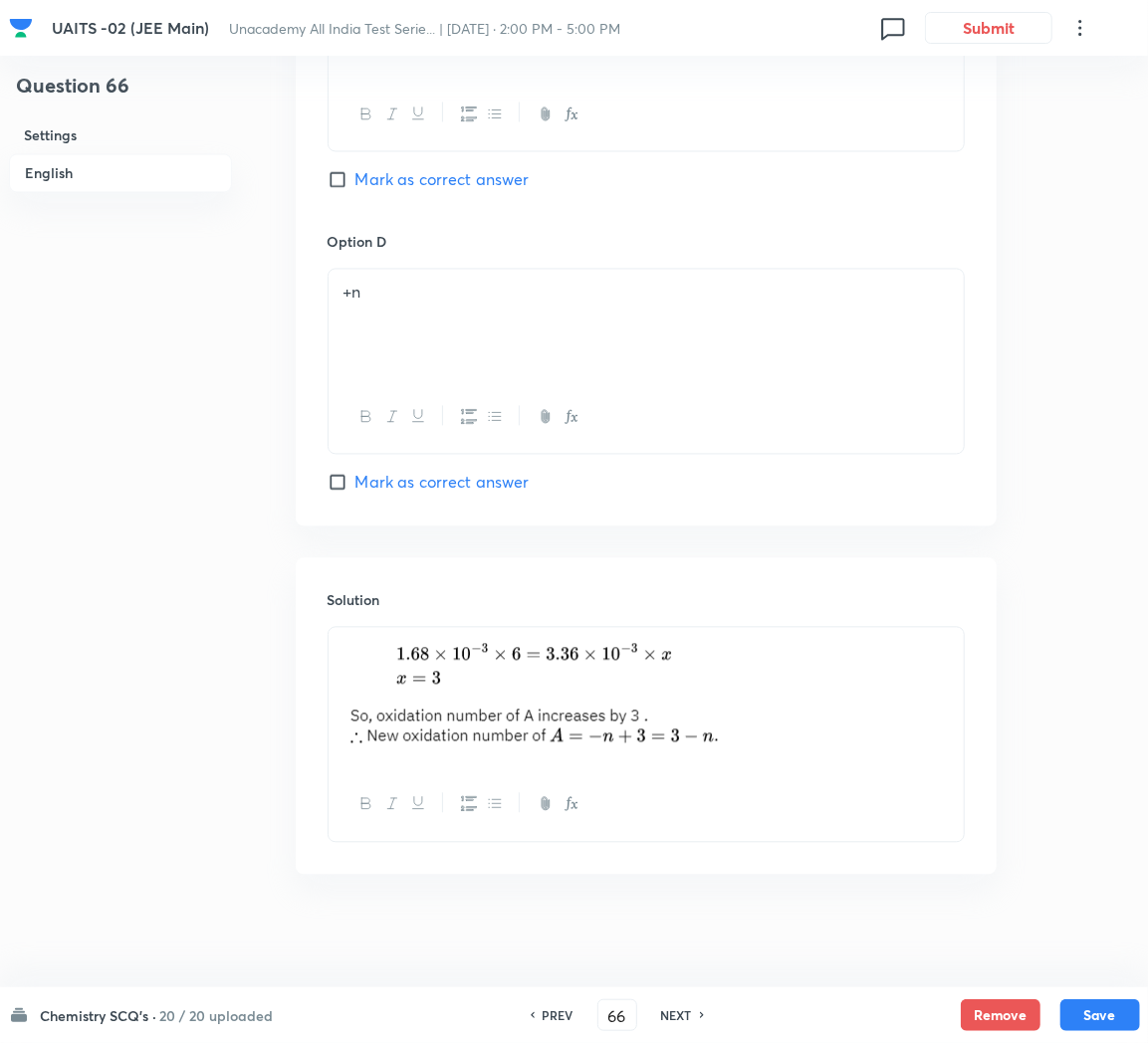 scroll, scrollTop: 1685, scrollLeft: 0, axis: vertical 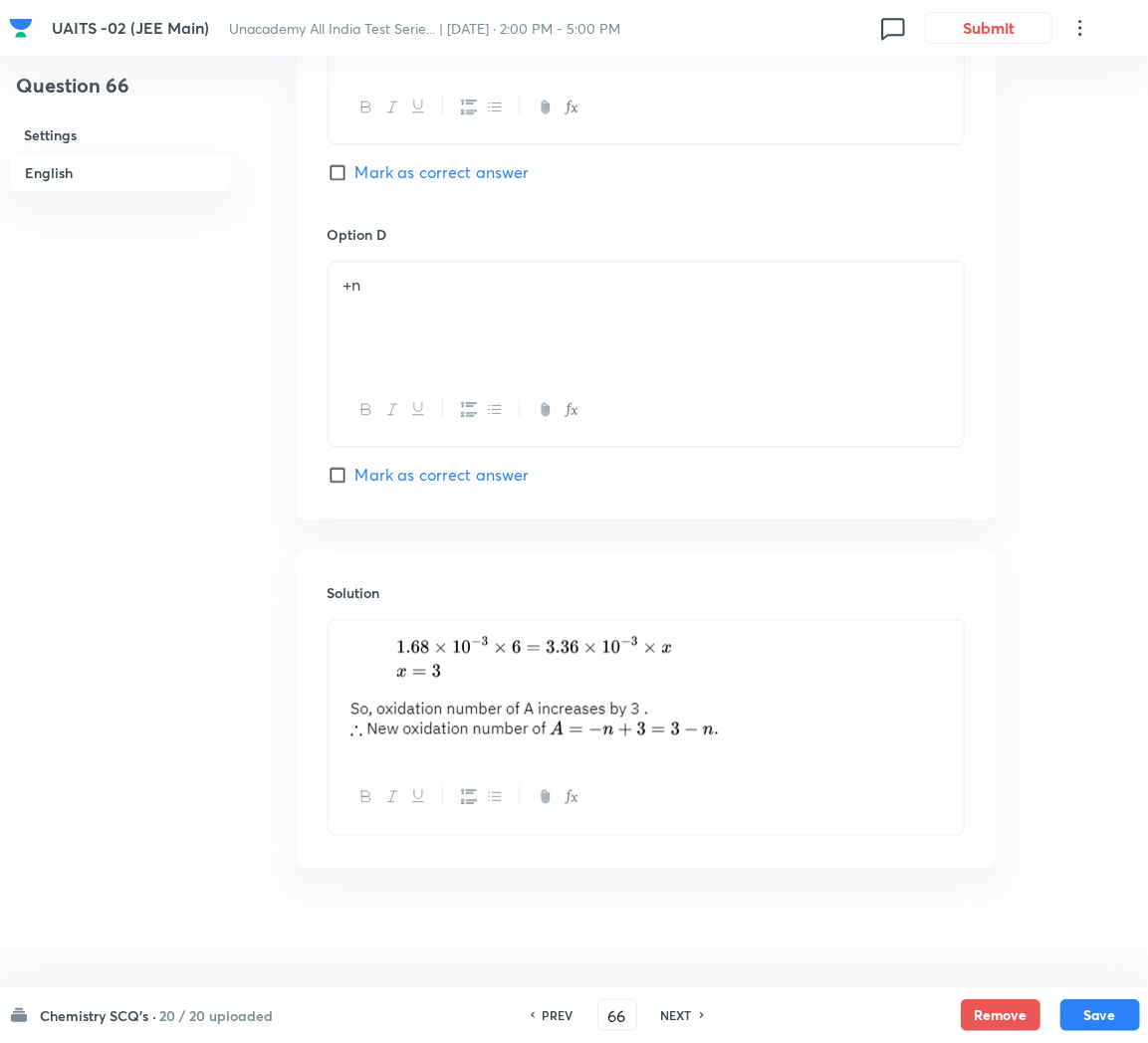click on "NEXT" at bounding box center [676, 1015] 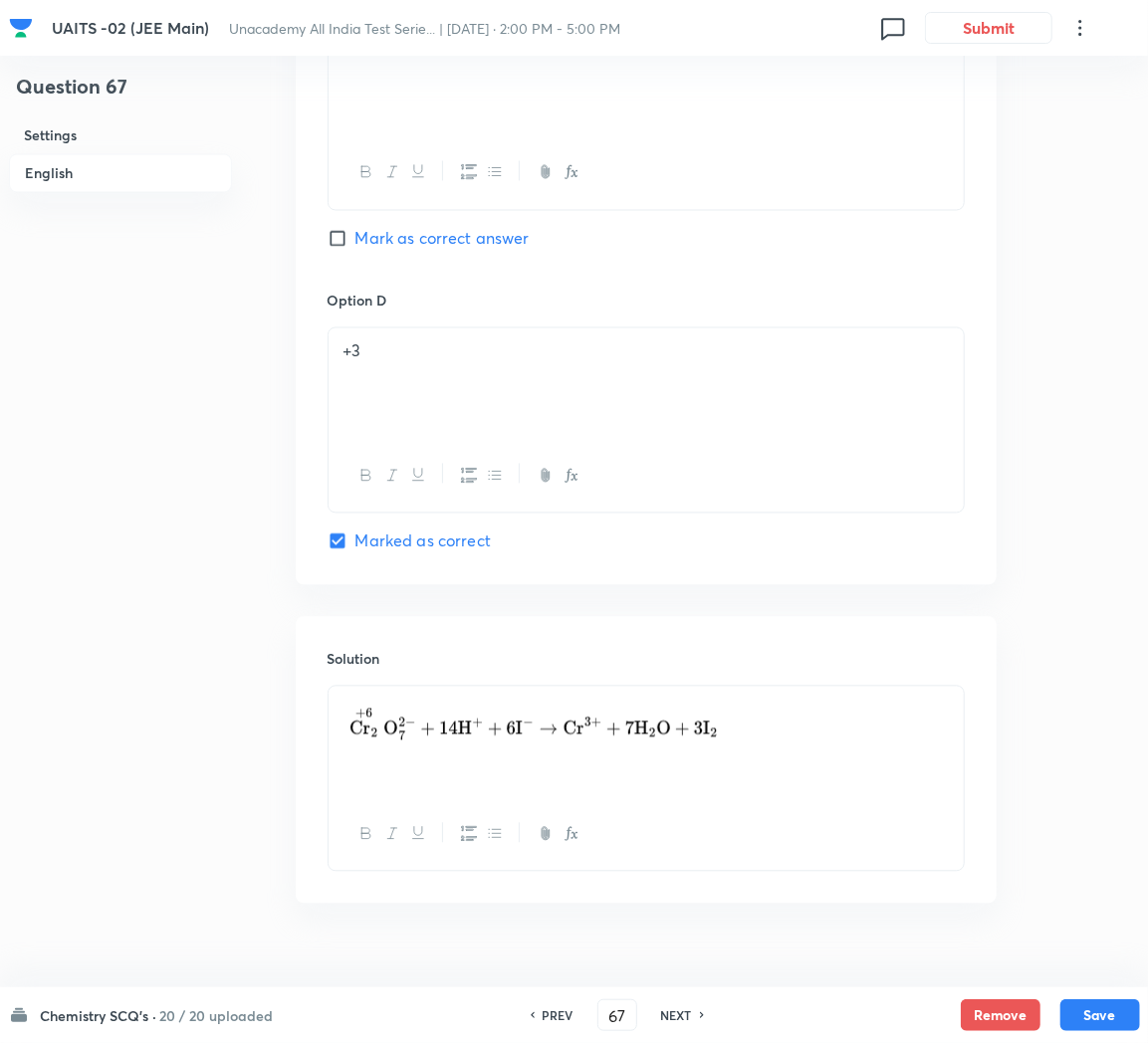 scroll, scrollTop: 1655, scrollLeft: 0, axis: vertical 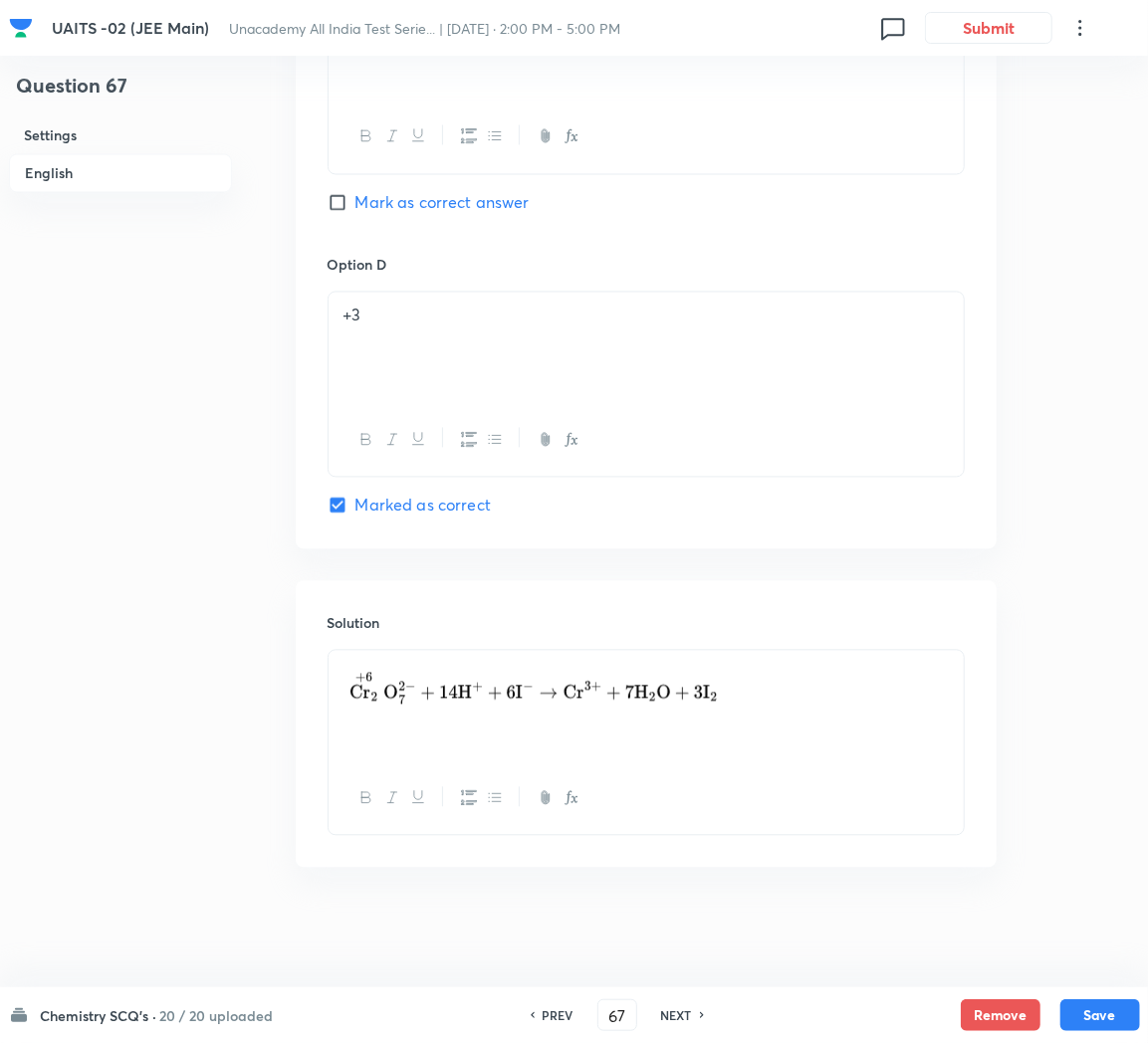 click on "NEXT" at bounding box center [676, 1015] 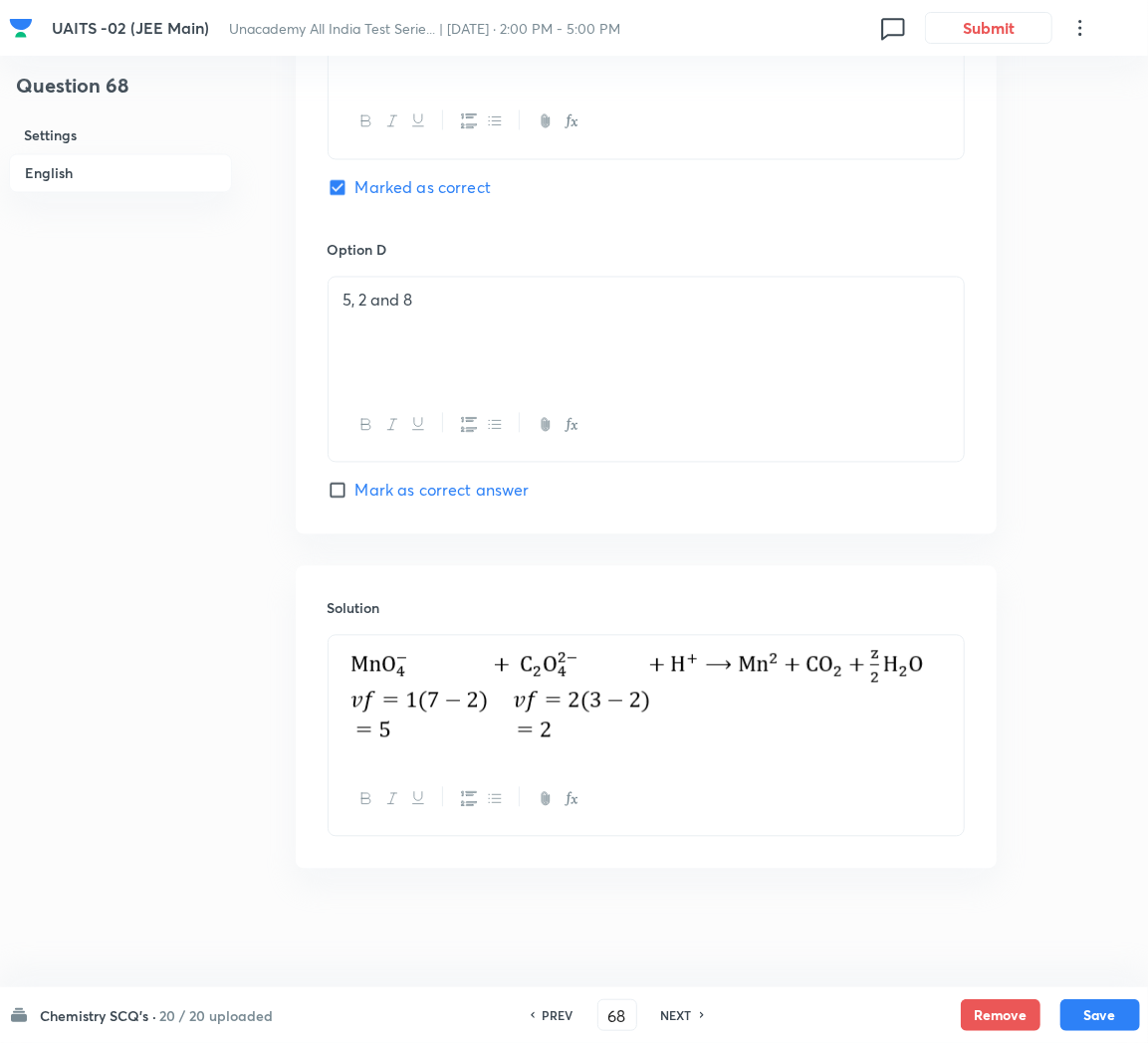 scroll, scrollTop: 1672, scrollLeft: 0, axis: vertical 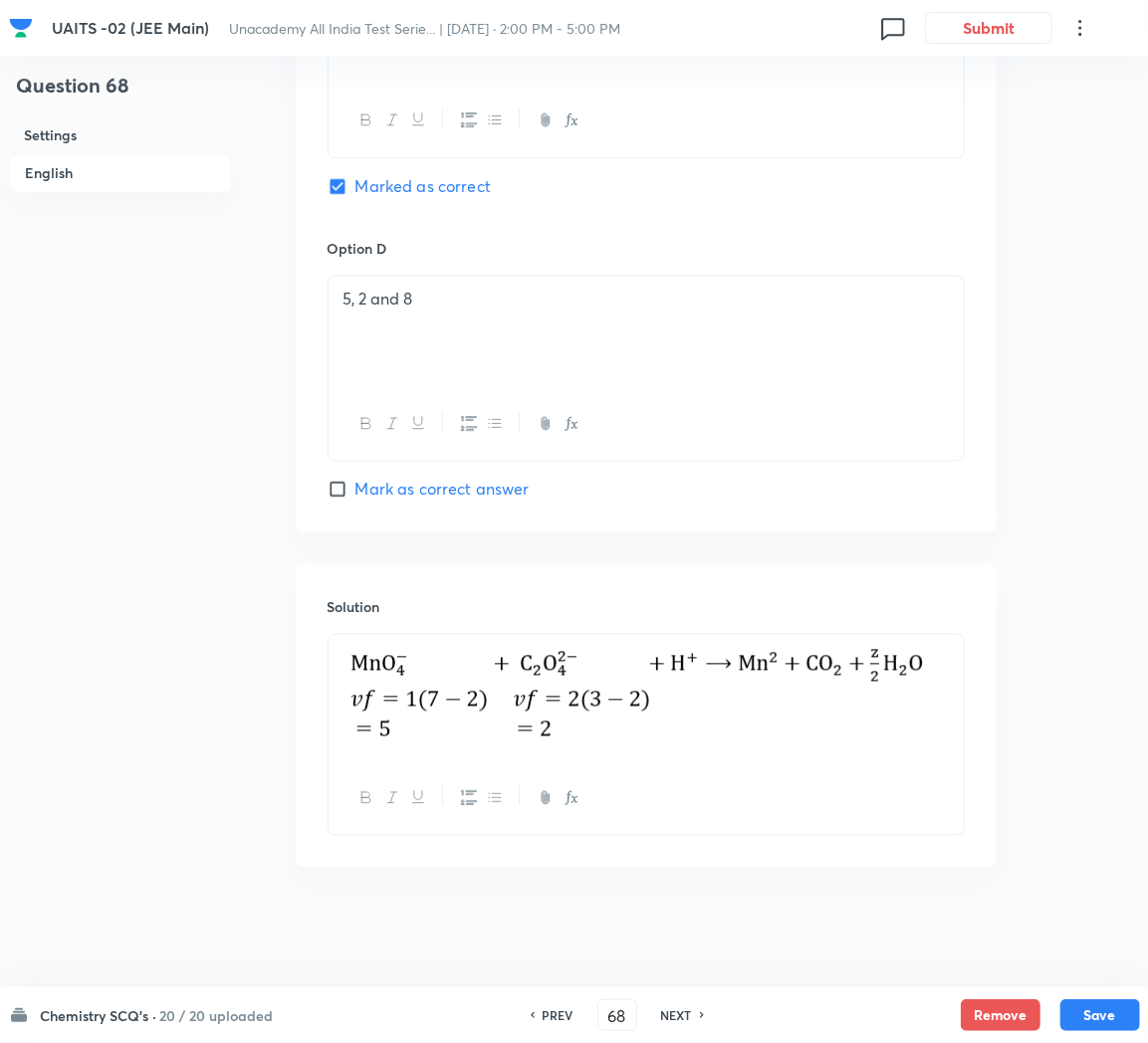 click on "NEXT" at bounding box center (676, 1015) 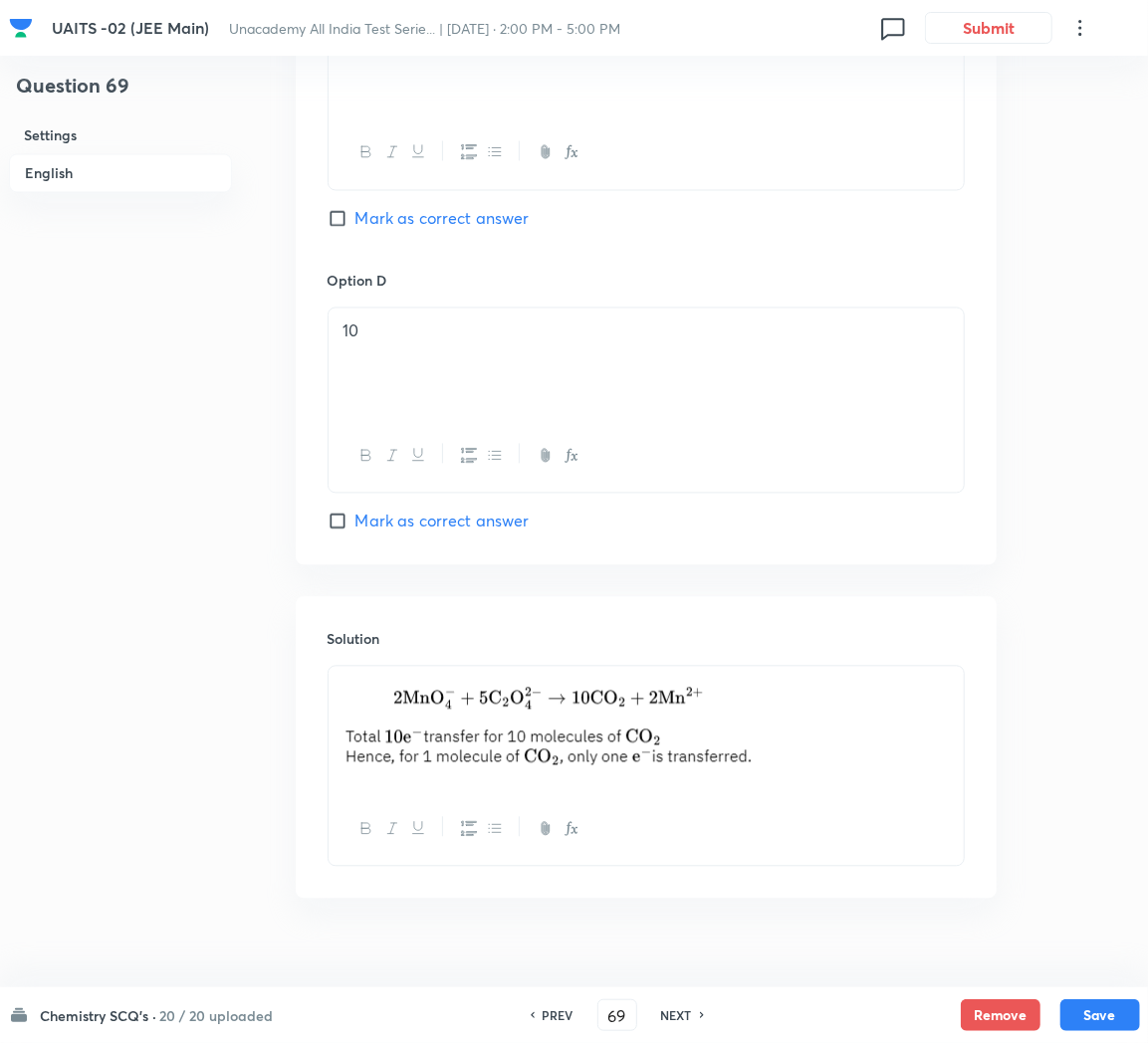 scroll, scrollTop: 1670, scrollLeft: 0, axis: vertical 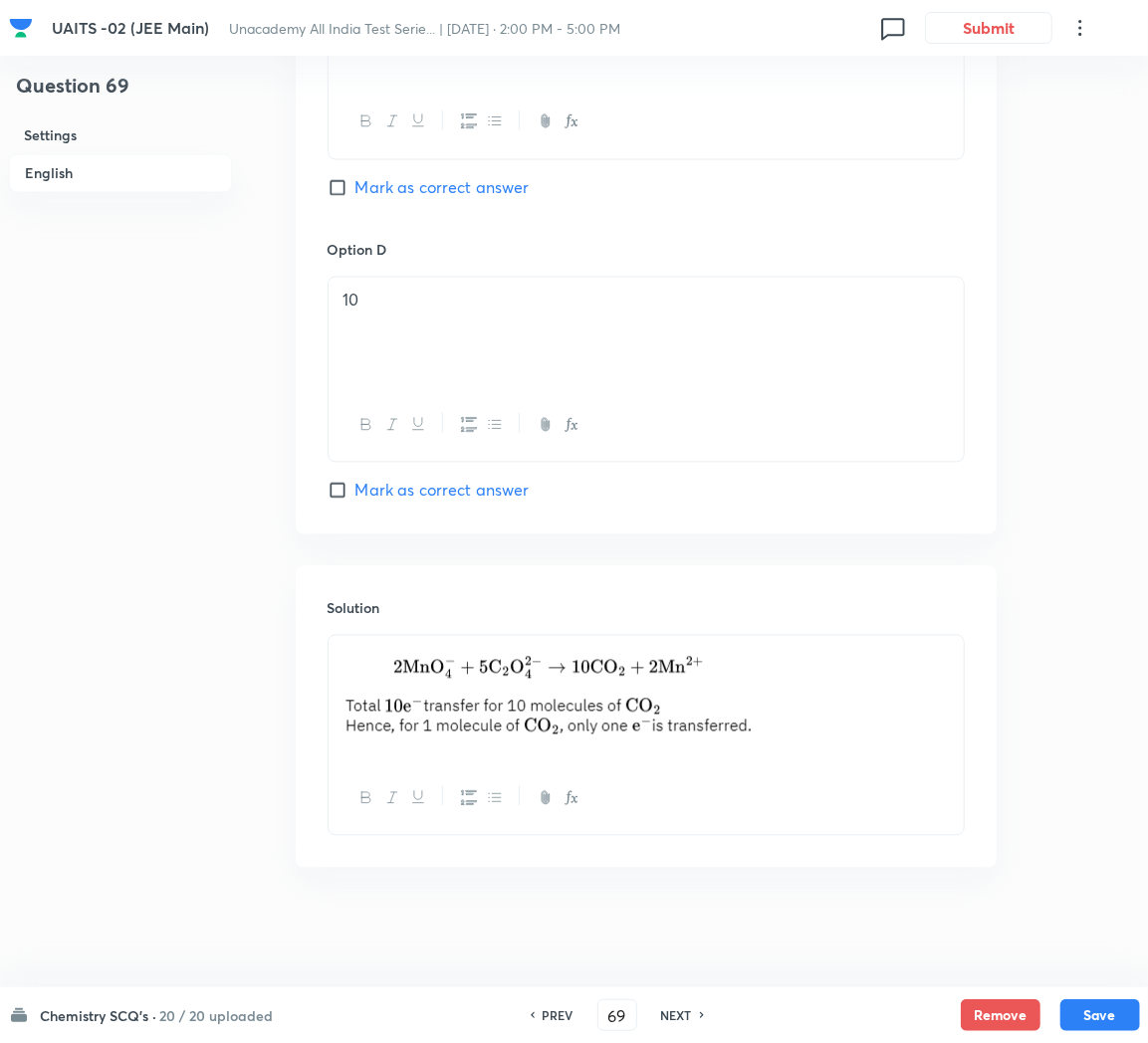 click on "NEXT" at bounding box center [676, 1015] 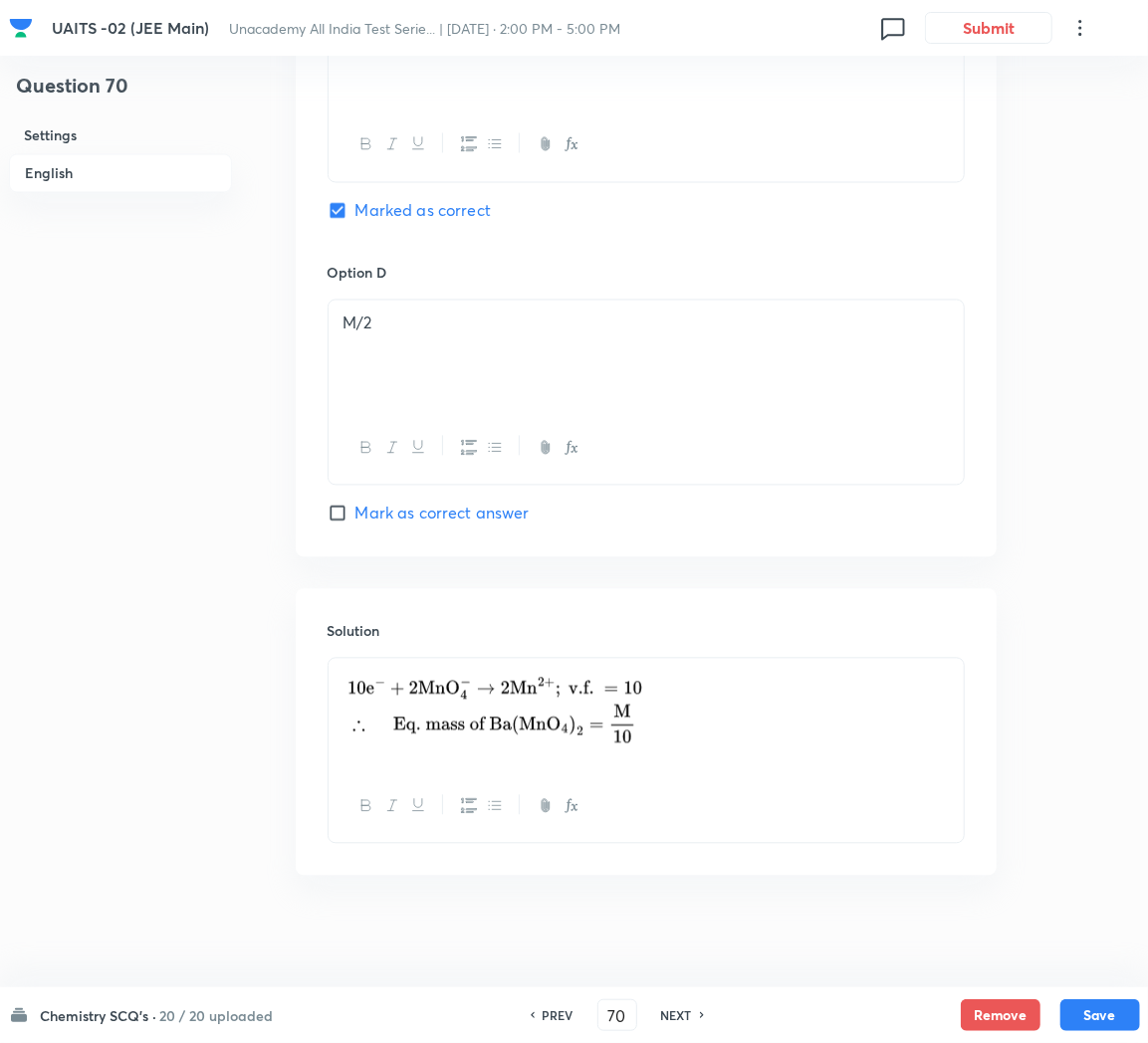scroll, scrollTop: 1655, scrollLeft: 0, axis: vertical 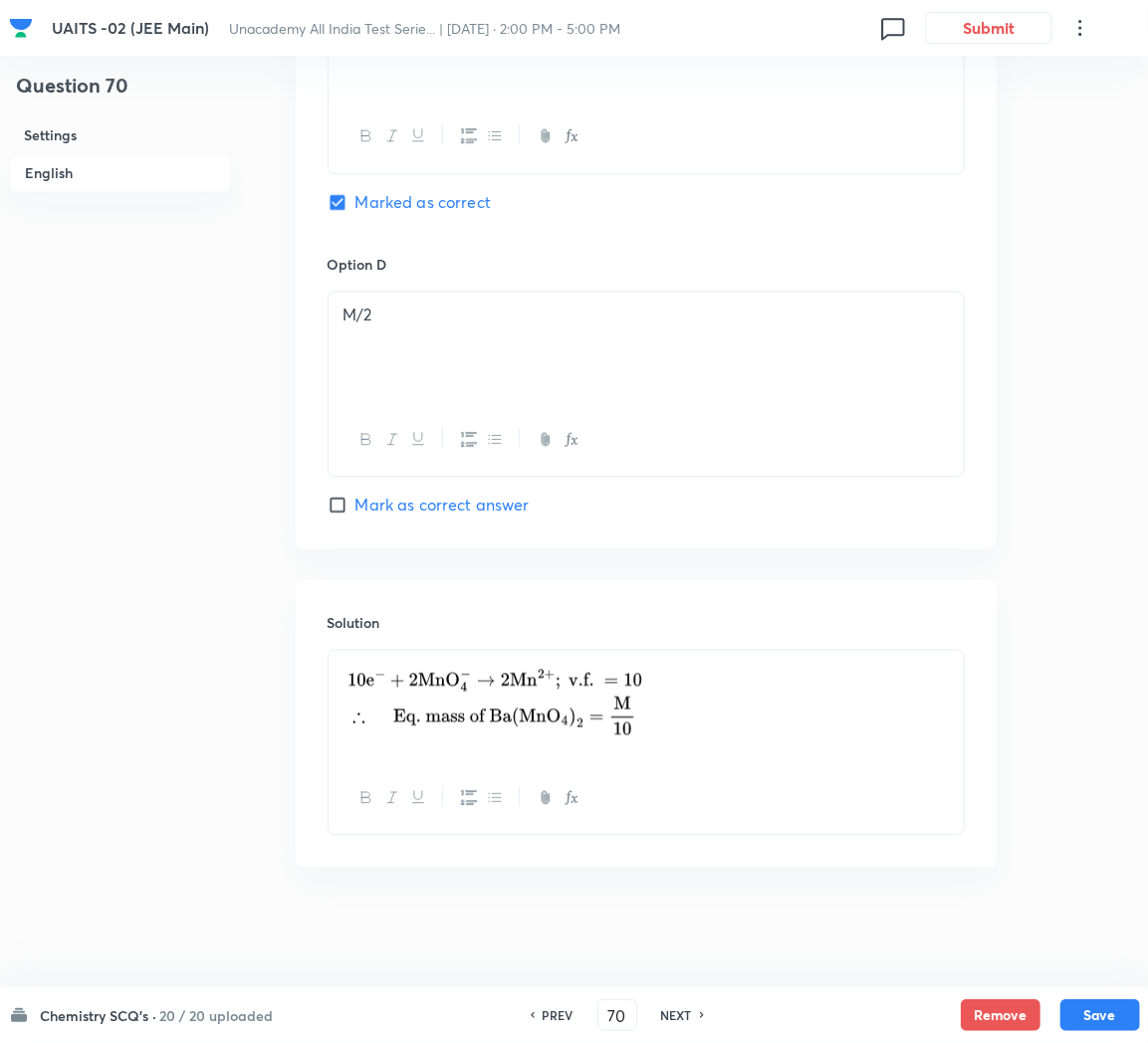 click on "NEXT" at bounding box center [676, 1015] 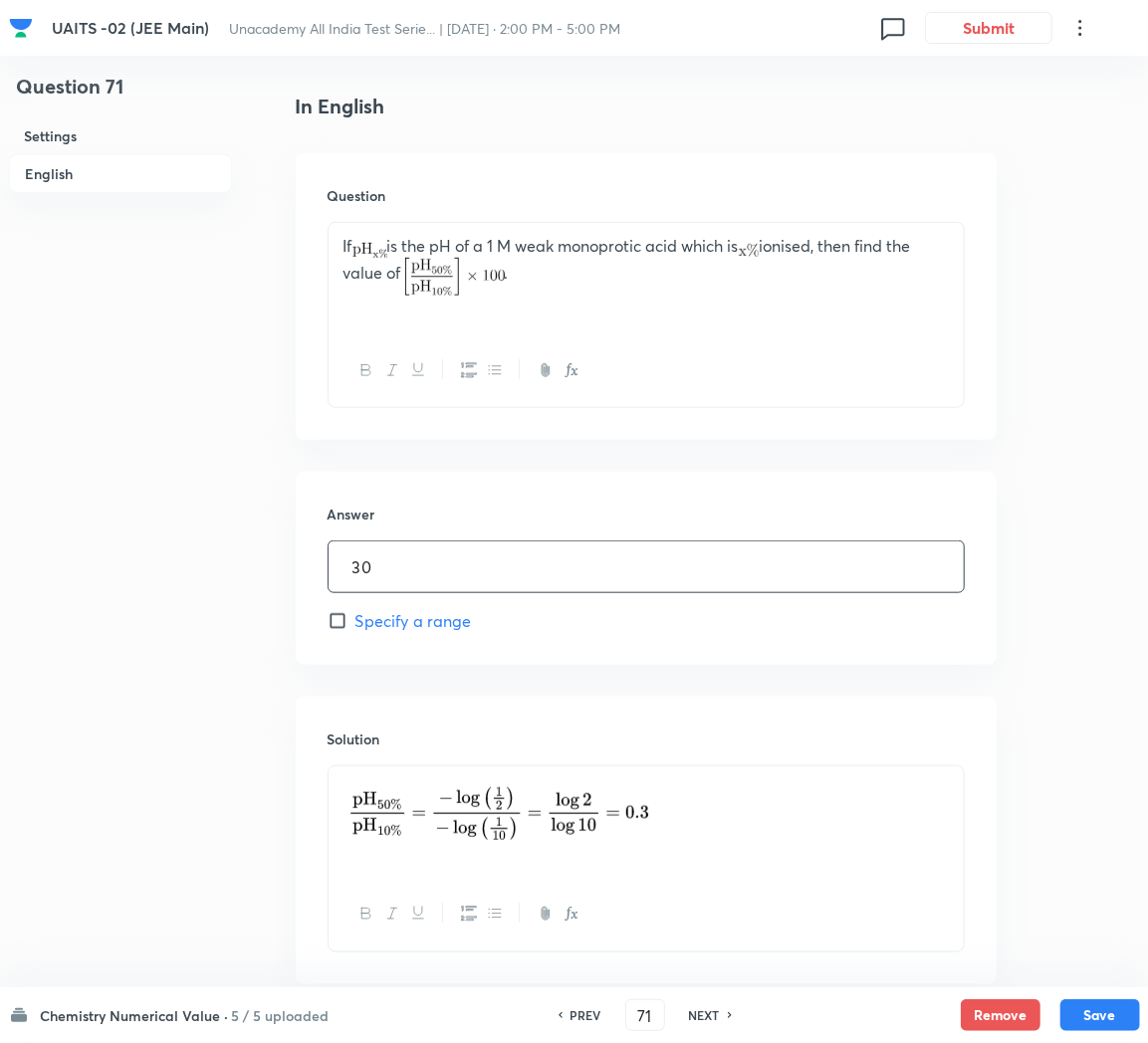 scroll, scrollTop: 635, scrollLeft: 0, axis: vertical 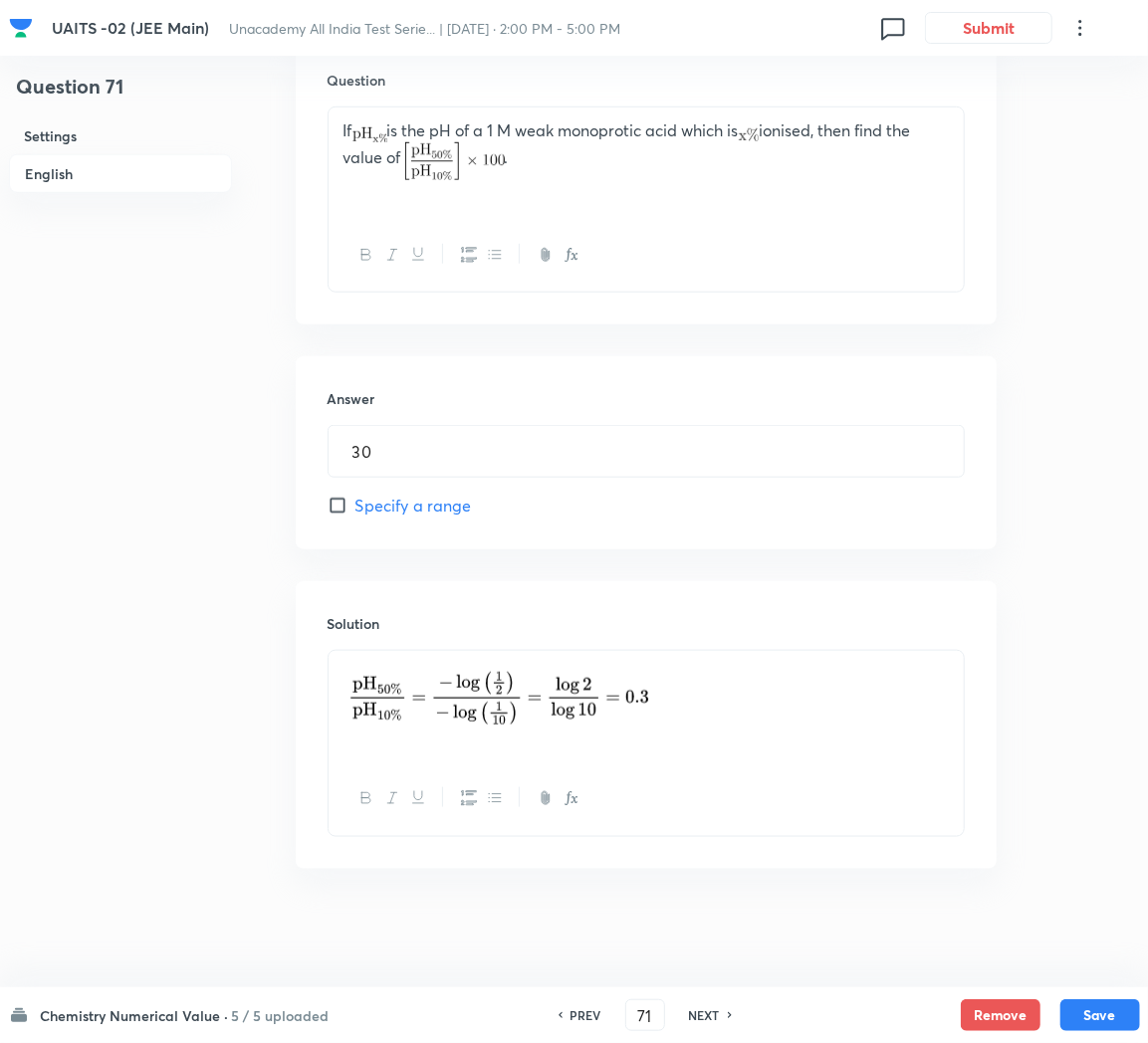click on "NEXT" at bounding box center (704, 1015) 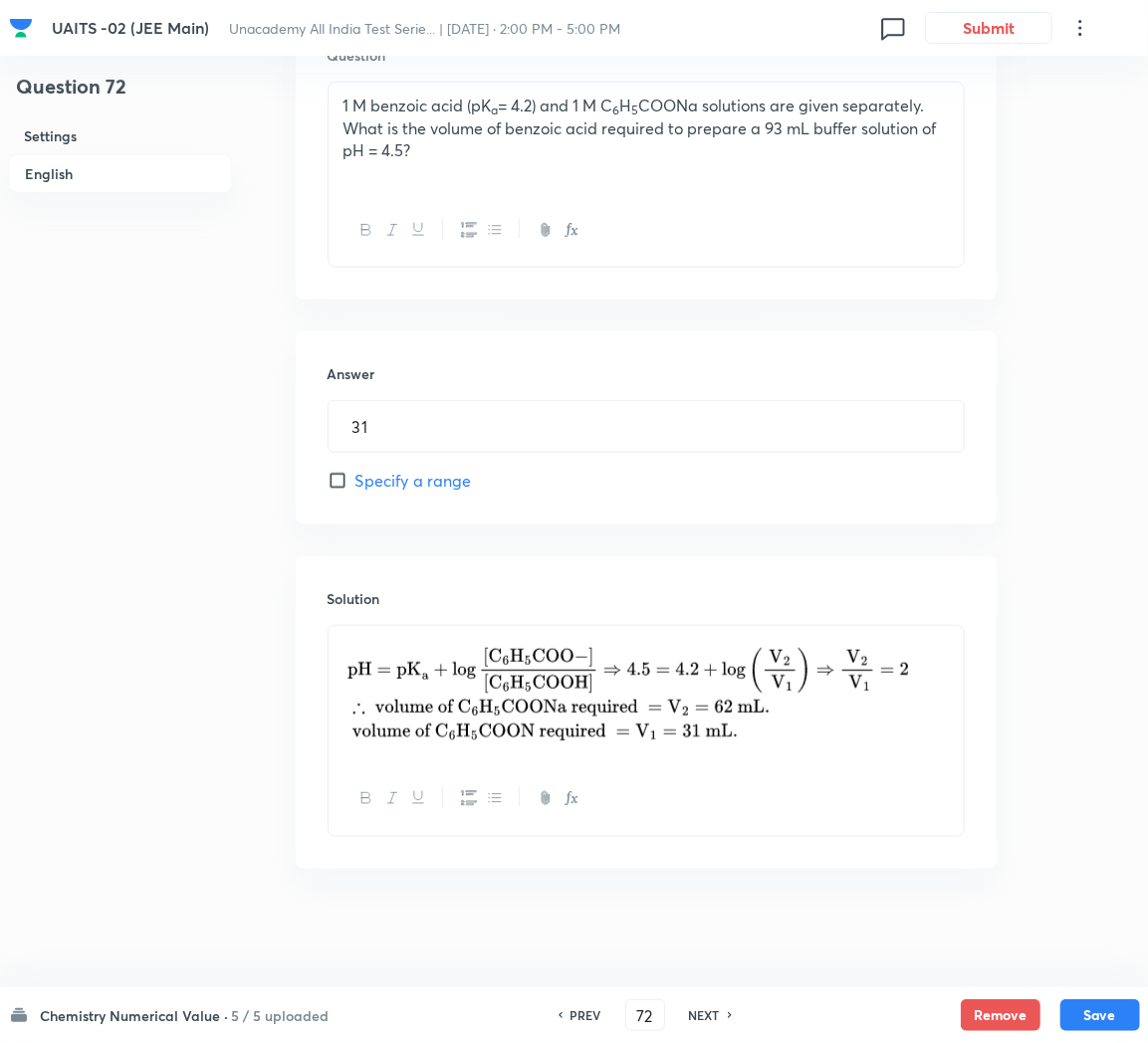 scroll, scrollTop: 635, scrollLeft: 0, axis: vertical 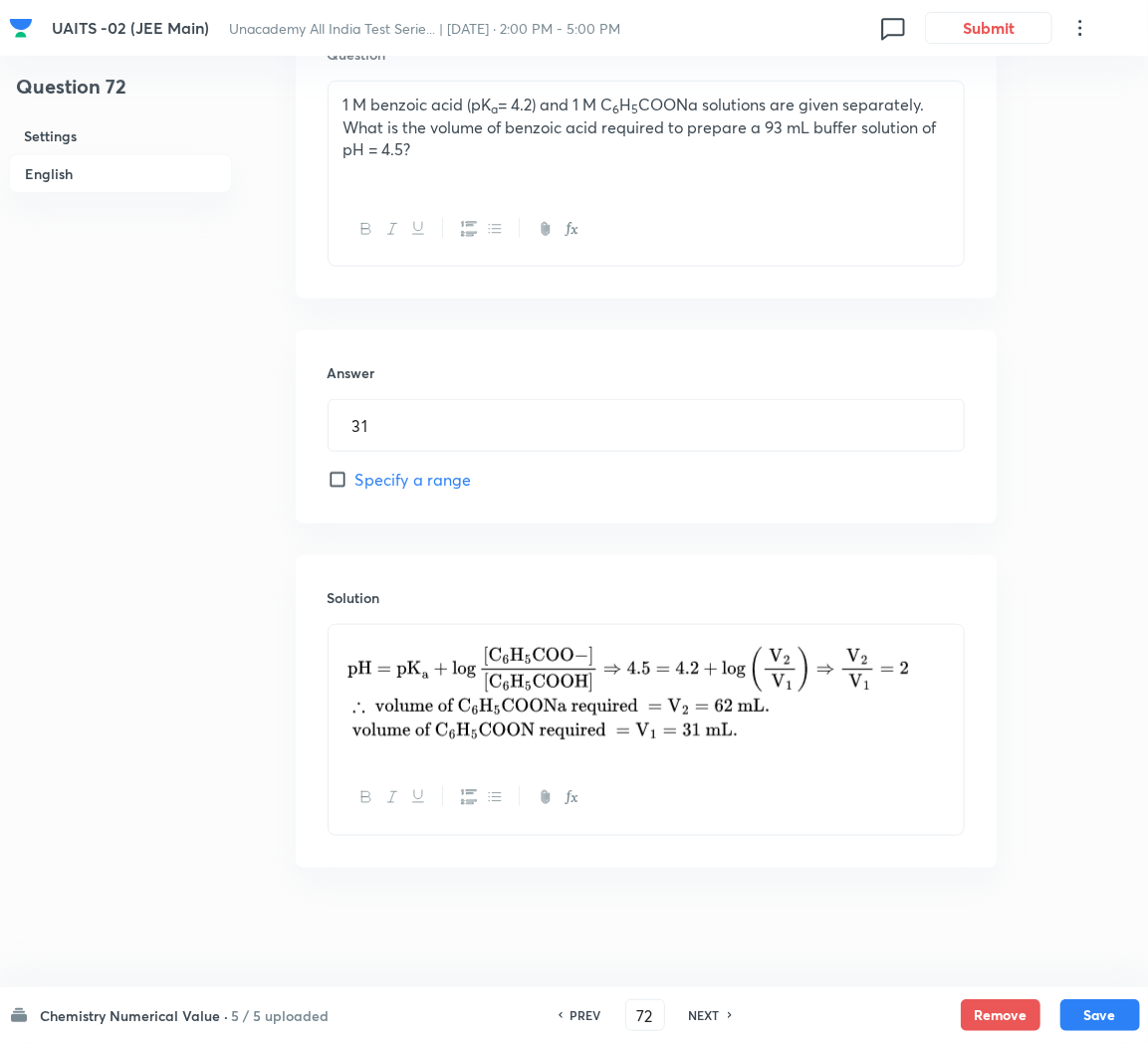 click on "NEXT" at bounding box center [704, 1015] 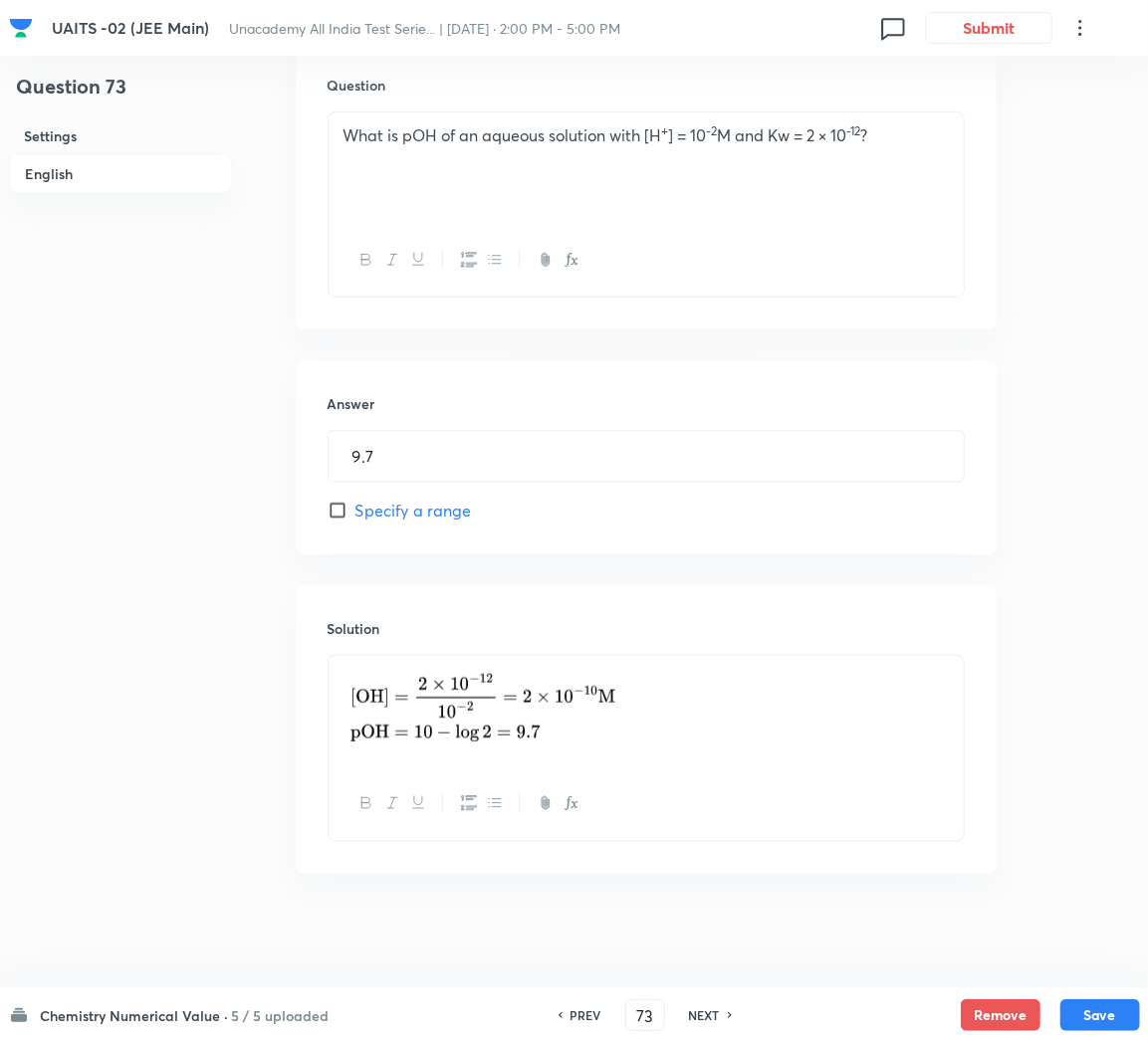 scroll, scrollTop: 610, scrollLeft: 0, axis: vertical 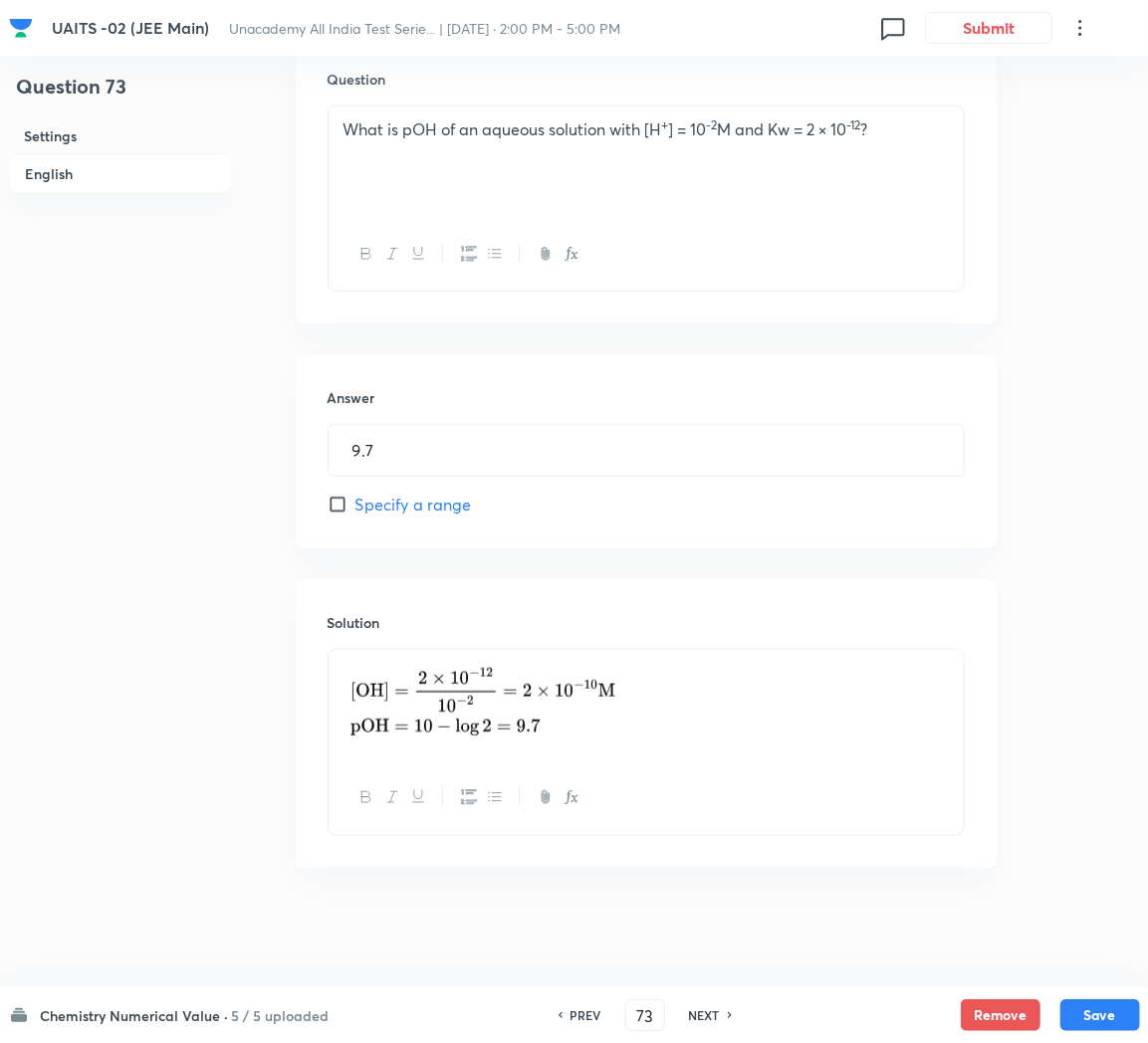click on "NEXT" at bounding box center (704, 1015) 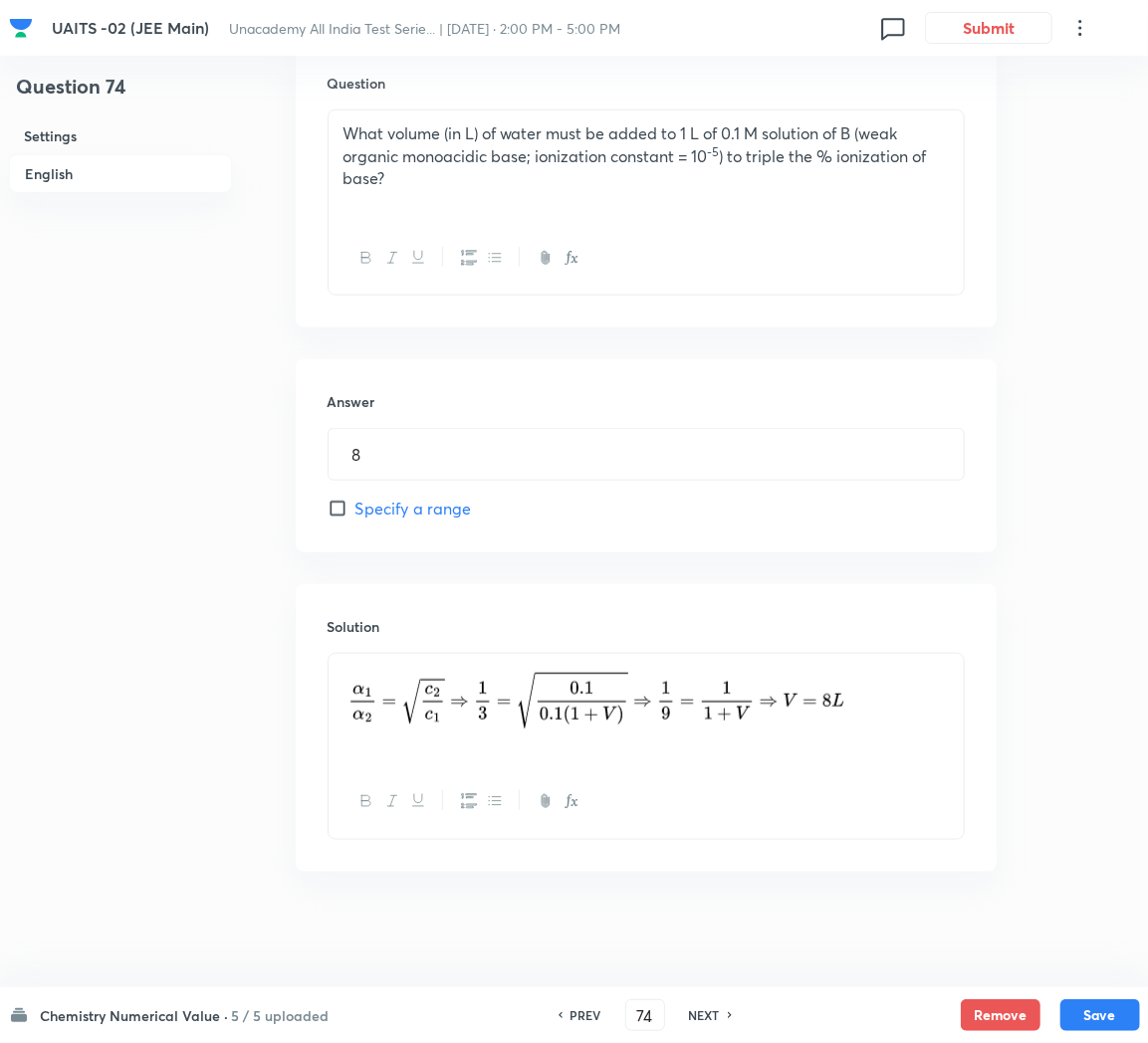 scroll, scrollTop: 635, scrollLeft: 0, axis: vertical 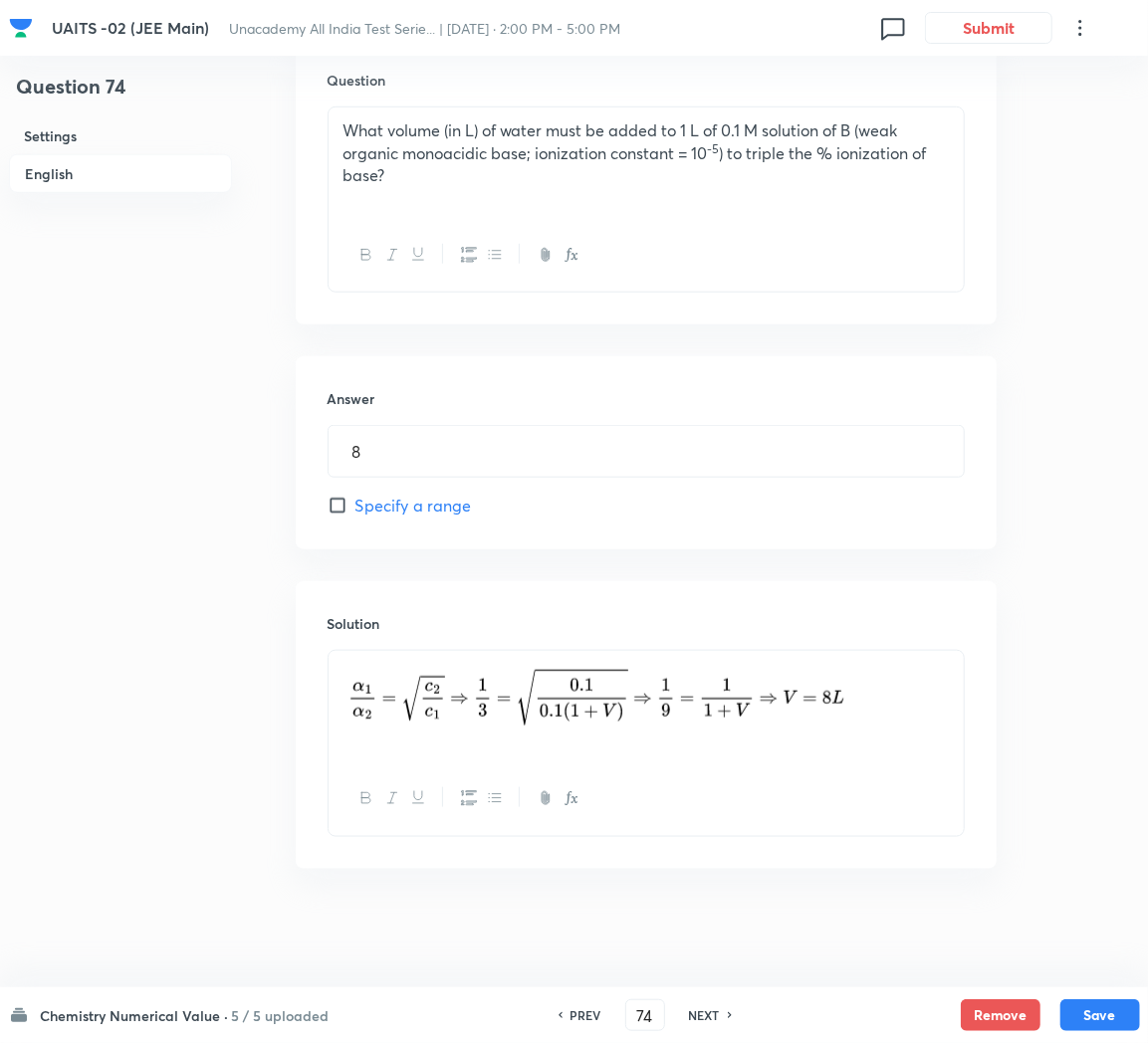 click on "NEXT" at bounding box center [704, 1015] 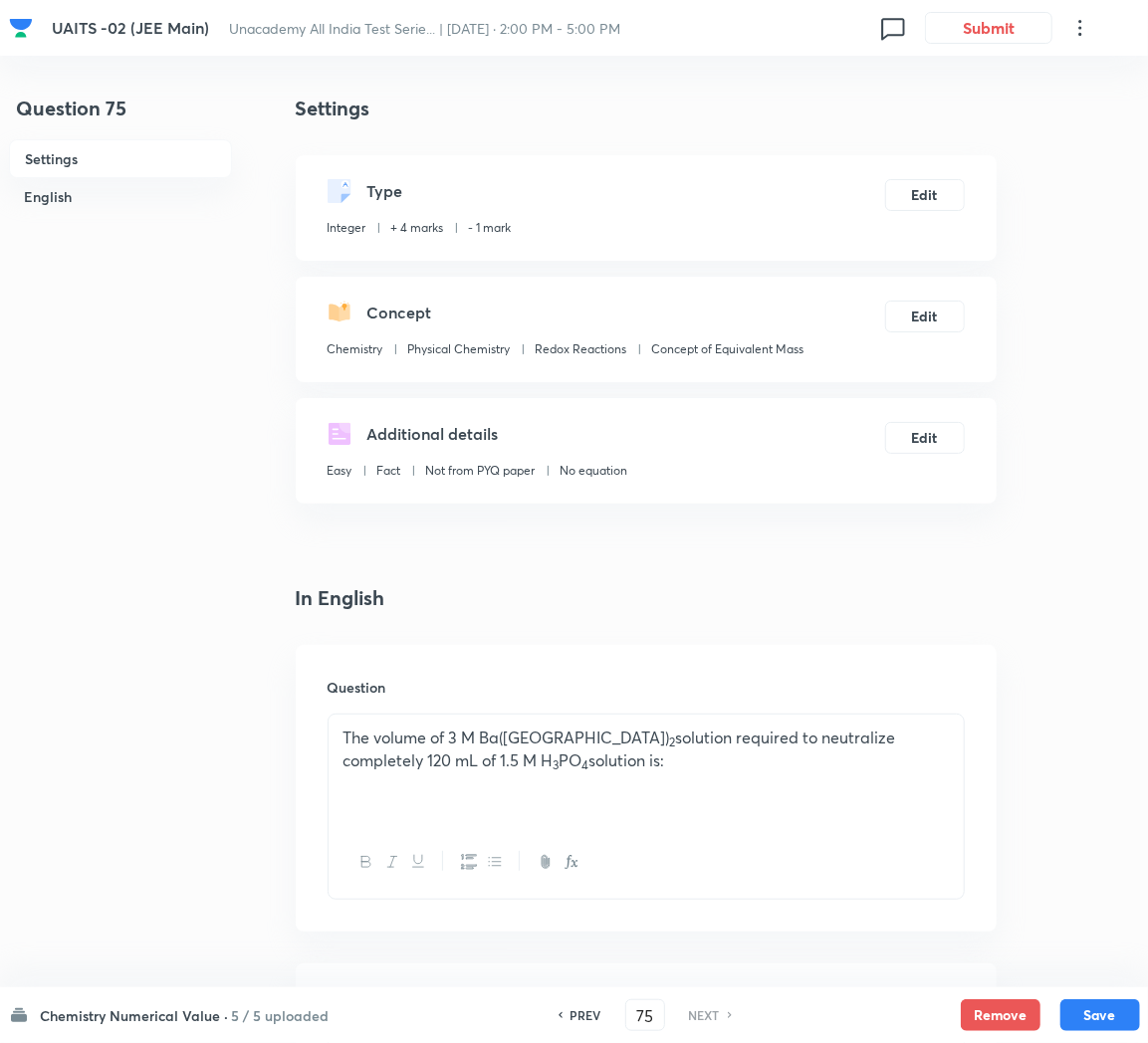 scroll, scrollTop: 0, scrollLeft: 0, axis: both 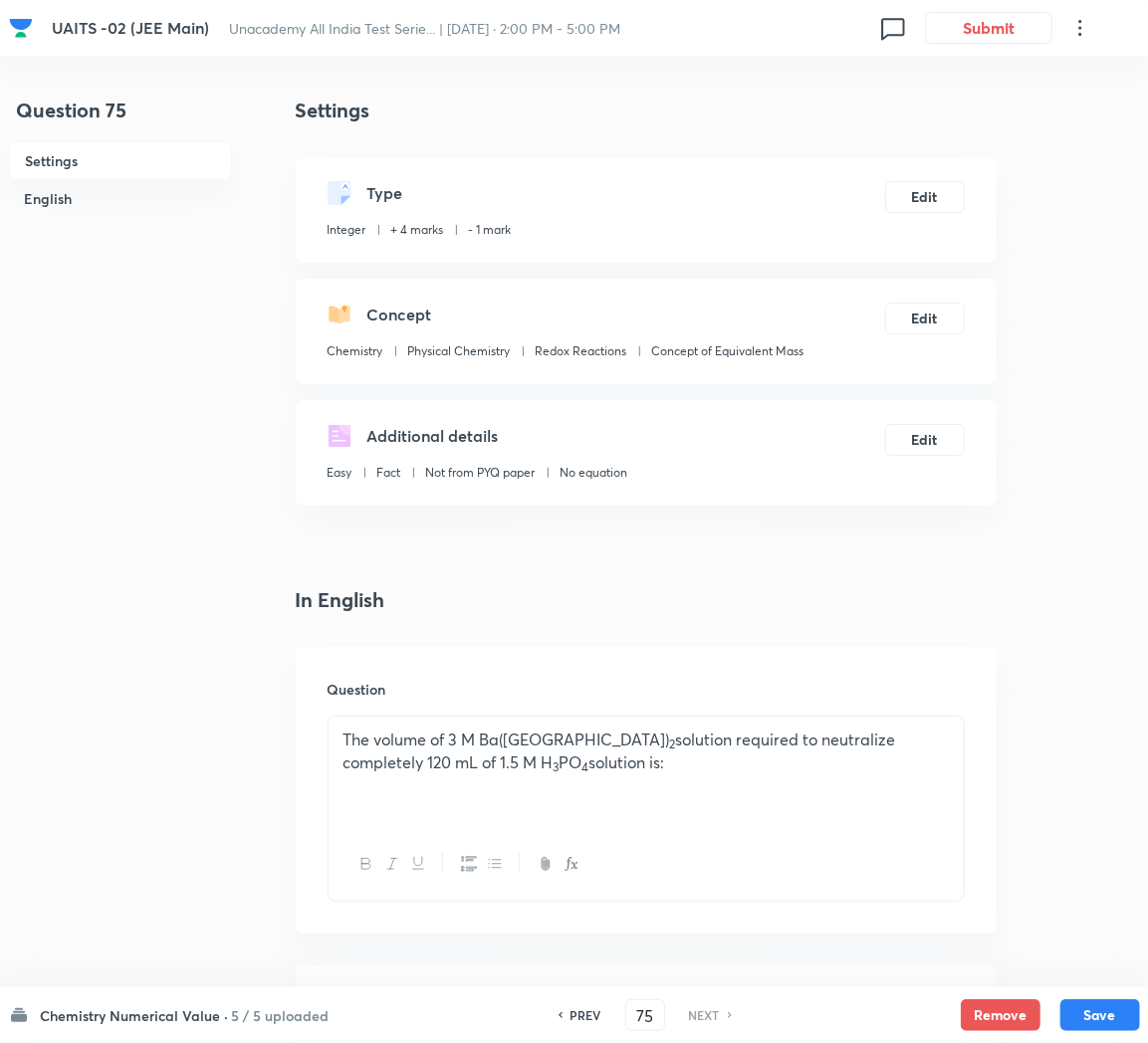 click on "Chemistry Numerical Value ·" at bounding box center [134, 1015] 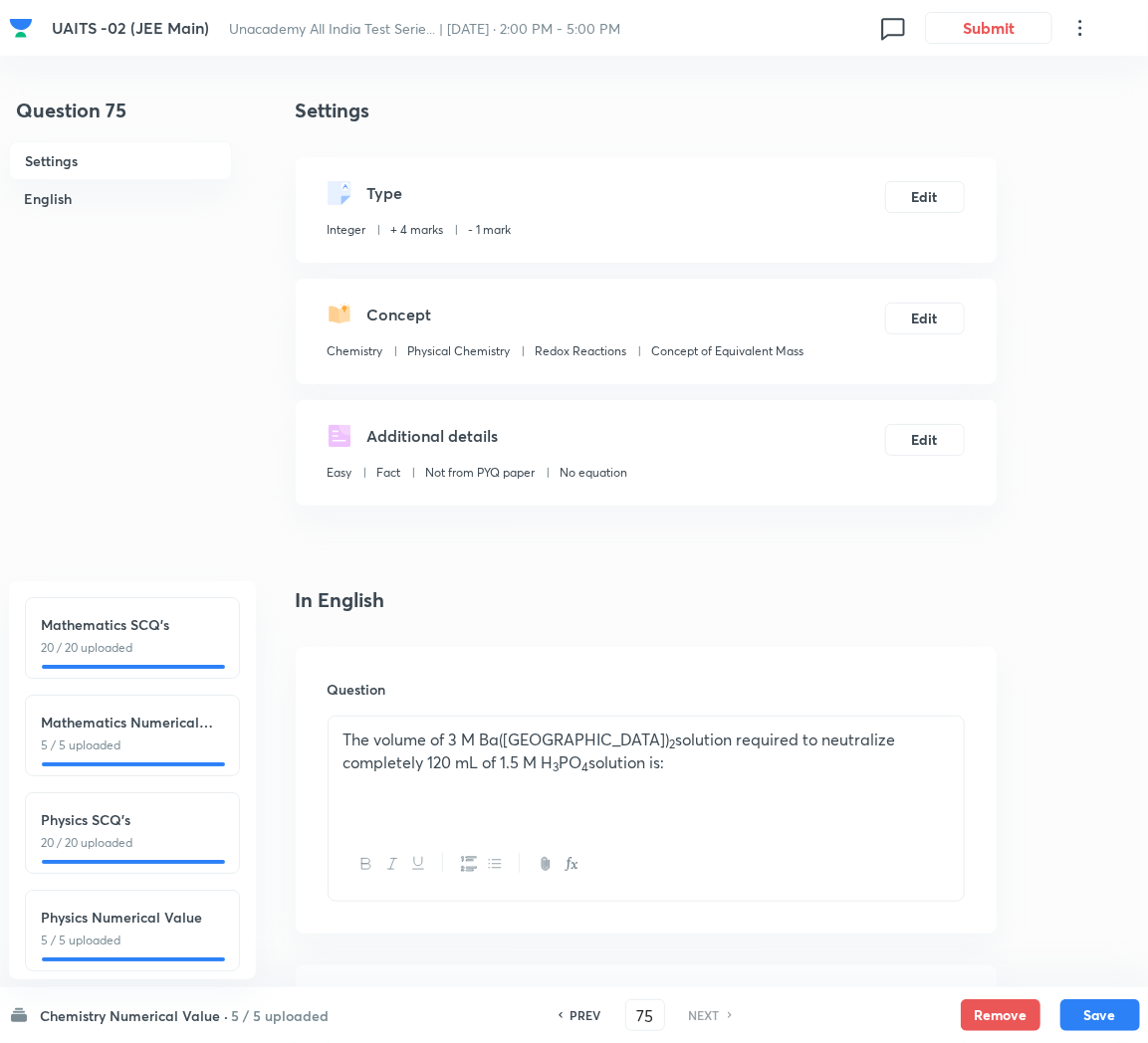 click on "20 / 20 uploaded" at bounding box center [132, 648] 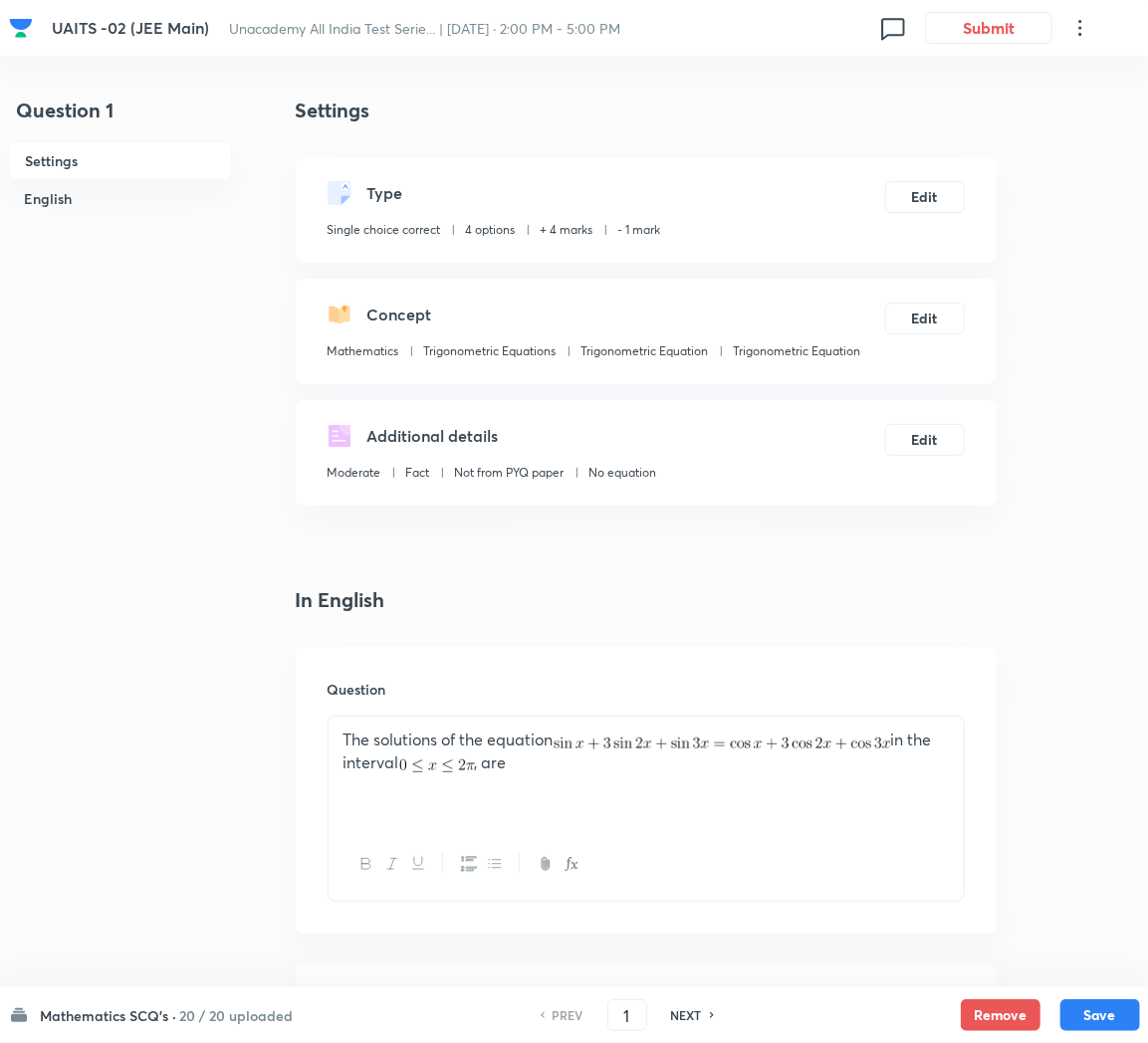 click on "NEXT" at bounding box center (686, 1015) 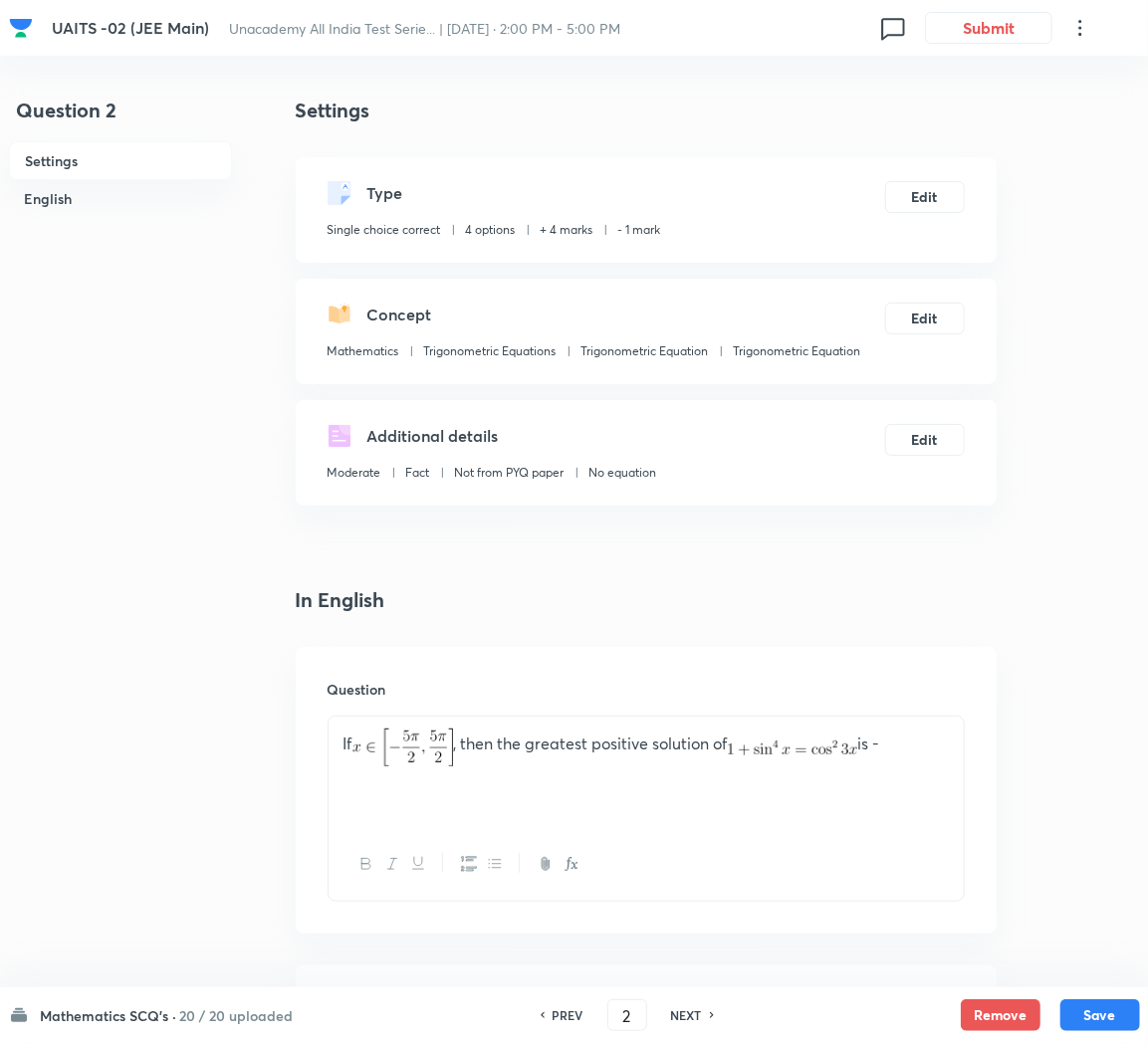 click on "NEXT" at bounding box center (686, 1015) 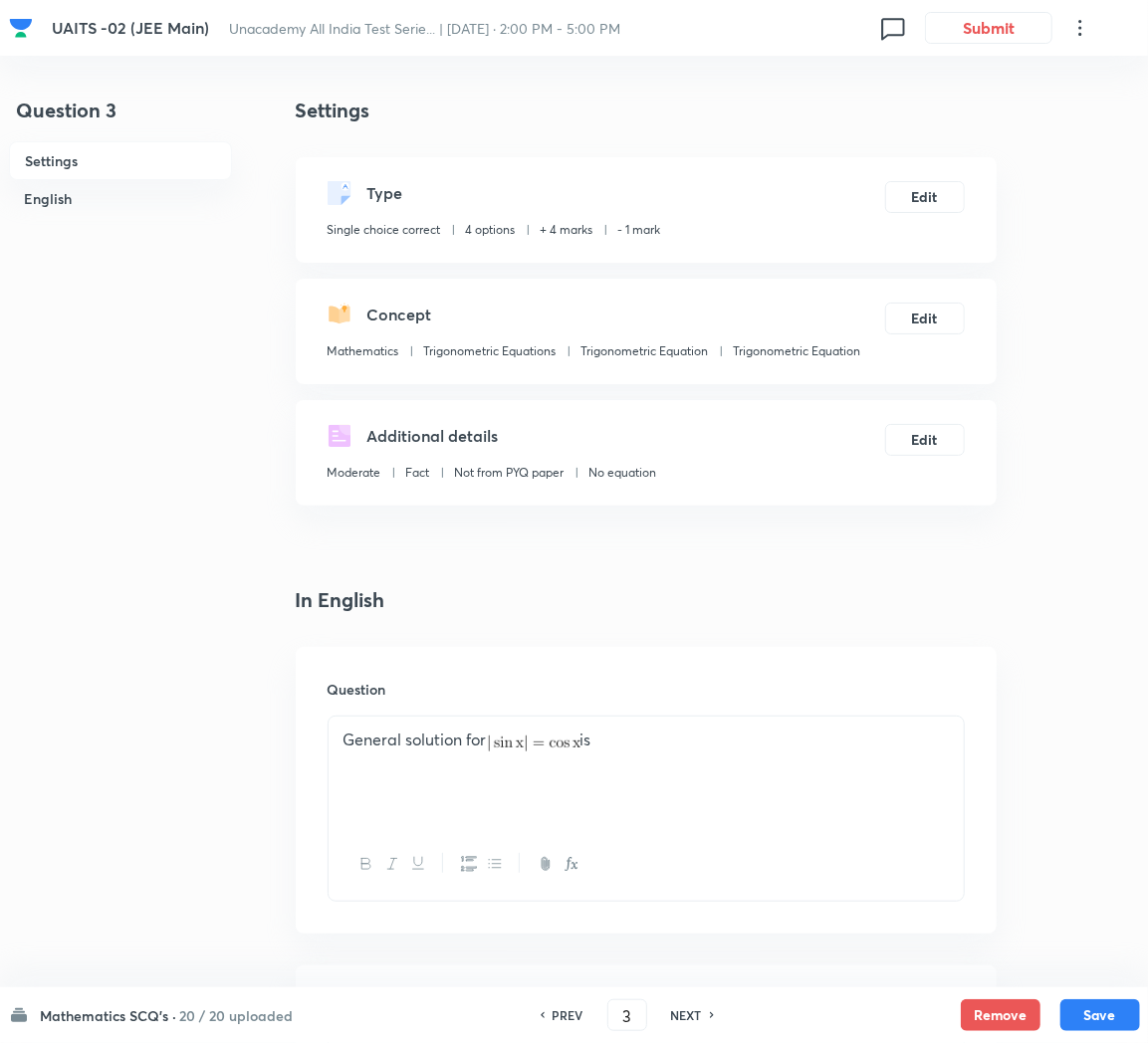 click on "NEXT" at bounding box center (686, 1015) 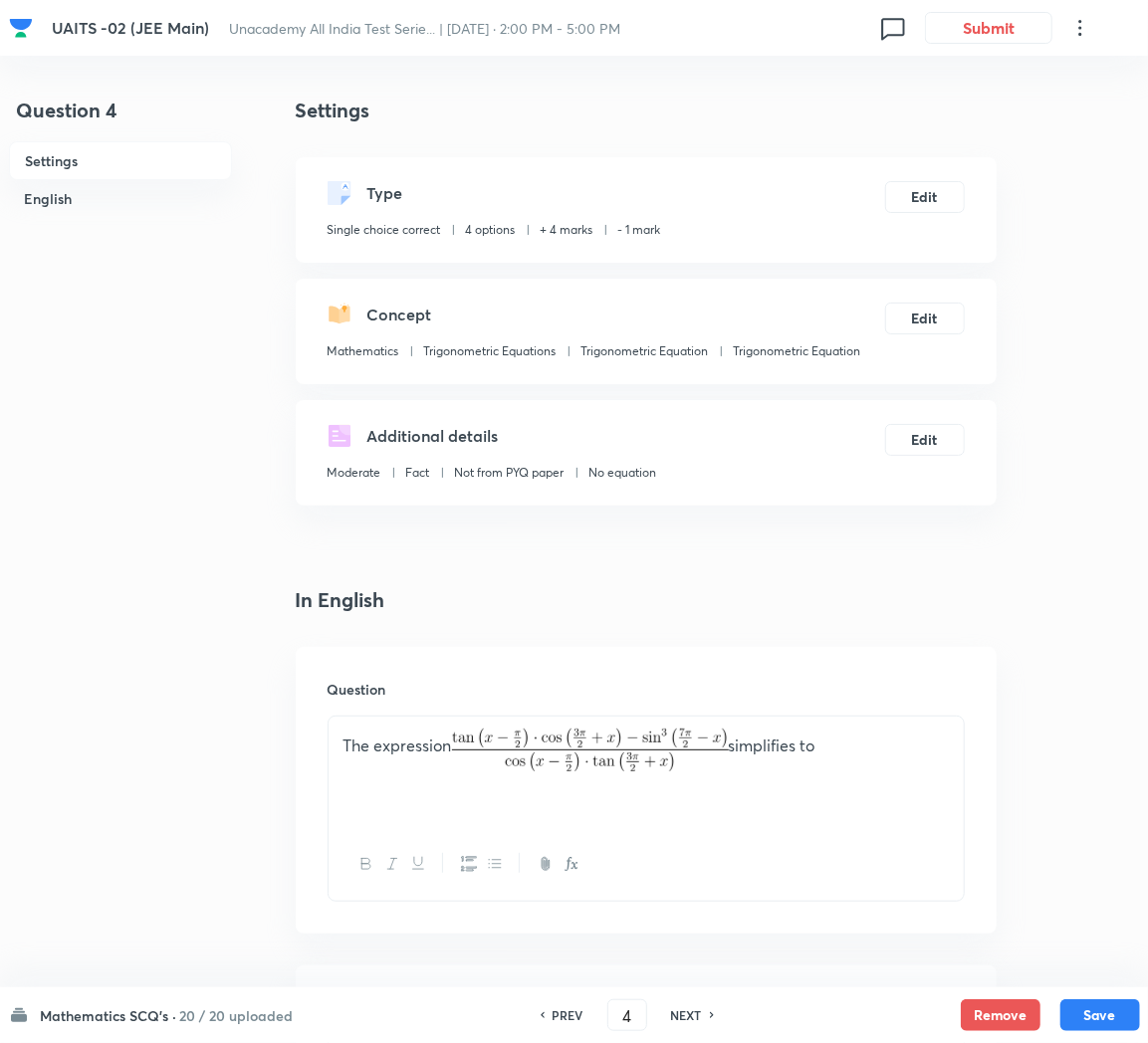 click on "NEXT" at bounding box center [686, 1015] 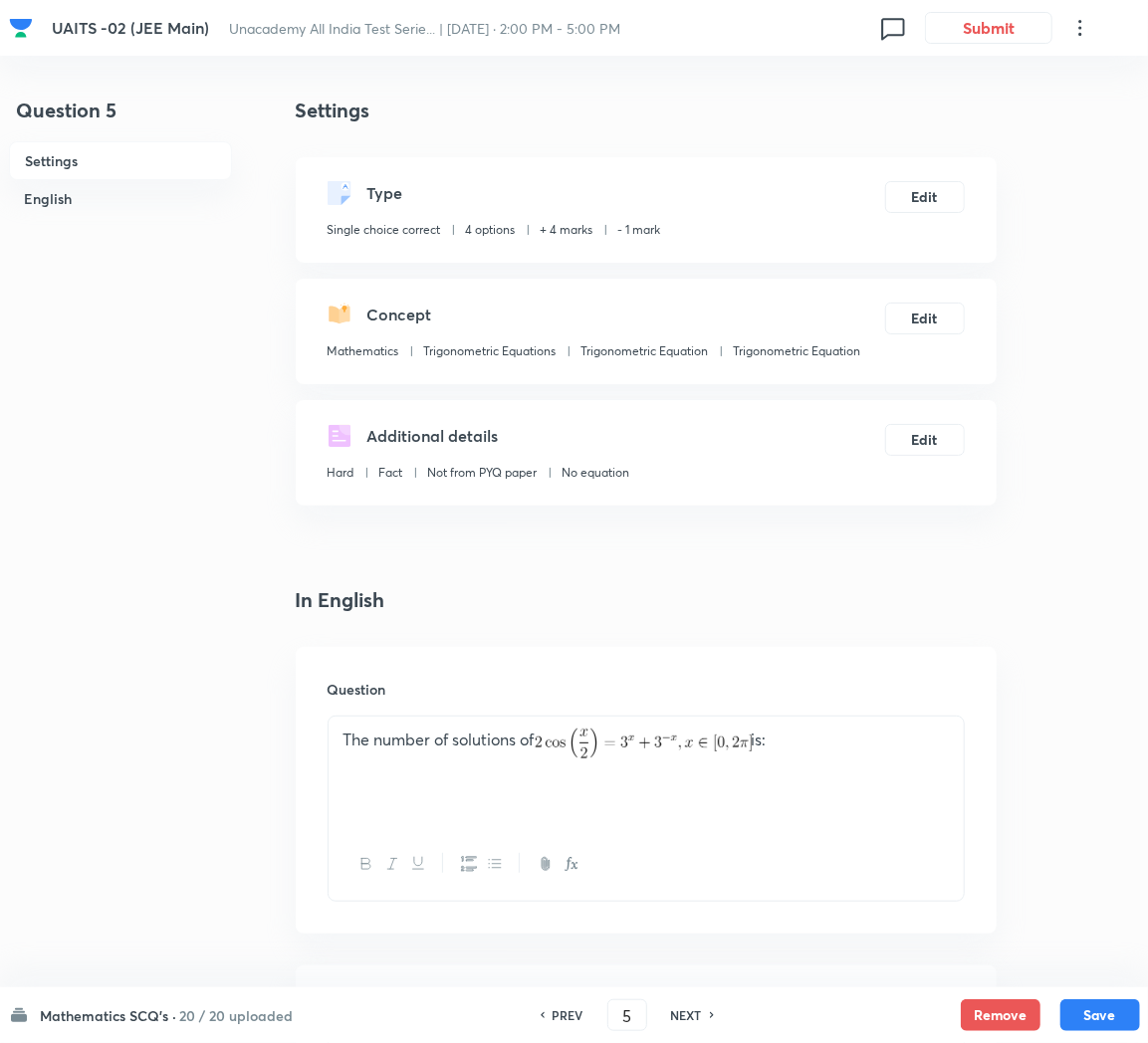 click on "NEXT" at bounding box center [686, 1015] 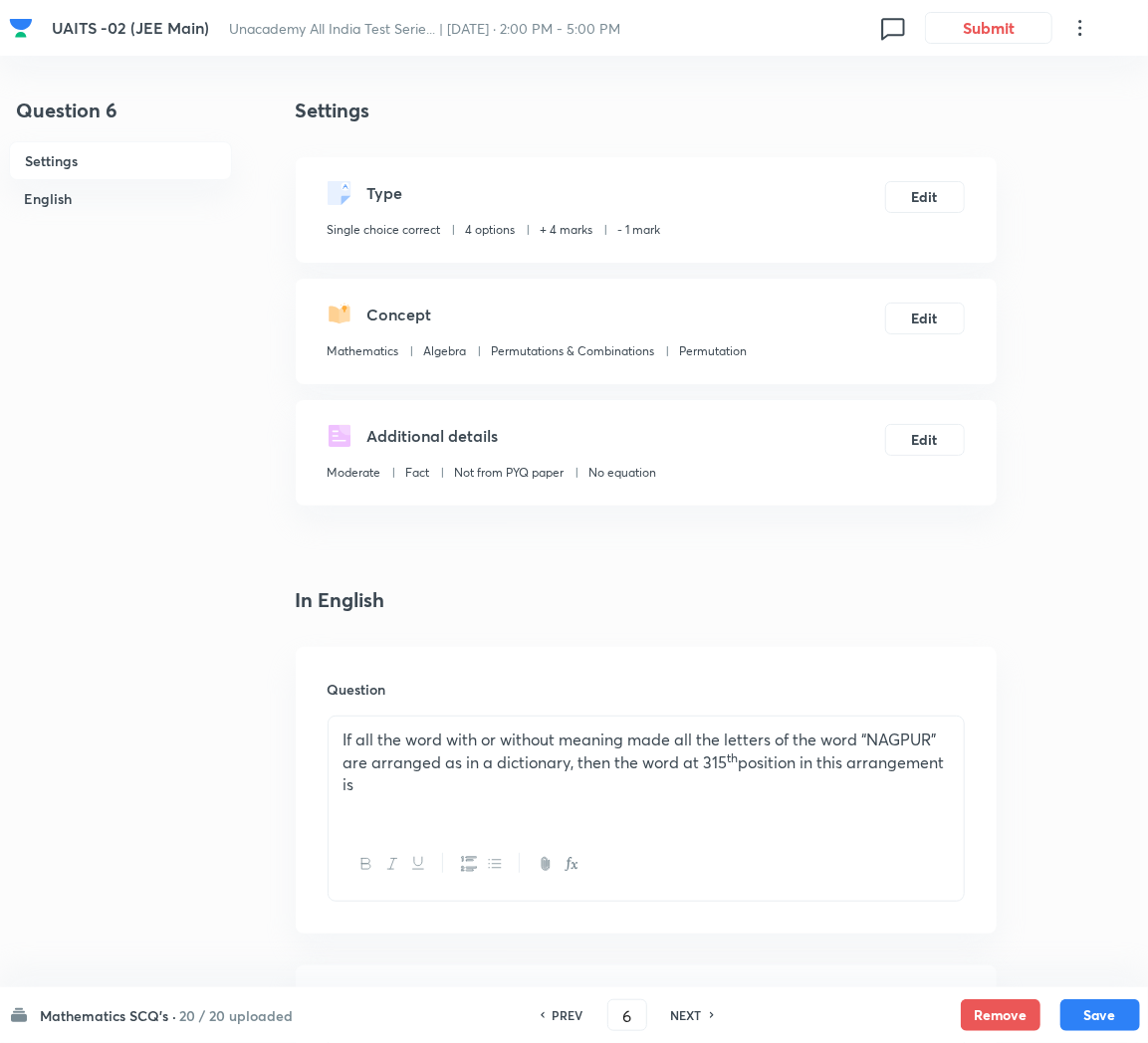click on "NEXT" at bounding box center [686, 1015] 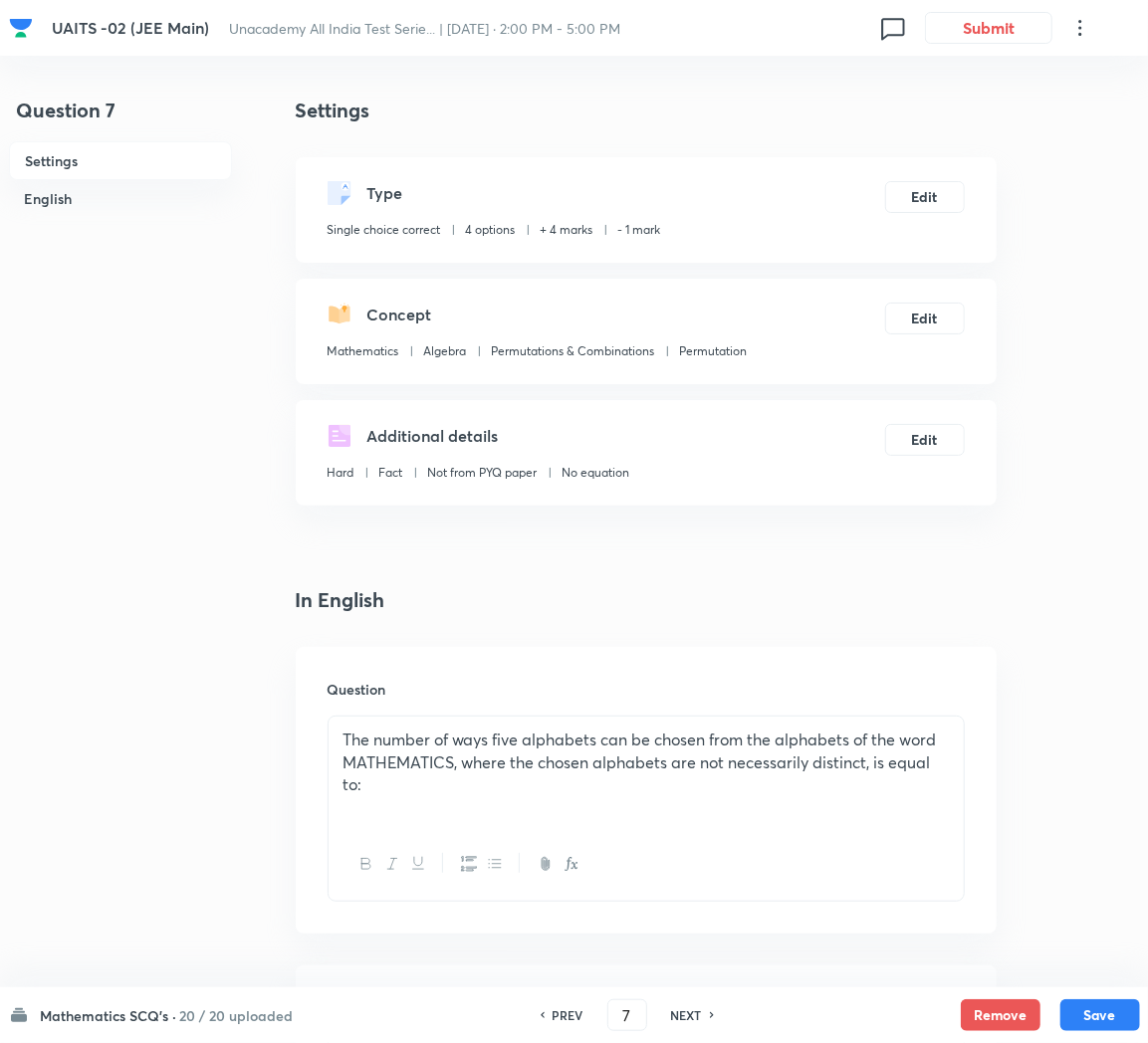 click on "NEXT" at bounding box center [686, 1015] 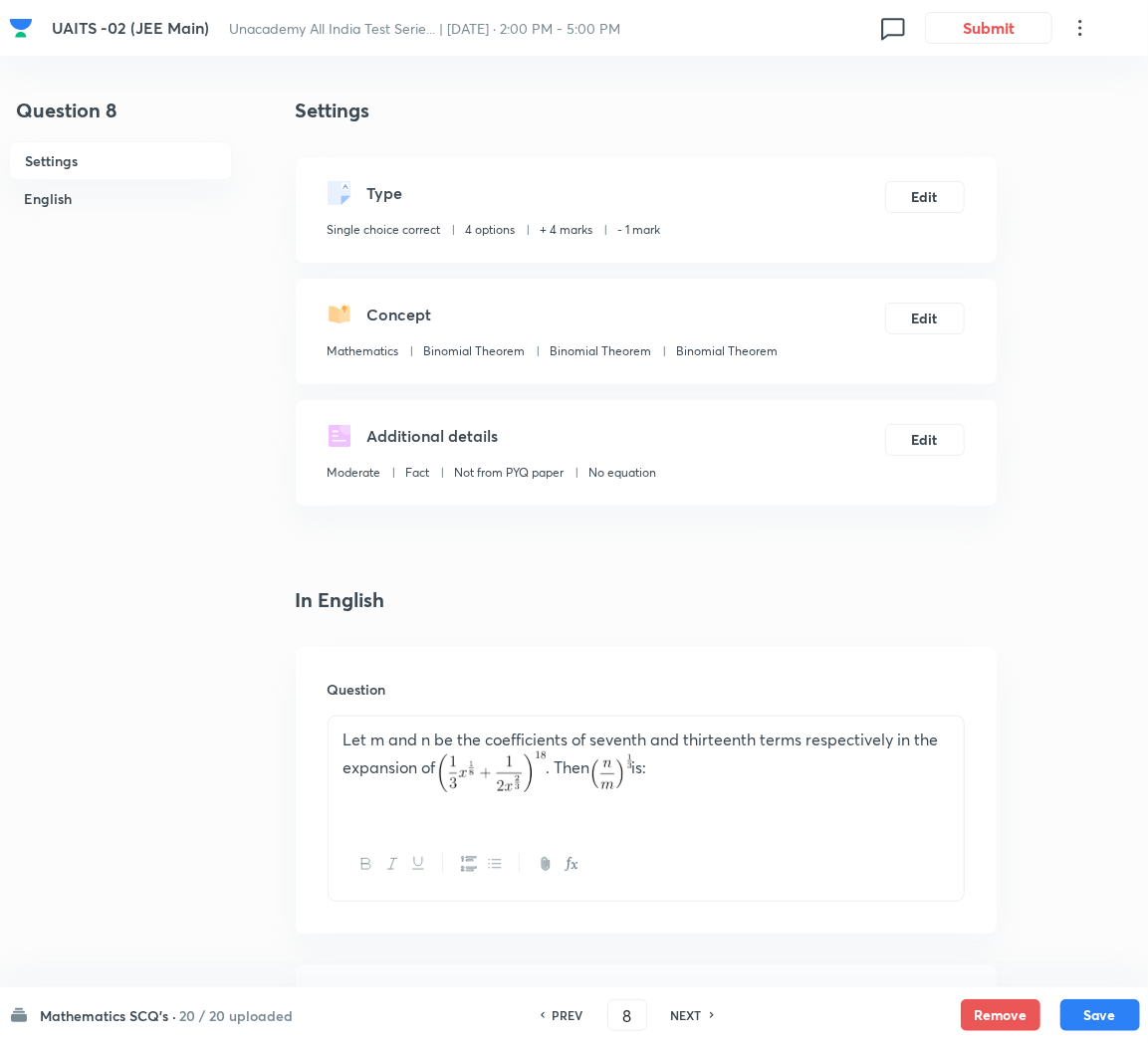 click on "NEXT" at bounding box center (686, 1015) 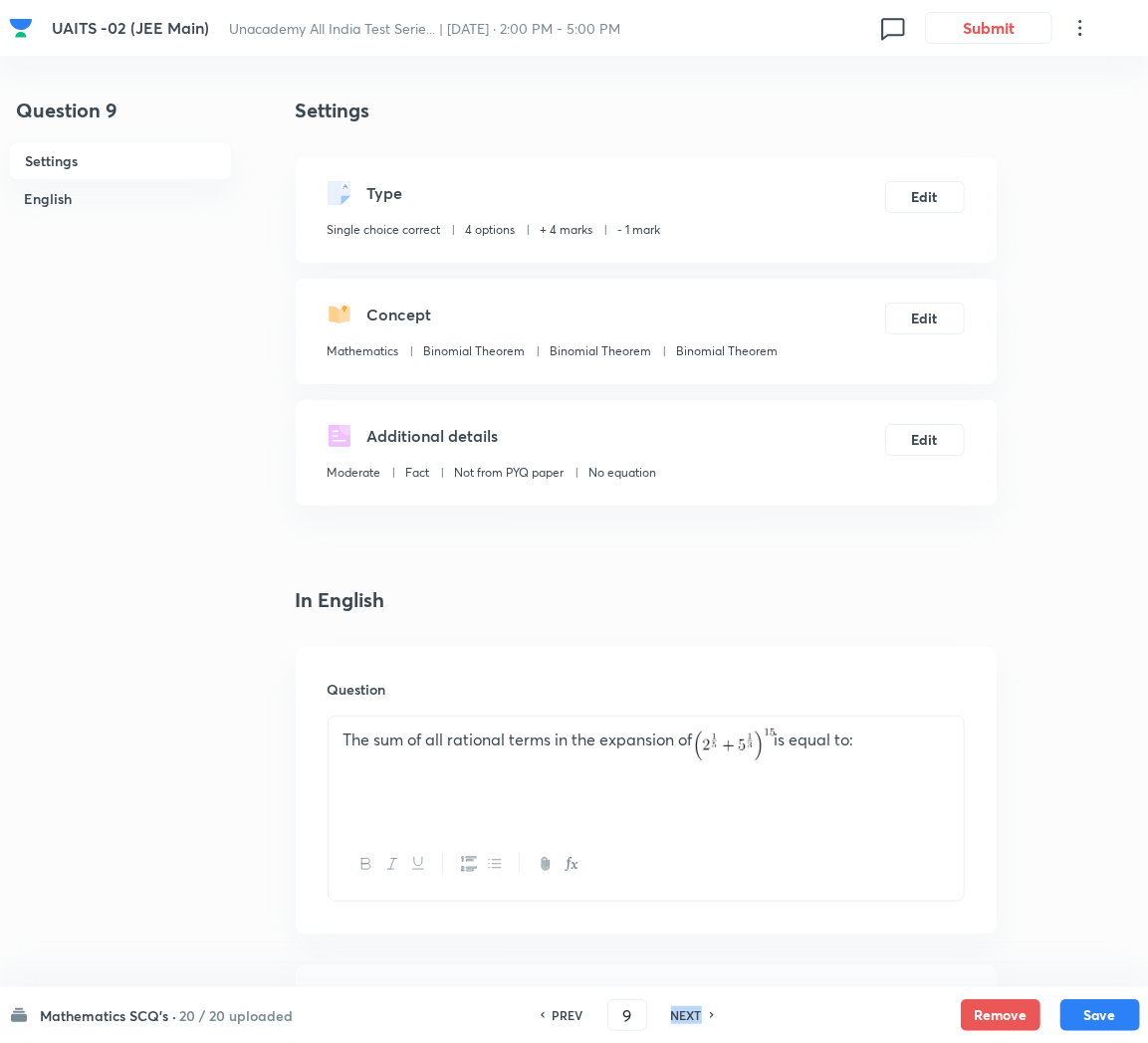 click on "NEXT" at bounding box center (686, 1015) 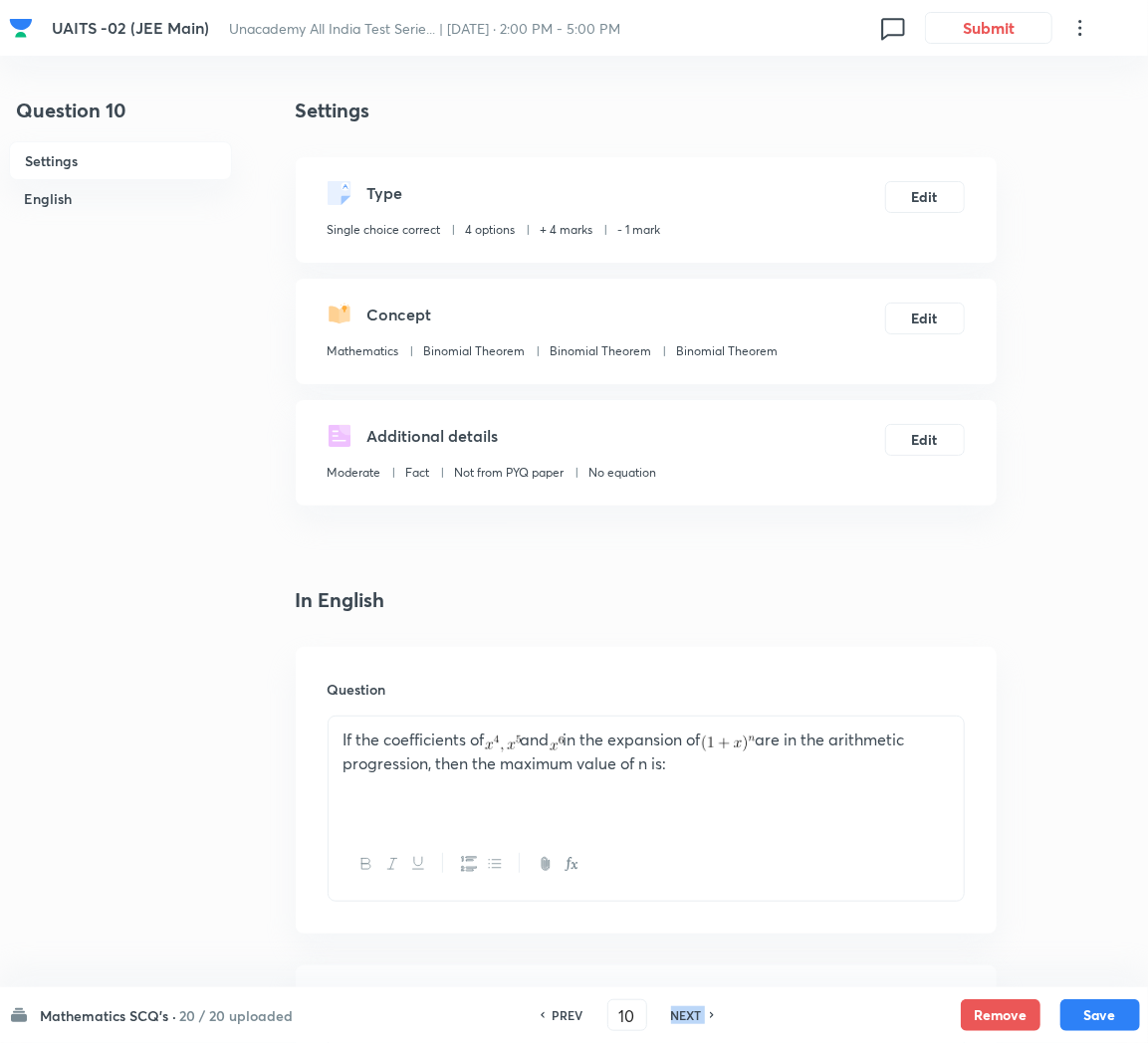 click on "NEXT" at bounding box center [686, 1015] 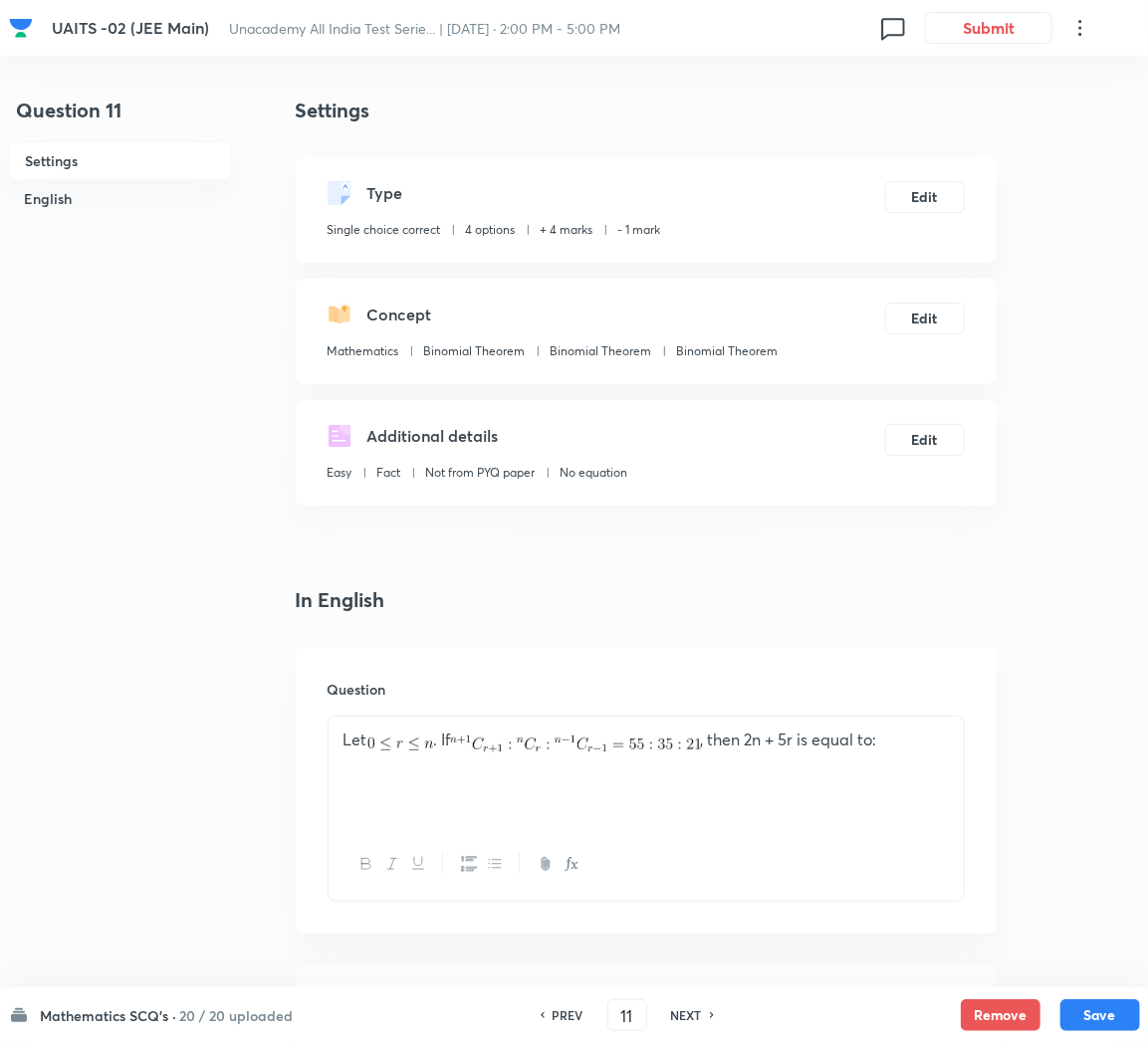 click on "NEXT" at bounding box center [686, 1015] 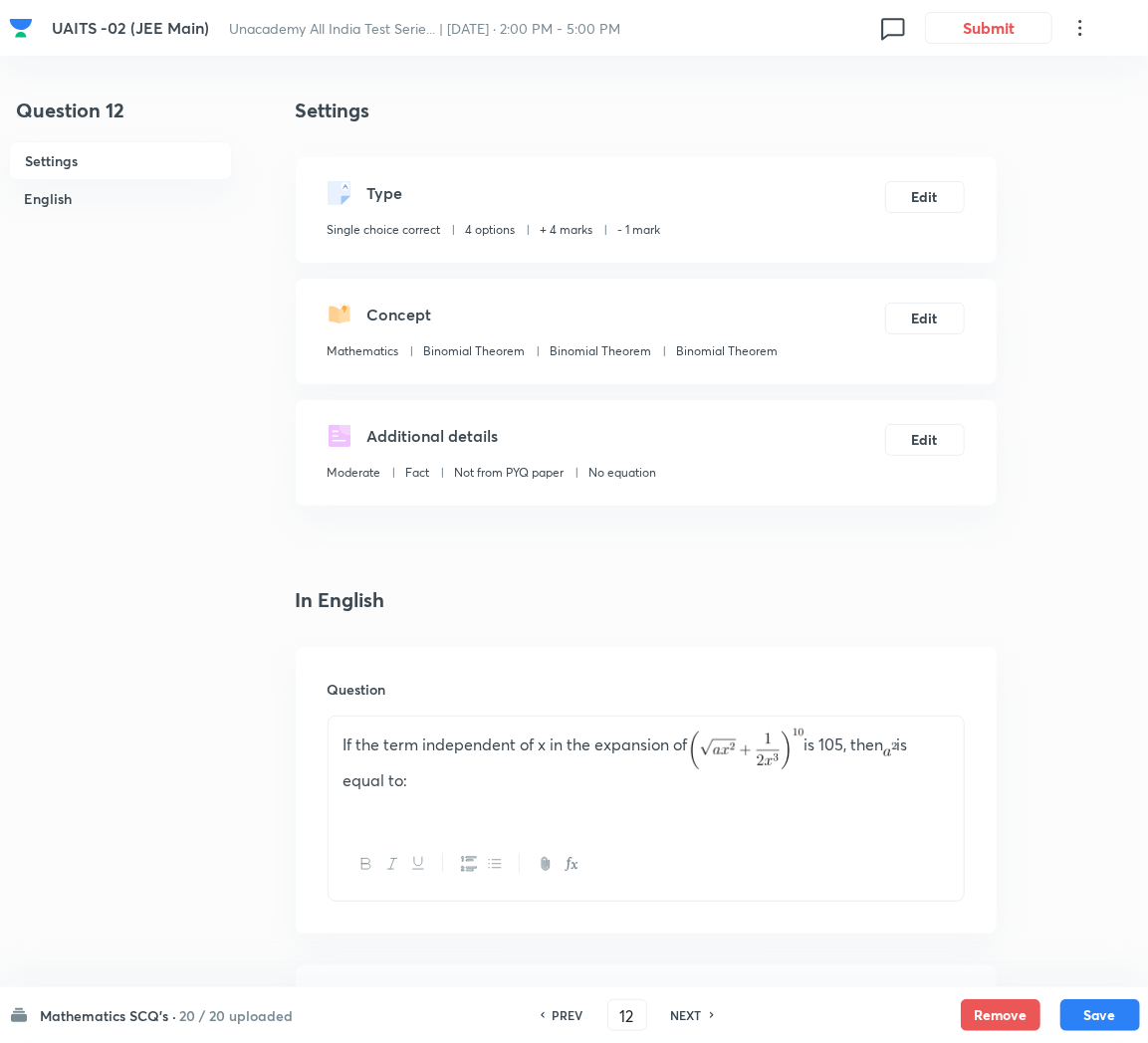 click on "NEXT" at bounding box center [686, 1015] 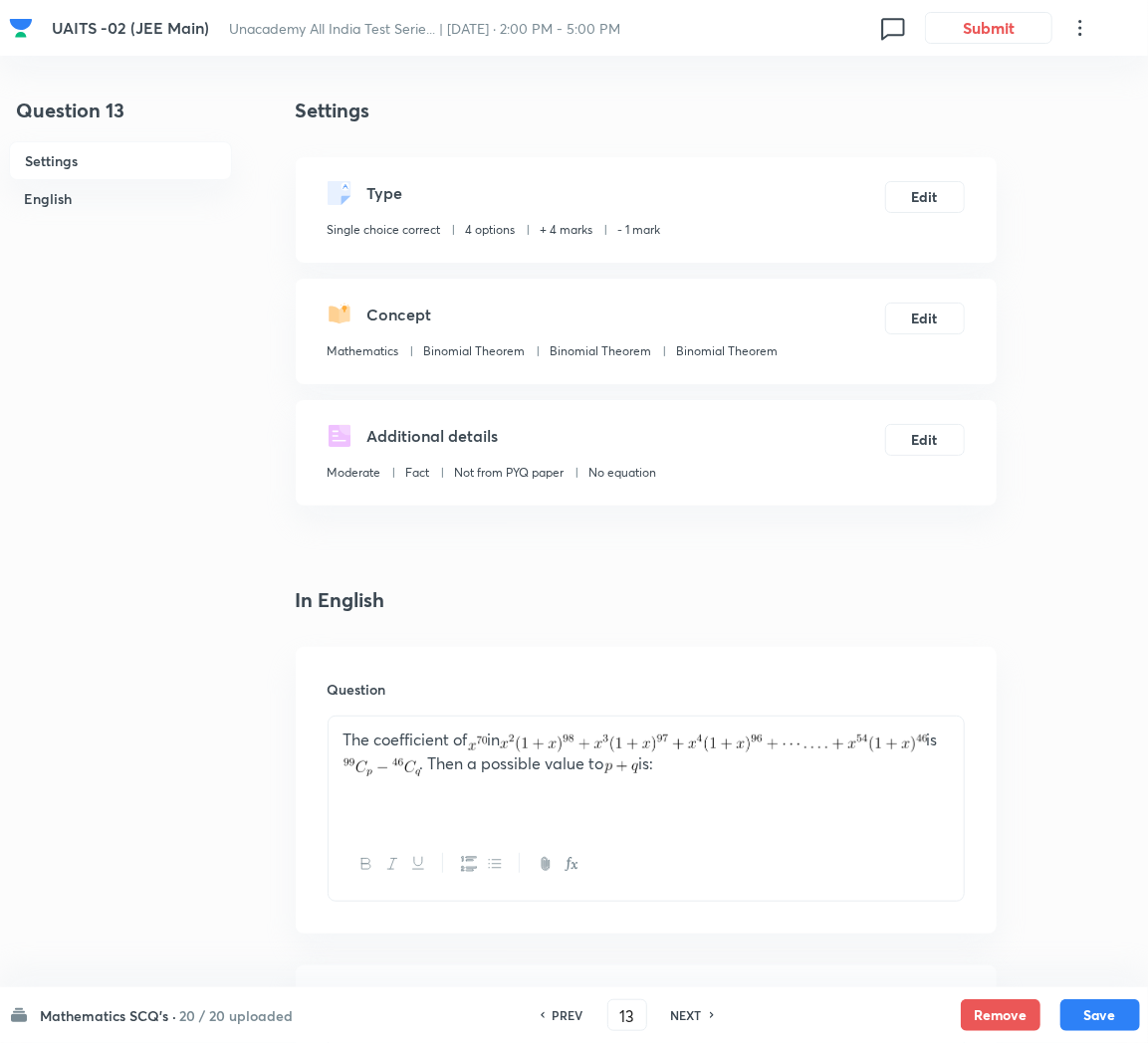 click on "NEXT" at bounding box center (686, 1015) 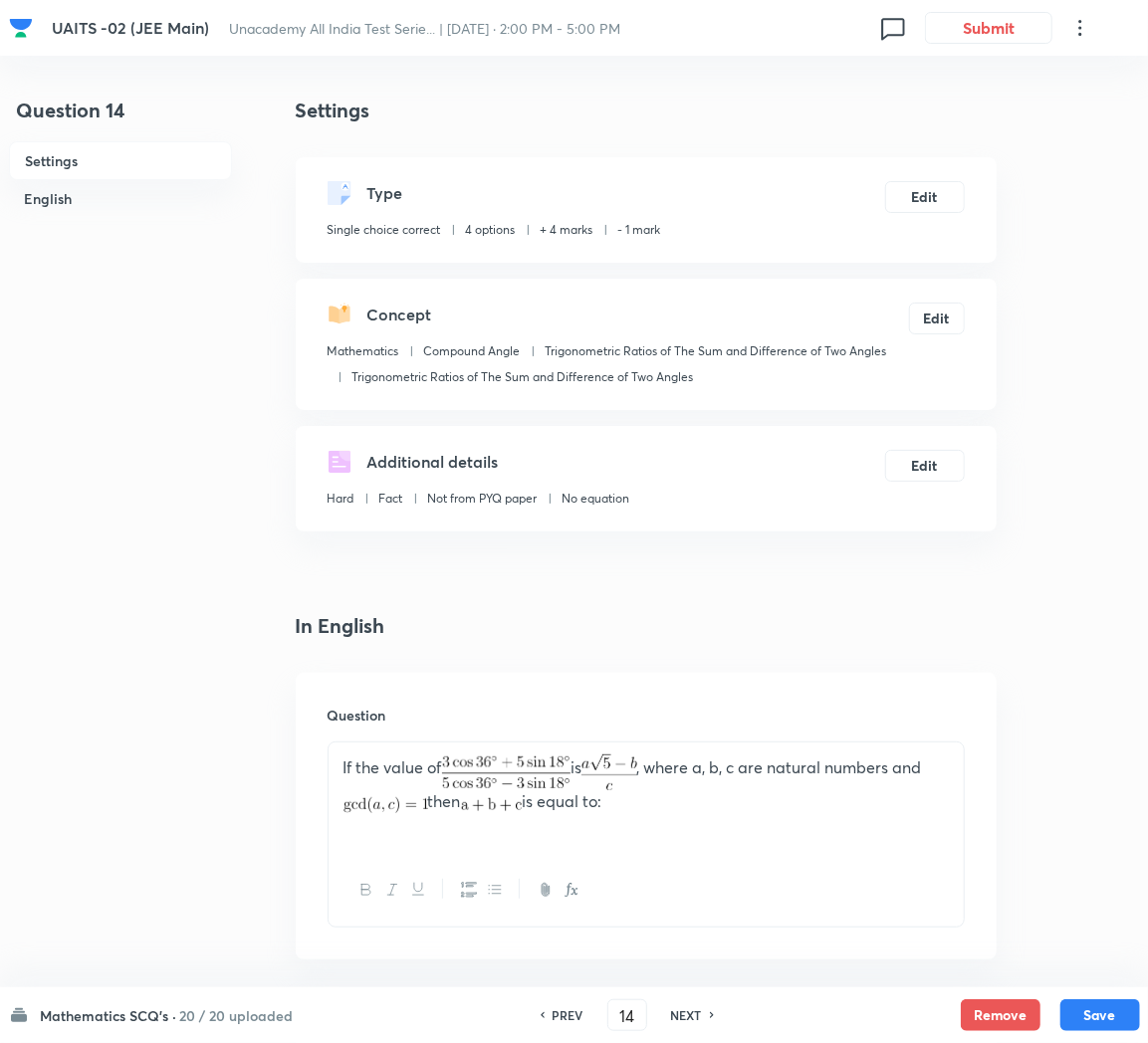 click on "NEXT" at bounding box center (686, 1015) 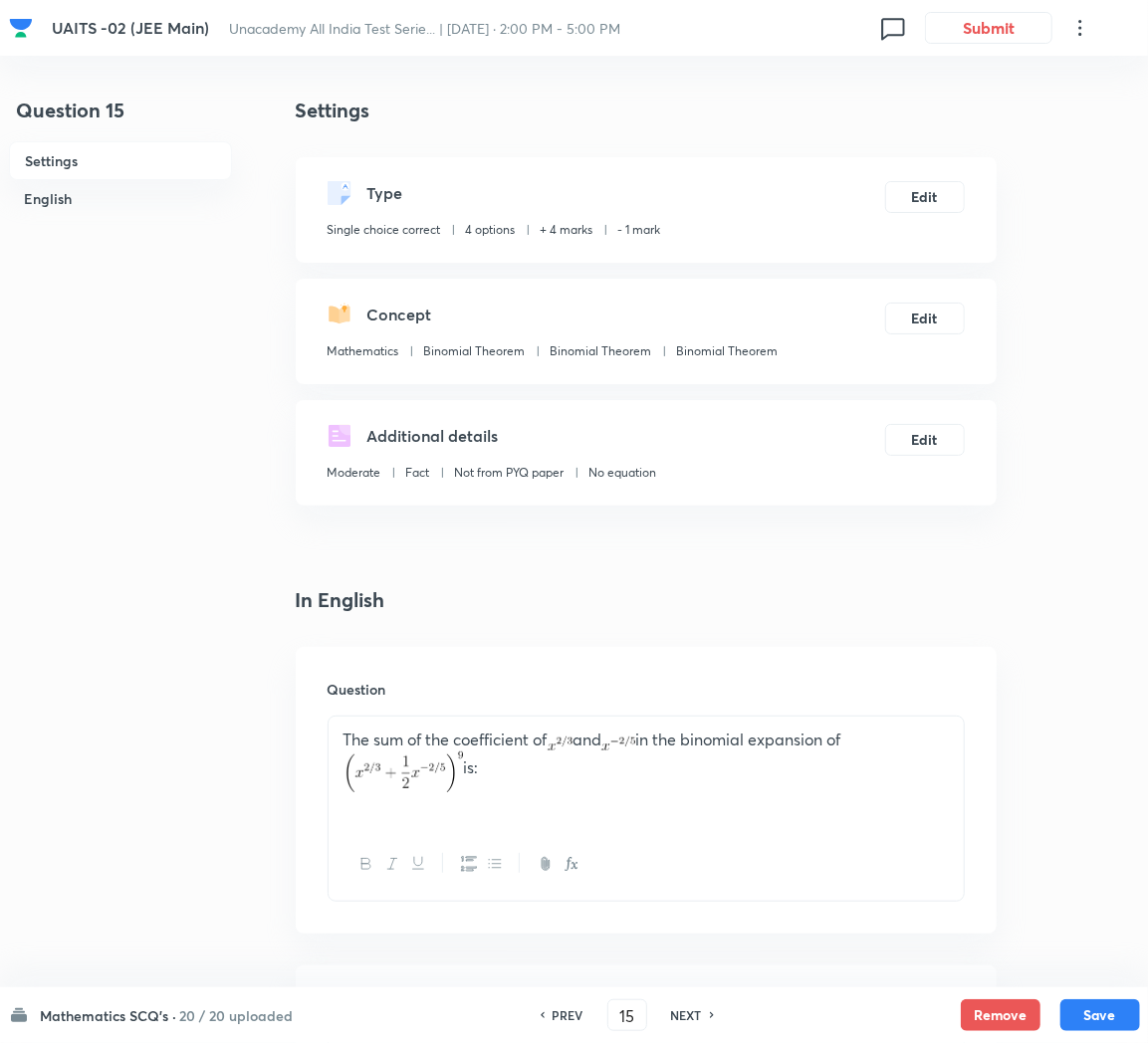click on "NEXT" at bounding box center [686, 1015] 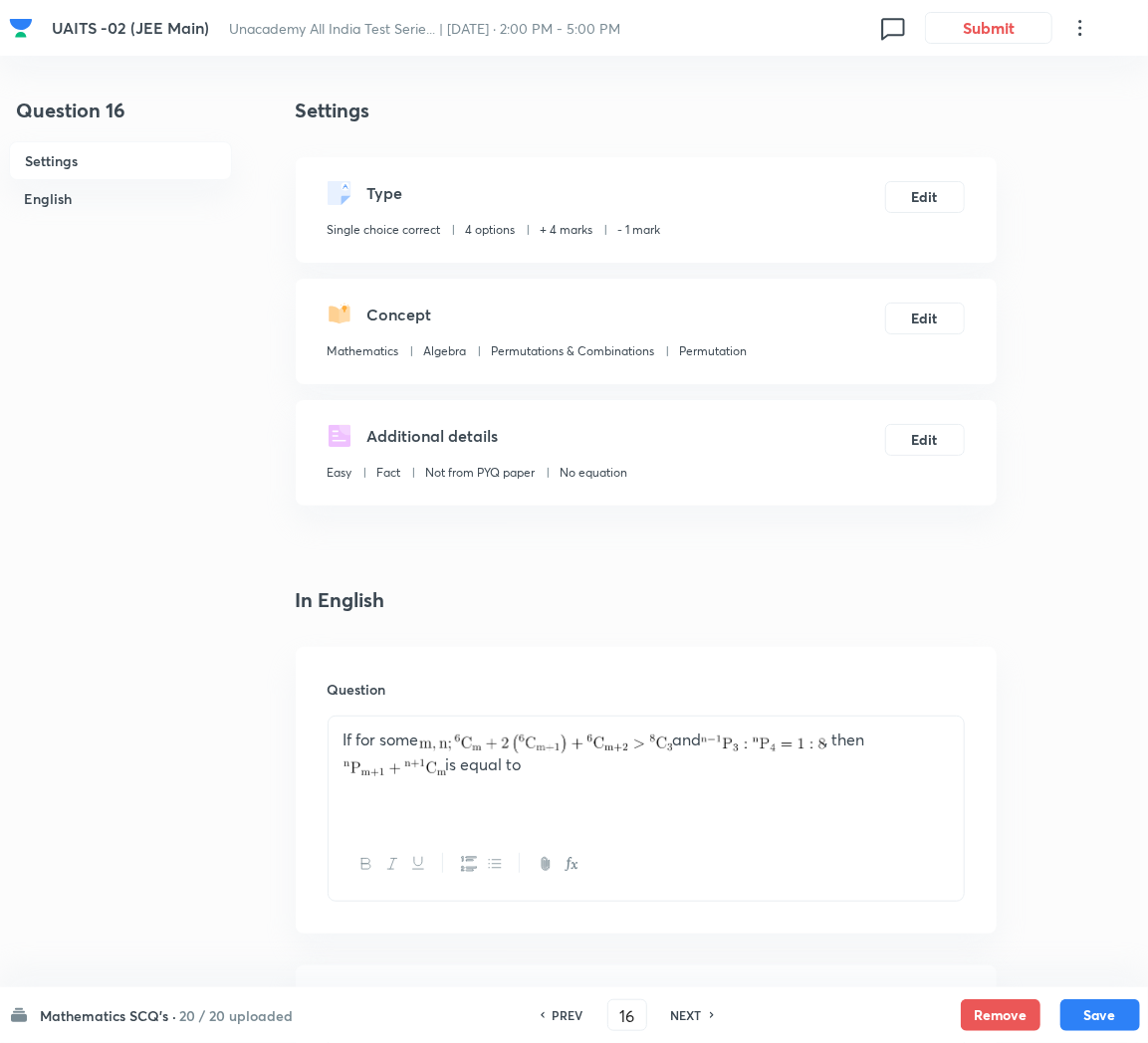 click on "NEXT" at bounding box center [686, 1015] 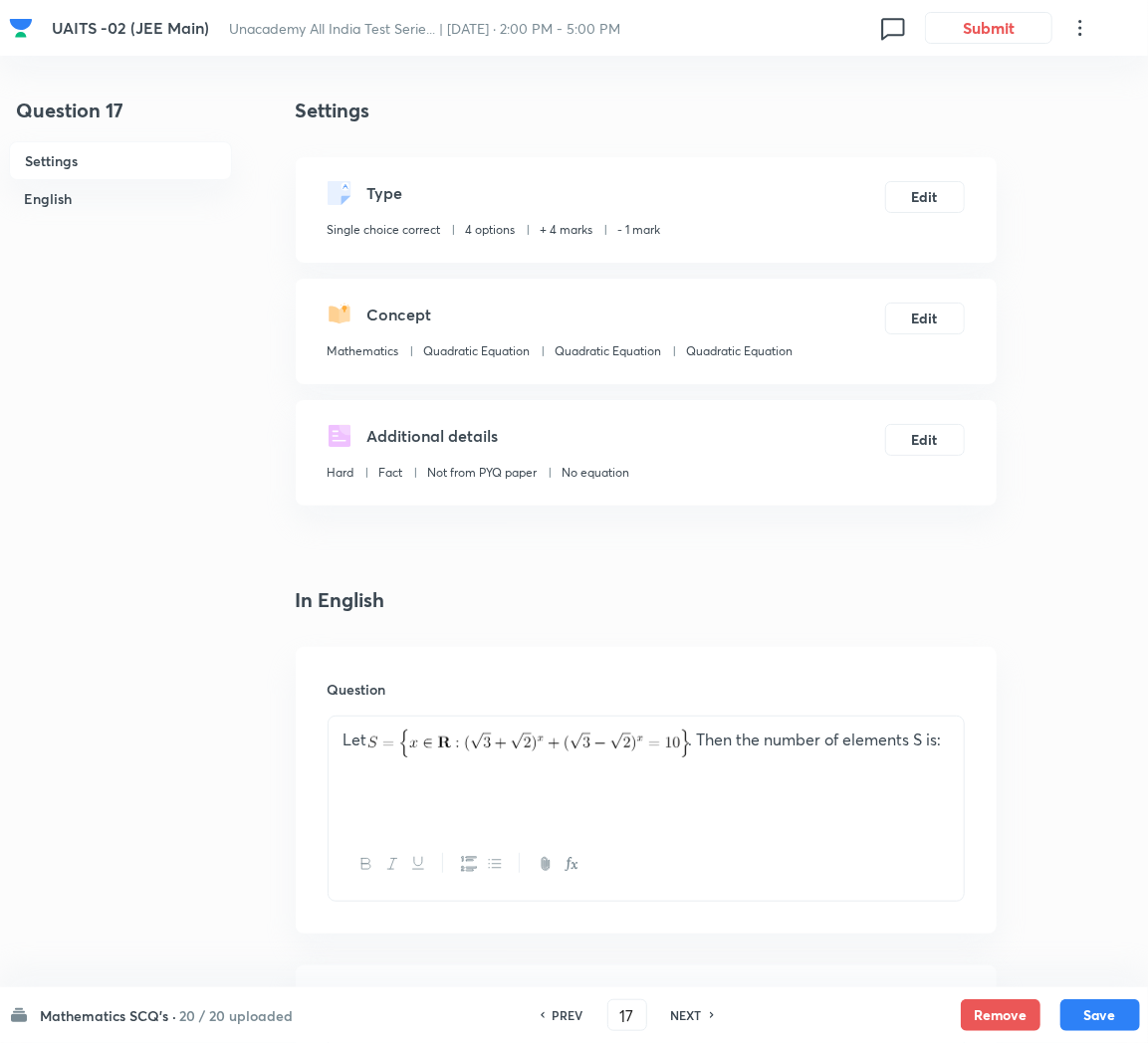 click on "NEXT" at bounding box center (686, 1015) 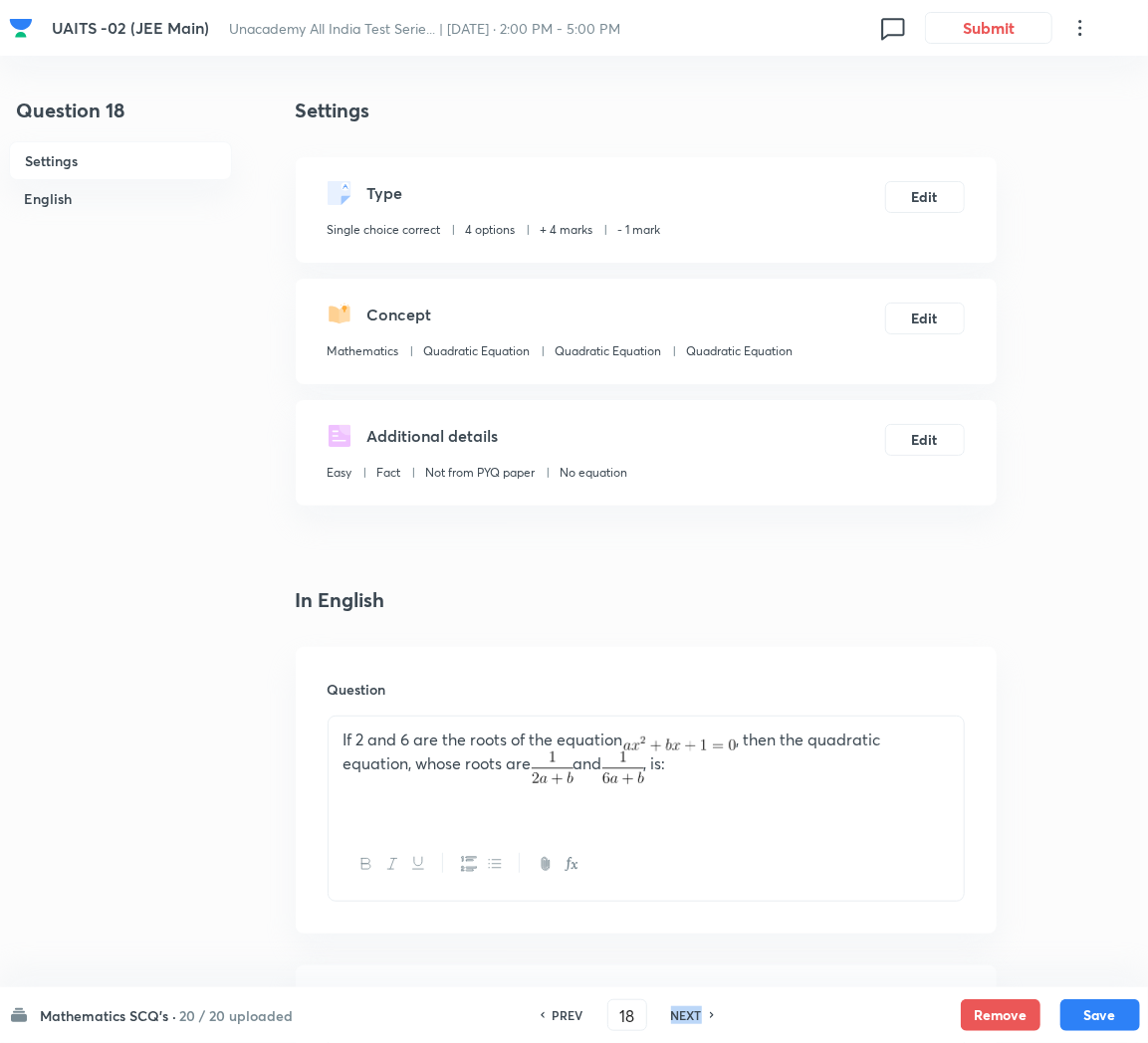 click on "NEXT" at bounding box center (686, 1015) 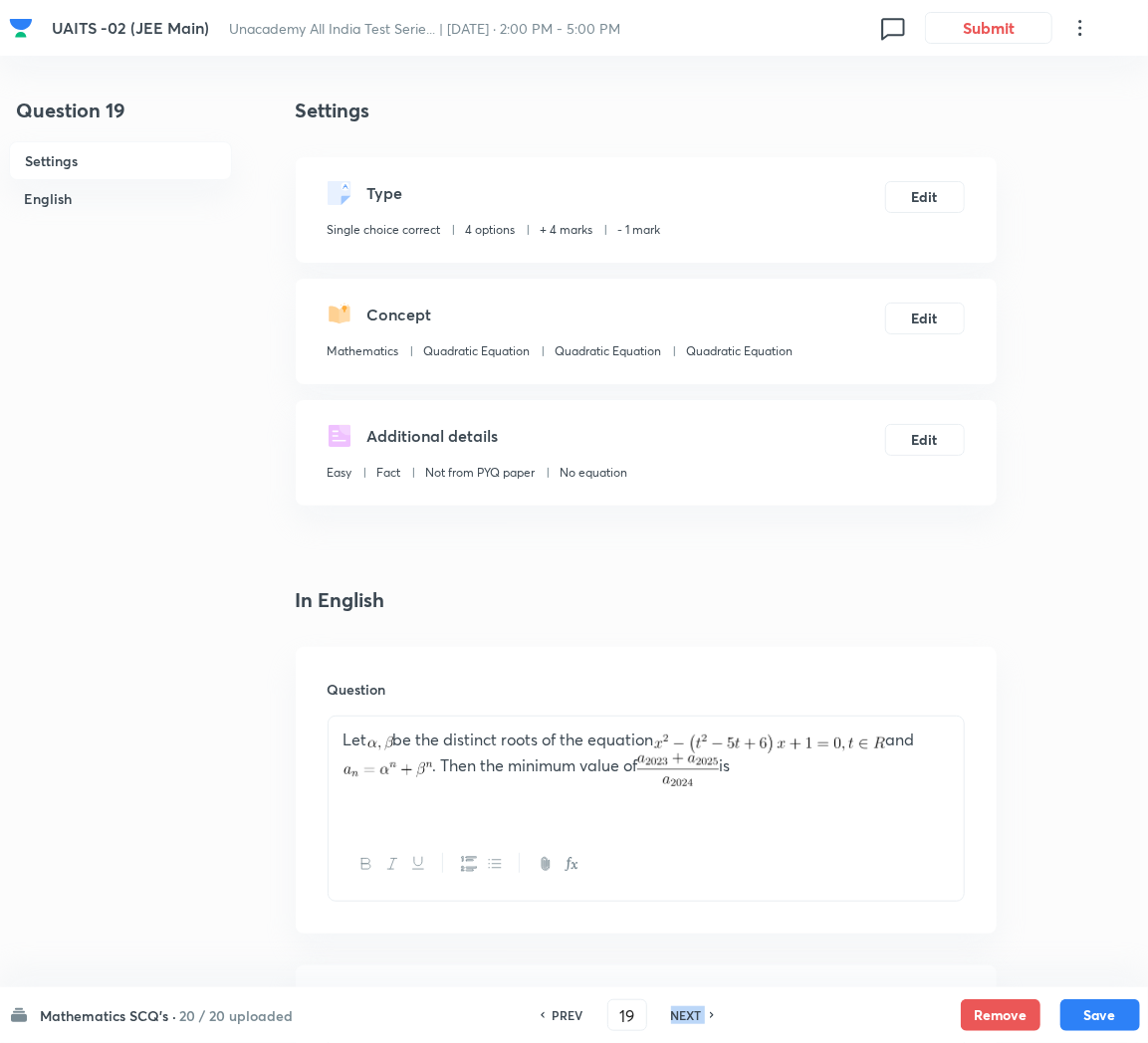 click on "NEXT" at bounding box center [686, 1015] 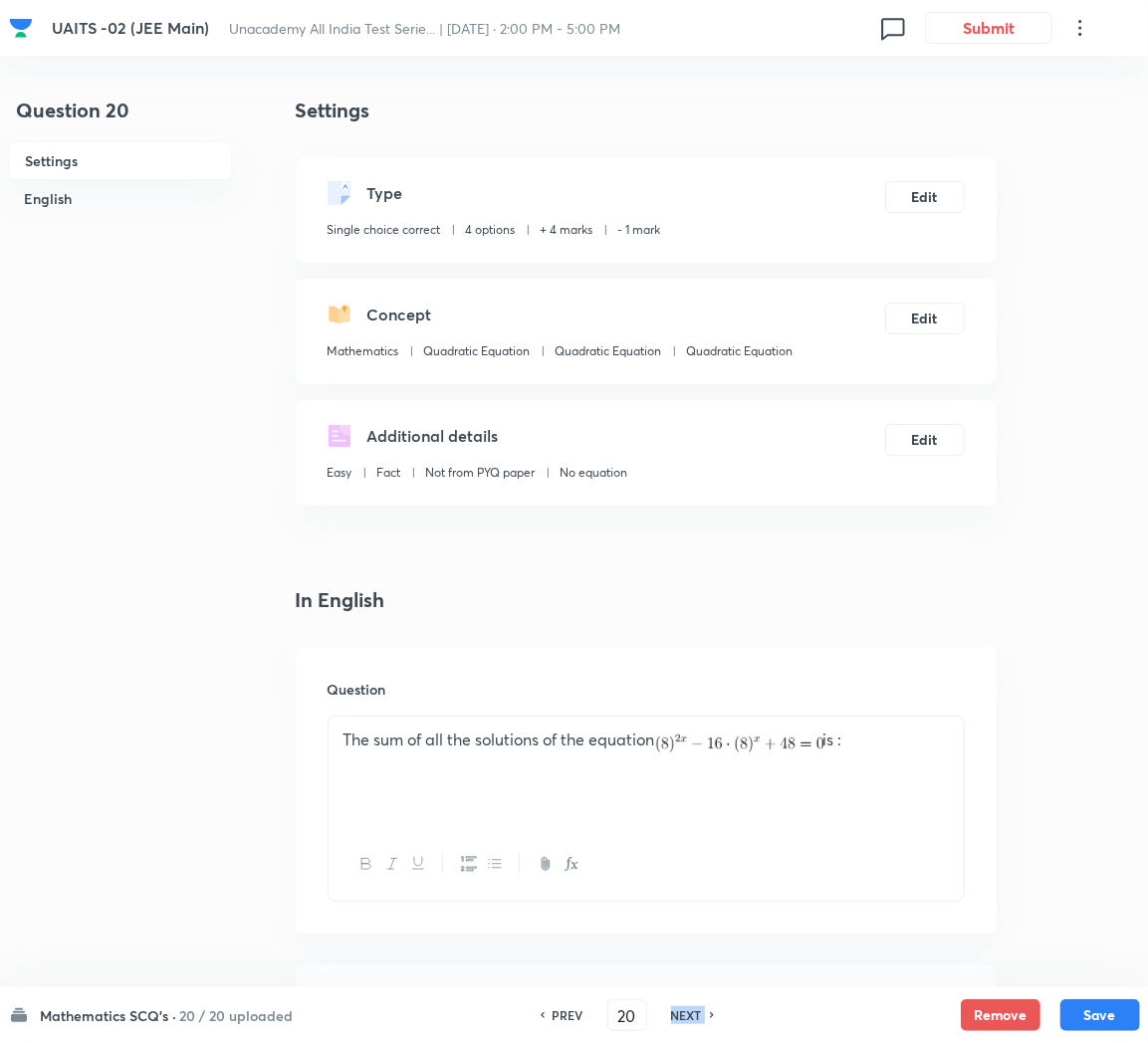 click on "NEXT" at bounding box center [686, 1015] 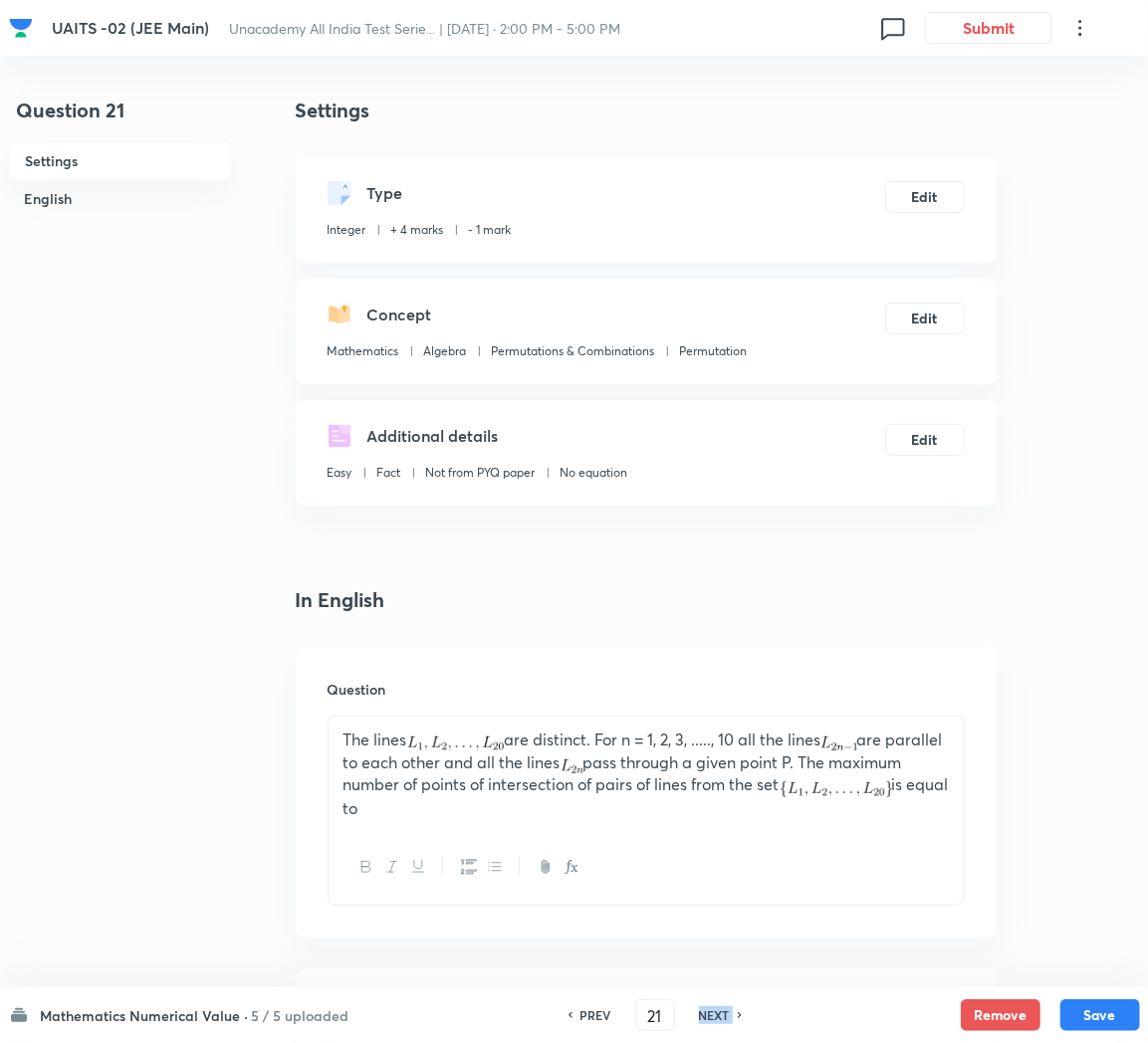 click on "PREV 21 ​ NEXT" at bounding box center [655, 1015] 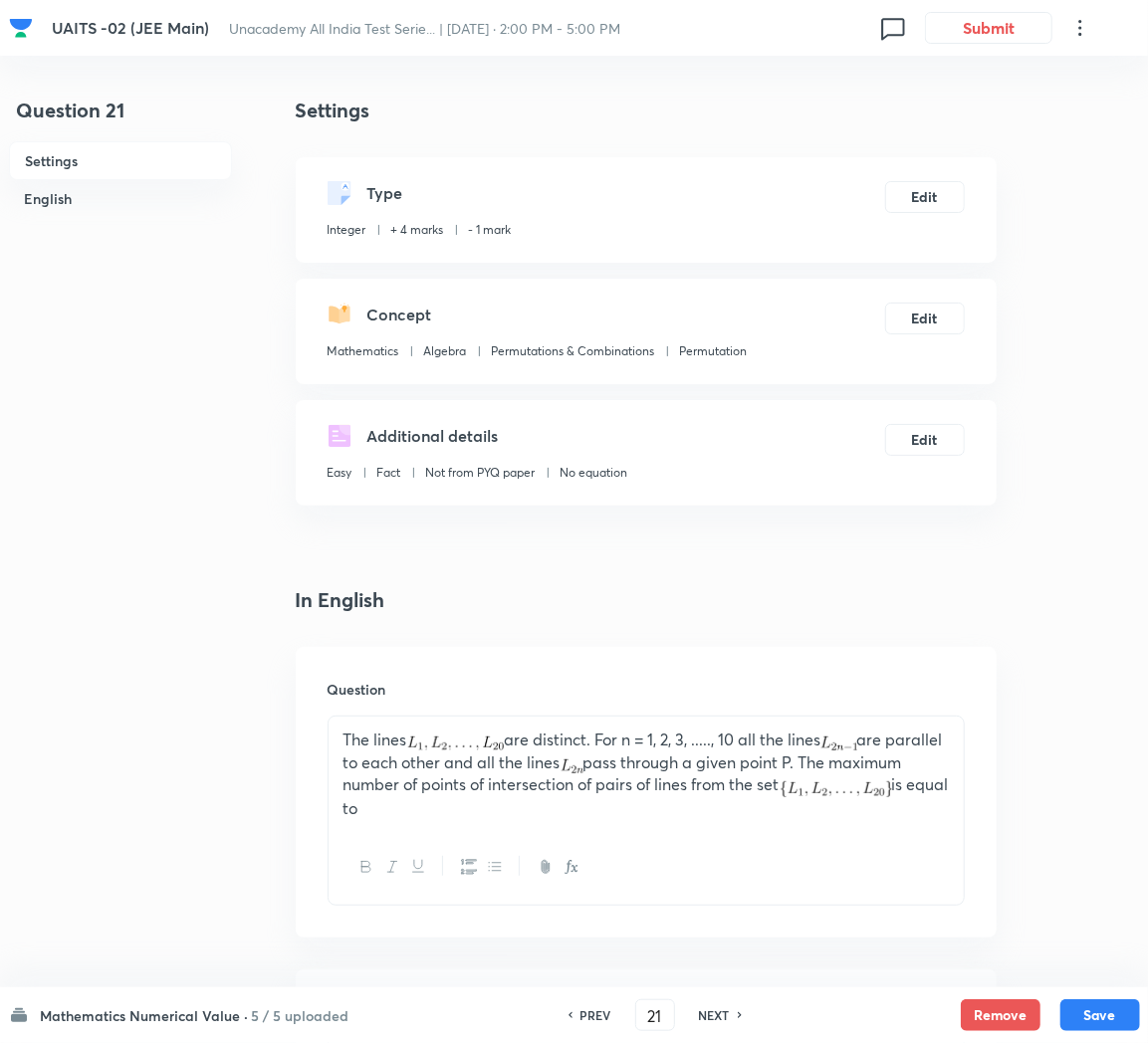 click on "PREV 21 ​ NEXT" at bounding box center [655, 1015] 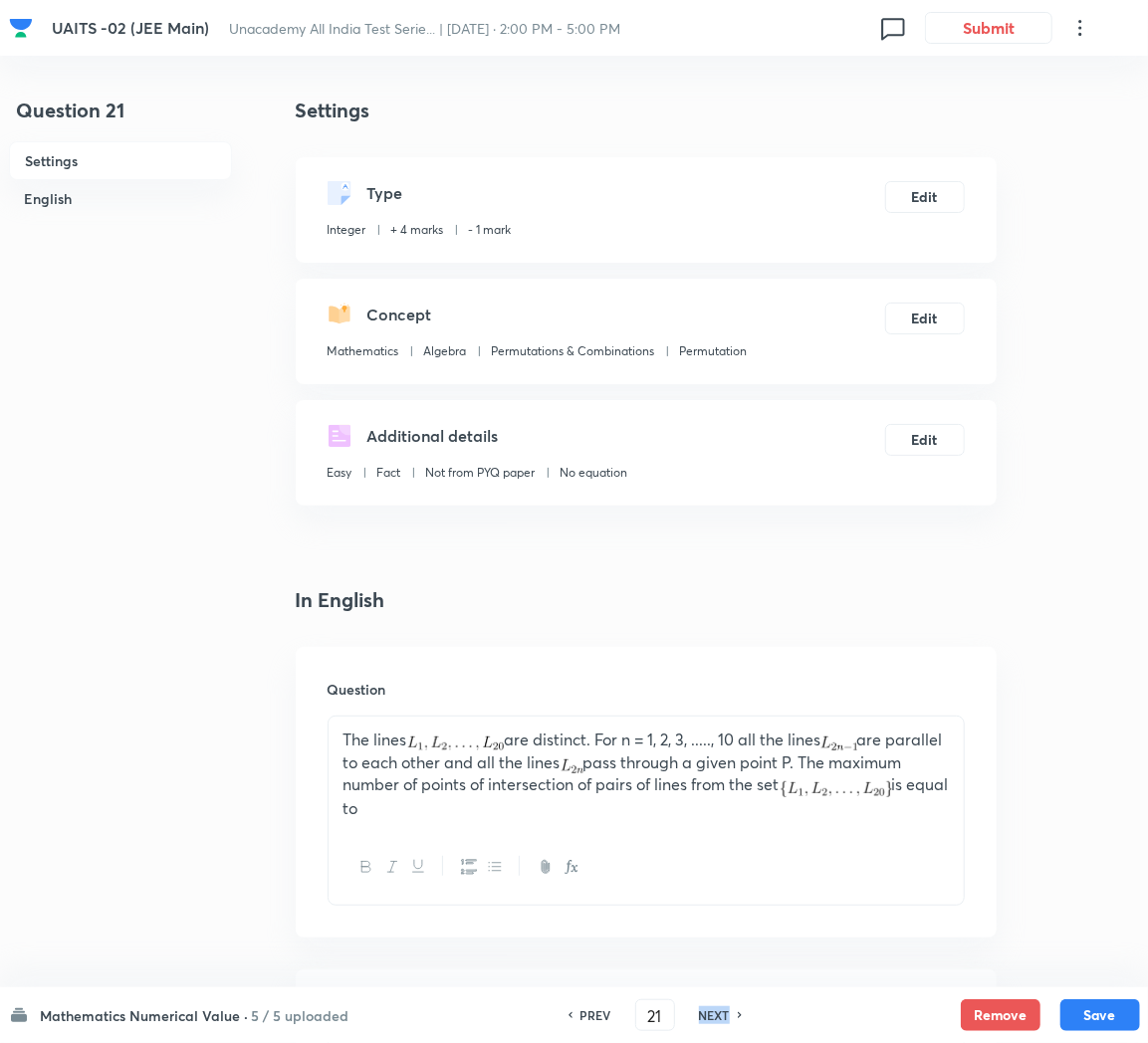 click on "PREV 21 ​ NEXT" at bounding box center [655, 1015] 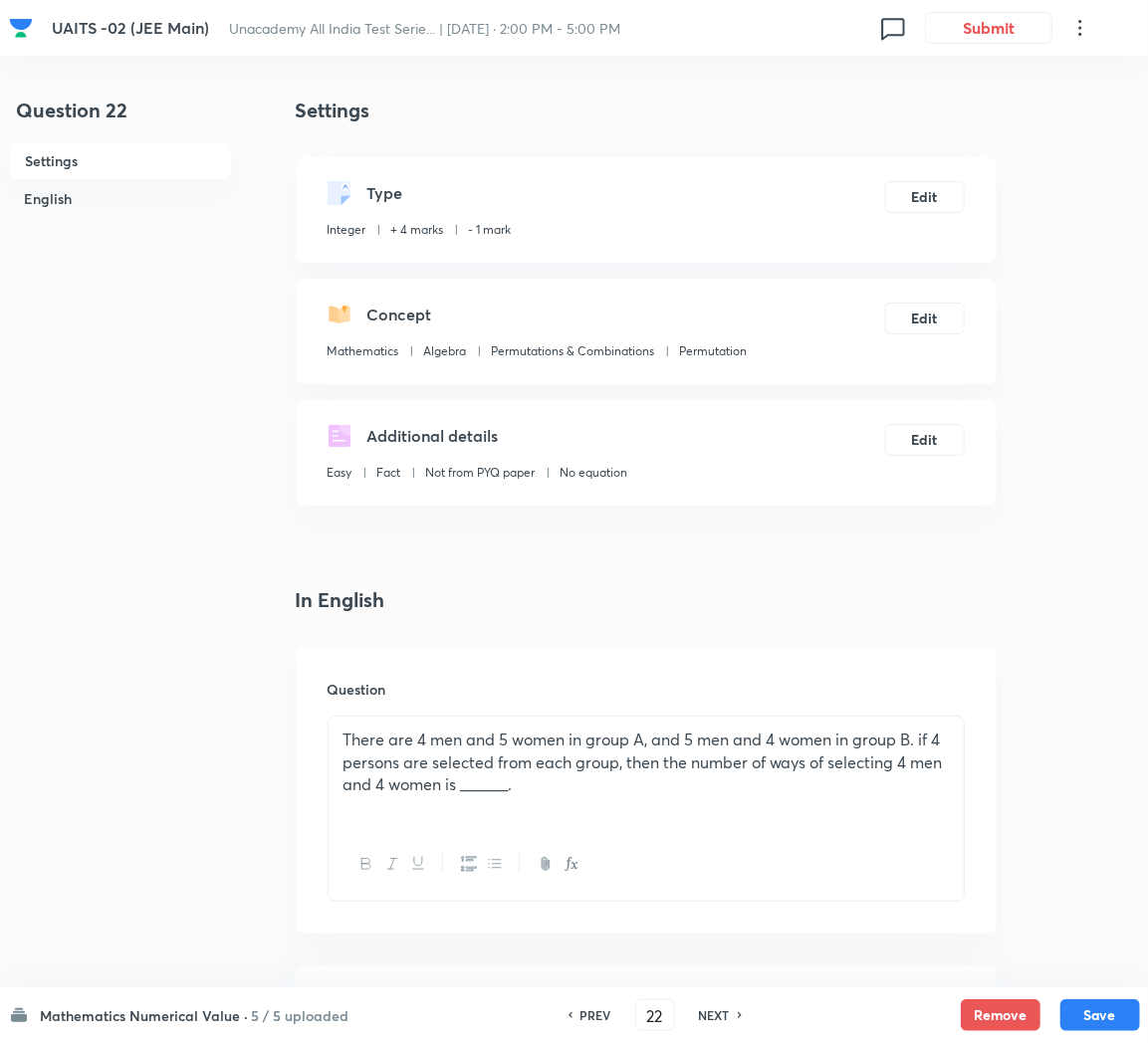 click on "NEXT" at bounding box center (714, 1015) 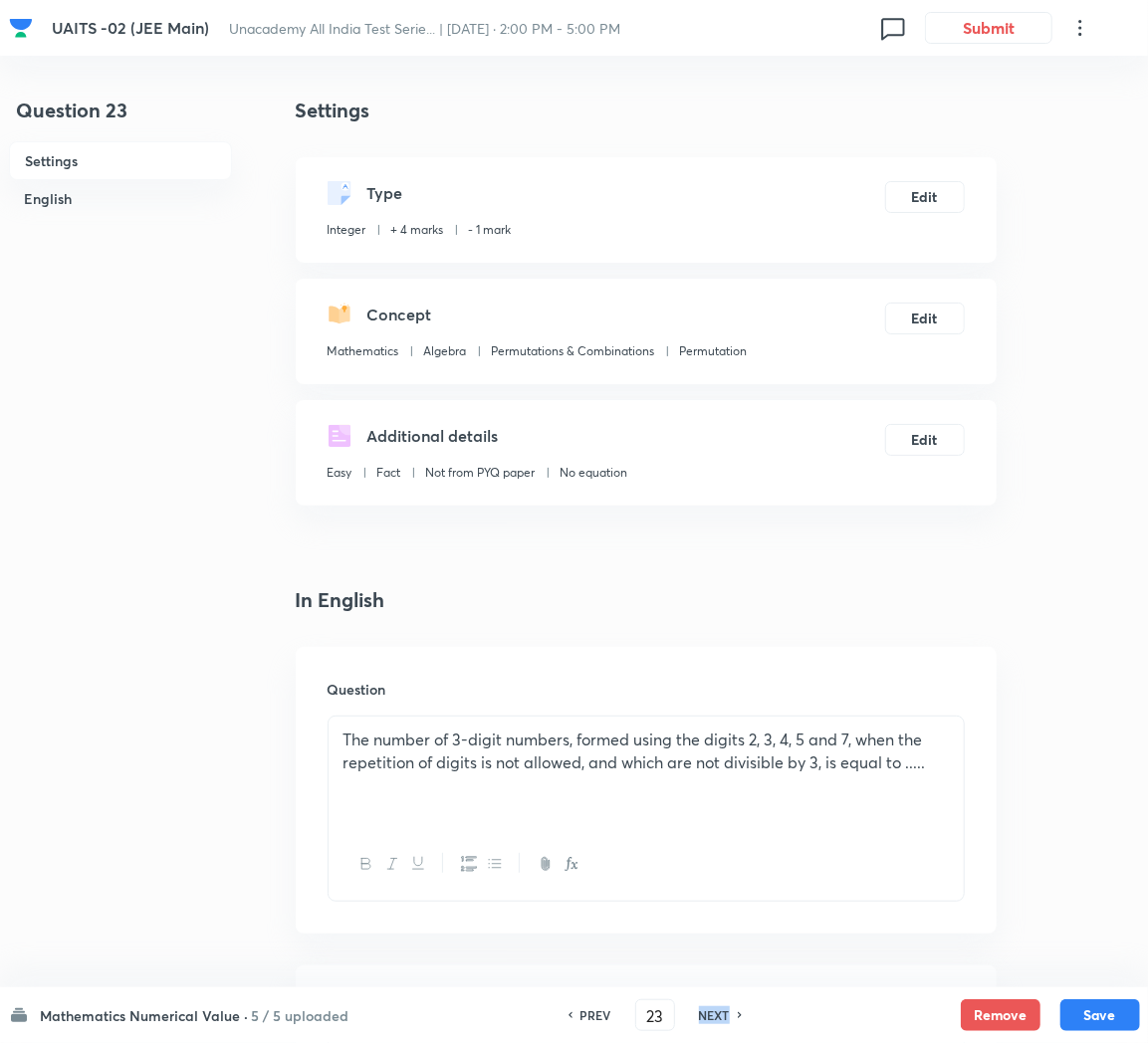 click on "NEXT" at bounding box center (714, 1015) 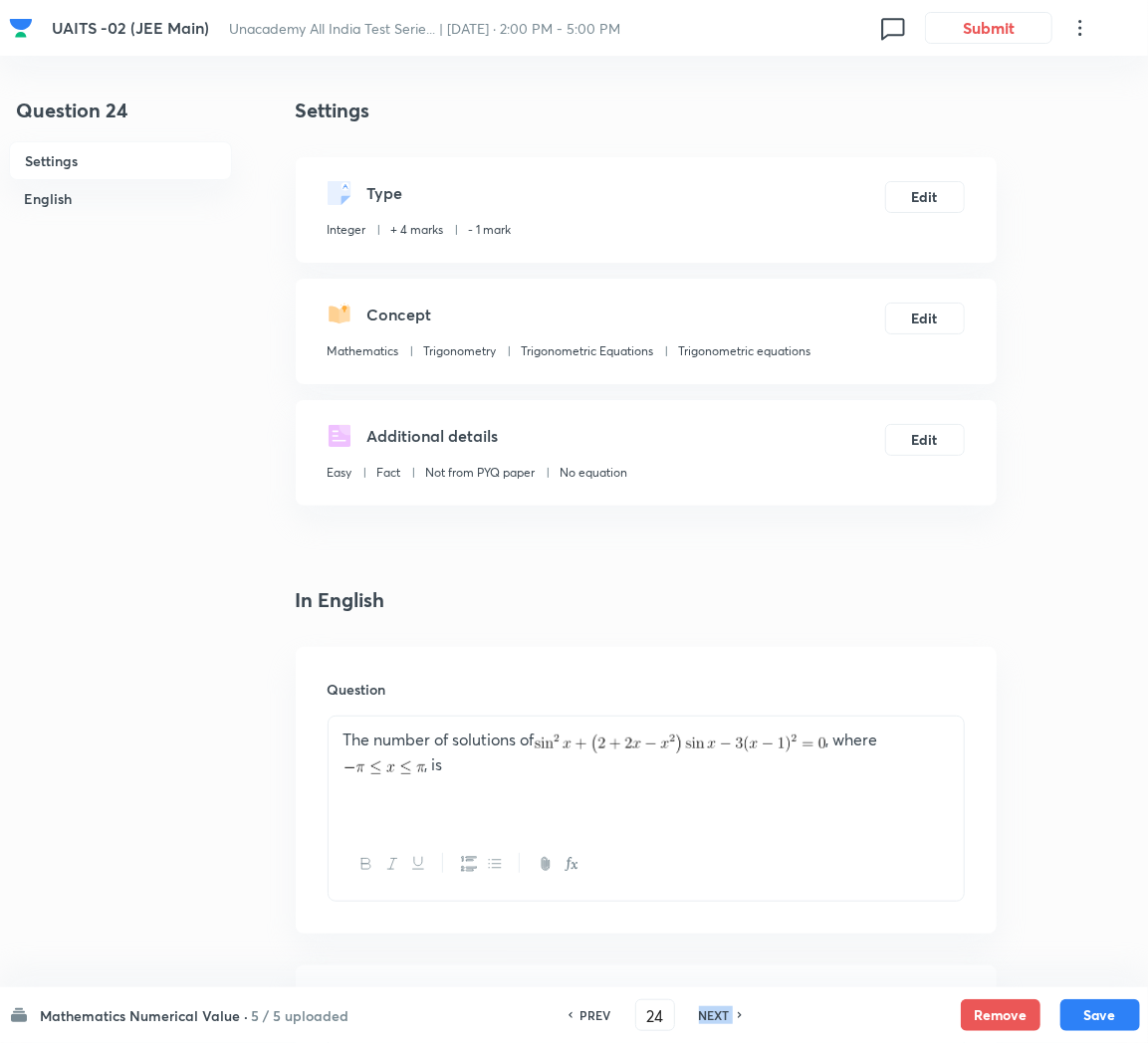 click on "NEXT" at bounding box center [714, 1015] 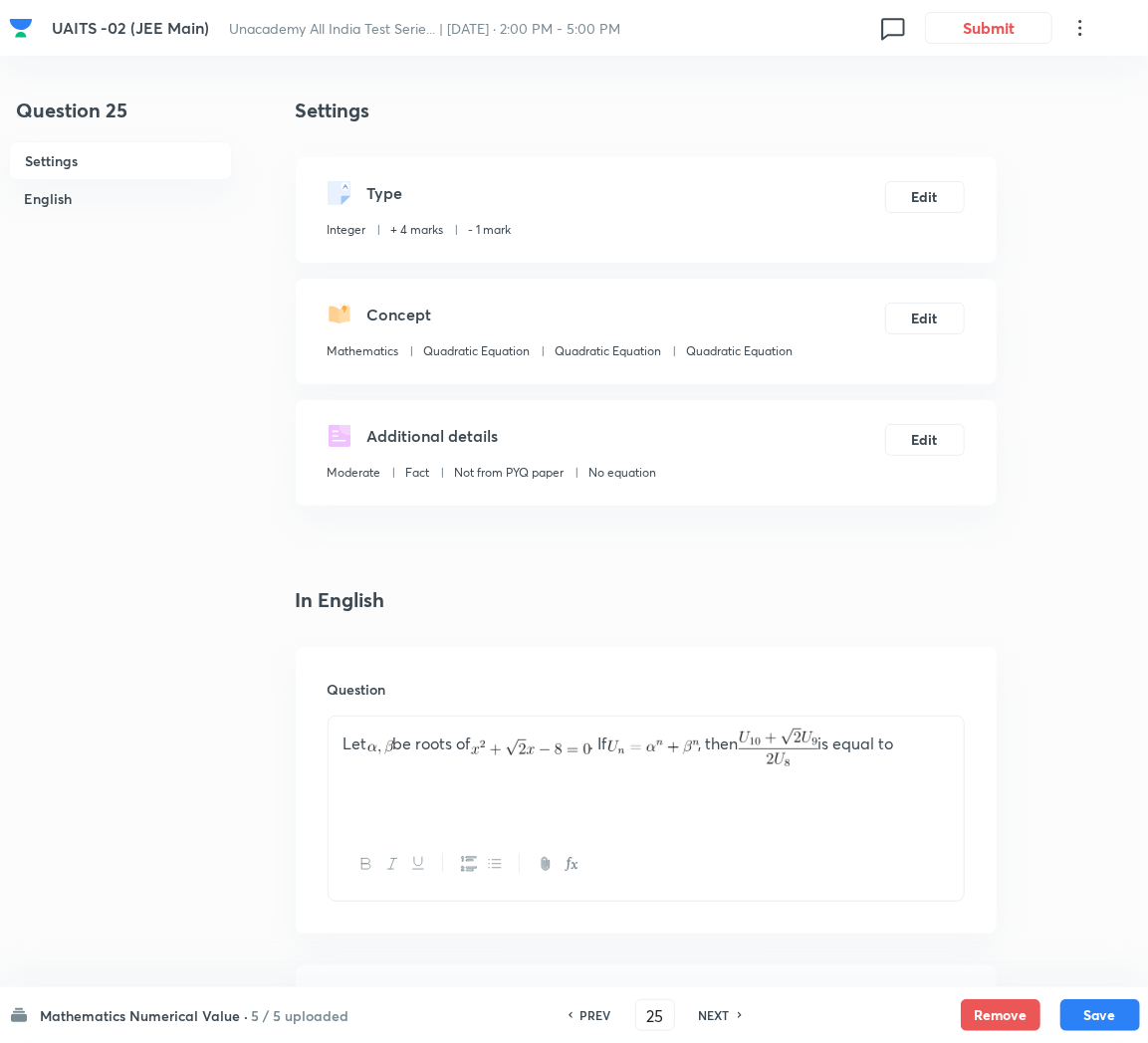 click on "NEXT" at bounding box center [714, 1015] 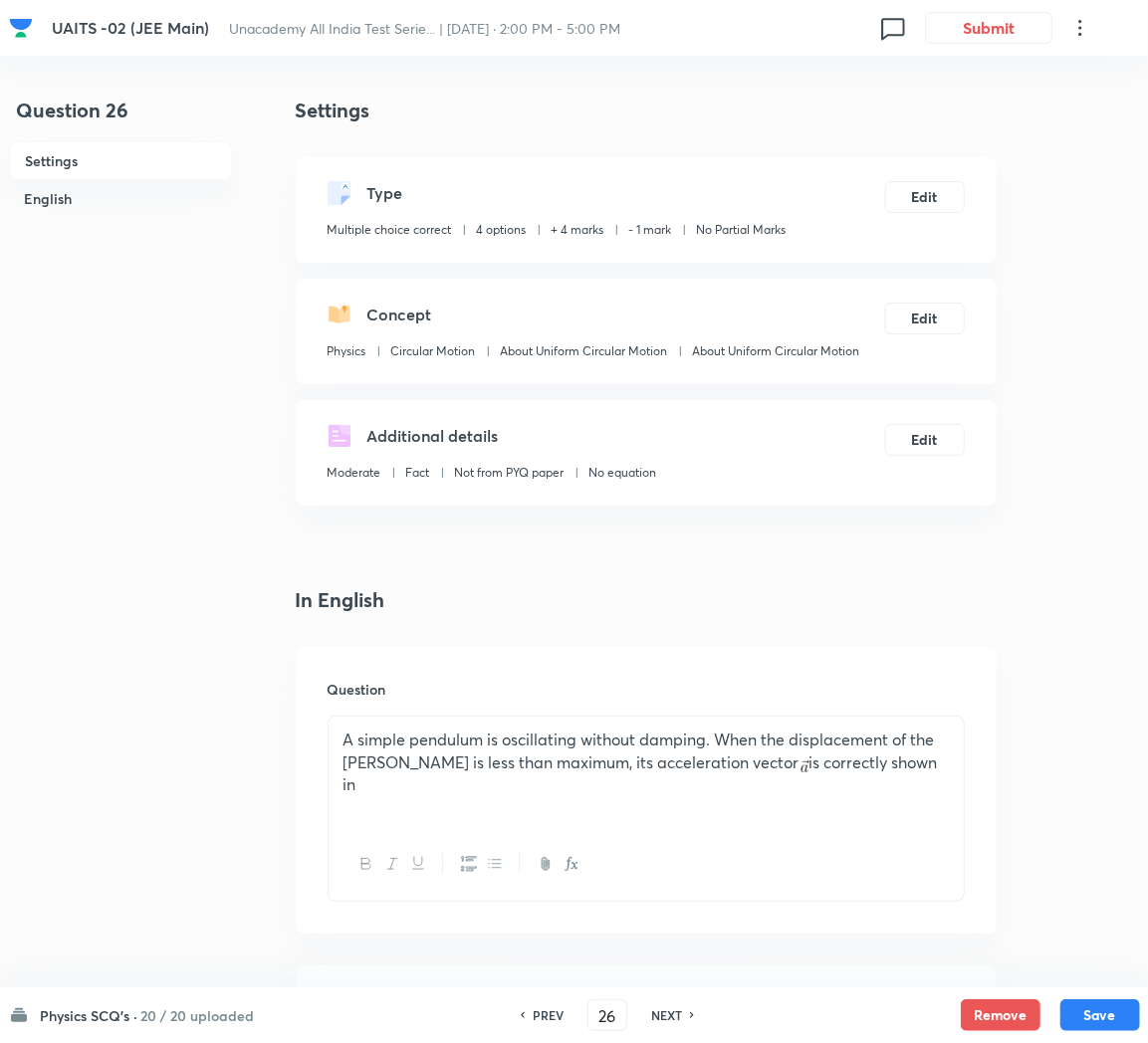 click on "NEXT" at bounding box center (666, 1015) 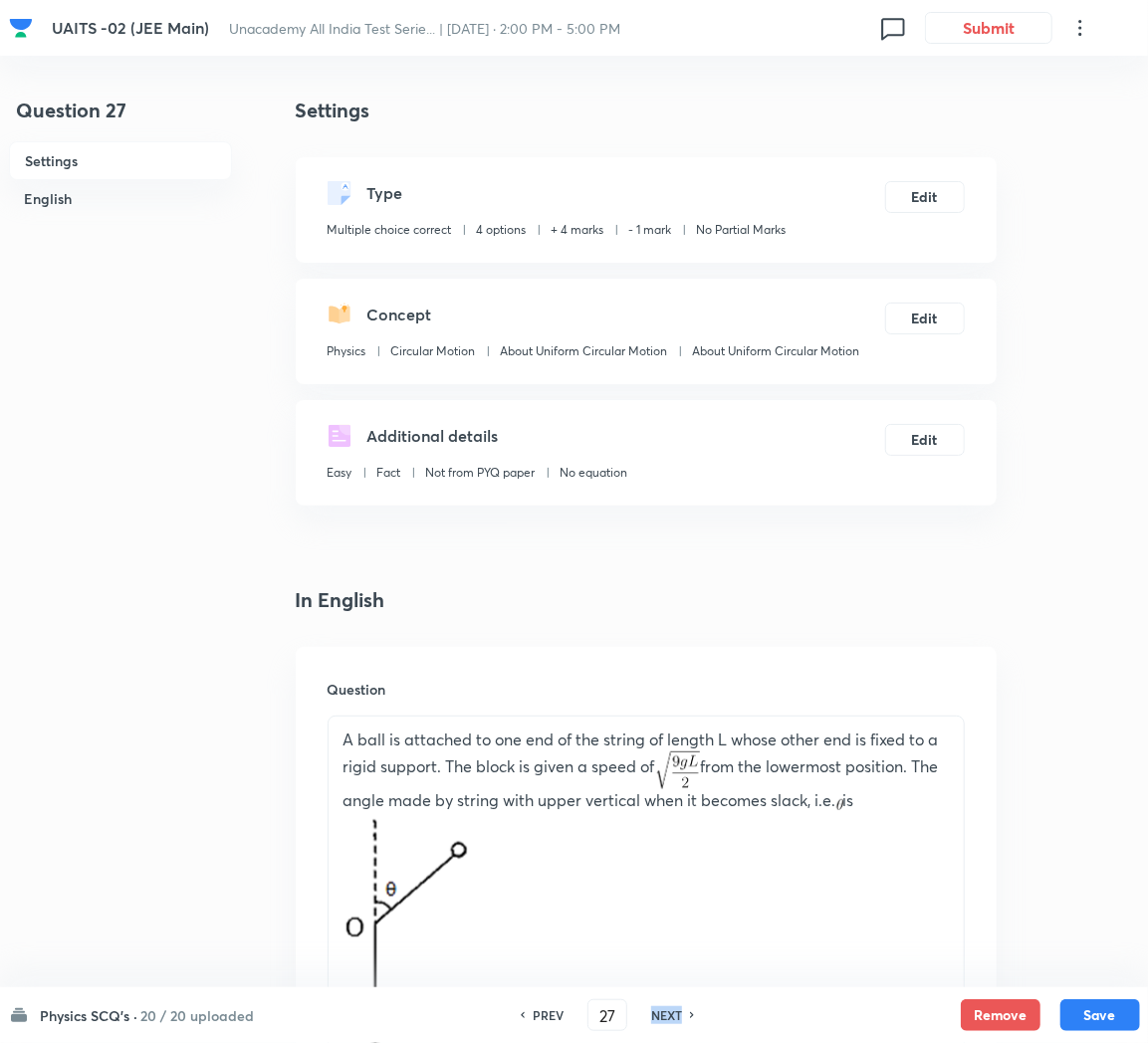 click on "NEXT" at bounding box center [666, 1015] 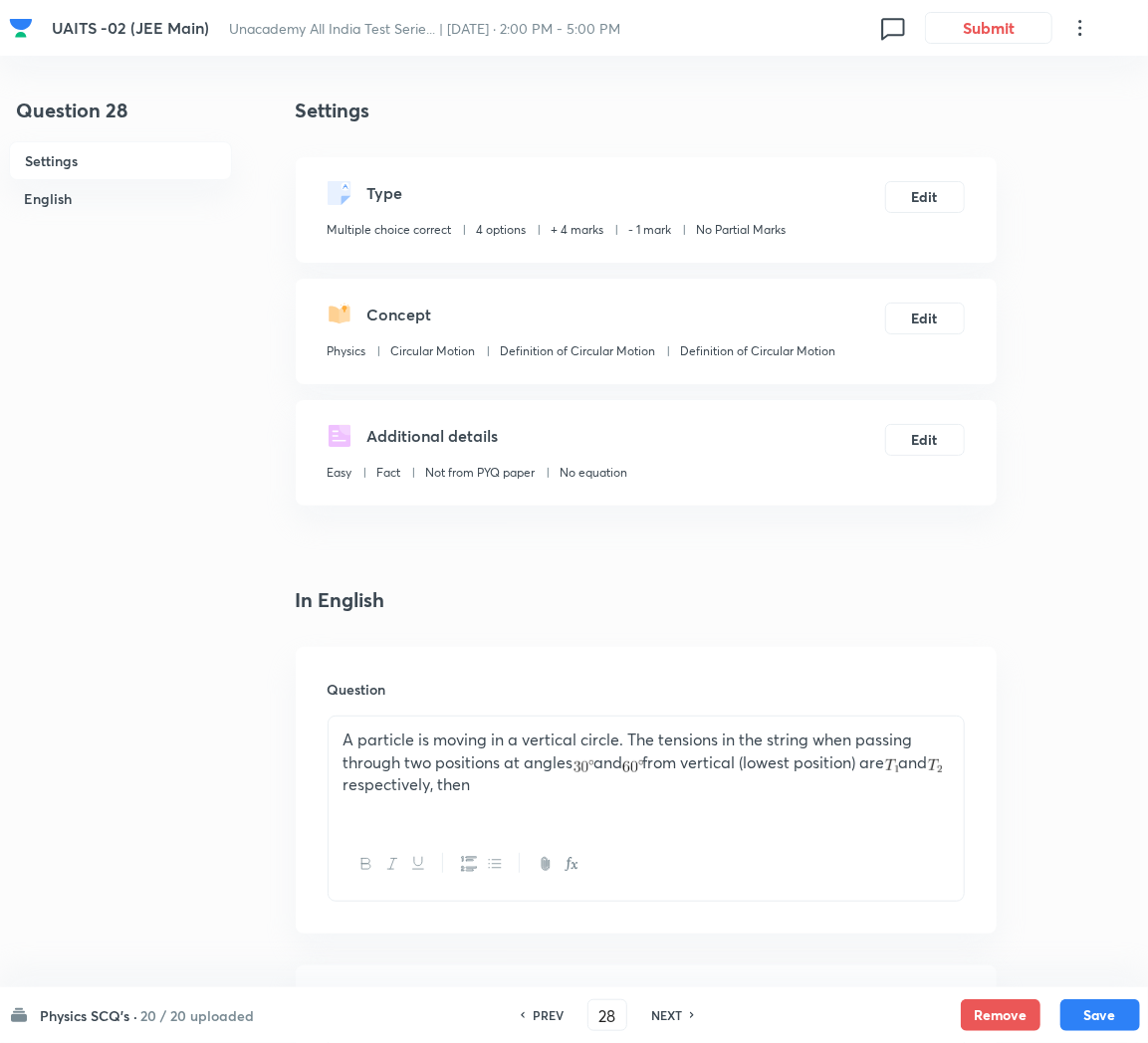 click on "PREV" at bounding box center (548, 1015) 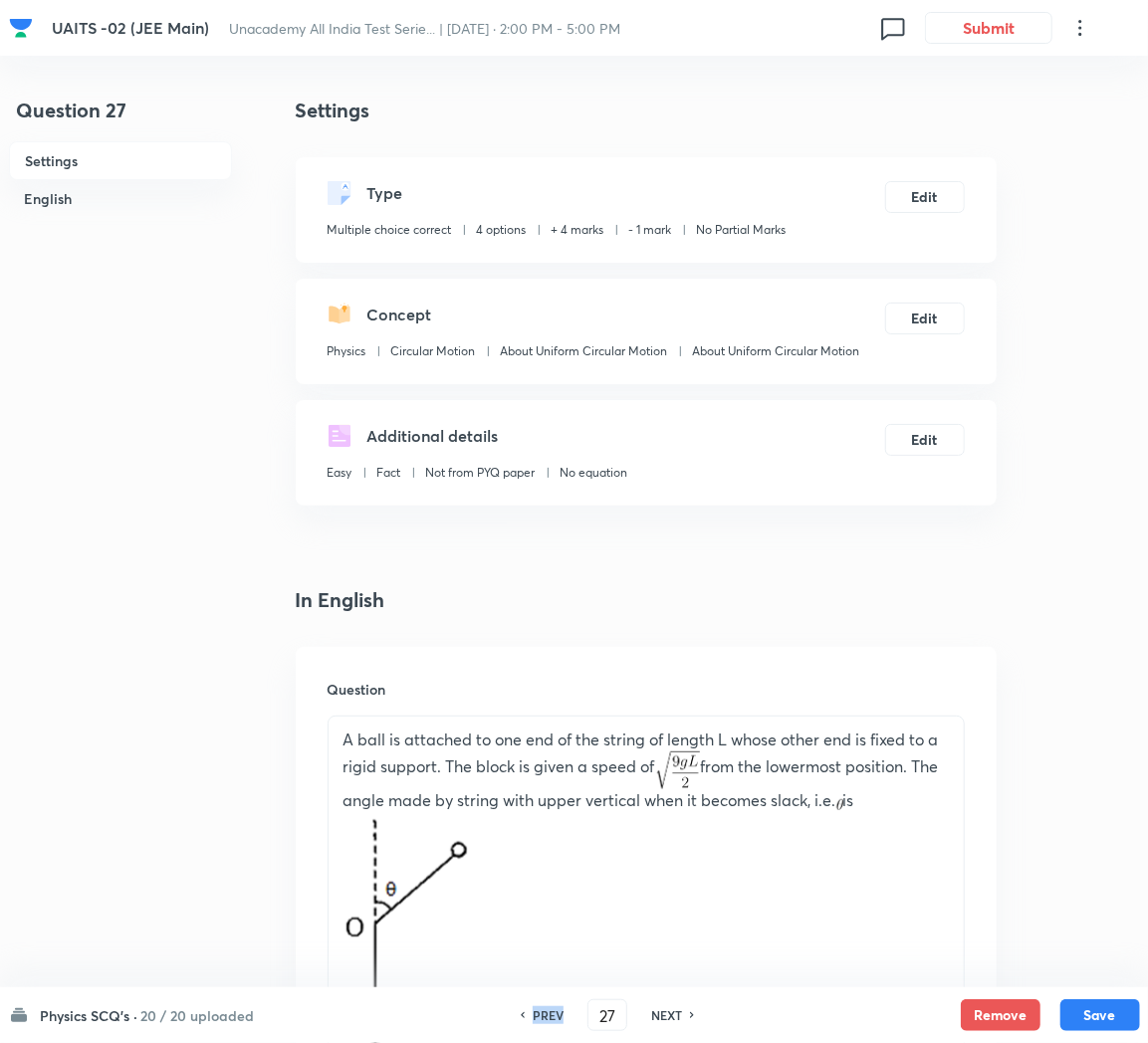 click on "PREV" at bounding box center [548, 1015] 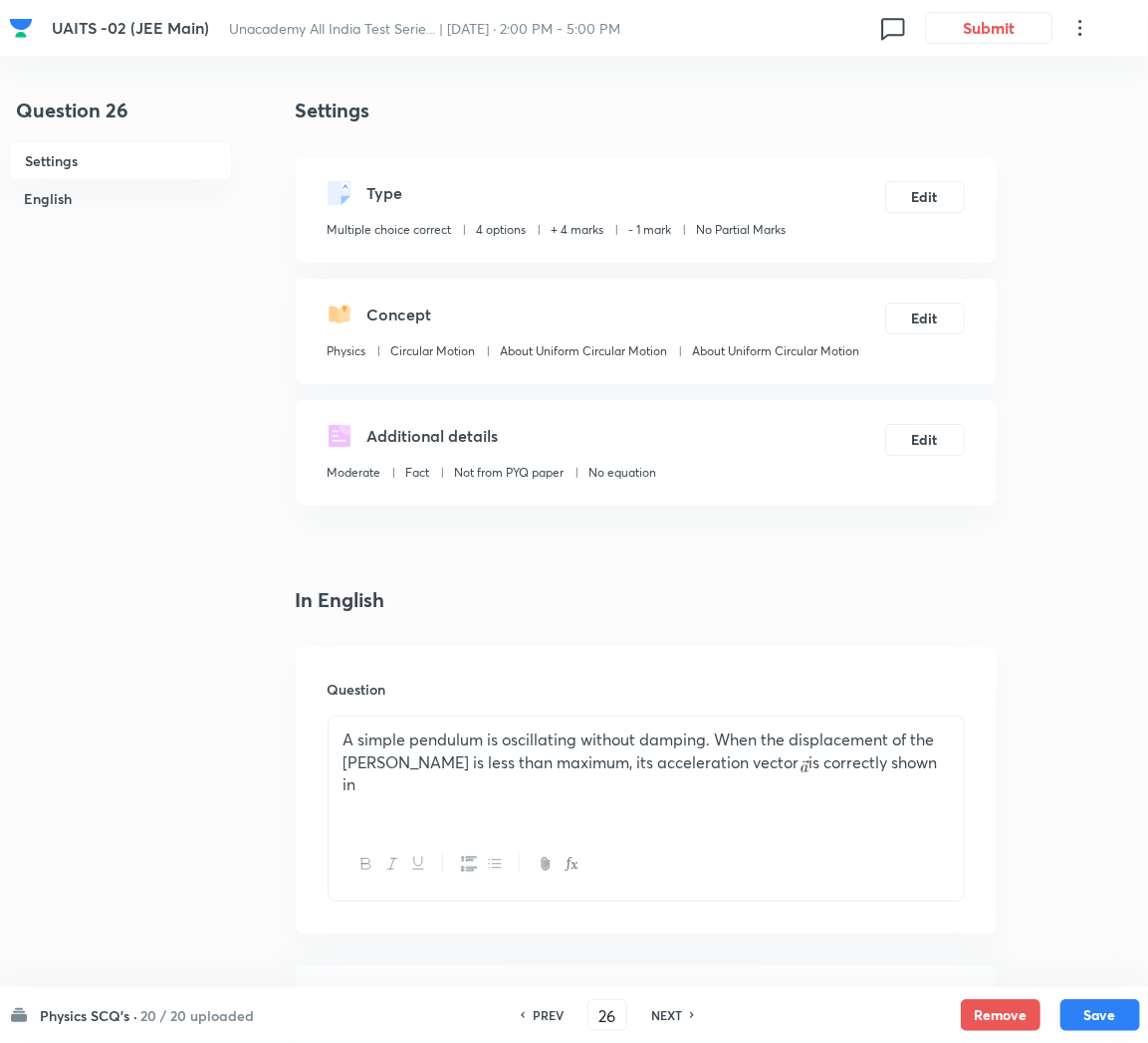click on "NEXT" at bounding box center [666, 1015] 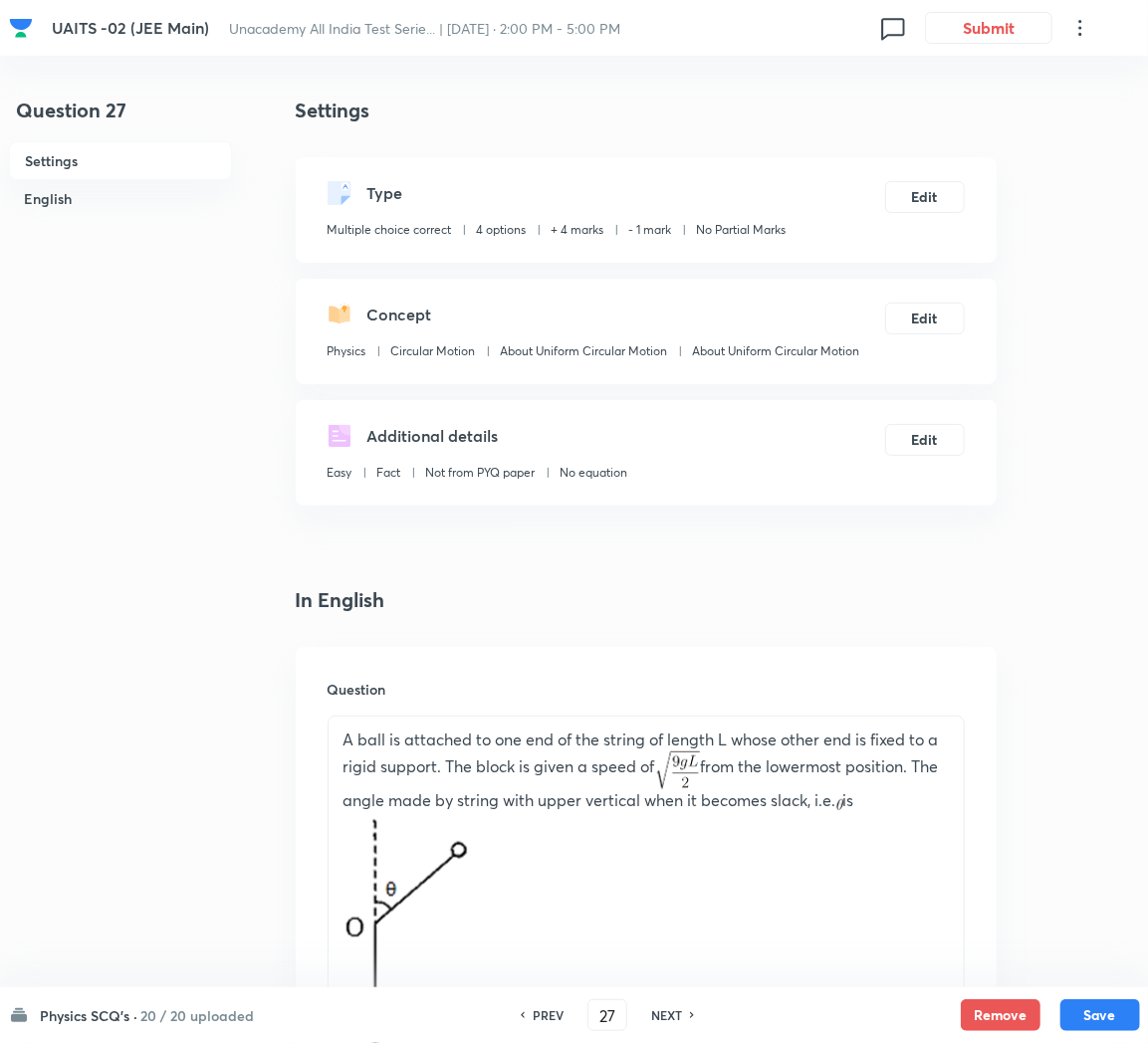 click on "NEXT" at bounding box center (666, 1015) 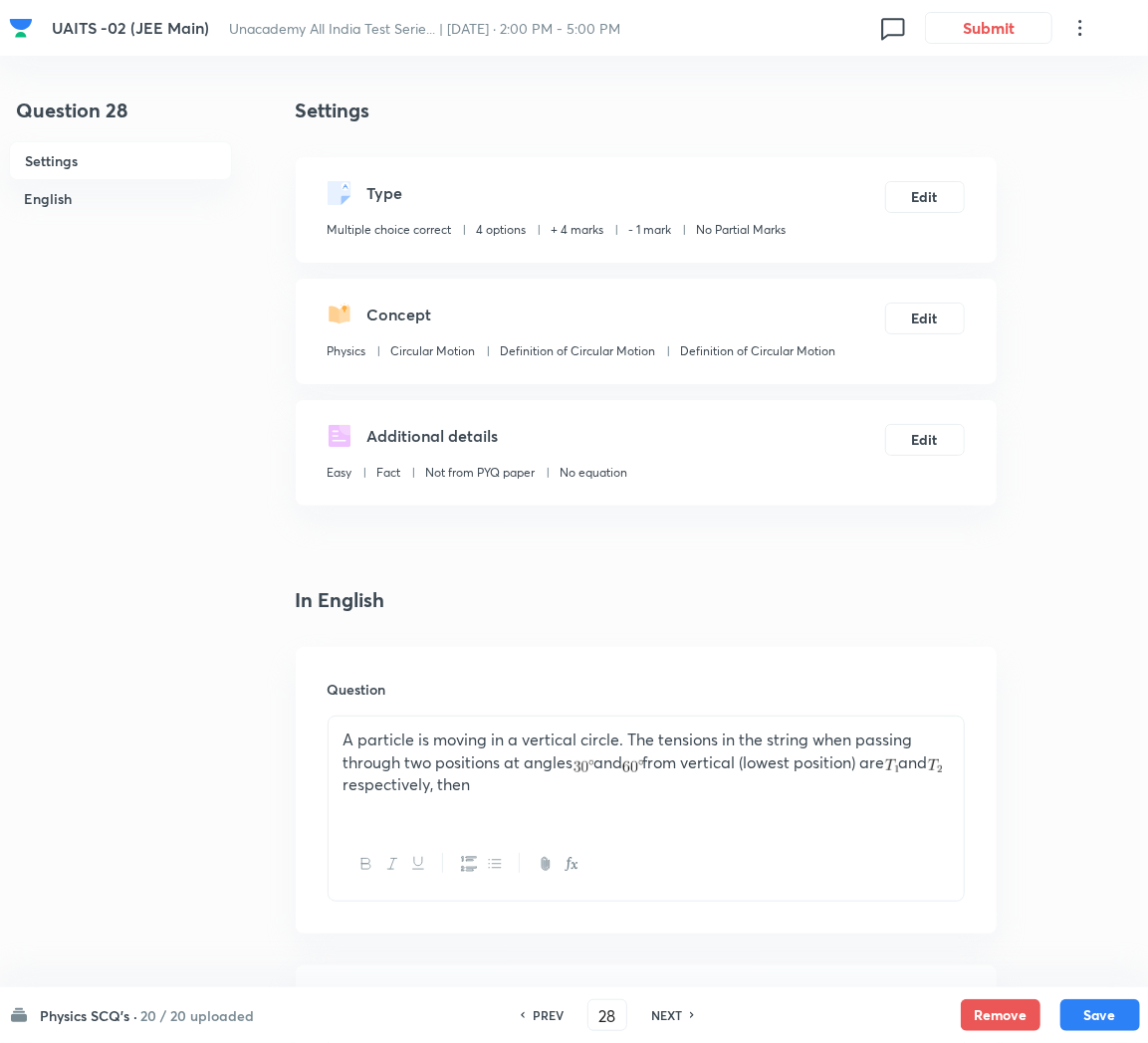 click on "NEXT" at bounding box center [666, 1015] 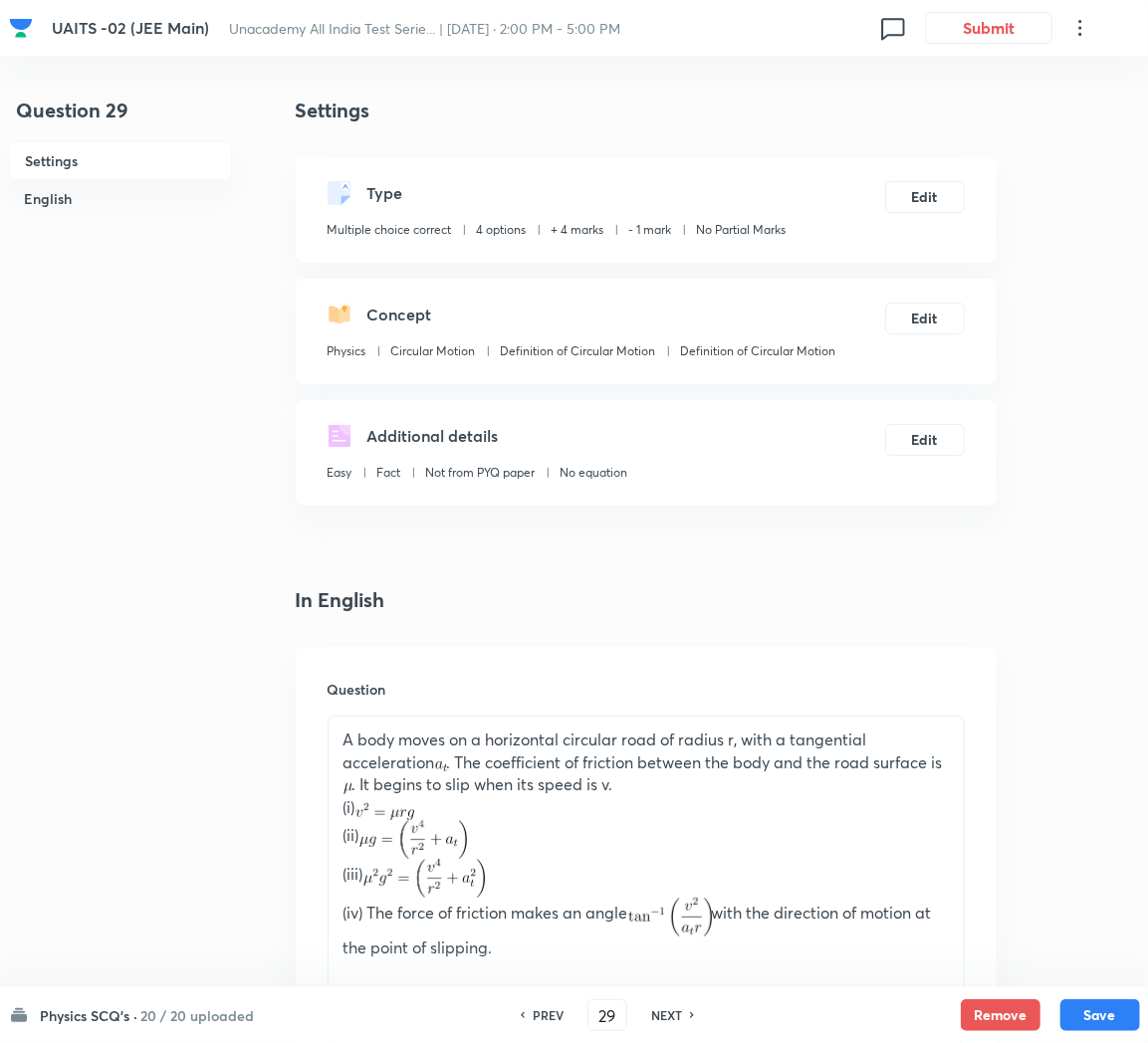 click on "NEXT" at bounding box center [666, 1015] 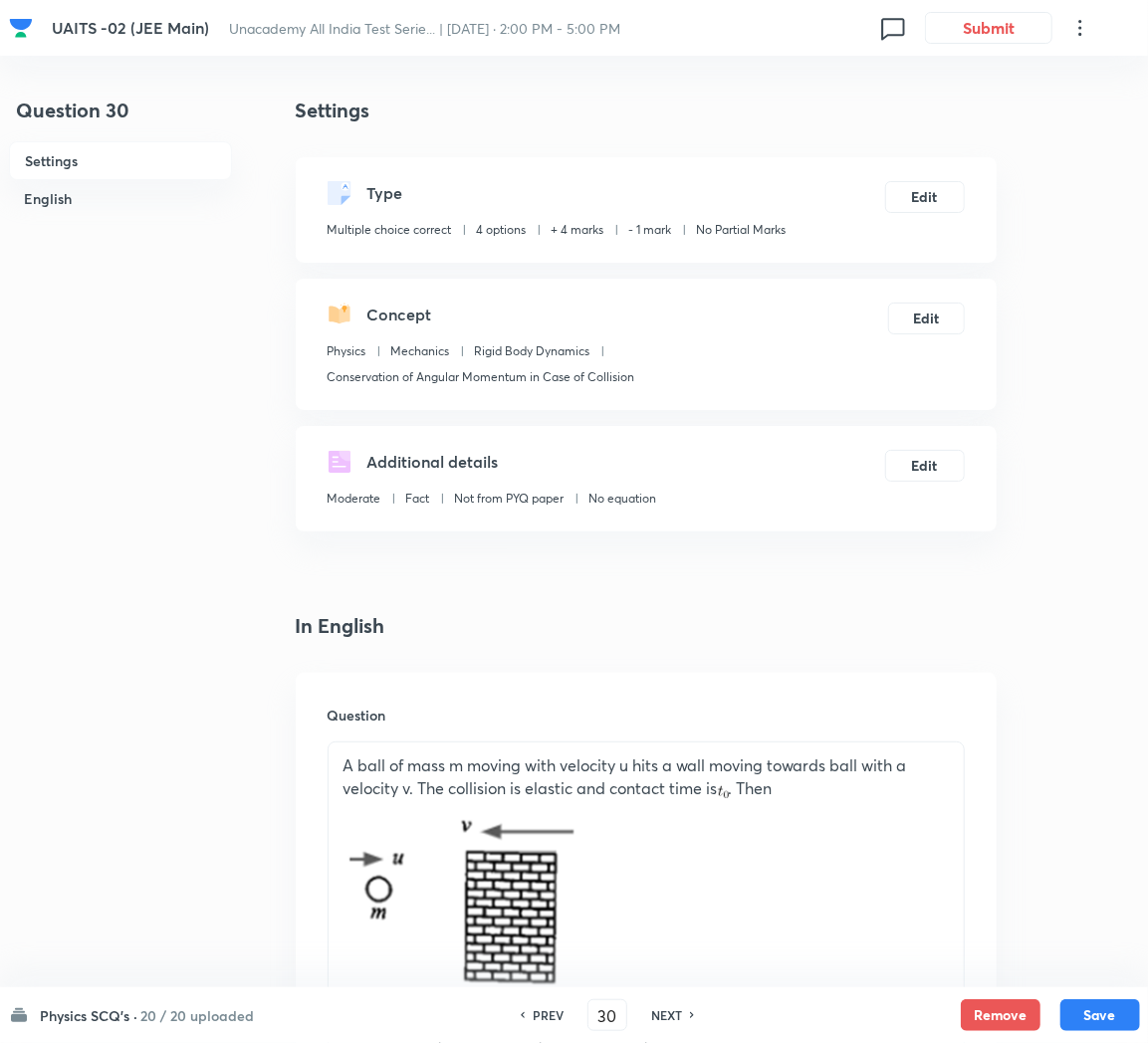click on "NEXT" at bounding box center (666, 1015) 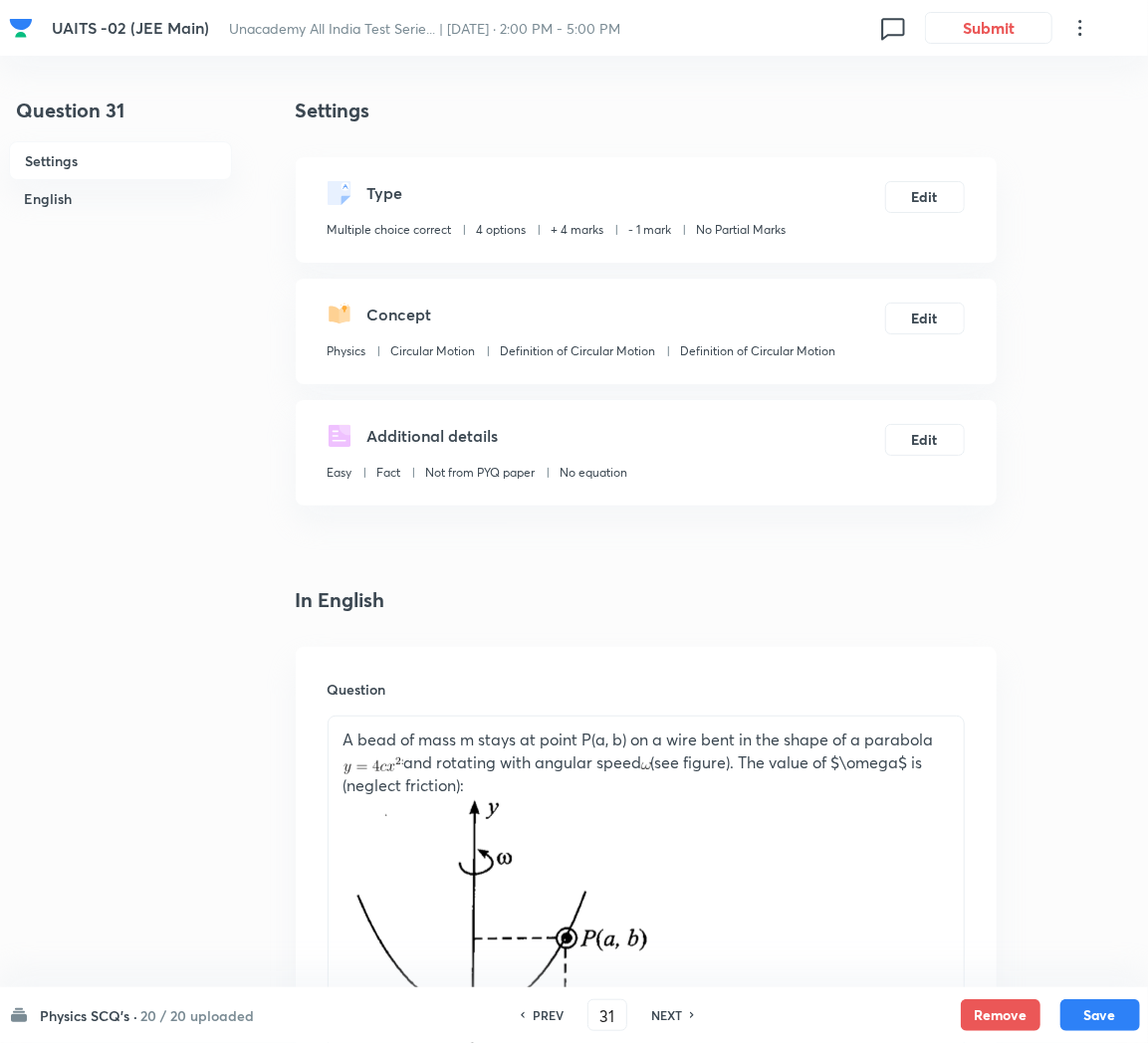 click on "NEXT" at bounding box center [666, 1015] 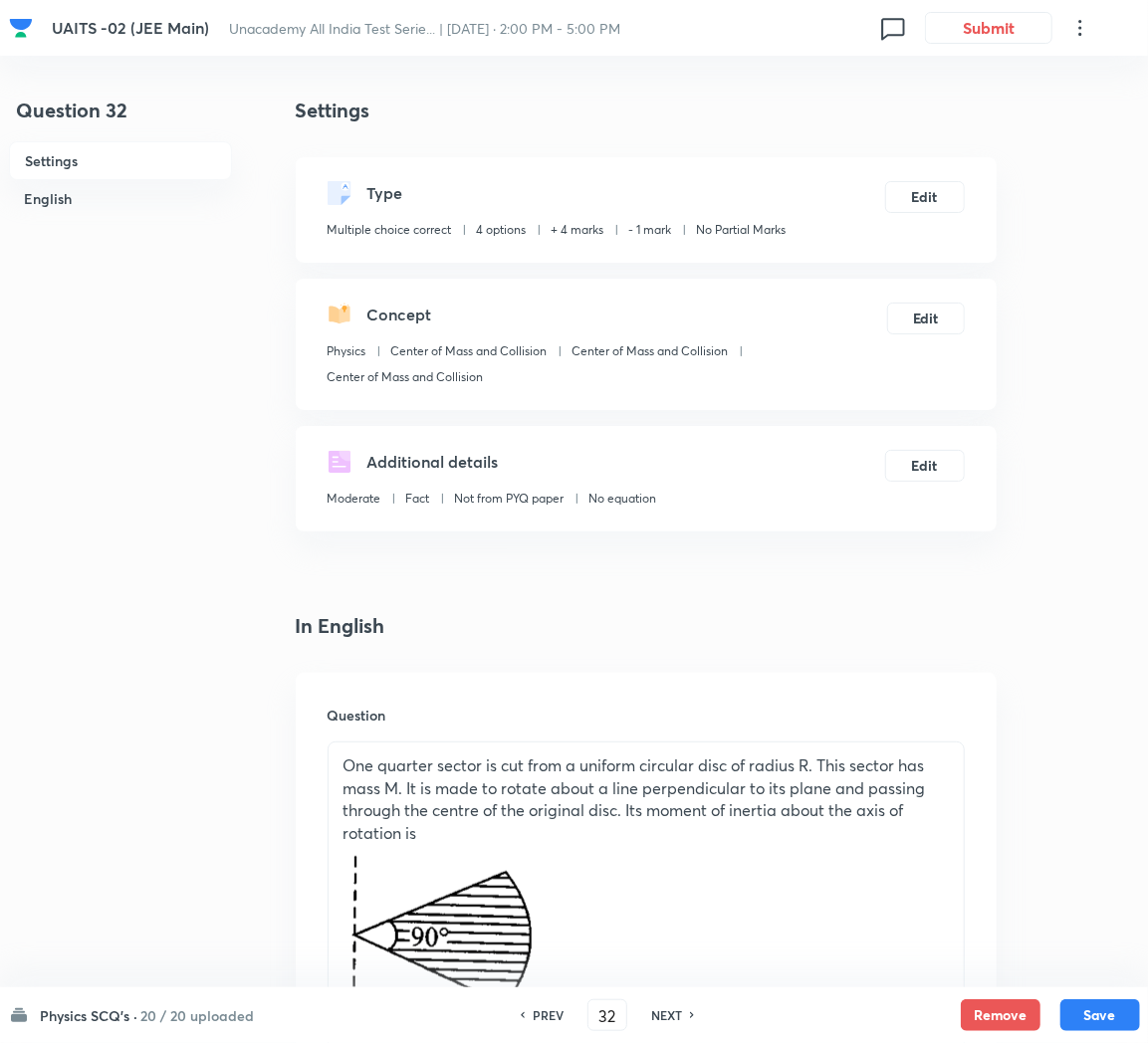 click on "NEXT" at bounding box center (666, 1015) 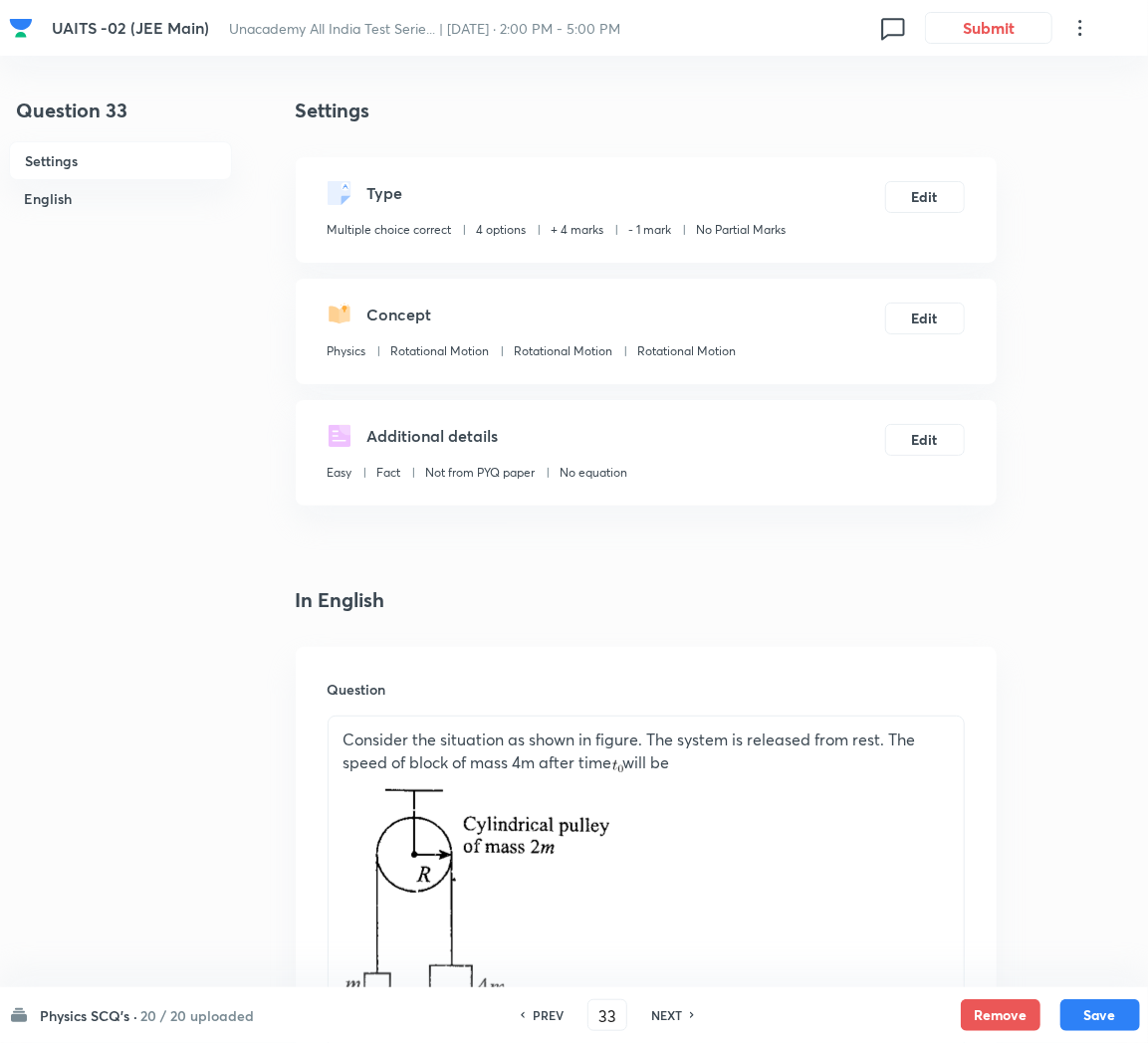 click on "NEXT" at bounding box center (666, 1015) 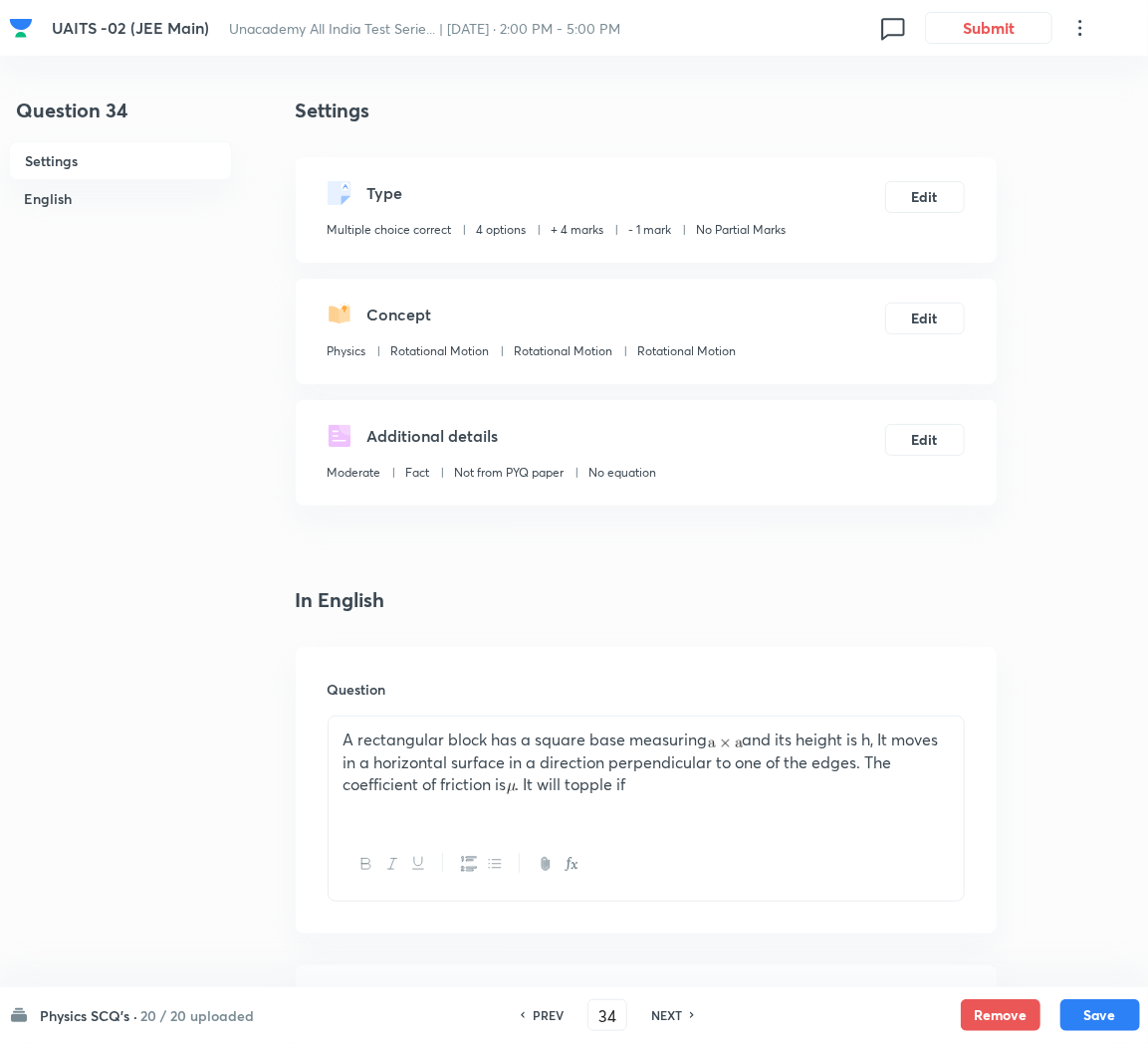 click on "NEXT" at bounding box center (666, 1015) 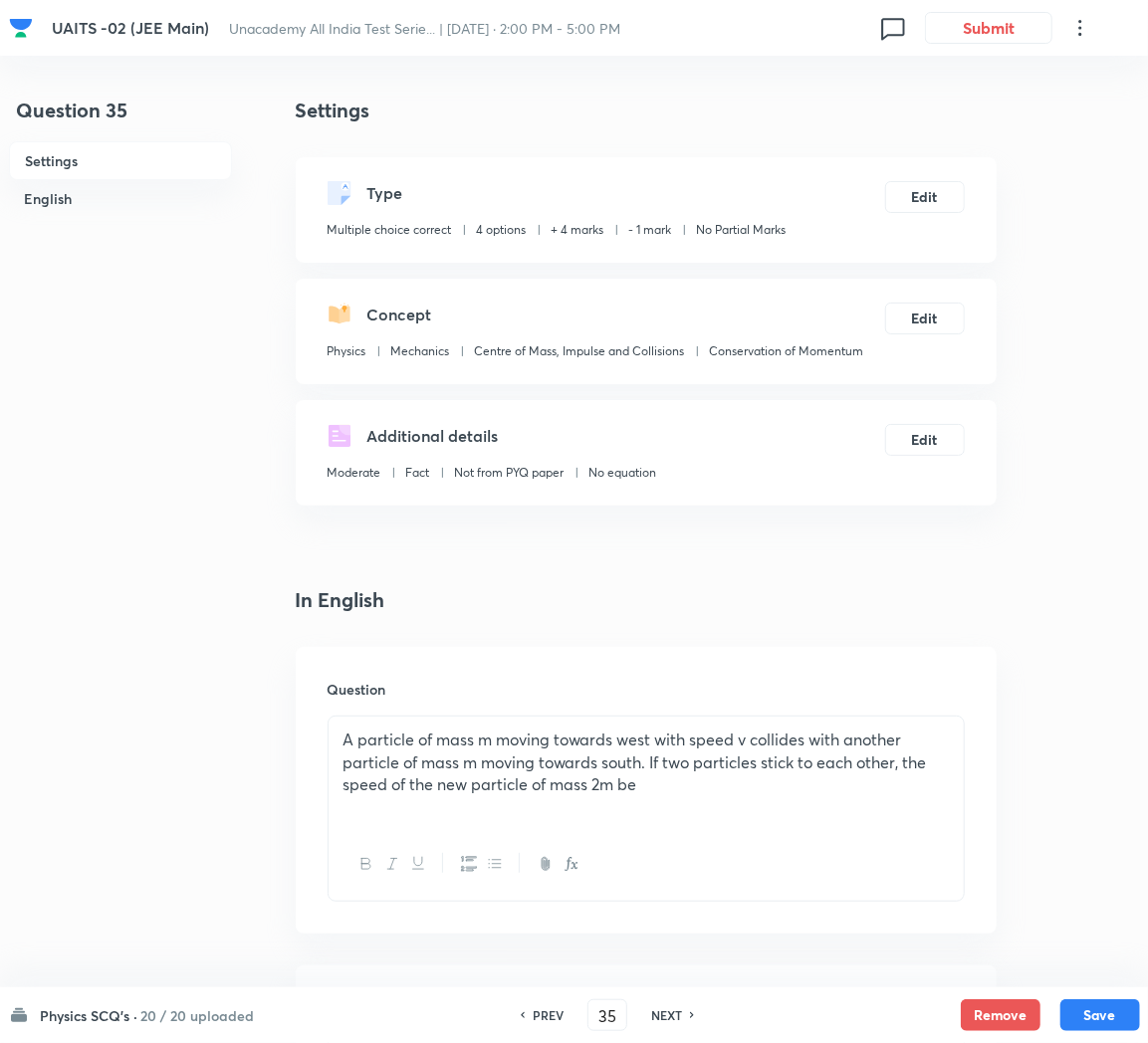 click on "NEXT" at bounding box center [666, 1015] 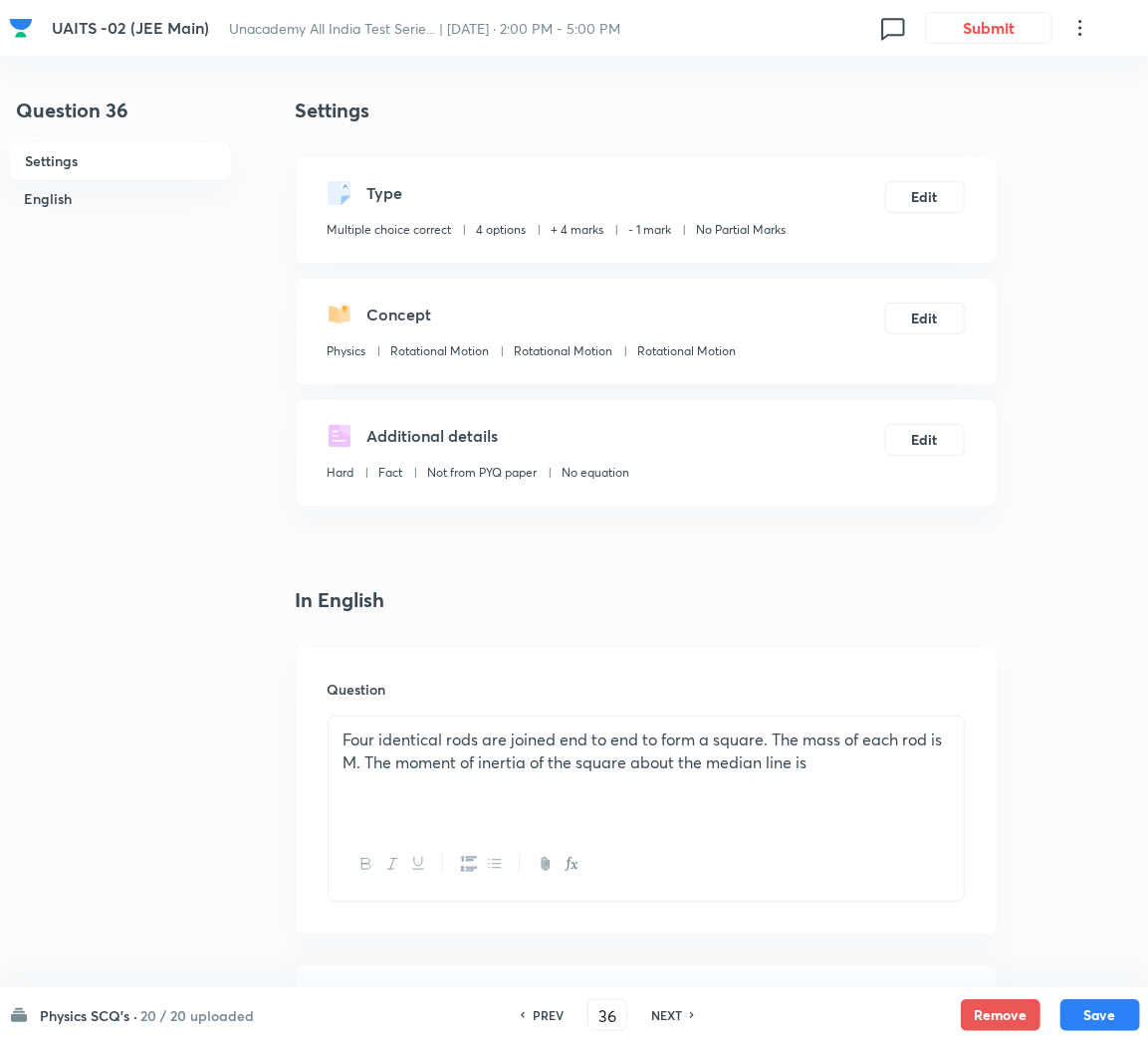 click on "NEXT" at bounding box center [666, 1015] 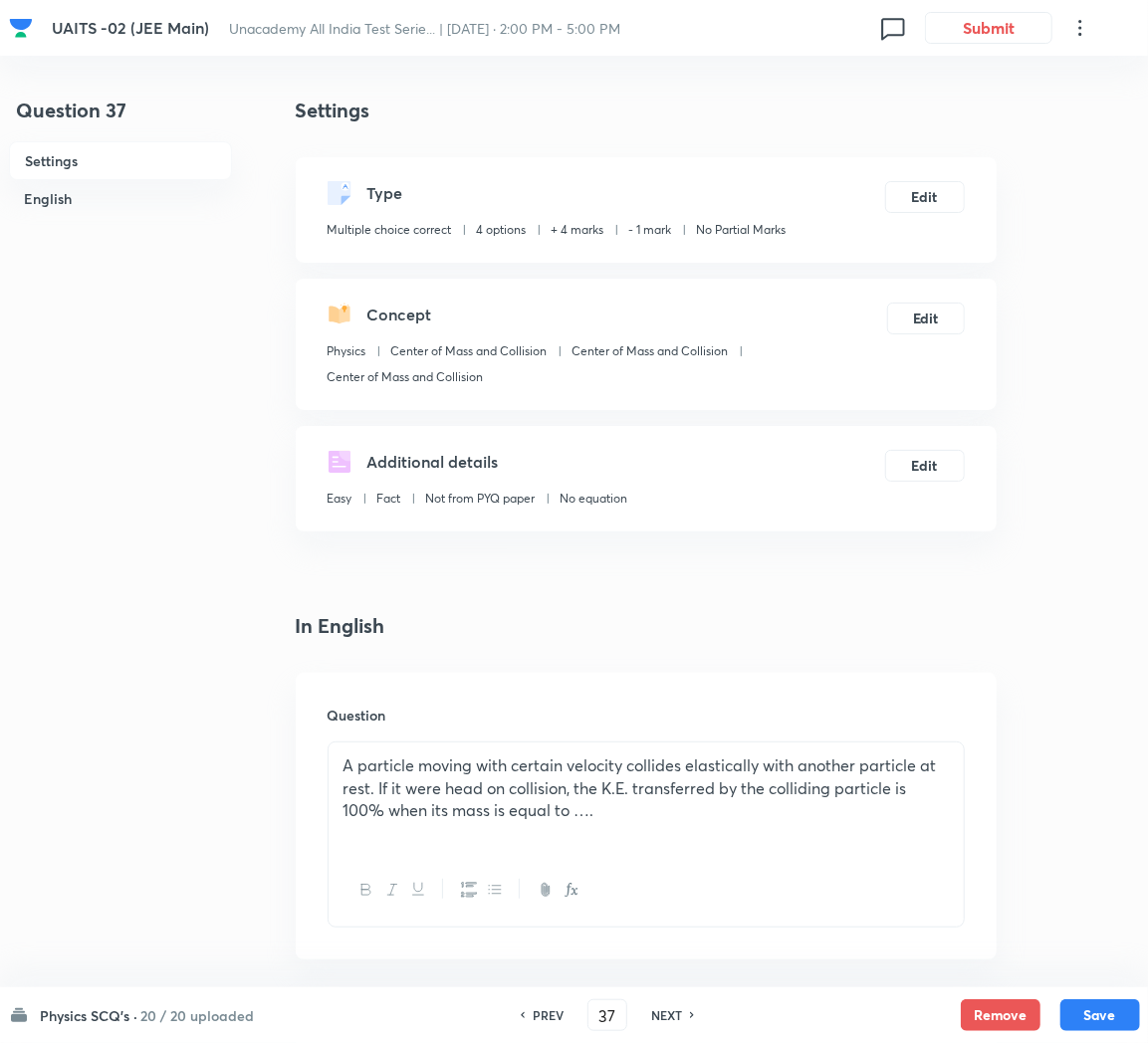 click on "NEXT" at bounding box center [666, 1015] 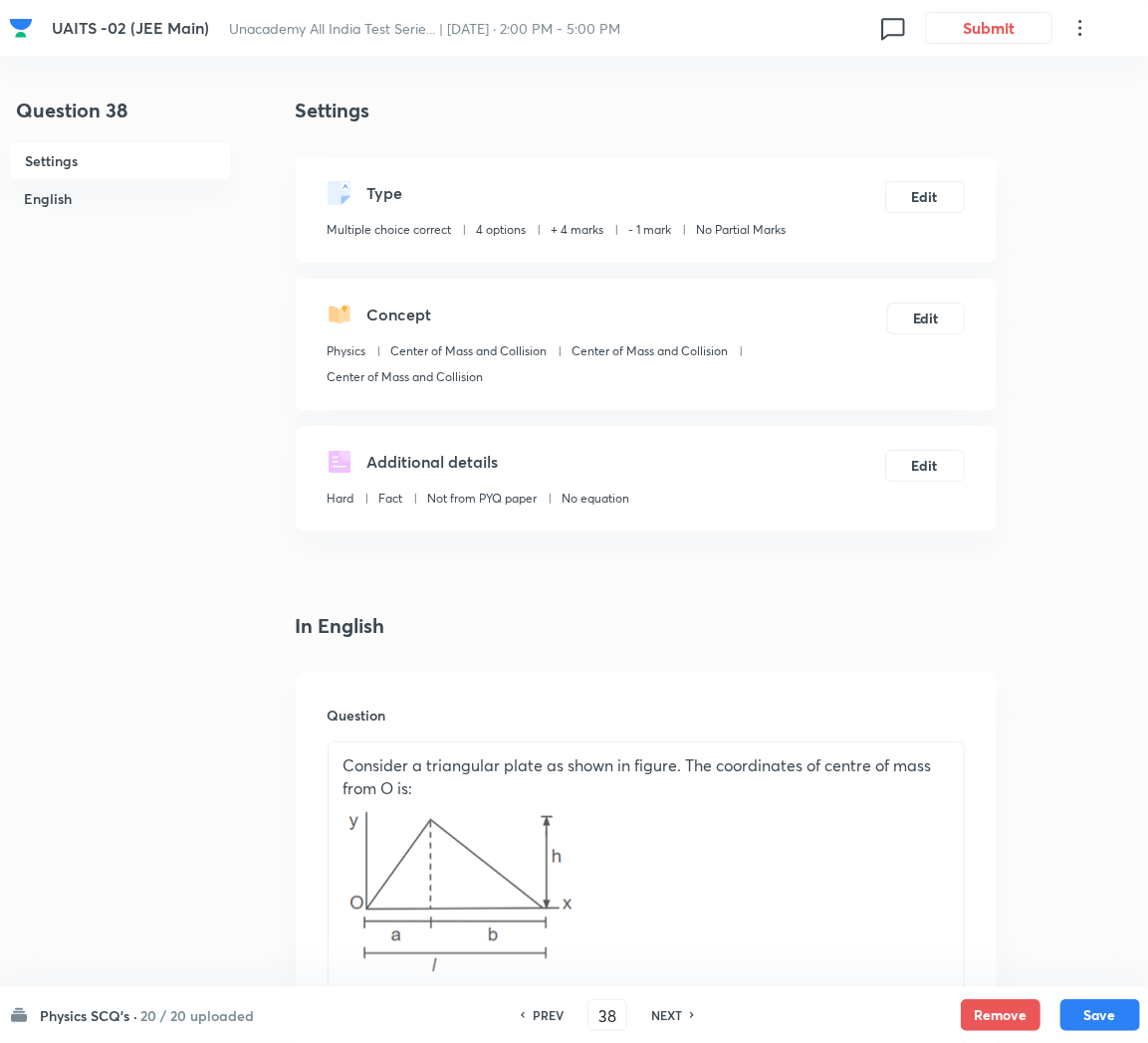 click on "NEXT" at bounding box center (666, 1015) 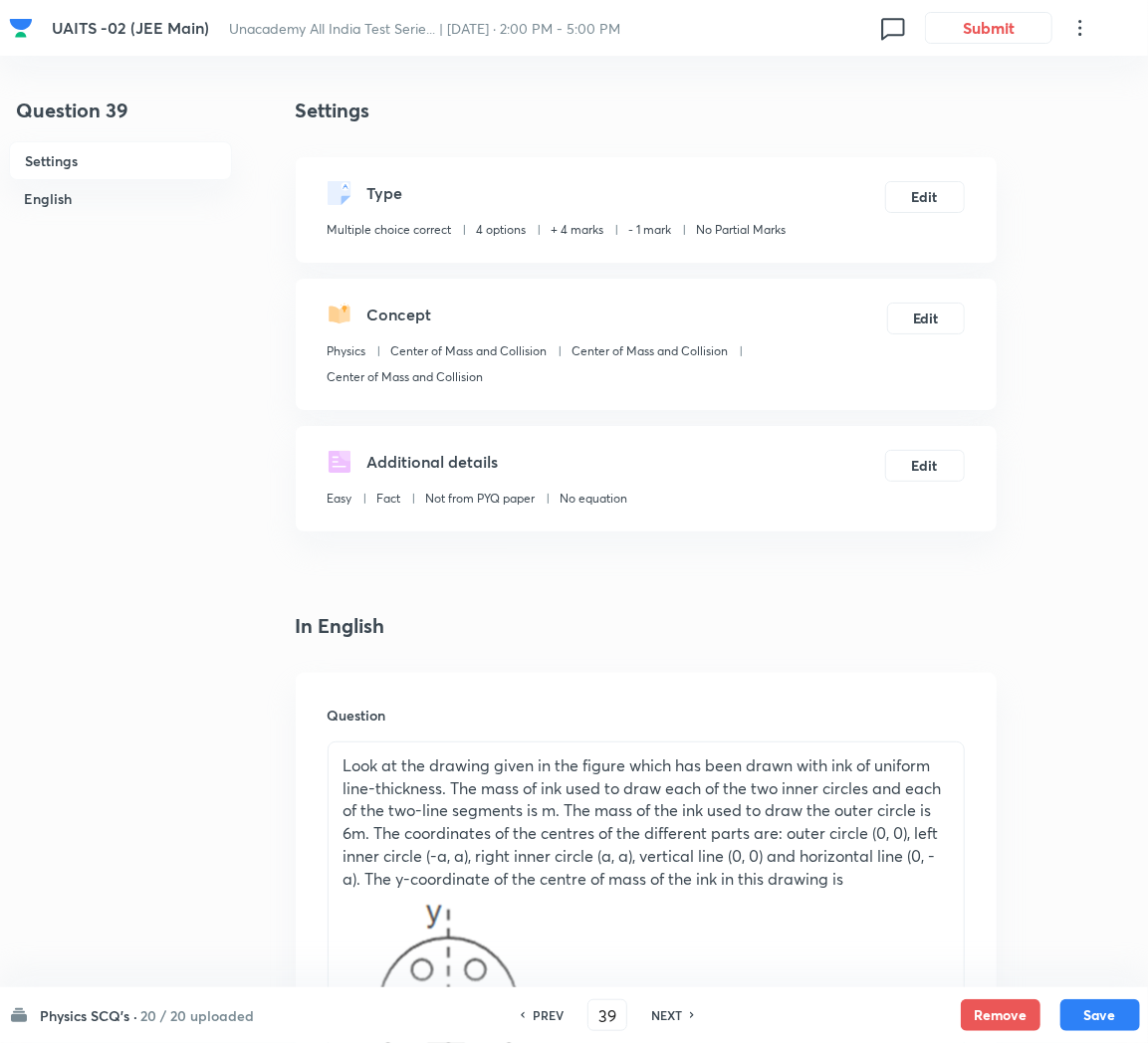 click on "NEXT" at bounding box center [666, 1015] 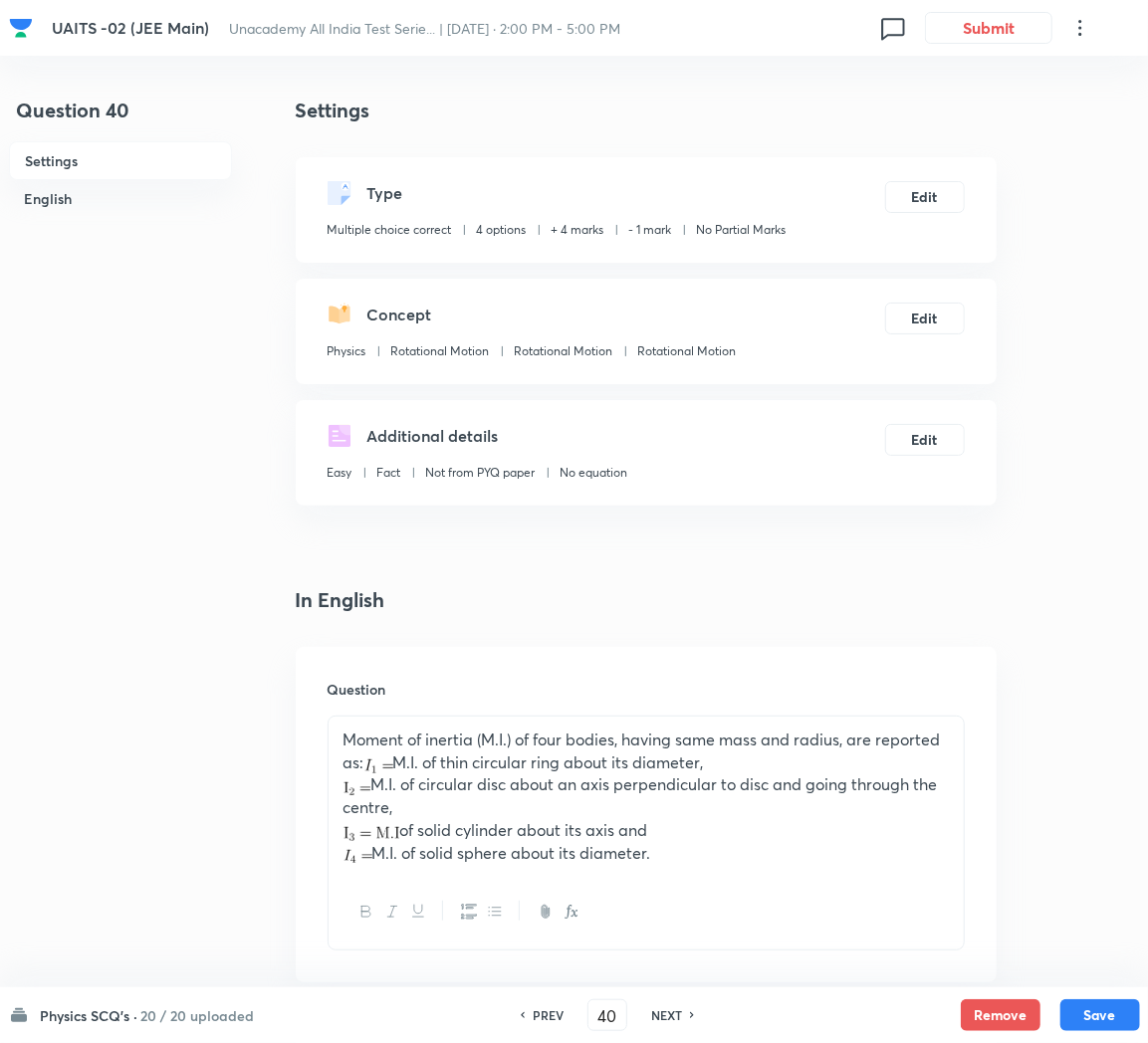 click on "NEXT" at bounding box center (666, 1015) 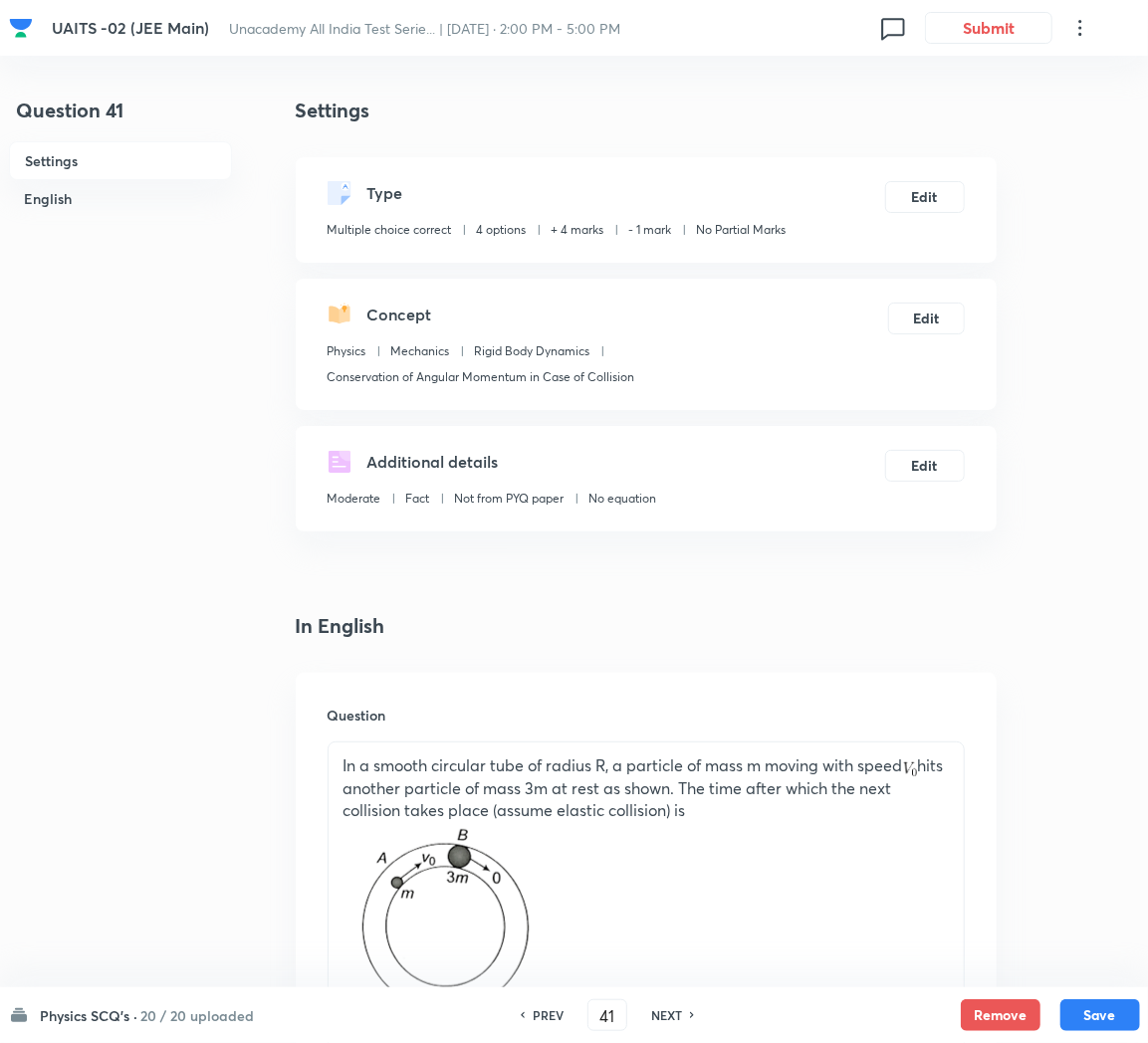 click on "NEXT" at bounding box center [666, 1015] 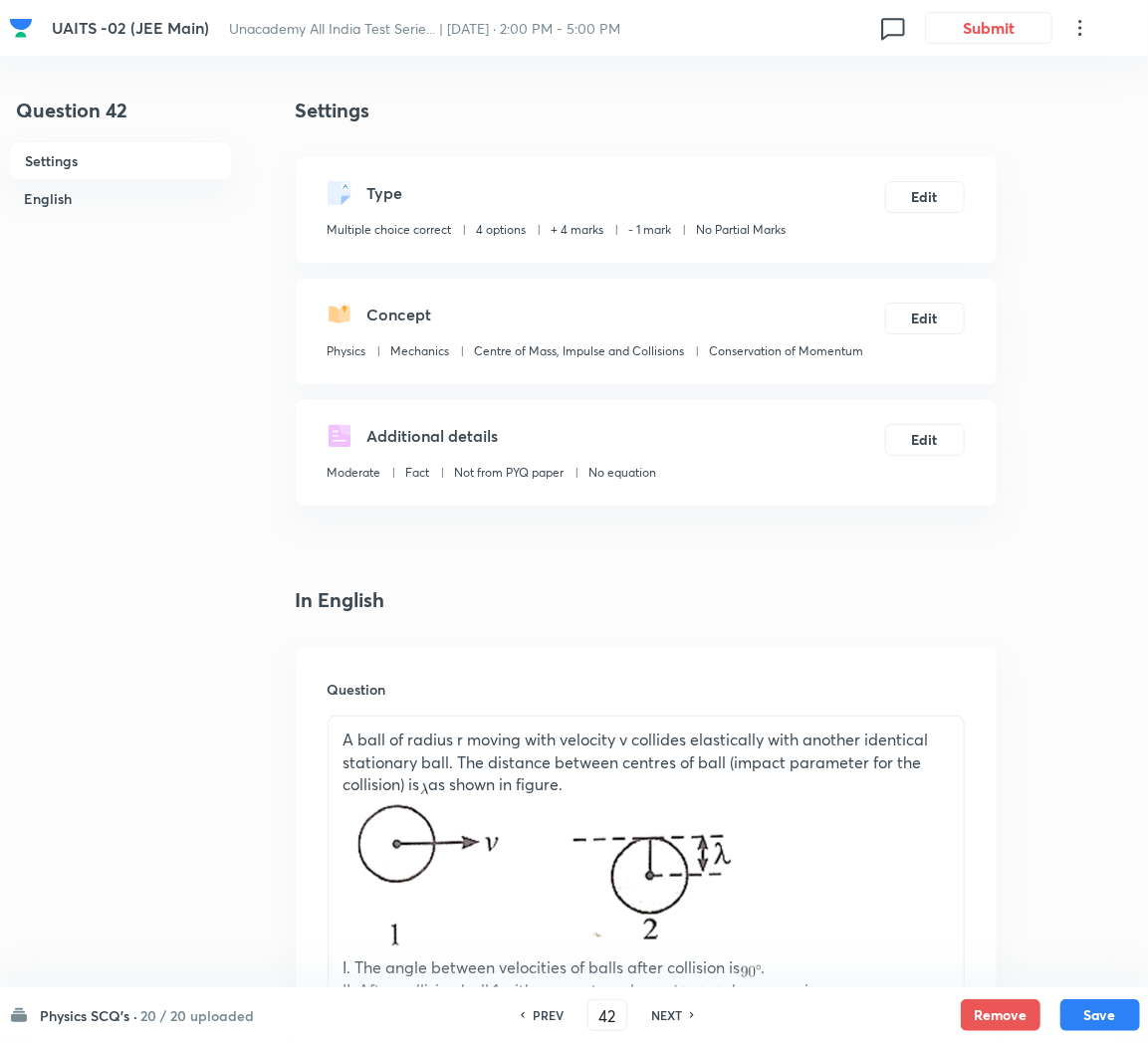 click on "NEXT" at bounding box center (666, 1015) 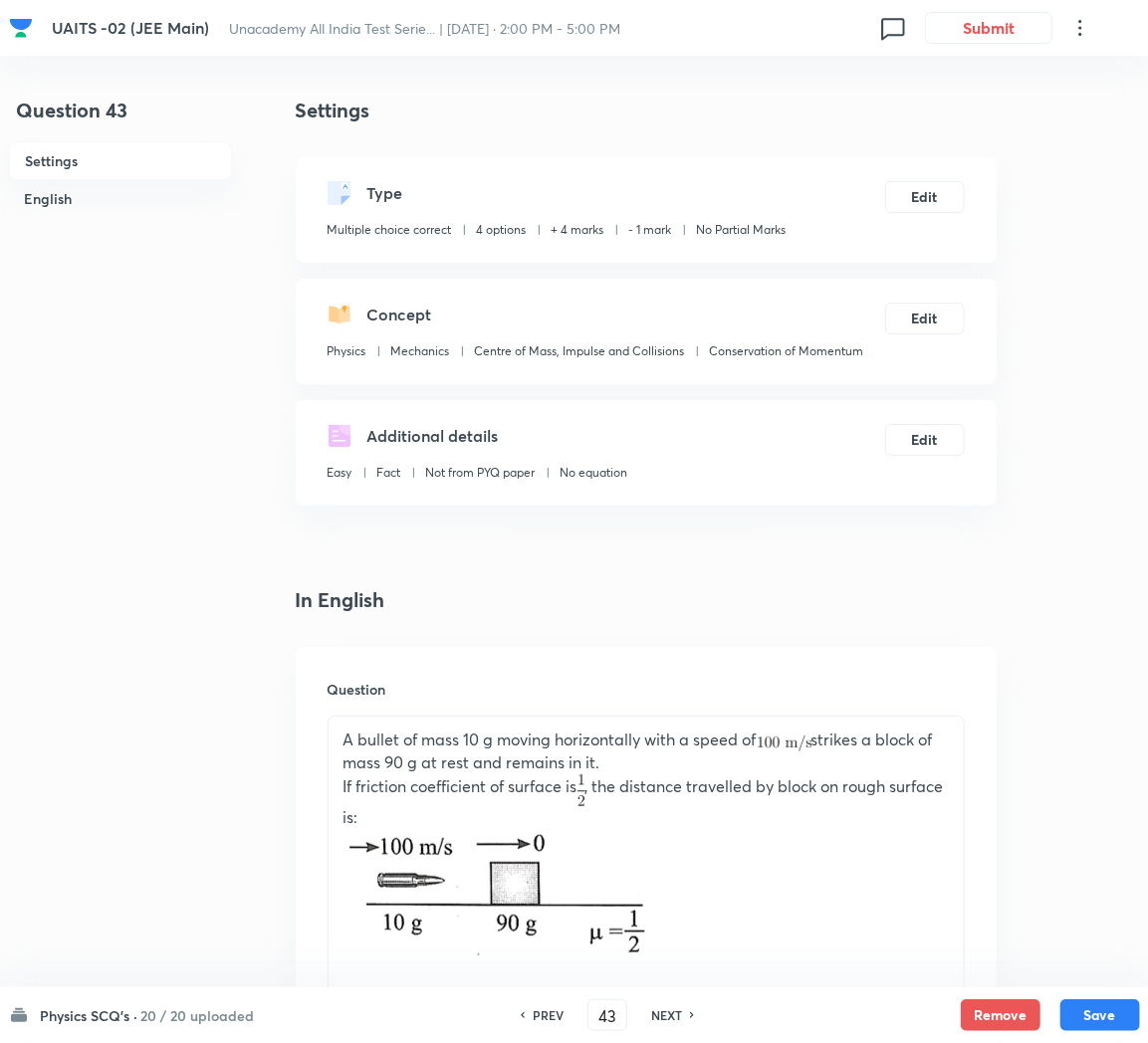 click on "NEXT" at bounding box center (666, 1015) 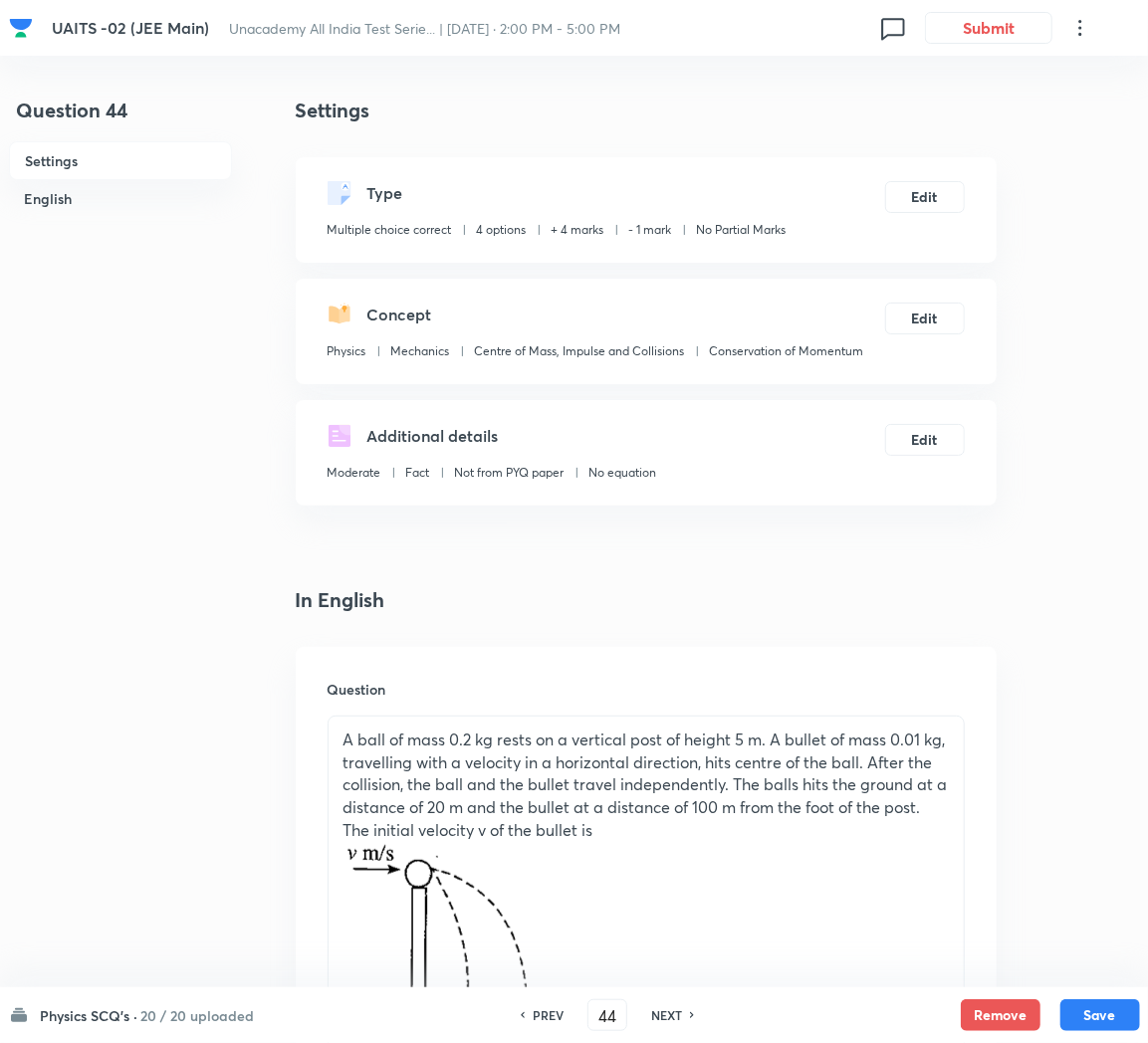 click on "NEXT" at bounding box center (666, 1015) 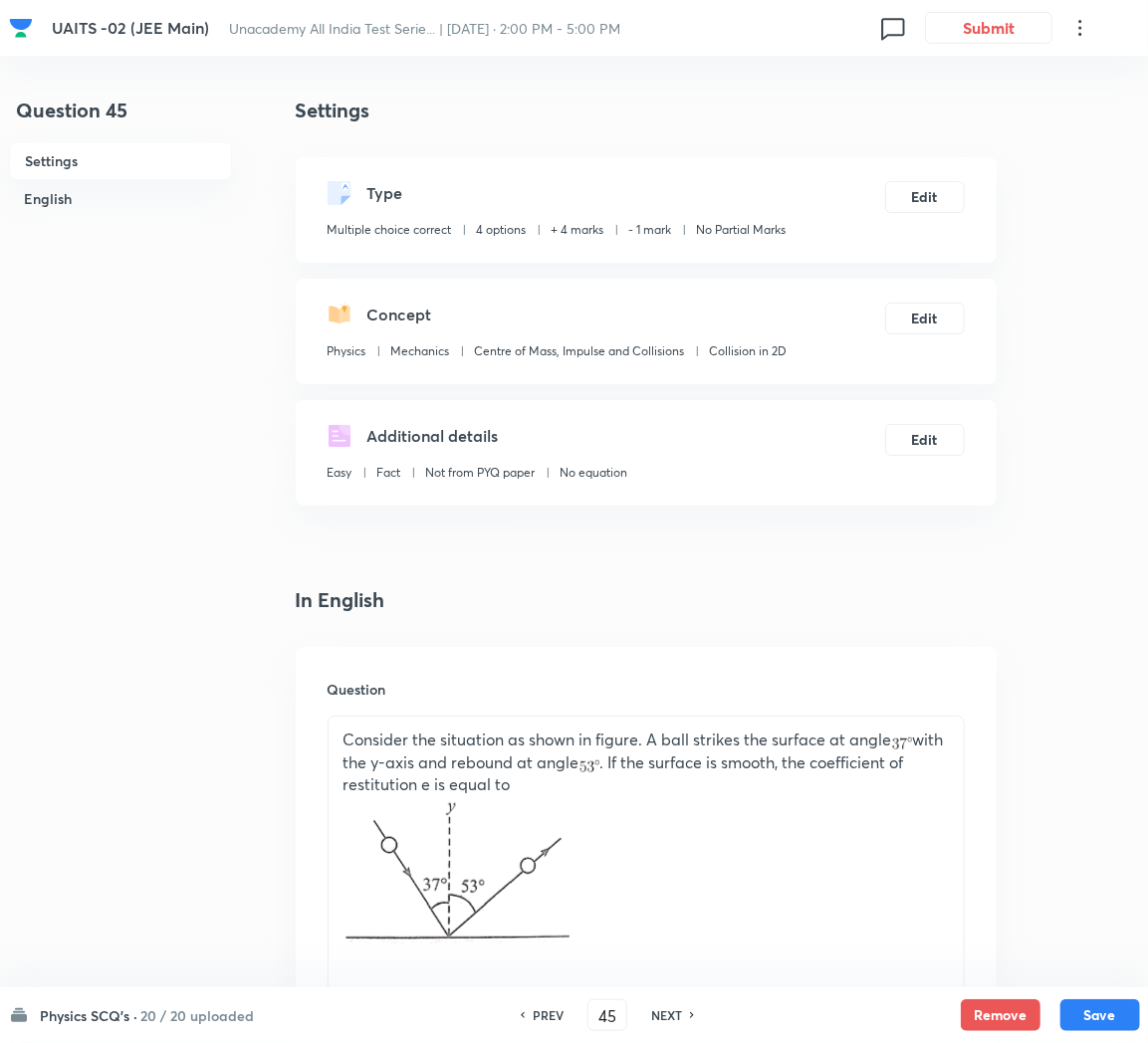 click on "NEXT" at bounding box center (666, 1015) 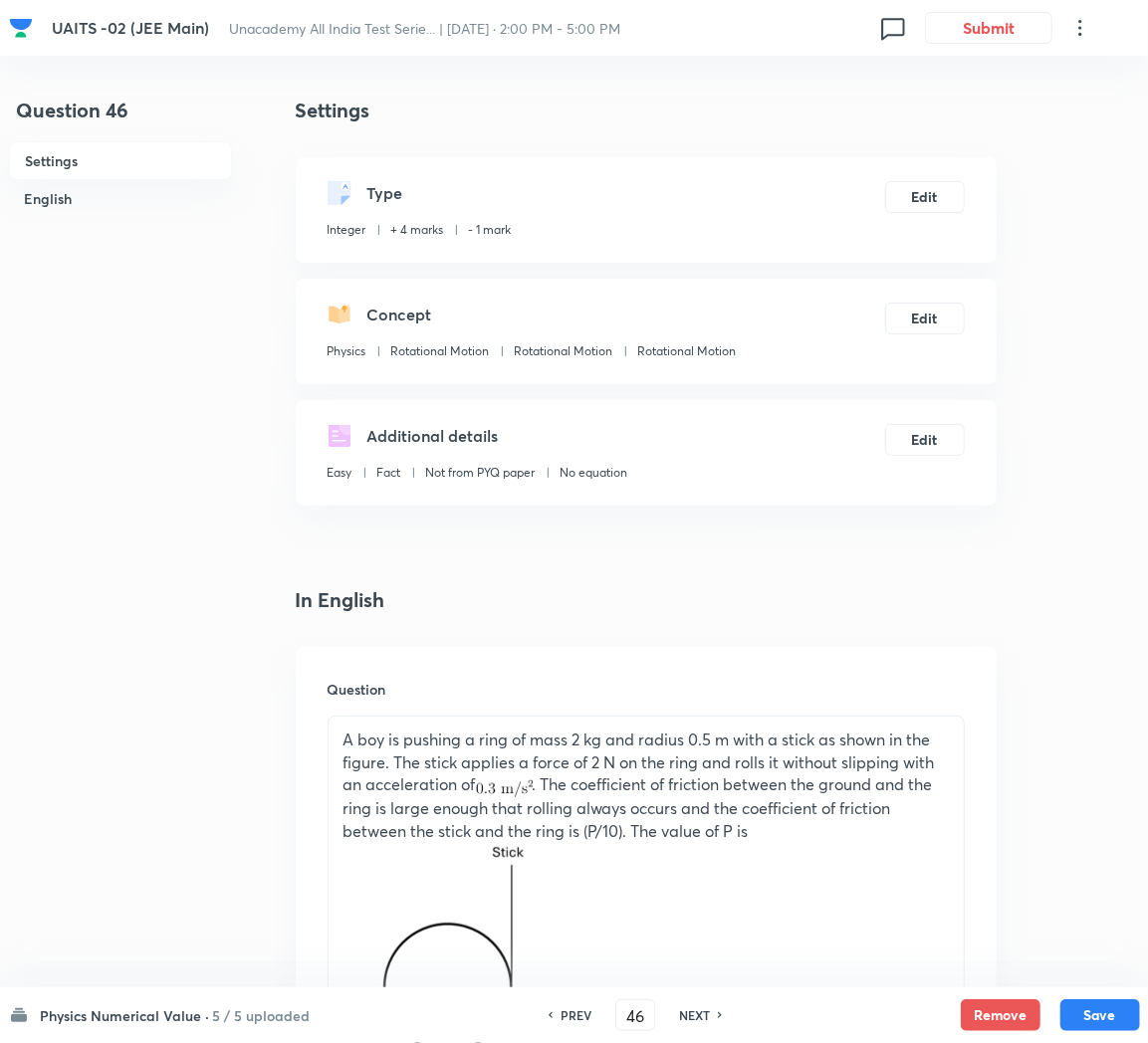 click on "NEXT" at bounding box center [694, 1015] 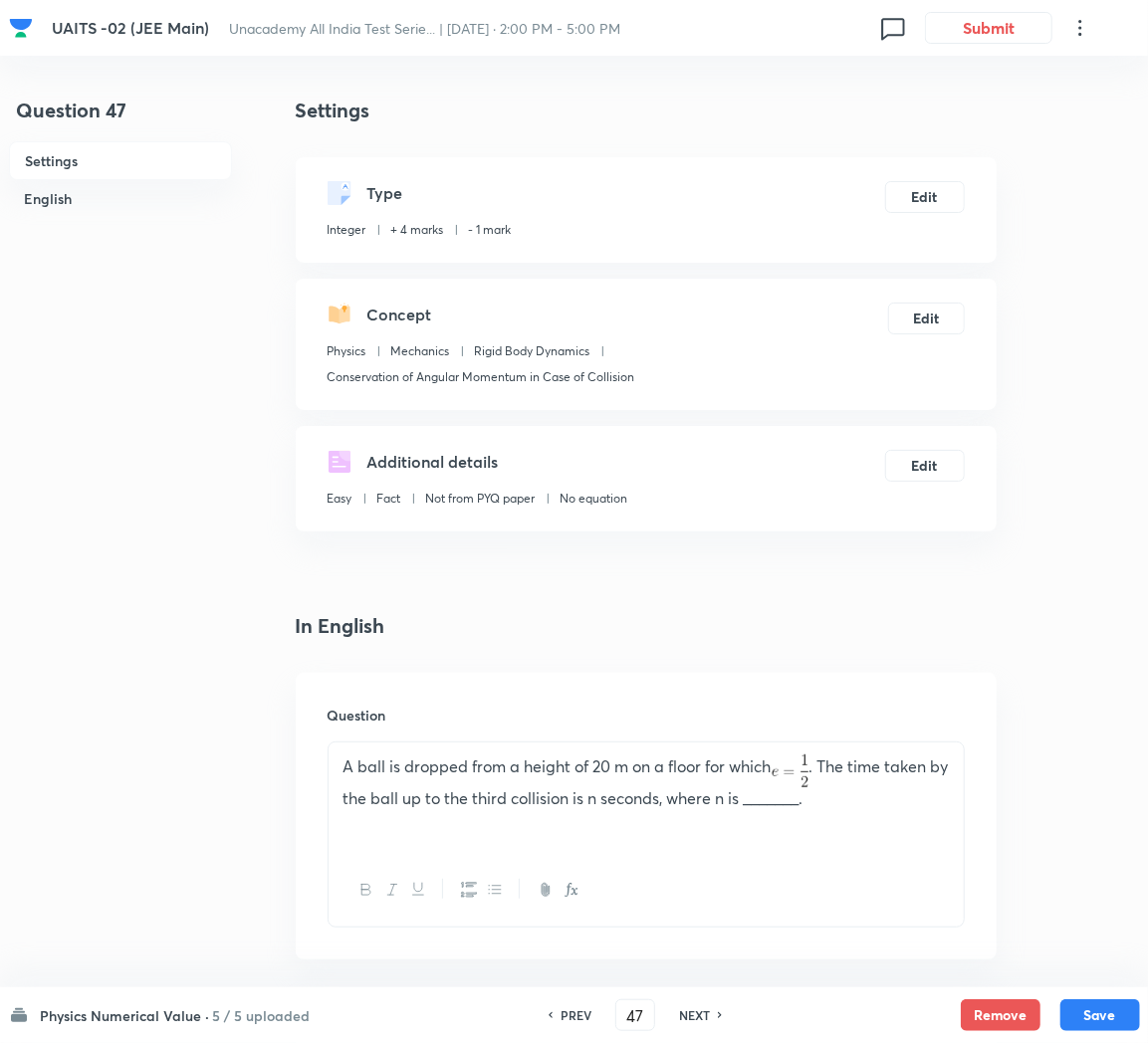 click on "NEXT" at bounding box center (694, 1015) 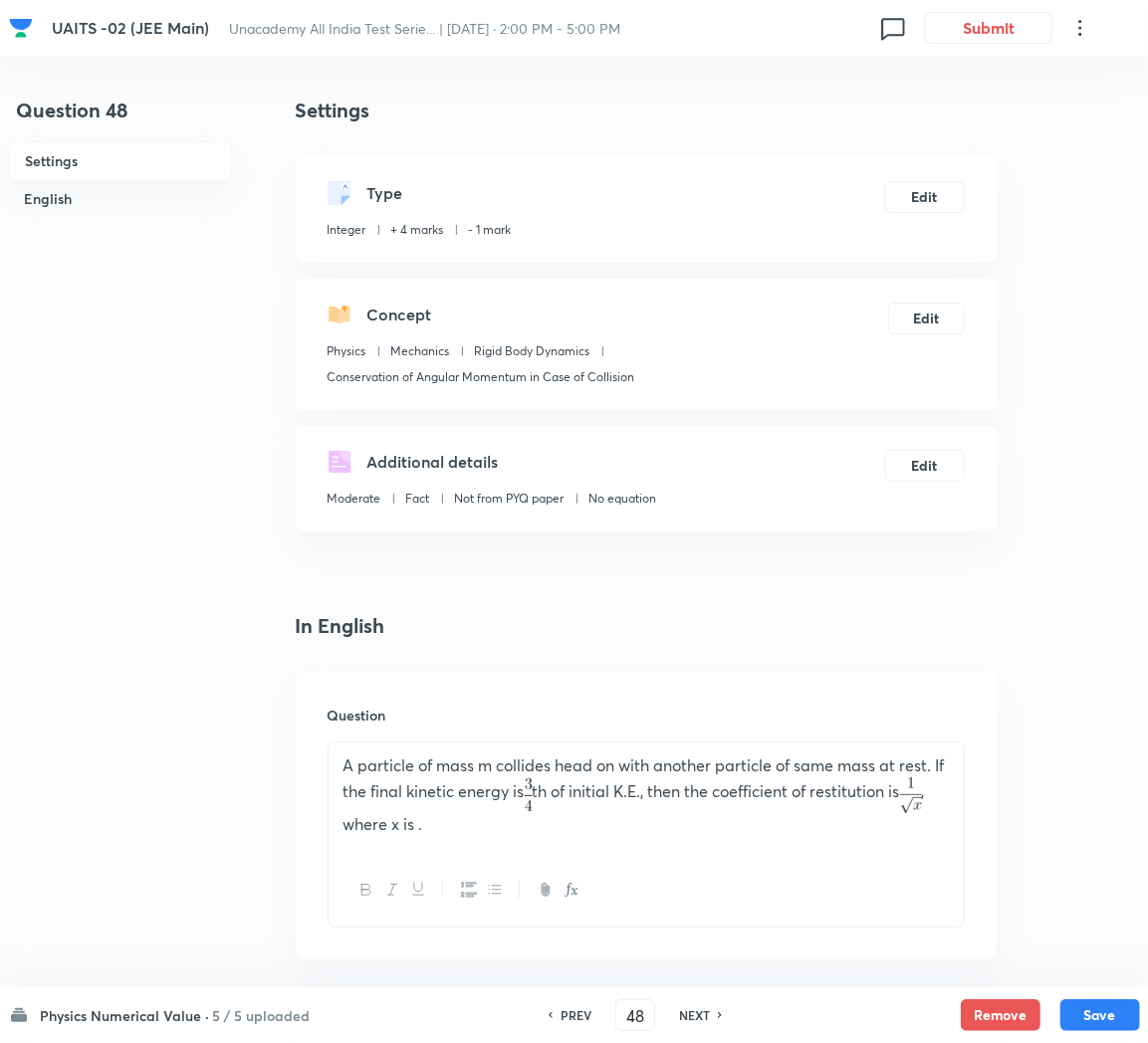 click on "NEXT" at bounding box center (694, 1015) 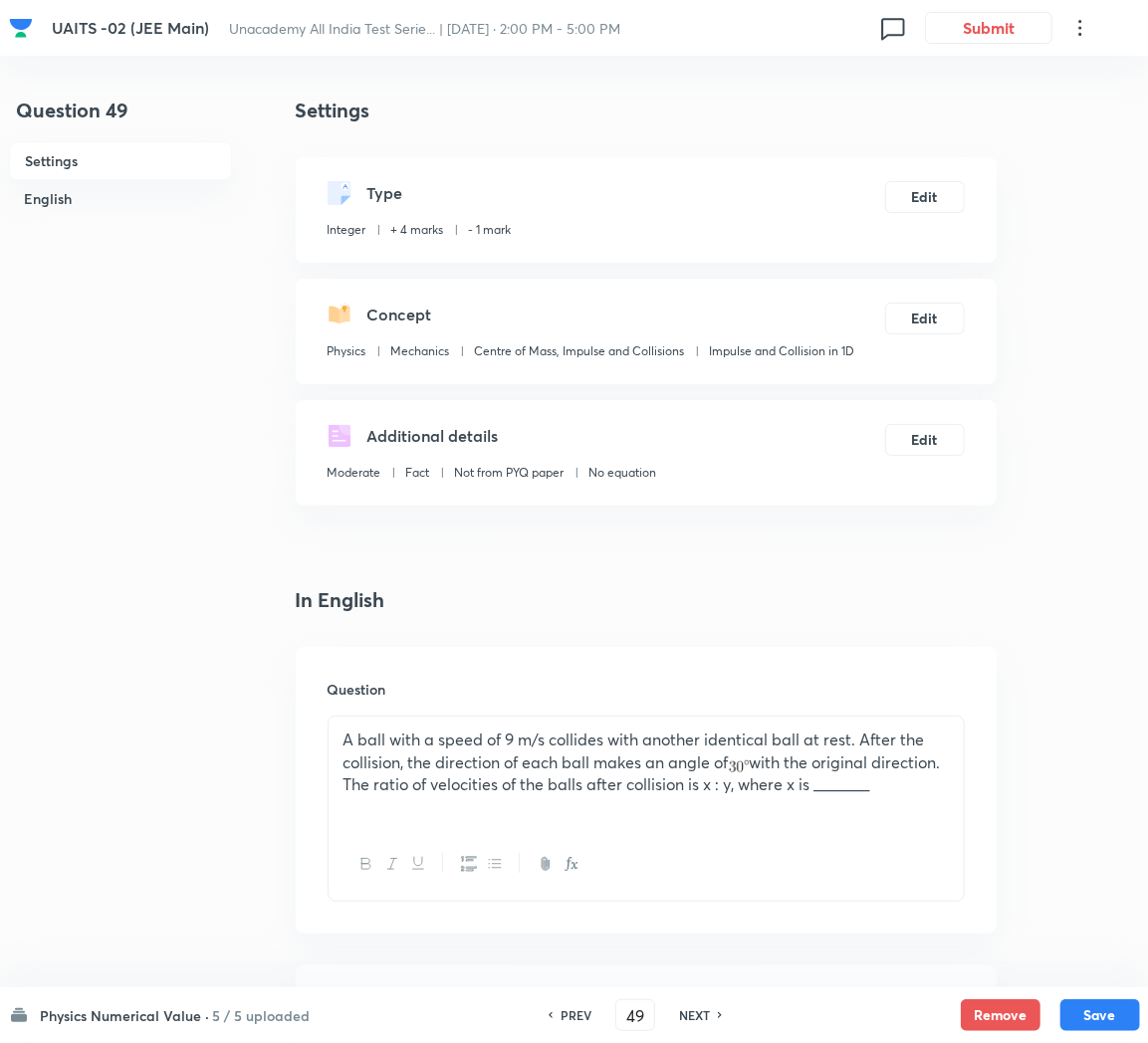 click on "NEXT" at bounding box center [694, 1015] 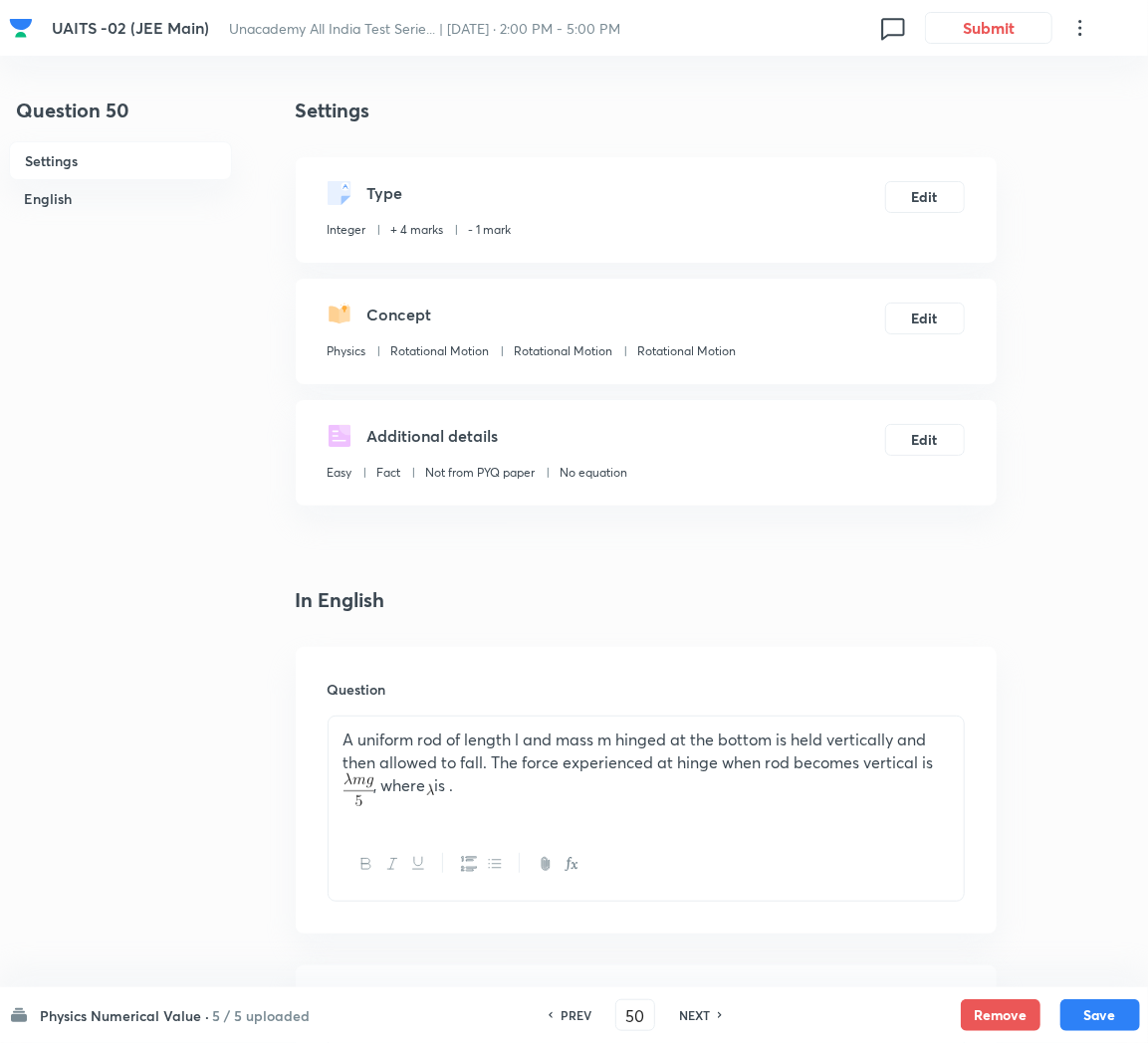 click on "NEXT" at bounding box center [694, 1015] 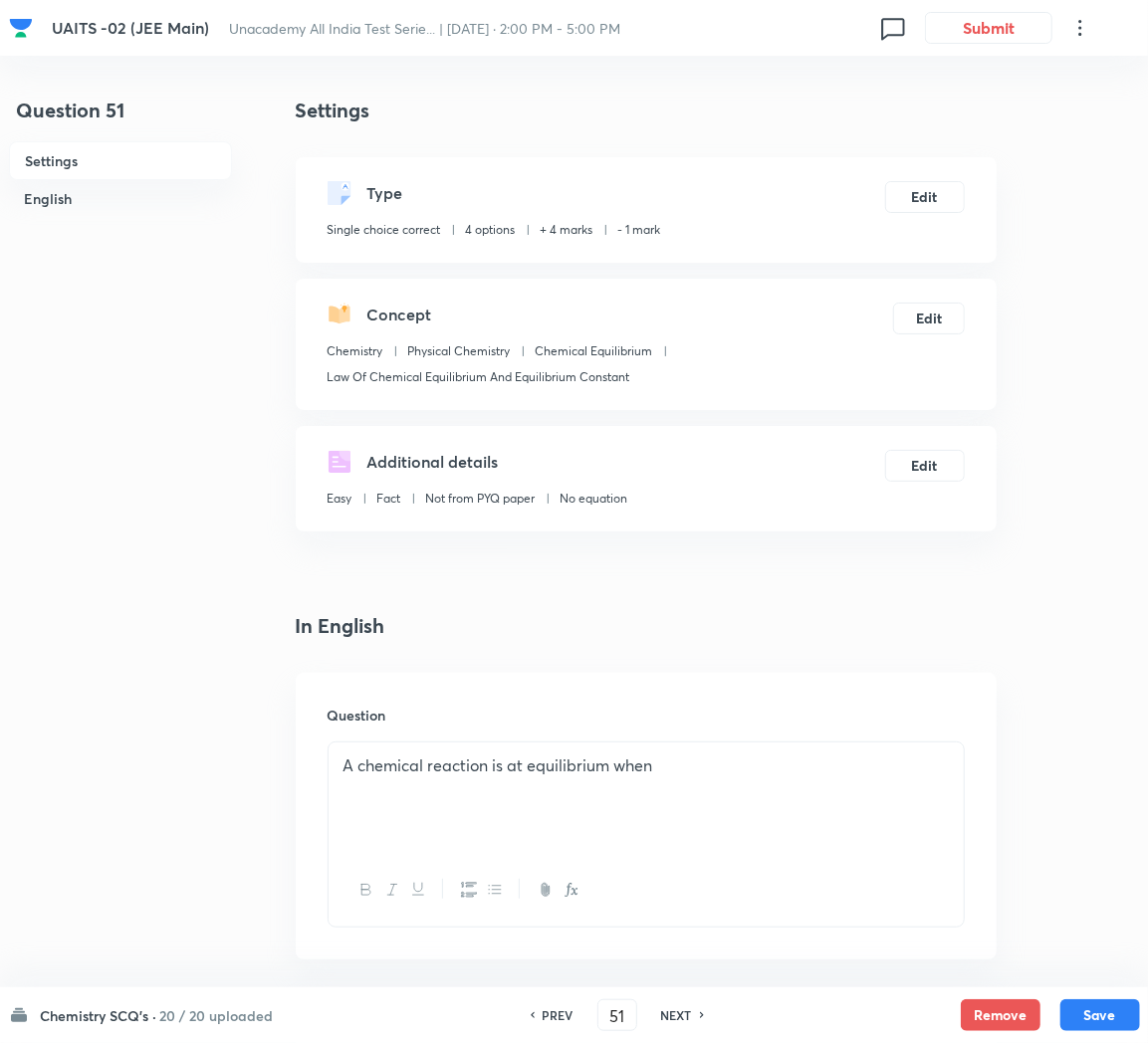 click on "NEXT" at bounding box center [676, 1015] 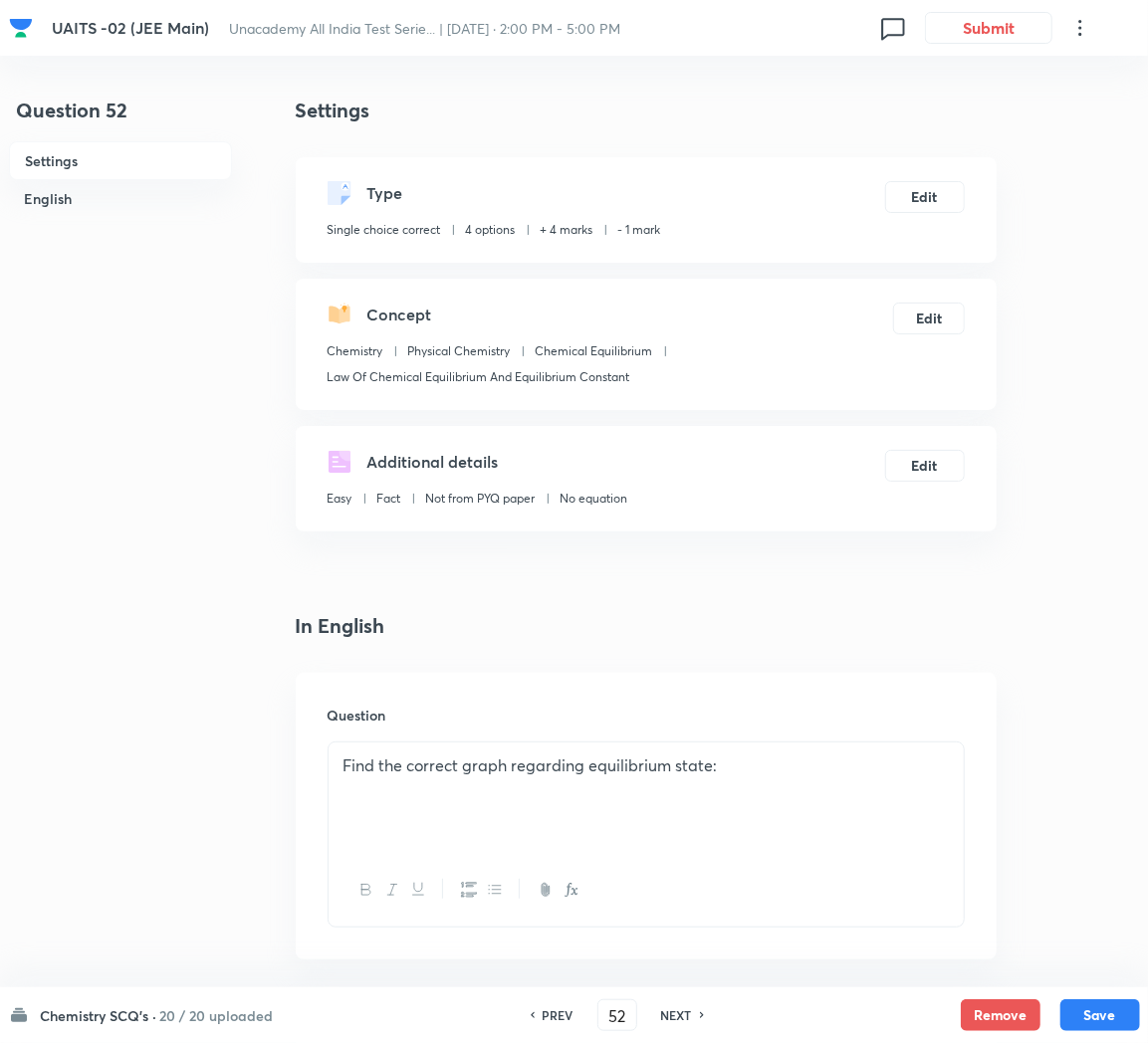click on "NEXT" at bounding box center (676, 1015) 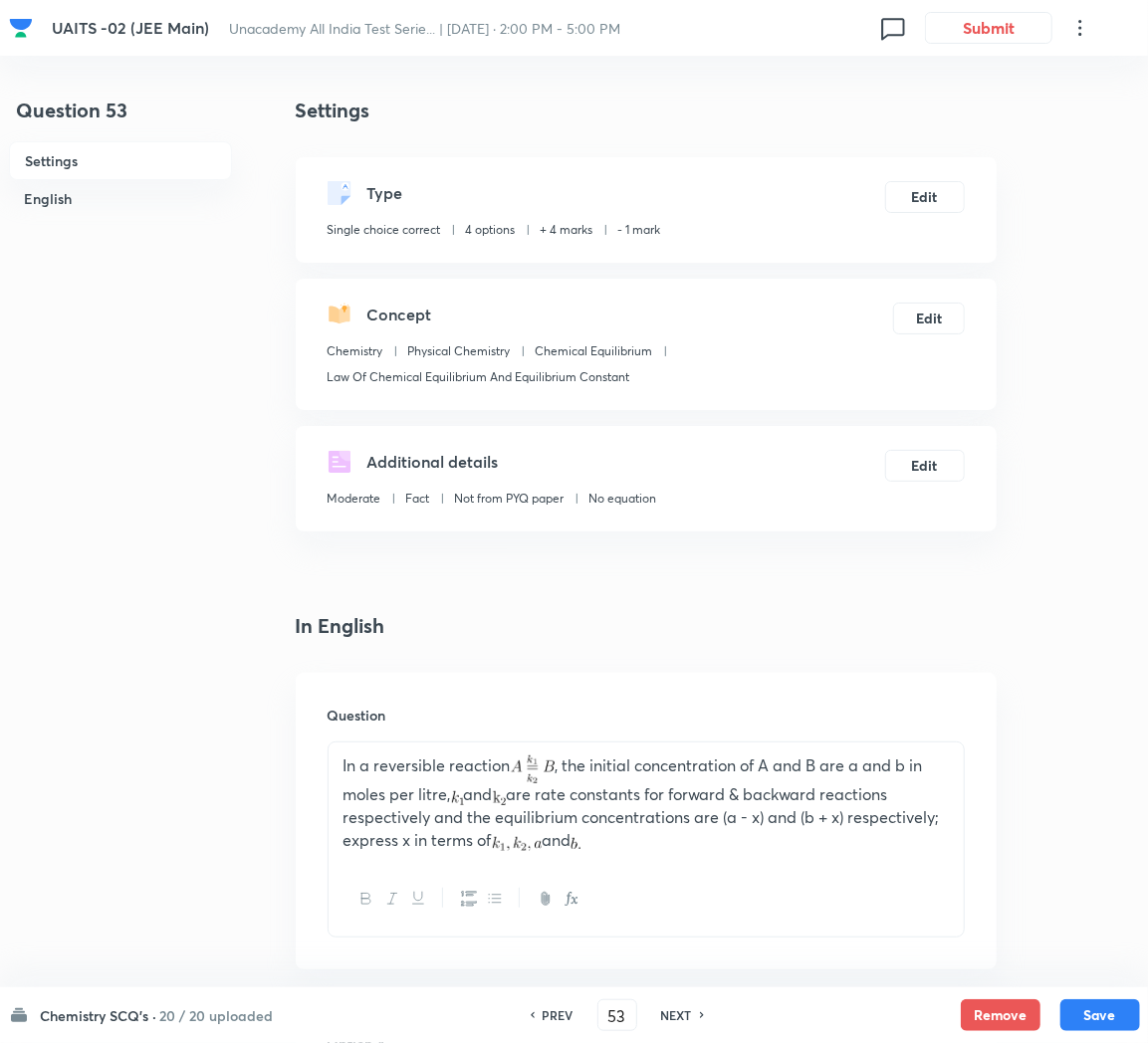 click on "NEXT" at bounding box center [676, 1015] 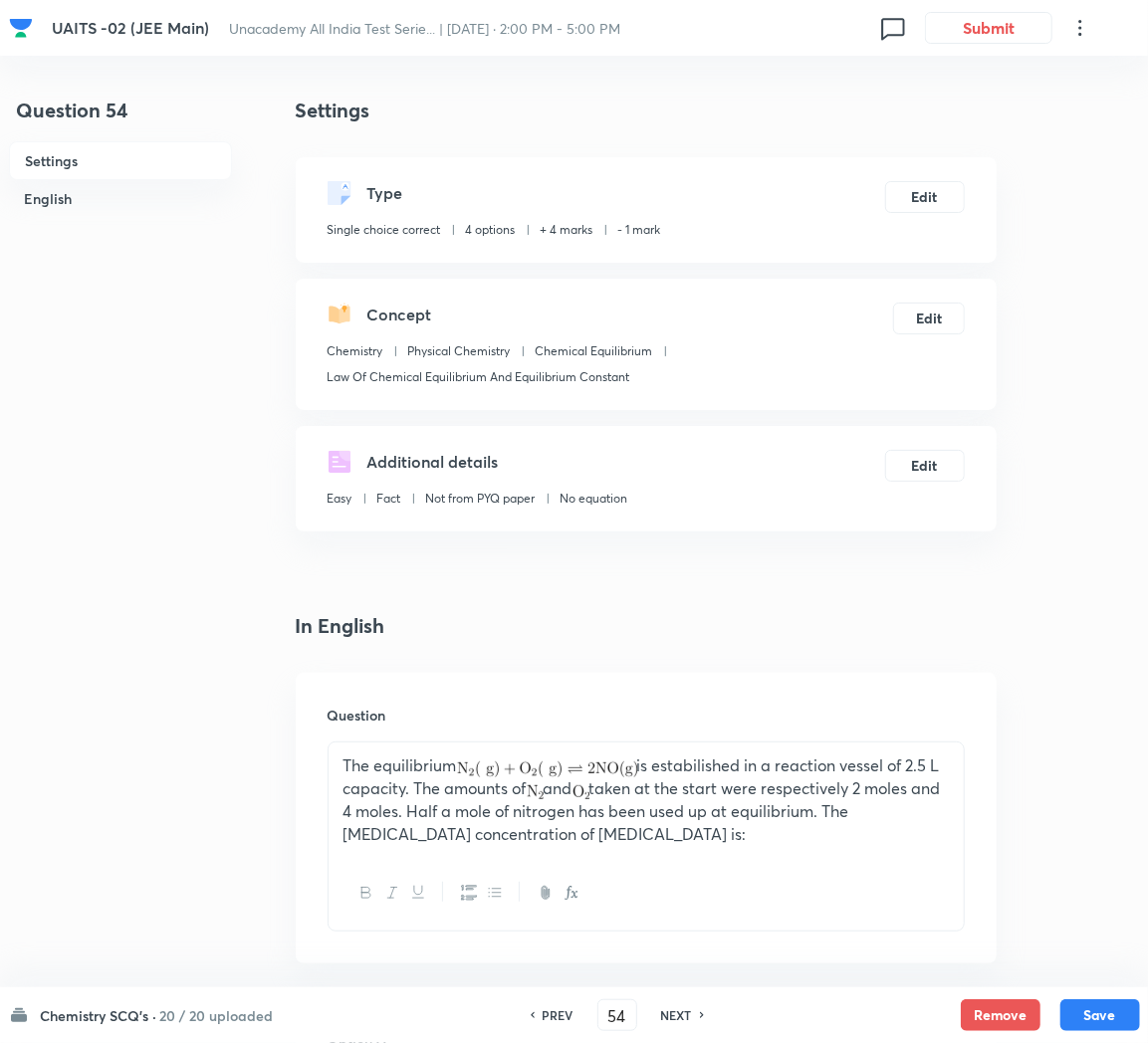 click on "NEXT" at bounding box center (676, 1015) 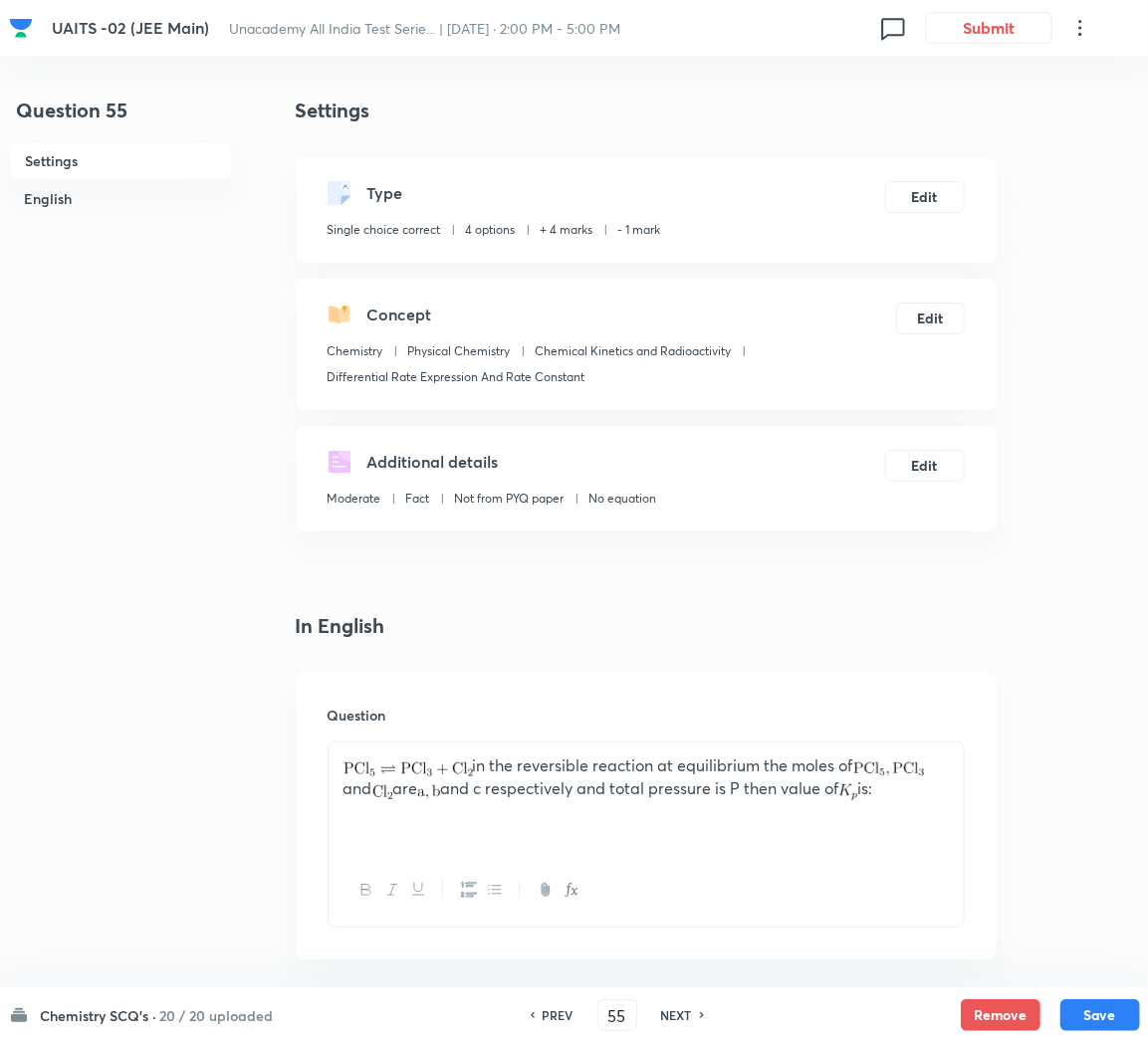 click on "NEXT" at bounding box center (676, 1015) 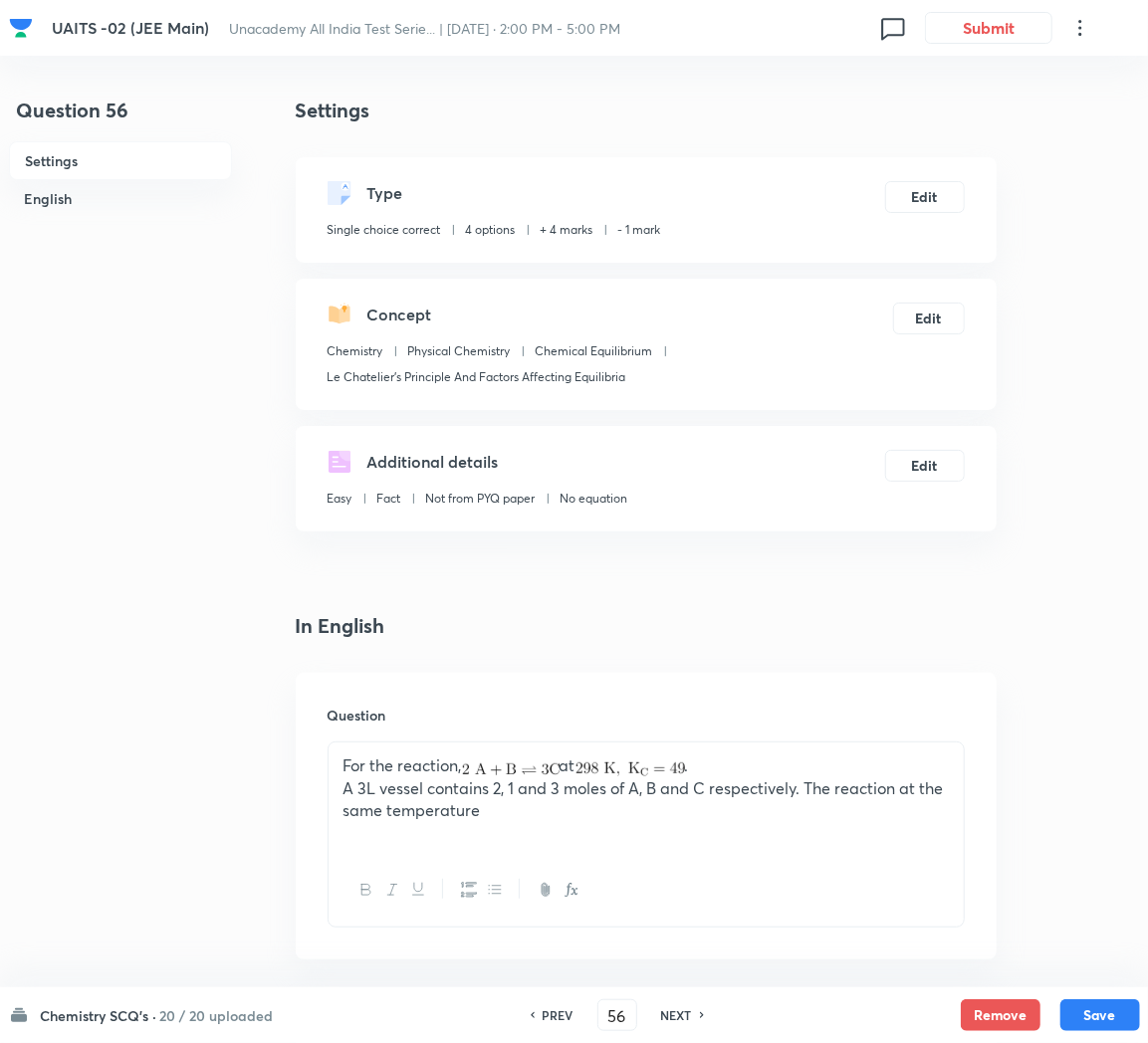click on "NEXT" at bounding box center [676, 1015] 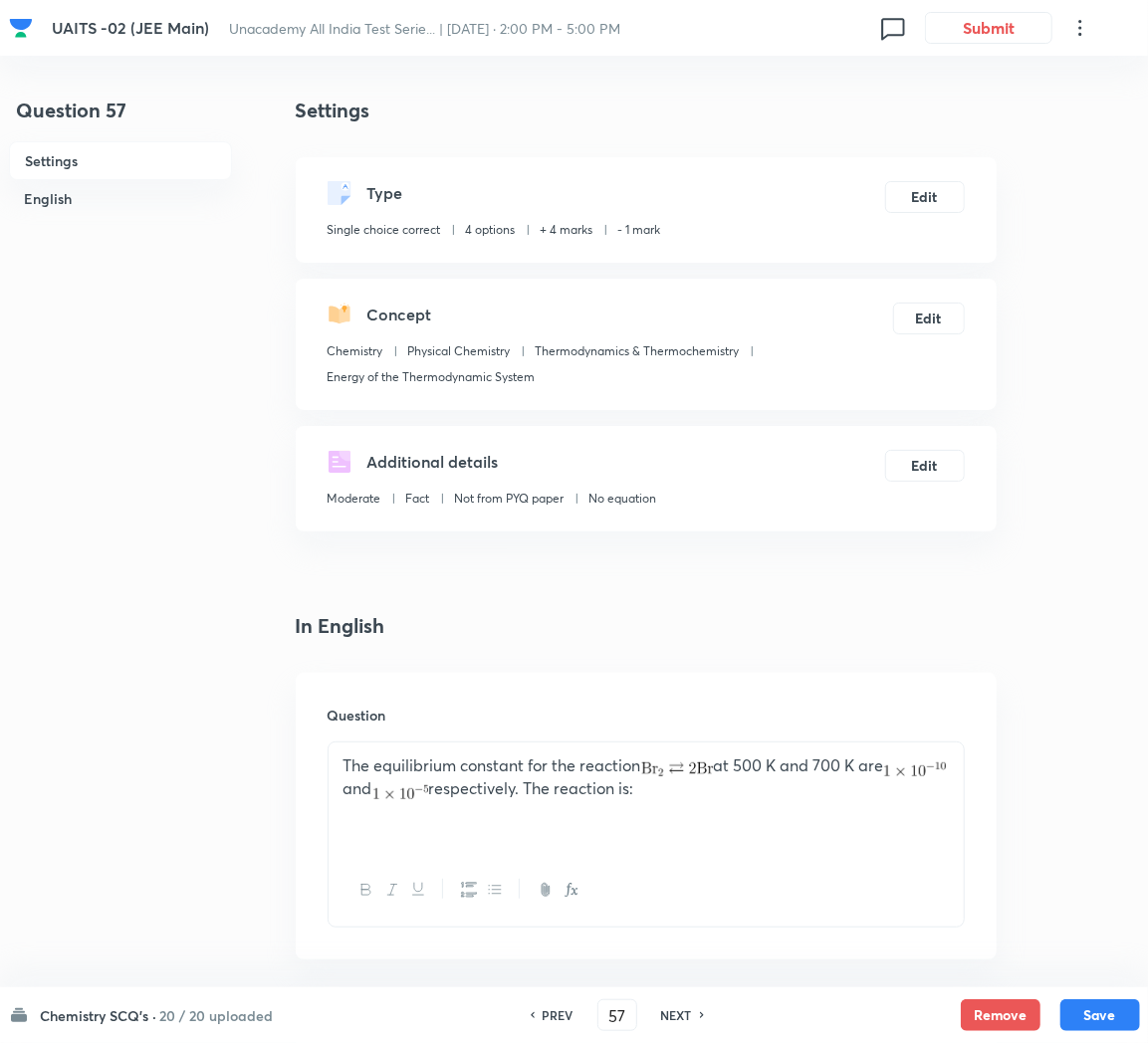 click on "NEXT" at bounding box center (676, 1015) 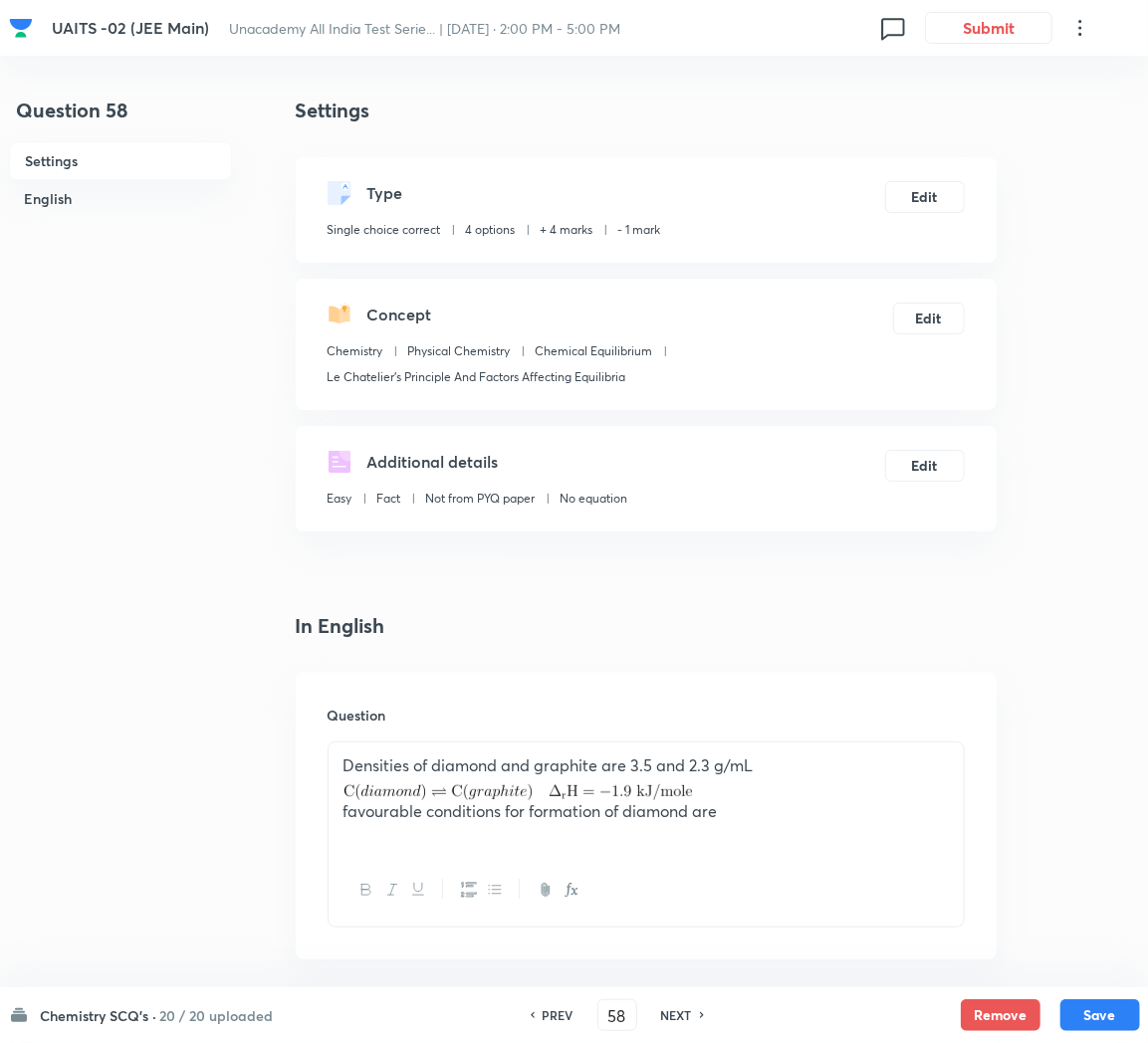 click on "NEXT" at bounding box center (676, 1015) 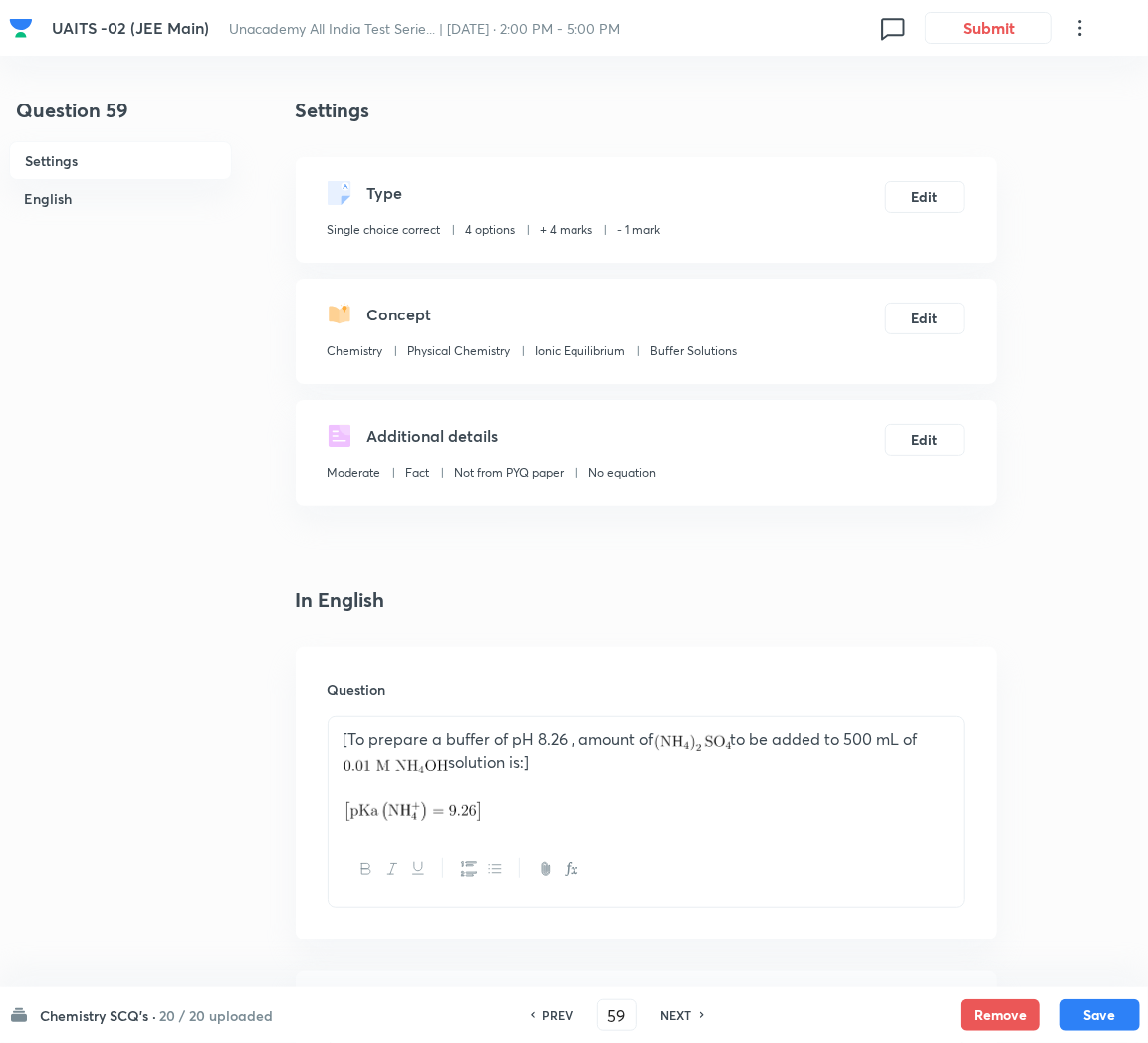 click on "NEXT" at bounding box center (676, 1015) 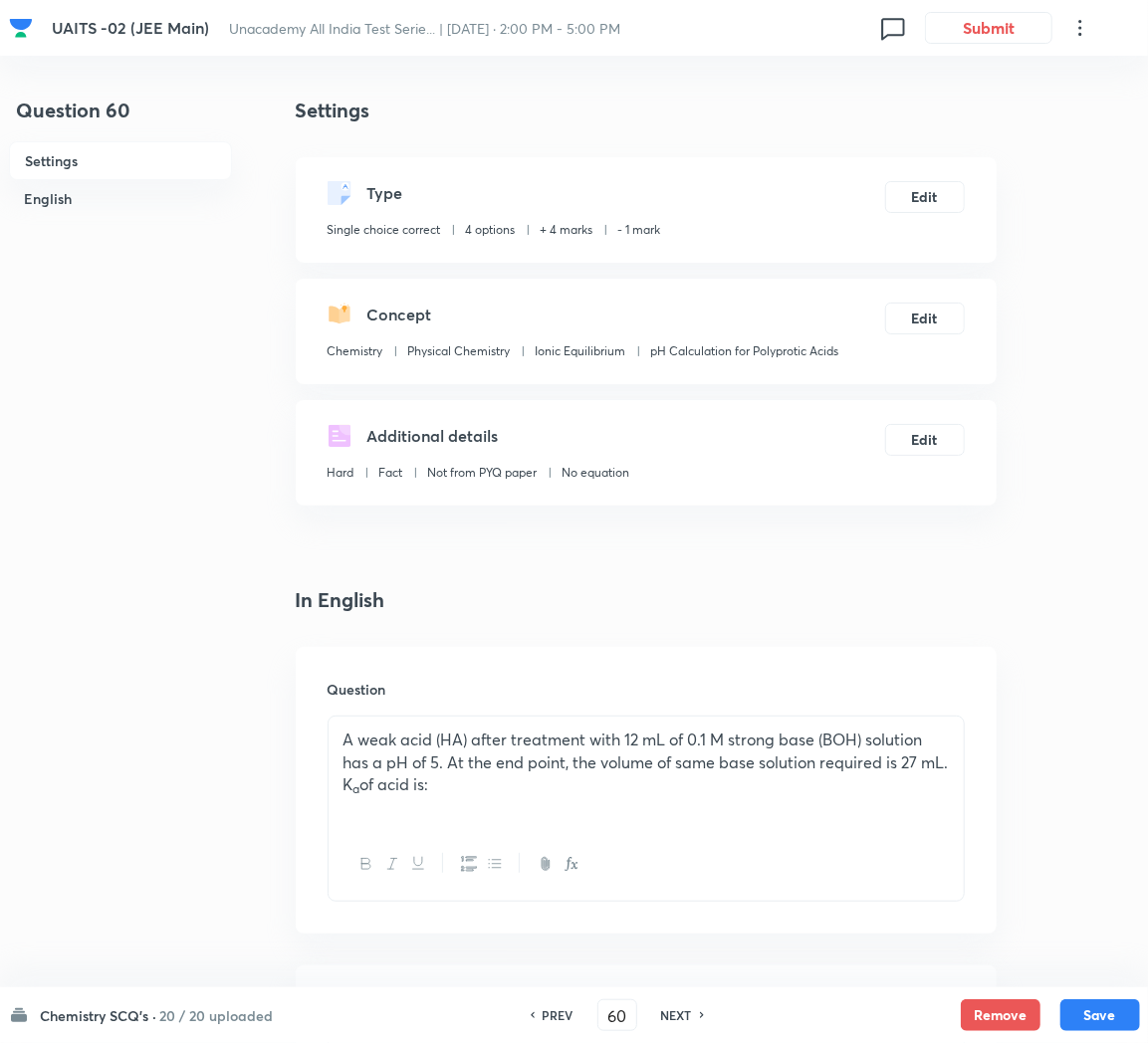 click on "NEXT" at bounding box center (676, 1015) 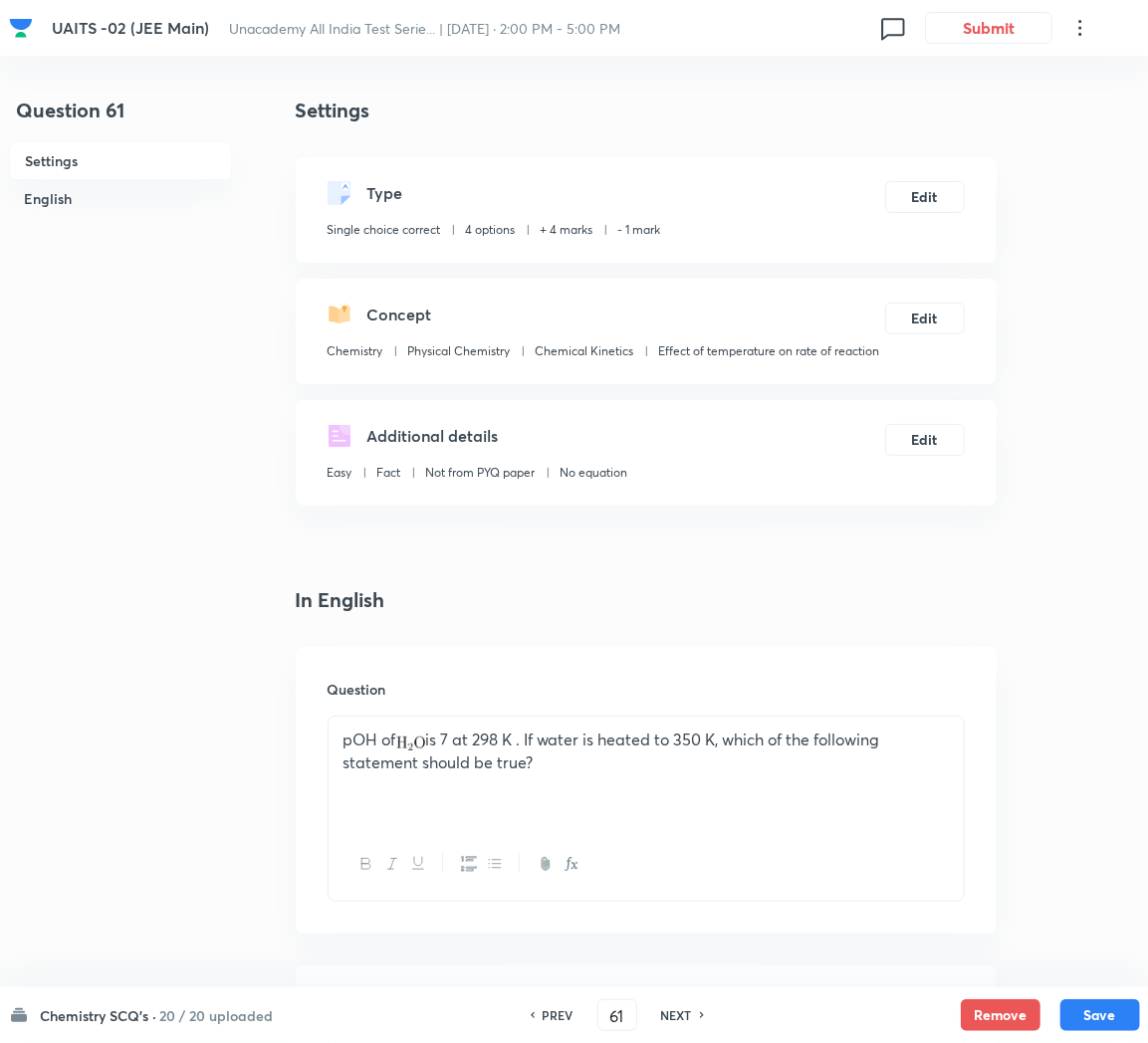 click on "NEXT" at bounding box center [676, 1015] 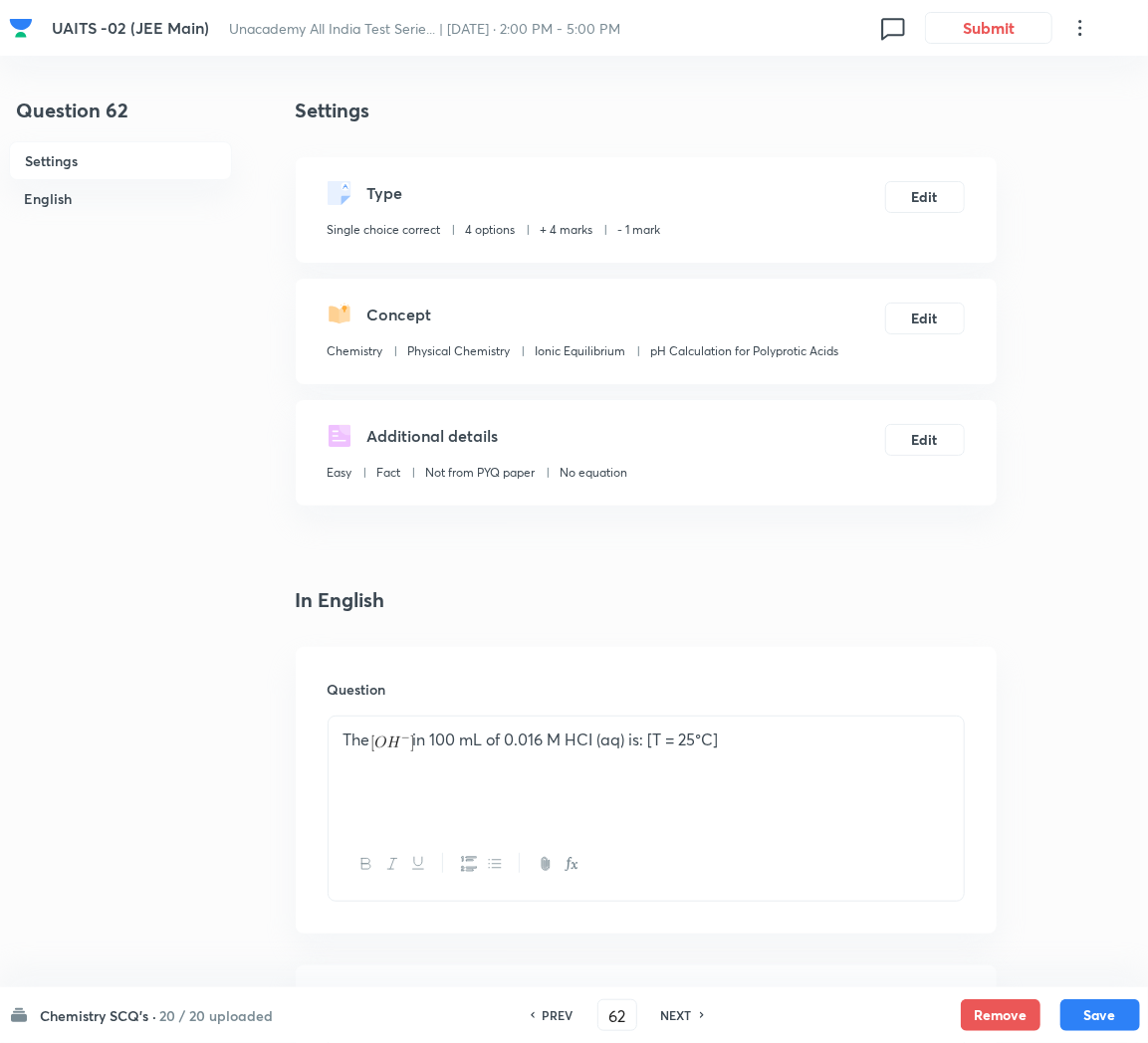 click on "NEXT" at bounding box center [676, 1015] 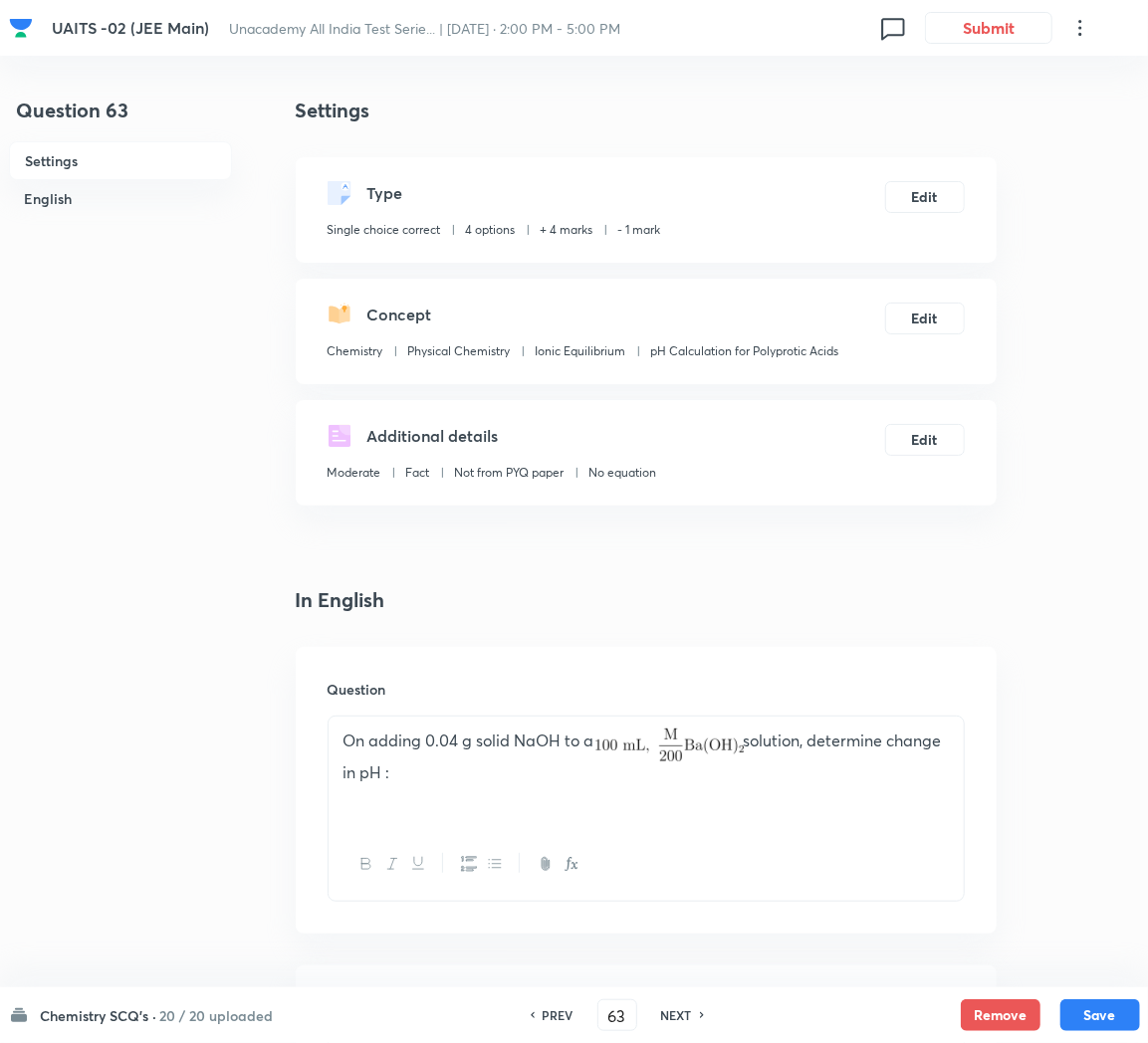 click on "NEXT" at bounding box center [676, 1015] 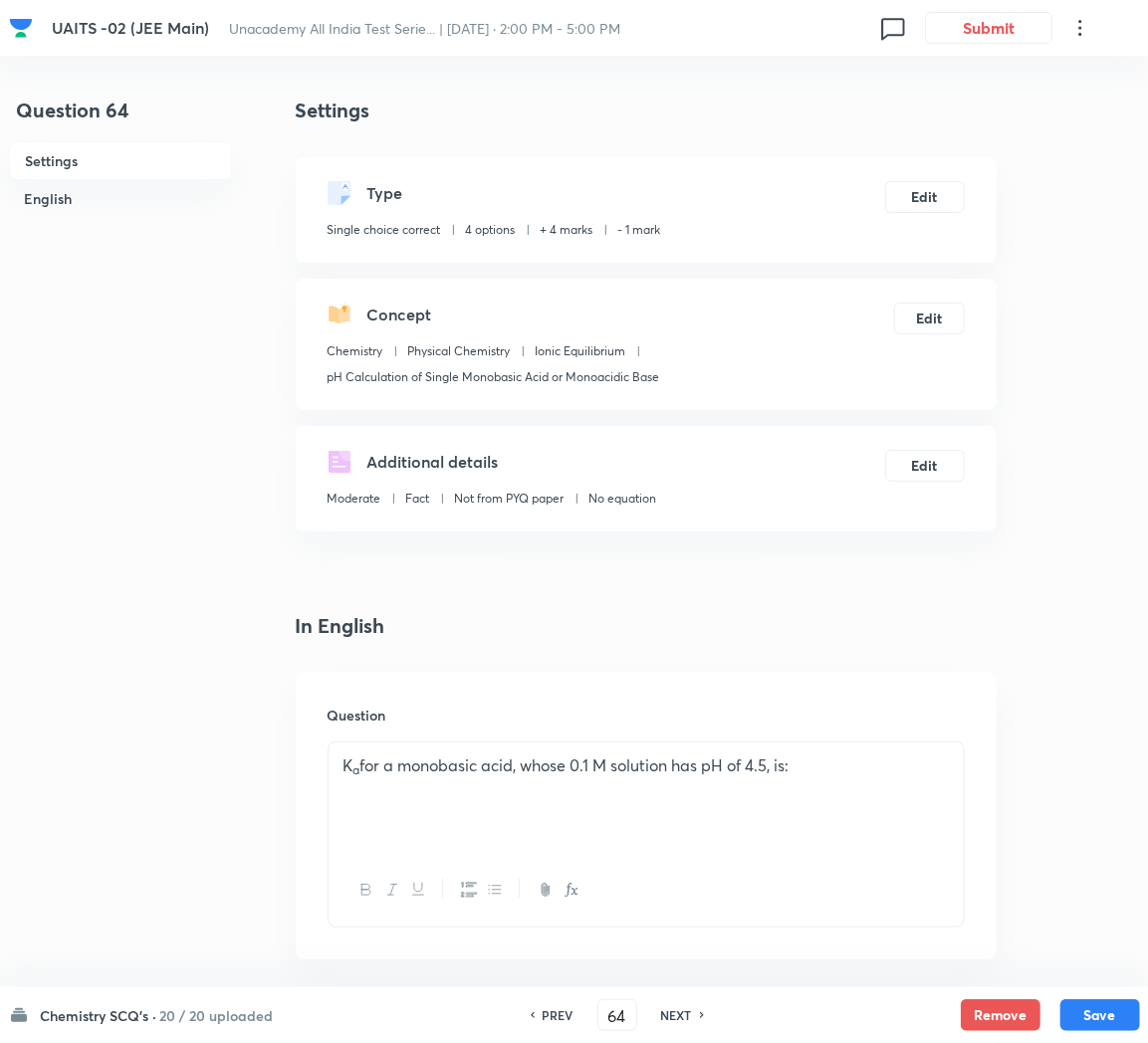 click on "NEXT" at bounding box center (676, 1015) 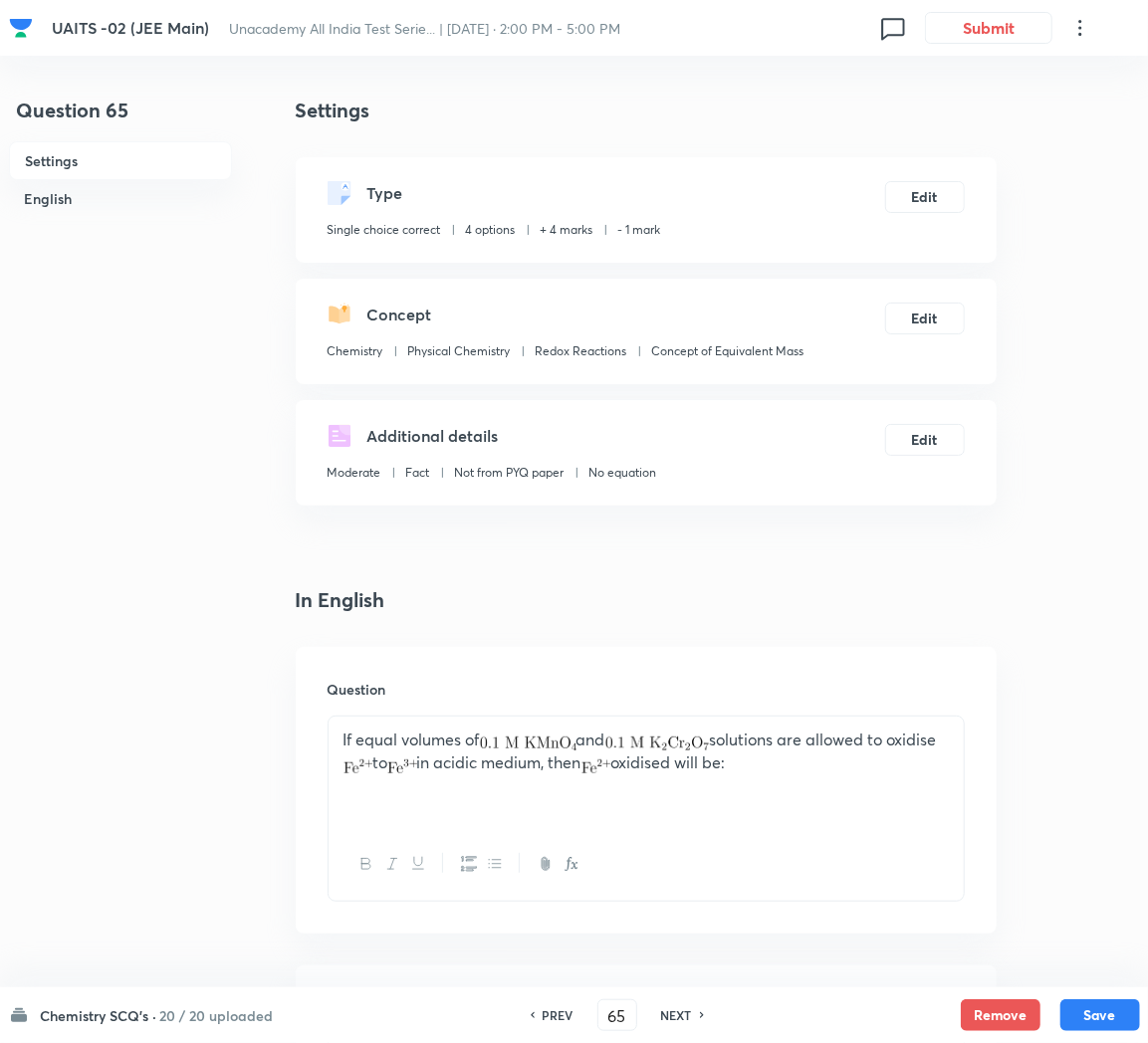 click on "NEXT" at bounding box center (676, 1015) 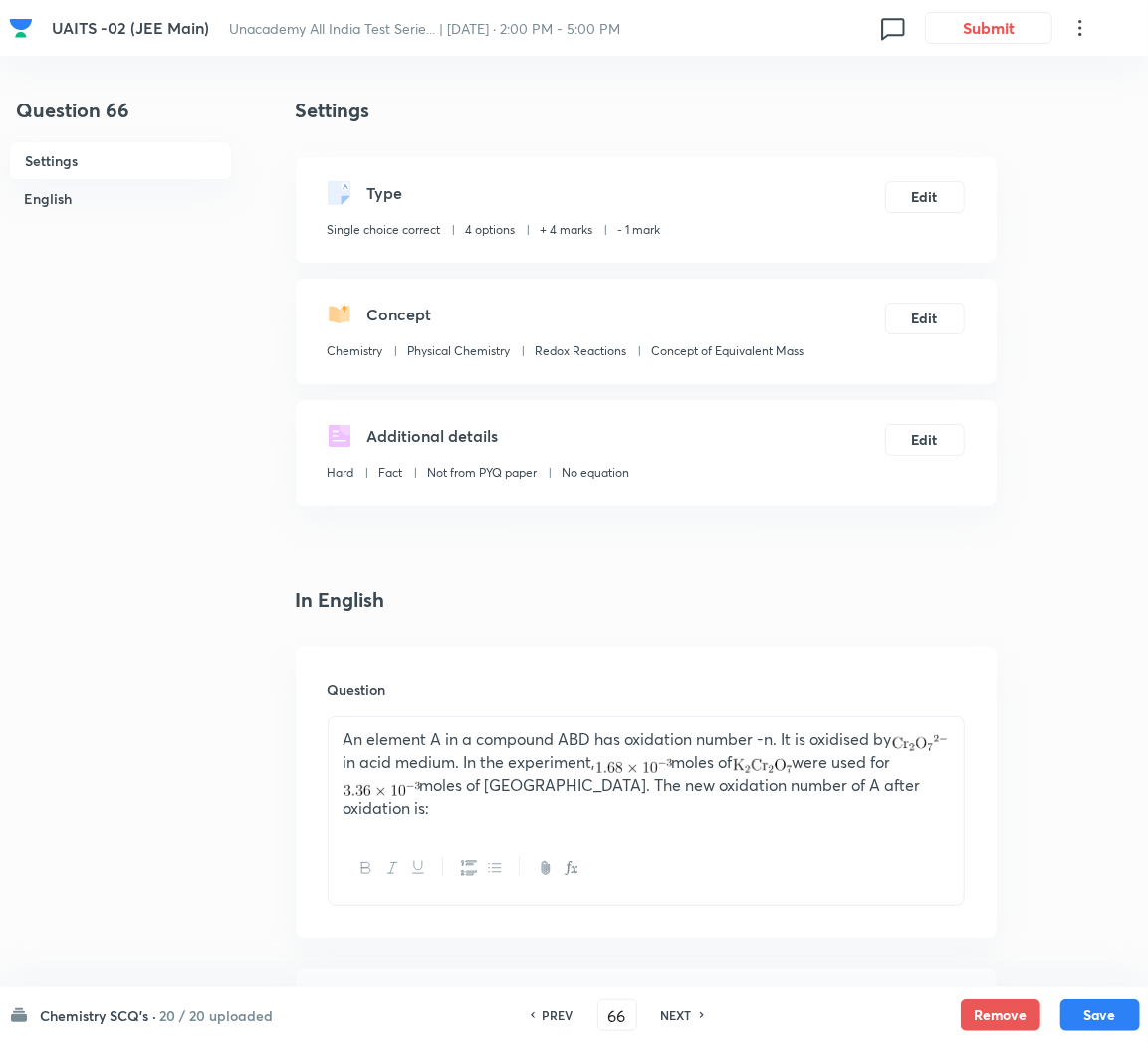 click on "NEXT" at bounding box center (676, 1015) 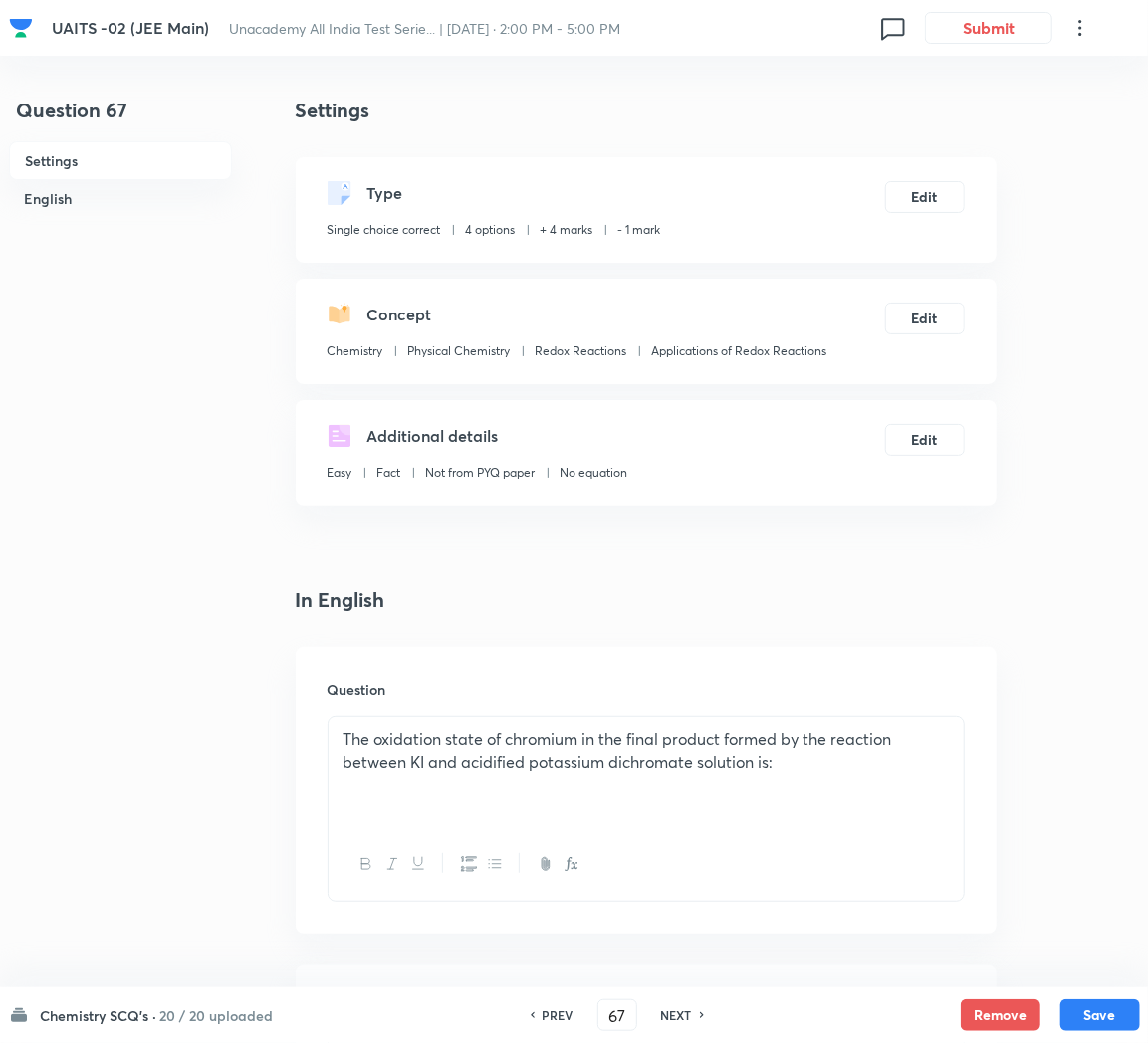 click on "NEXT" at bounding box center (676, 1015) 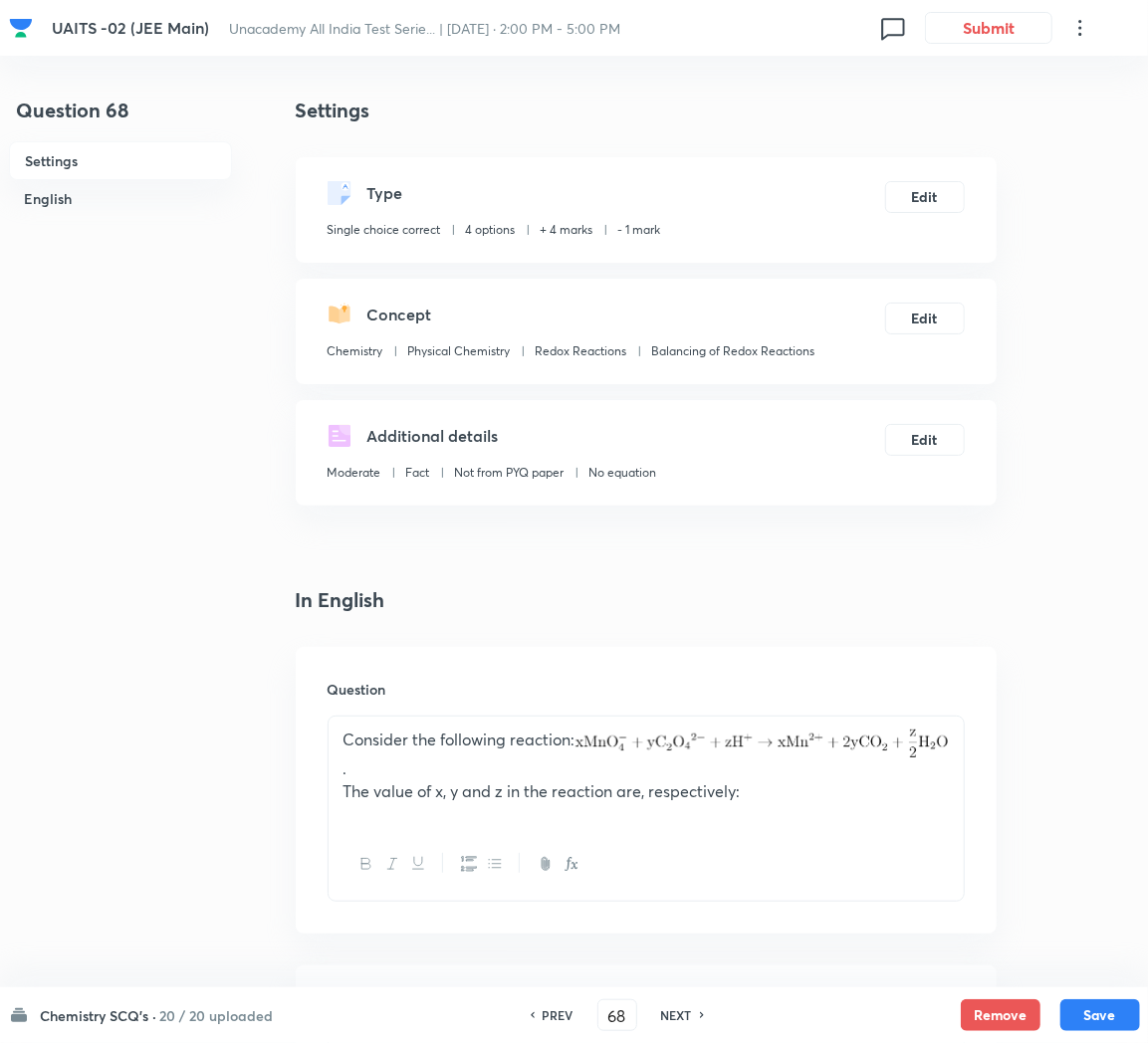 click on "NEXT" at bounding box center (676, 1015) 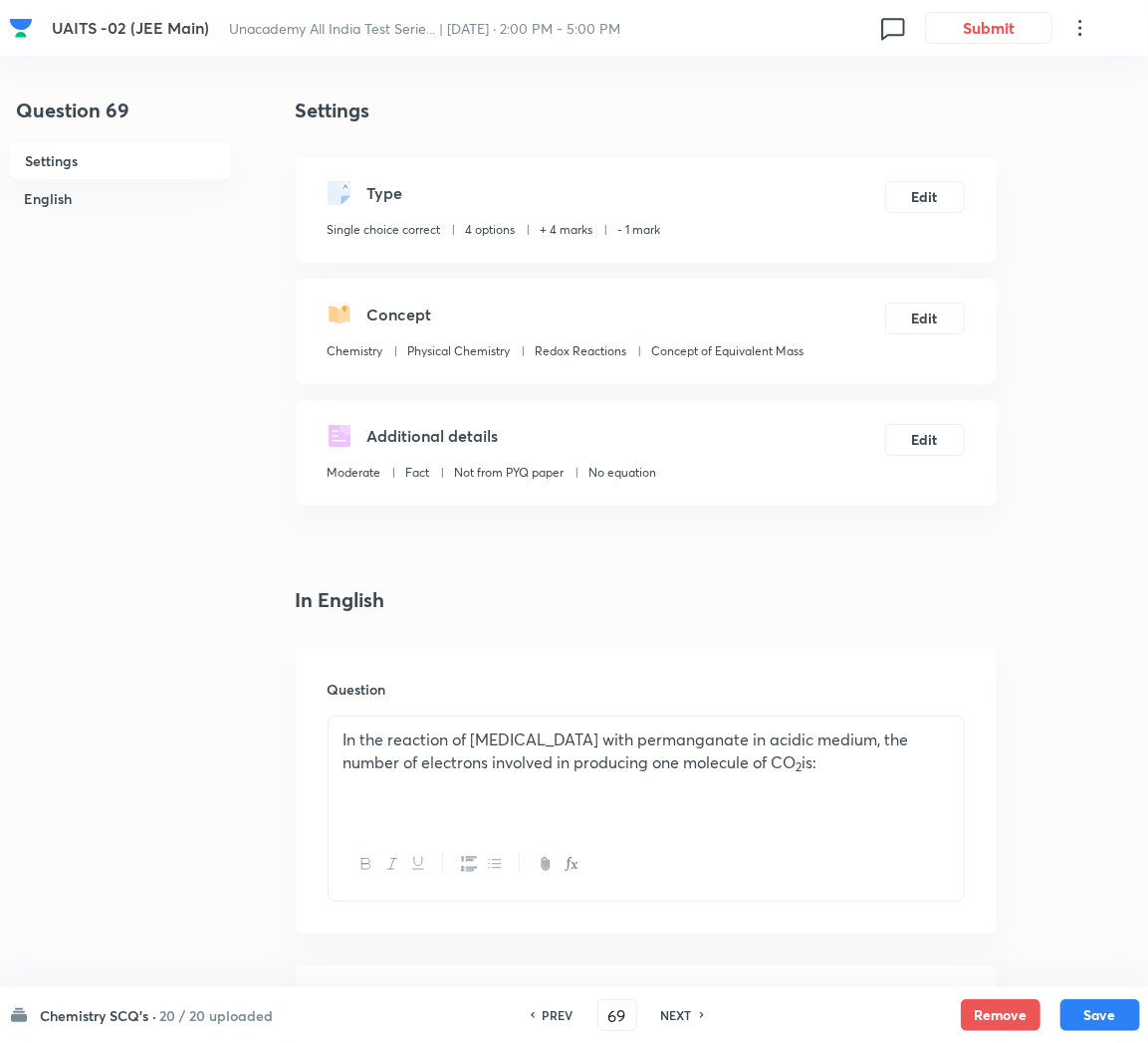 click on "NEXT" at bounding box center [676, 1015] 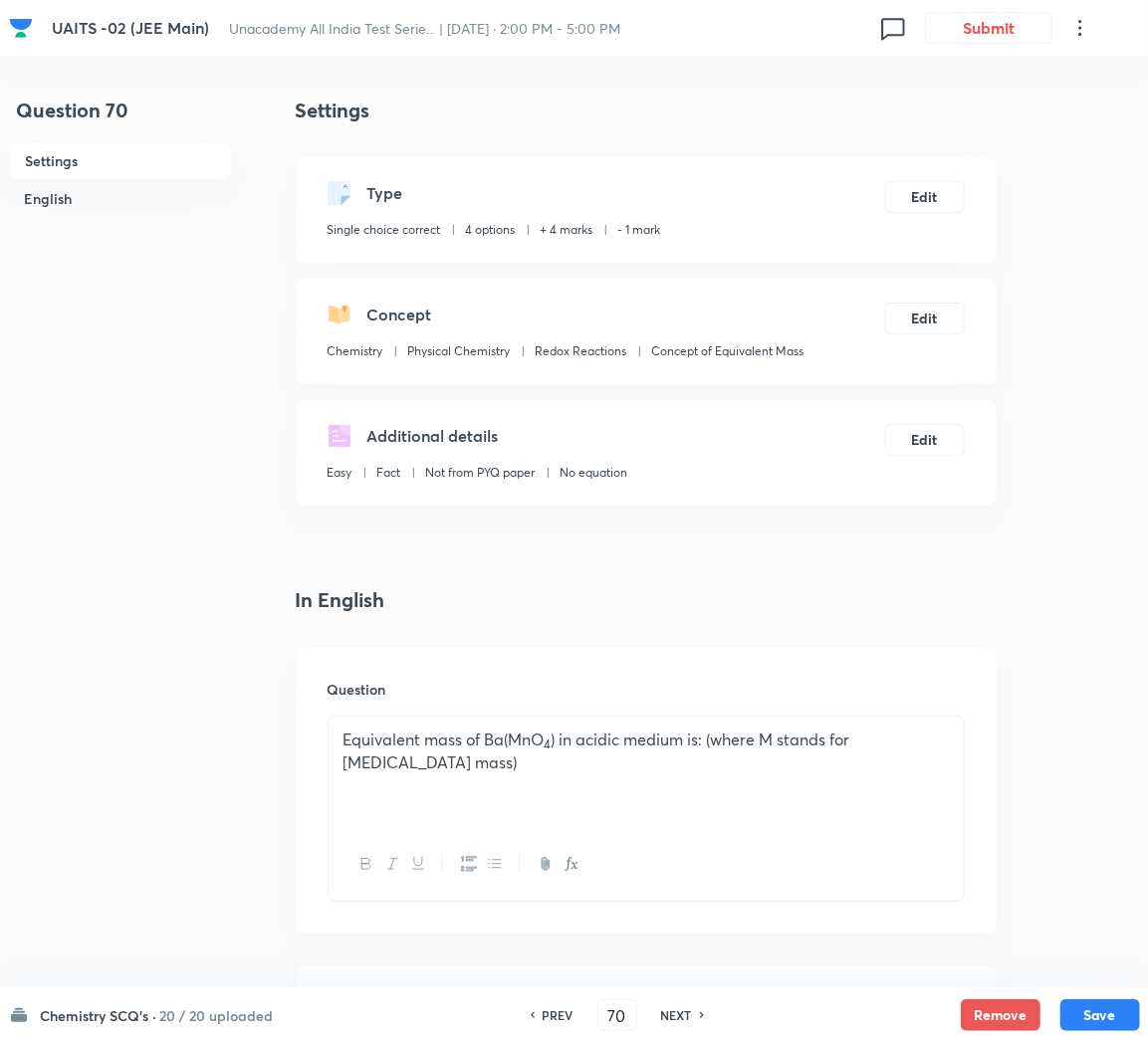 click on "NEXT" at bounding box center [676, 1015] 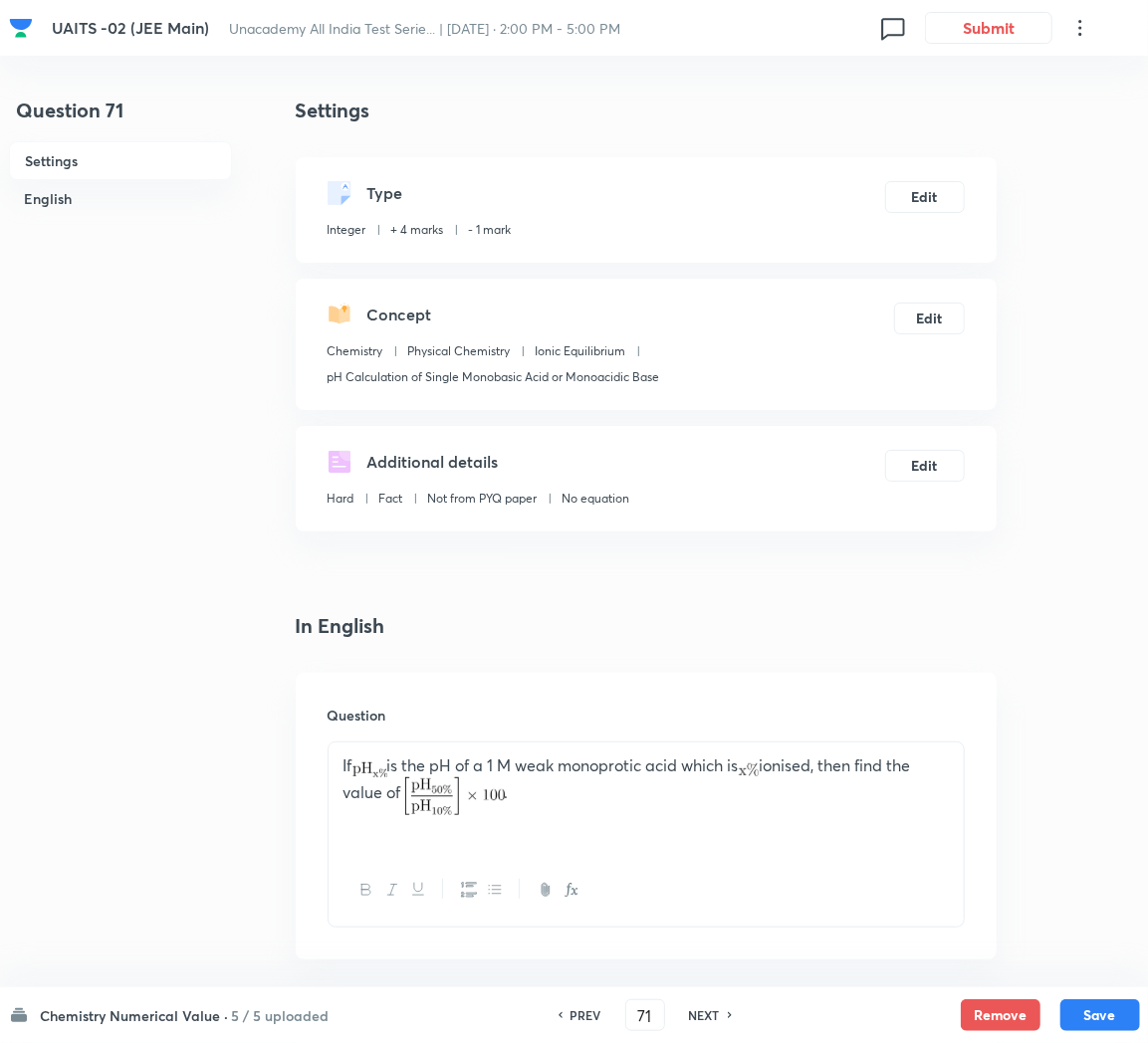 click on "PREV 71 ​ NEXT" at bounding box center (645, 1015) 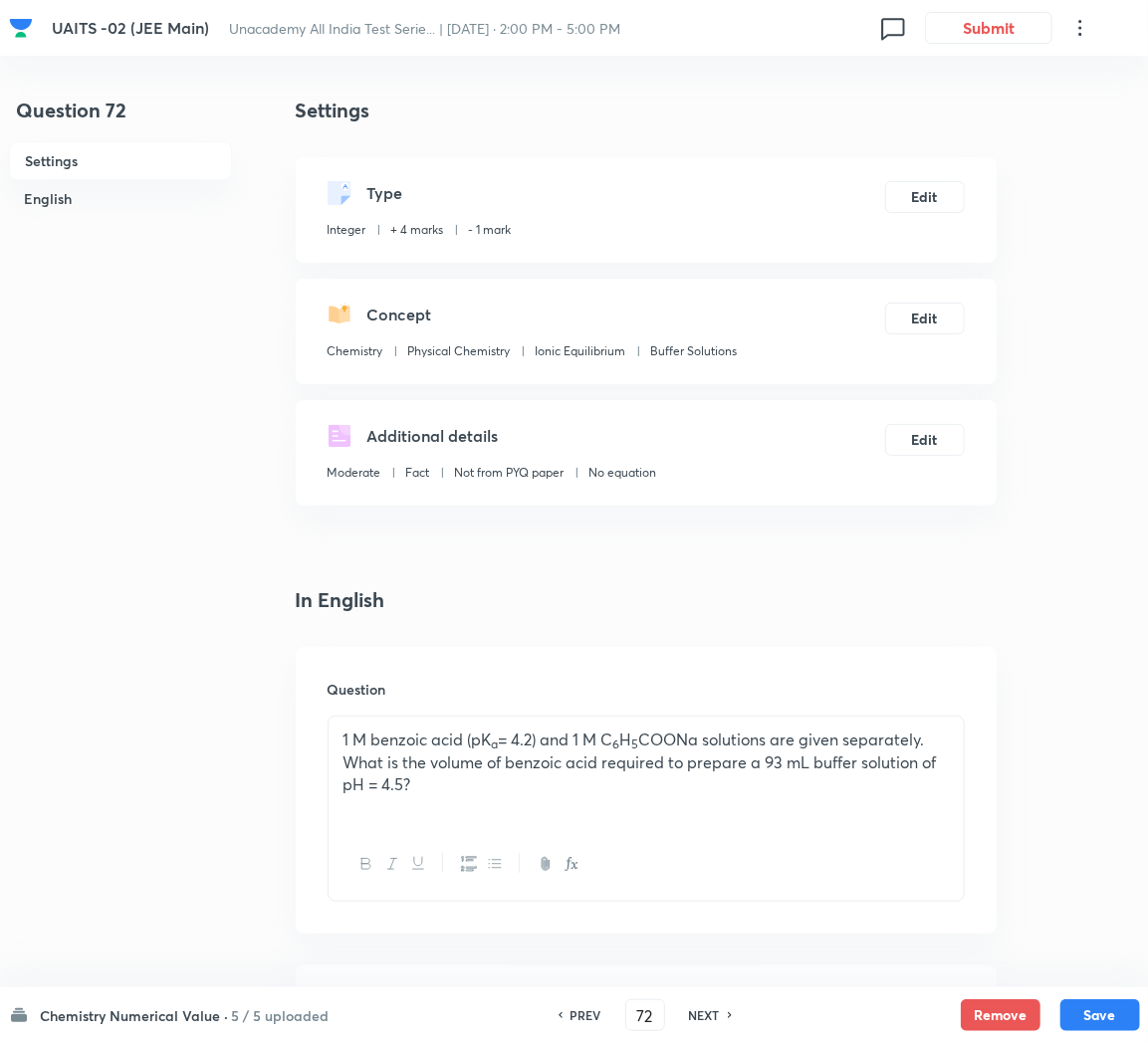 click on "NEXT" at bounding box center (704, 1015) 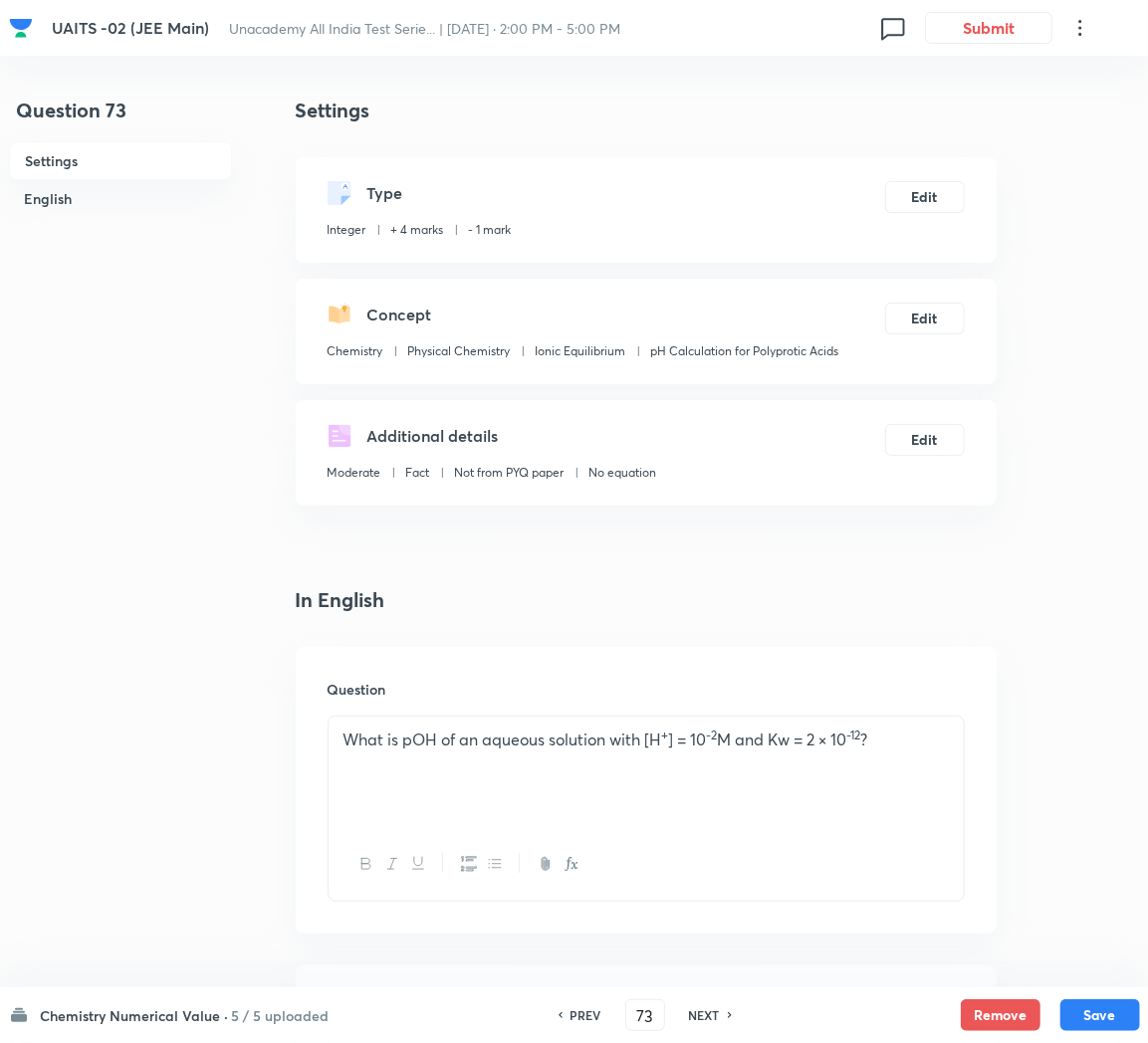 click on "NEXT" at bounding box center [704, 1015] 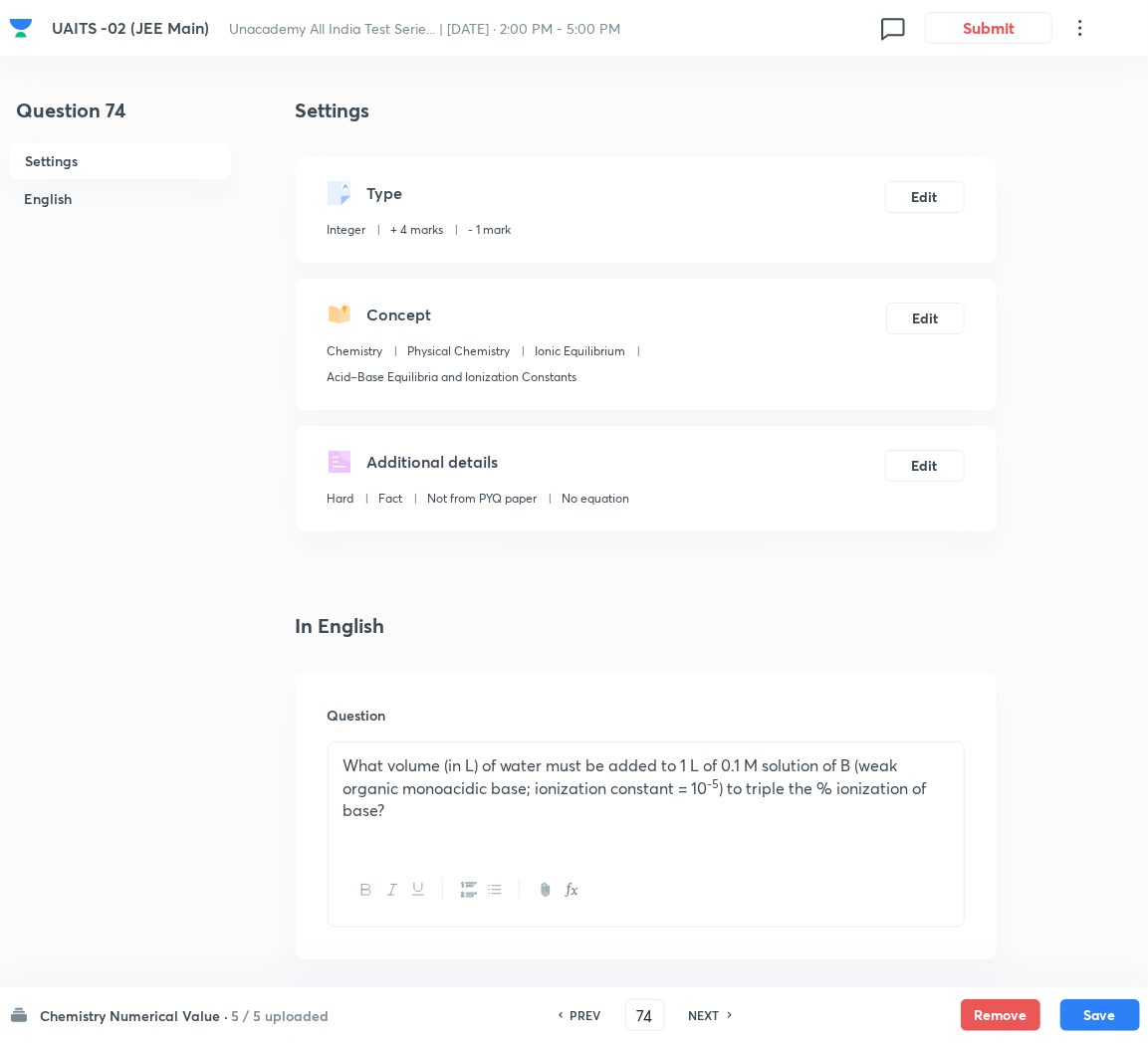 click on "PREV 74 ​ NEXT" at bounding box center [645, 1015] 